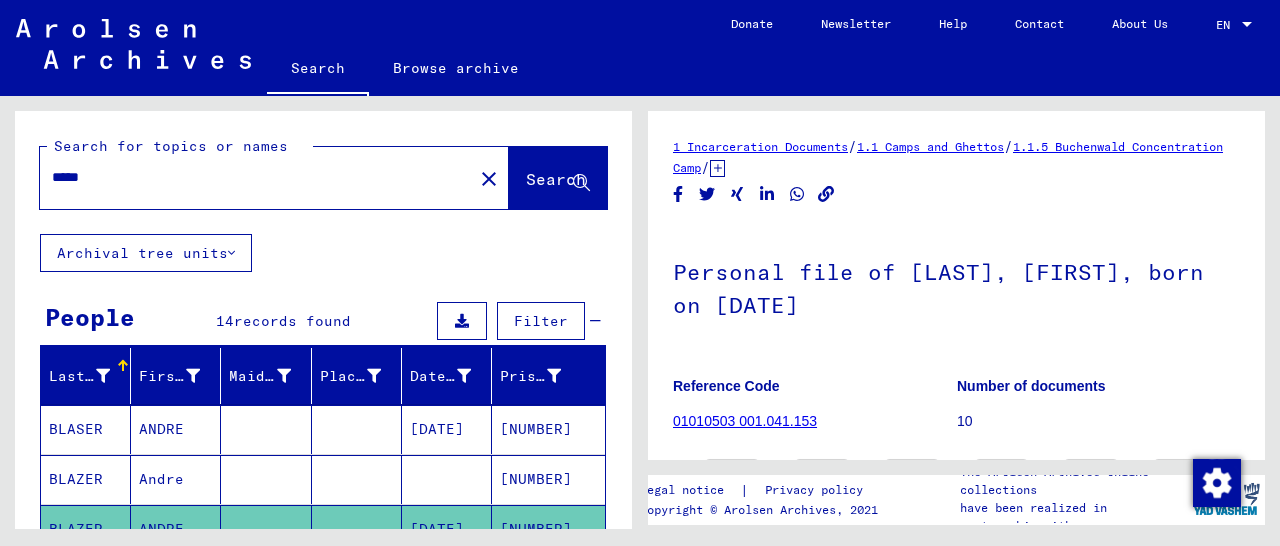 scroll, scrollTop: 0, scrollLeft: 0, axis: both 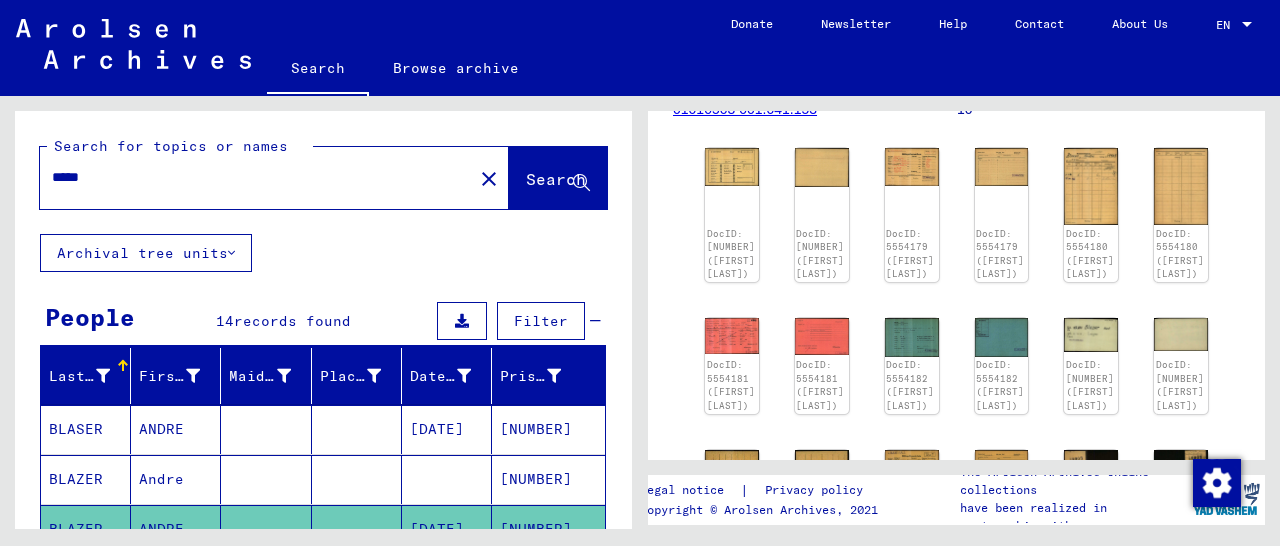 drag, startPoint x: 135, startPoint y: 183, endPoint x: 0, endPoint y: 210, distance: 137.67352 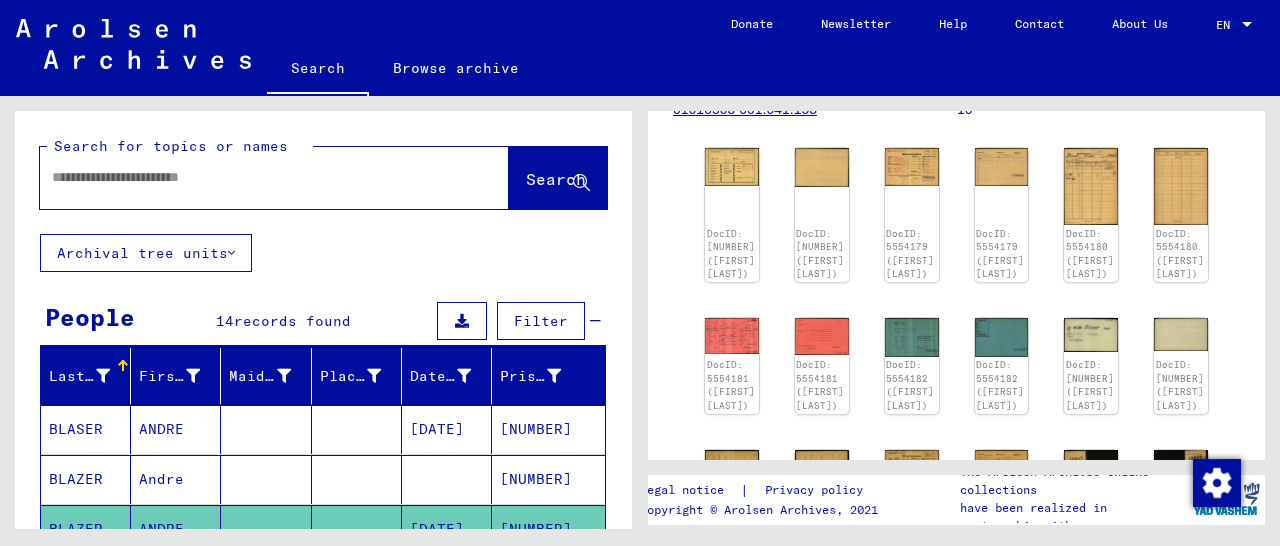 paste on "*****" 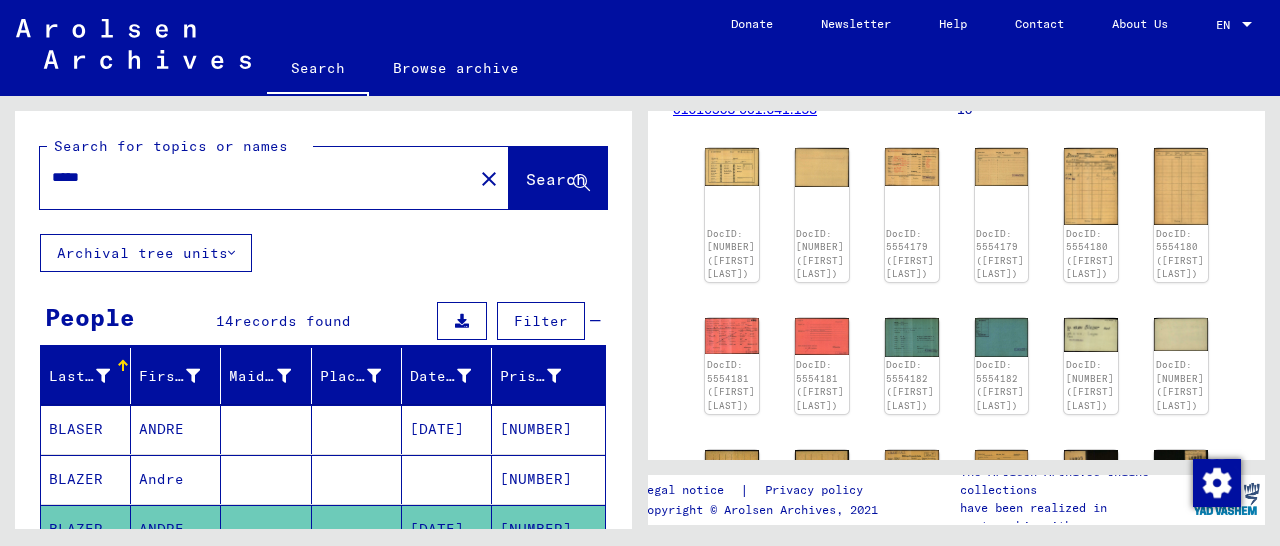 scroll, scrollTop: 0, scrollLeft: 0, axis: both 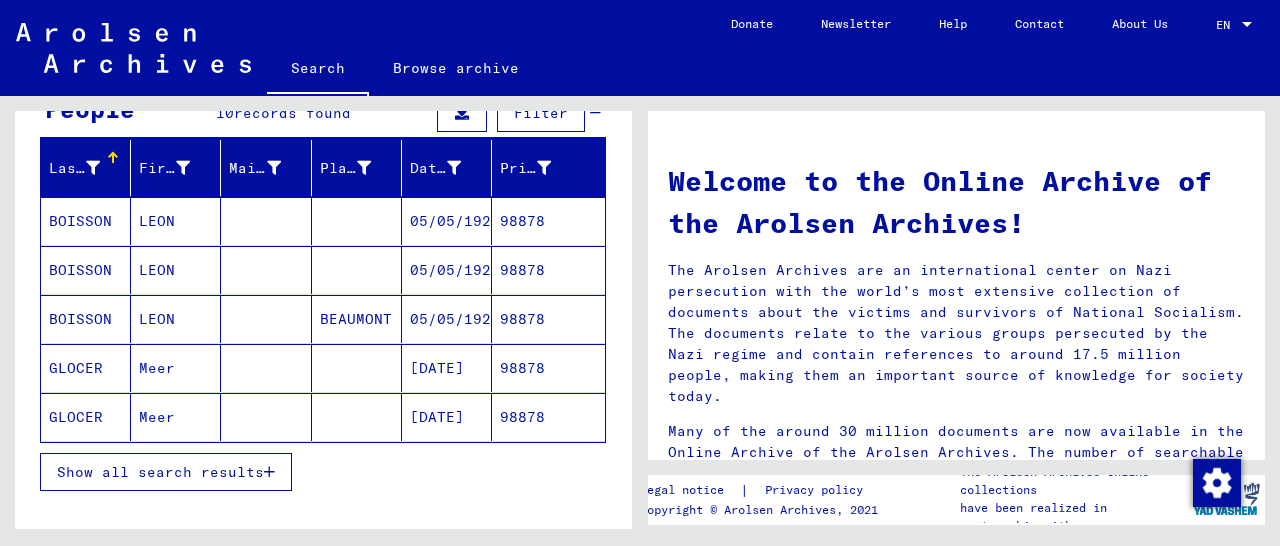 click on "98878" at bounding box center [548, 368] 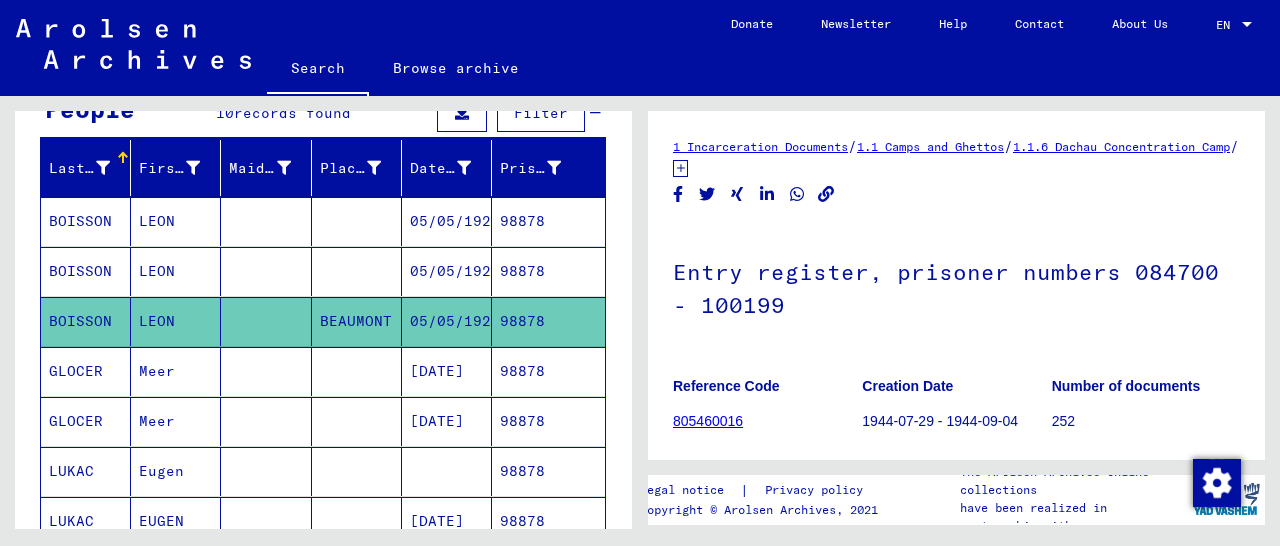 scroll, scrollTop: 312, scrollLeft: 0, axis: vertical 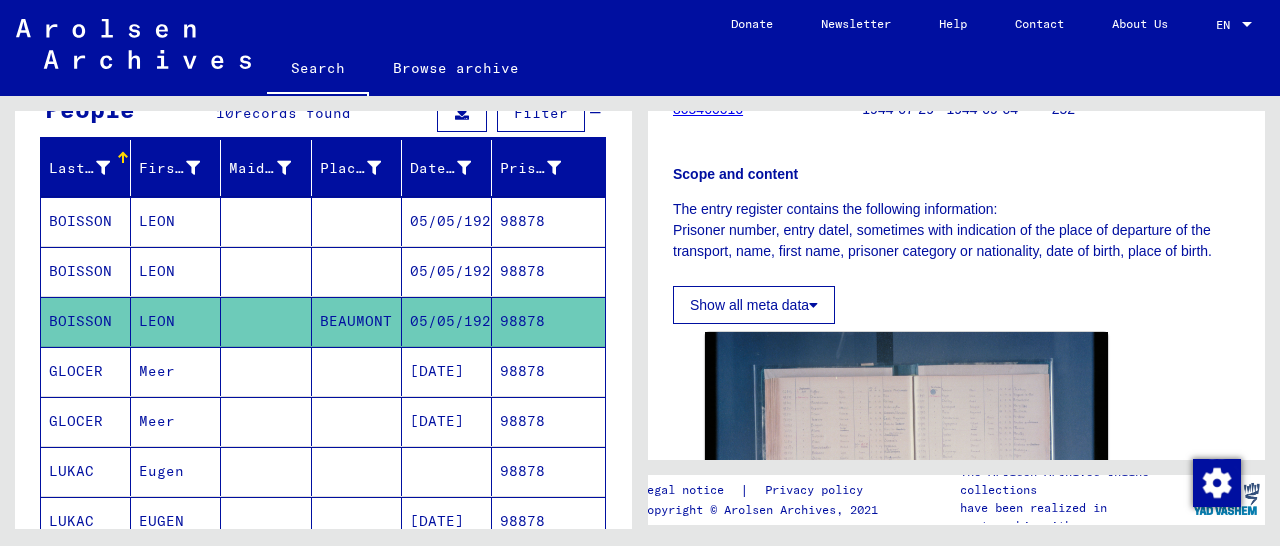 click on "98878" at bounding box center (548, 321) 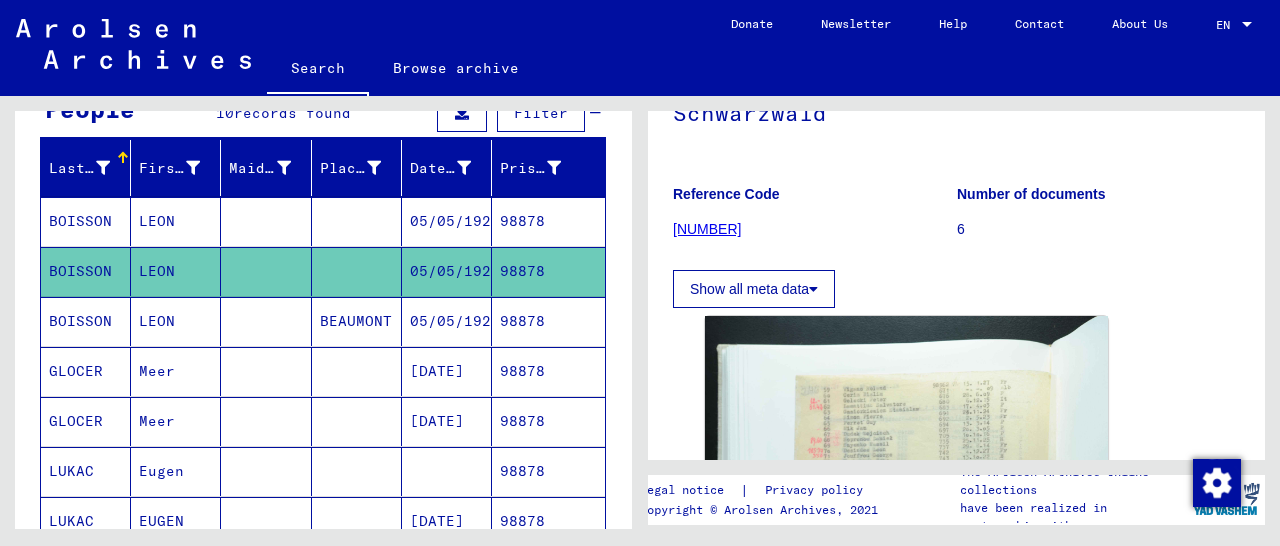 scroll, scrollTop: 259, scrollLeft: 0, axis: vertical 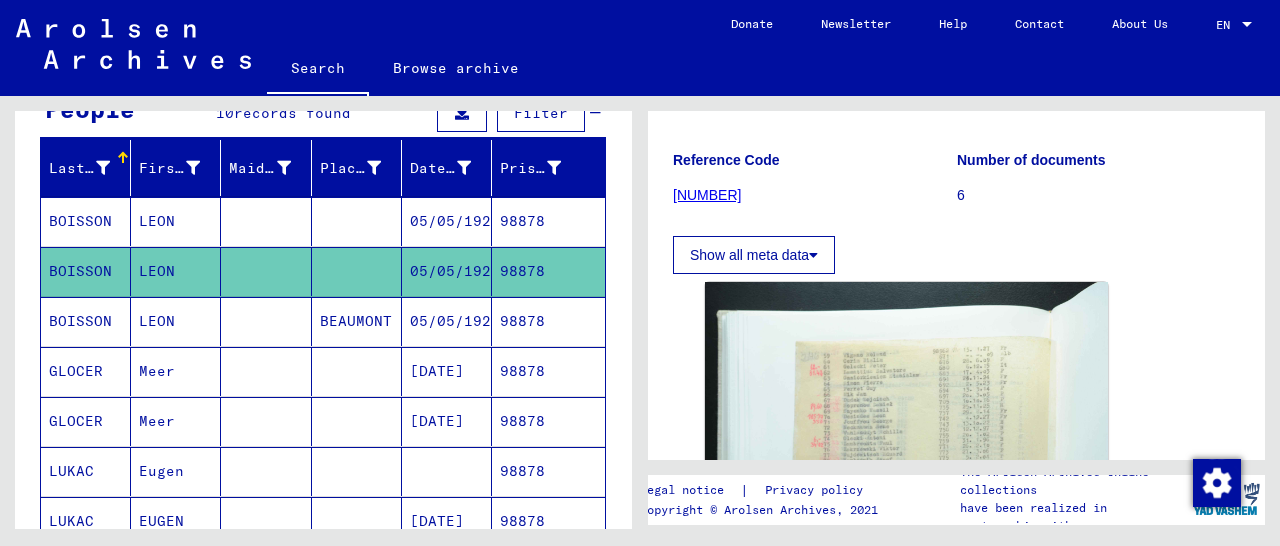click on "98878" at bounding box center [548, 271] 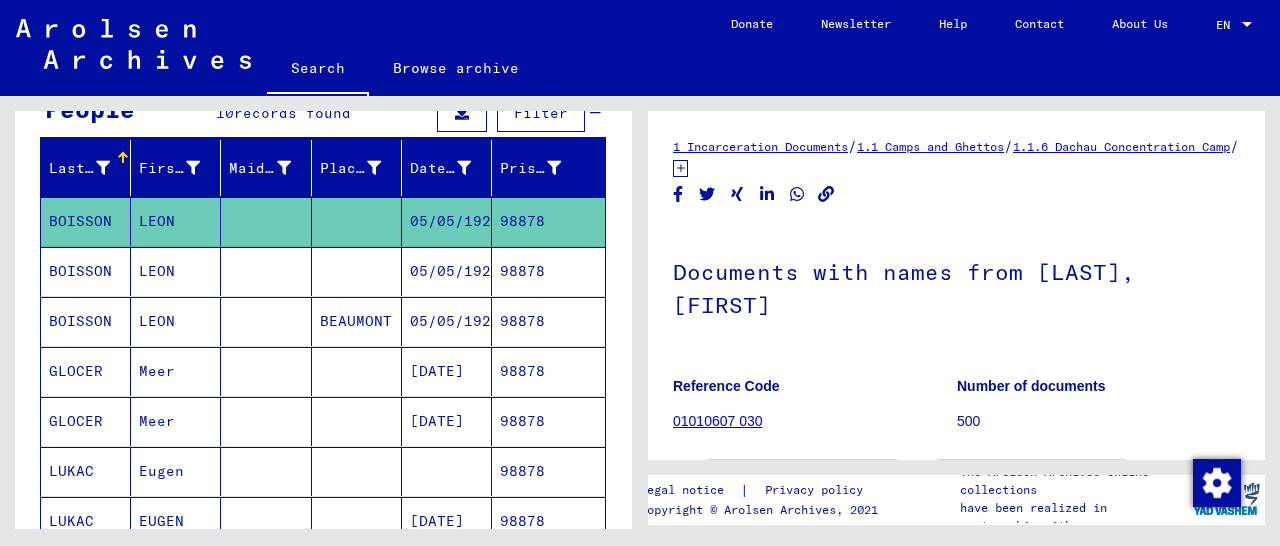 scroll, scrollTop: 312, scrollLeft: 0, axis: vertical 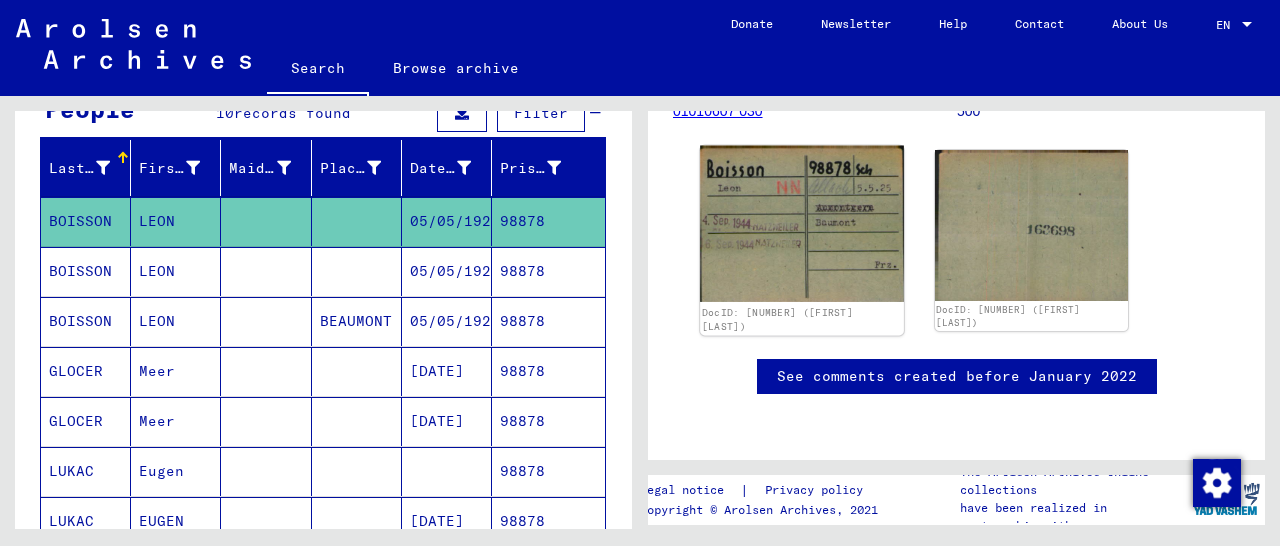 click 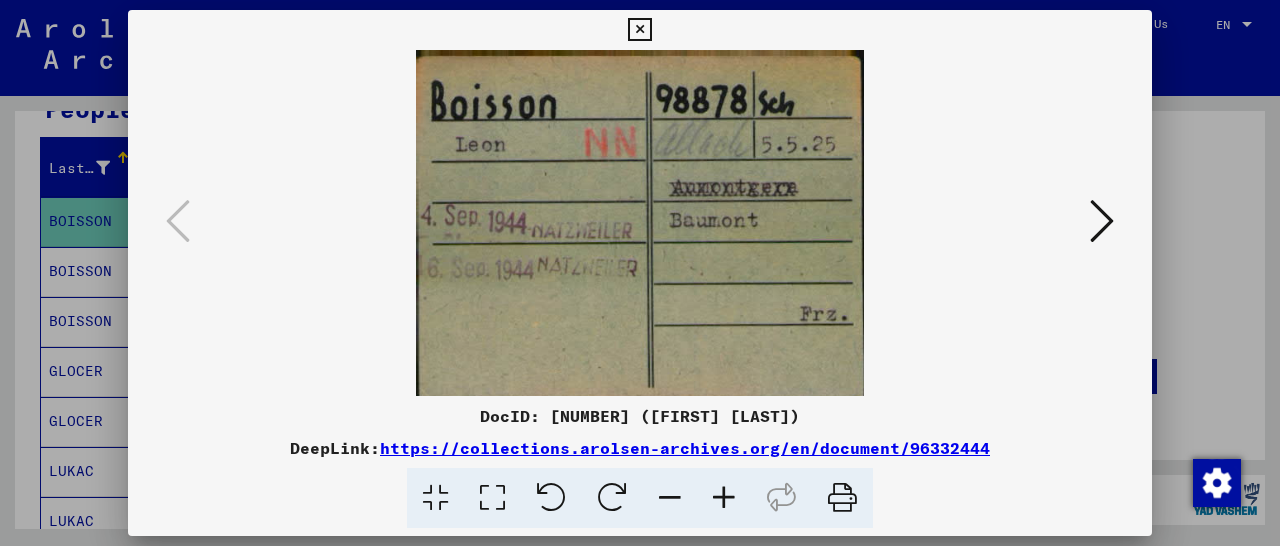 click at bounding box center (639, 30) 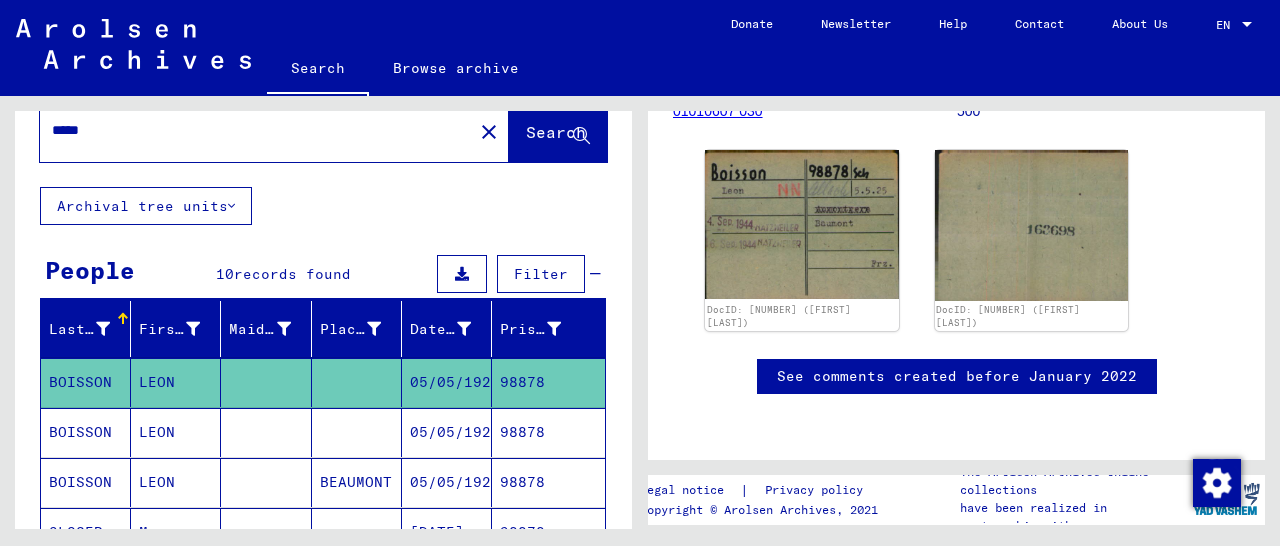 scroll, scrollTop: 0, scrollLeft: 0, axis: both 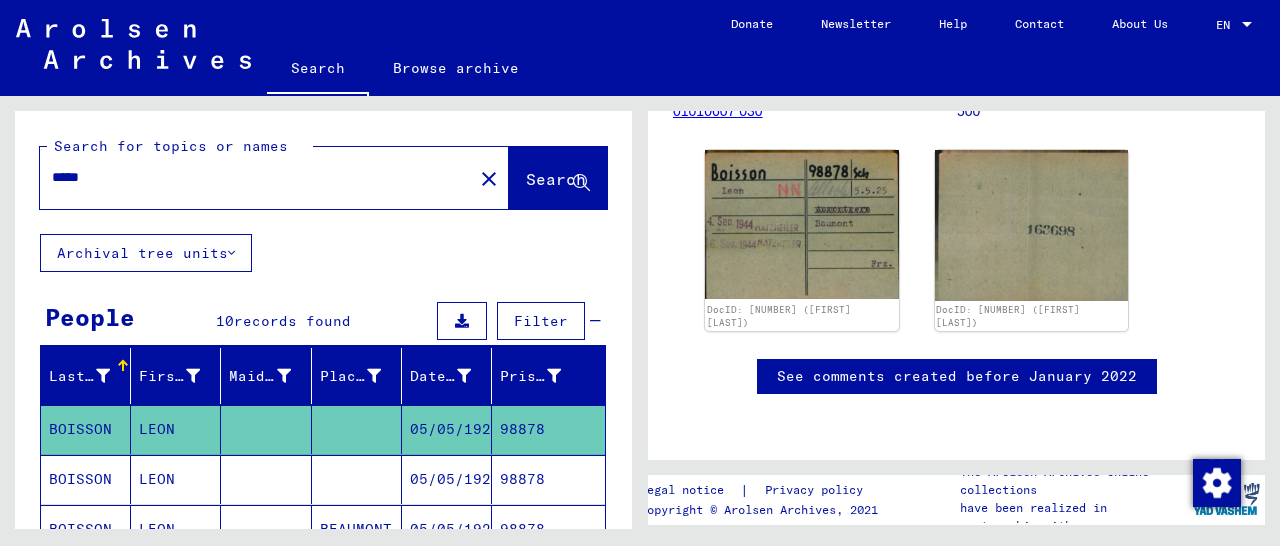 drag, startPoint x: 125, startPoint y: 175, endPoint x: 44, endPoint y: 177, distance: 81.02469 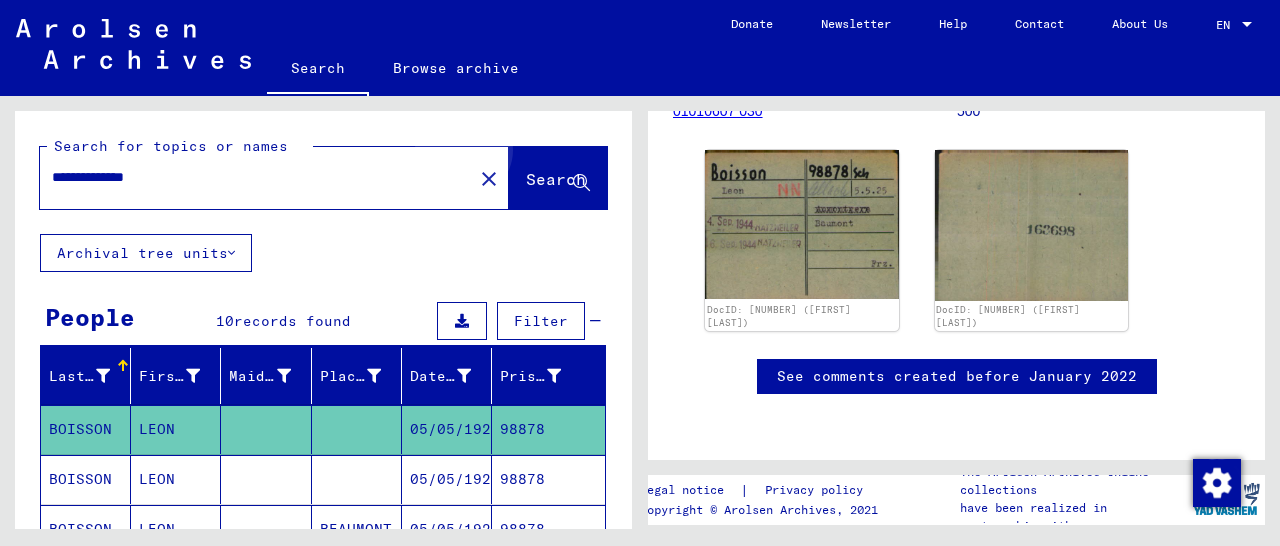click on "Search" 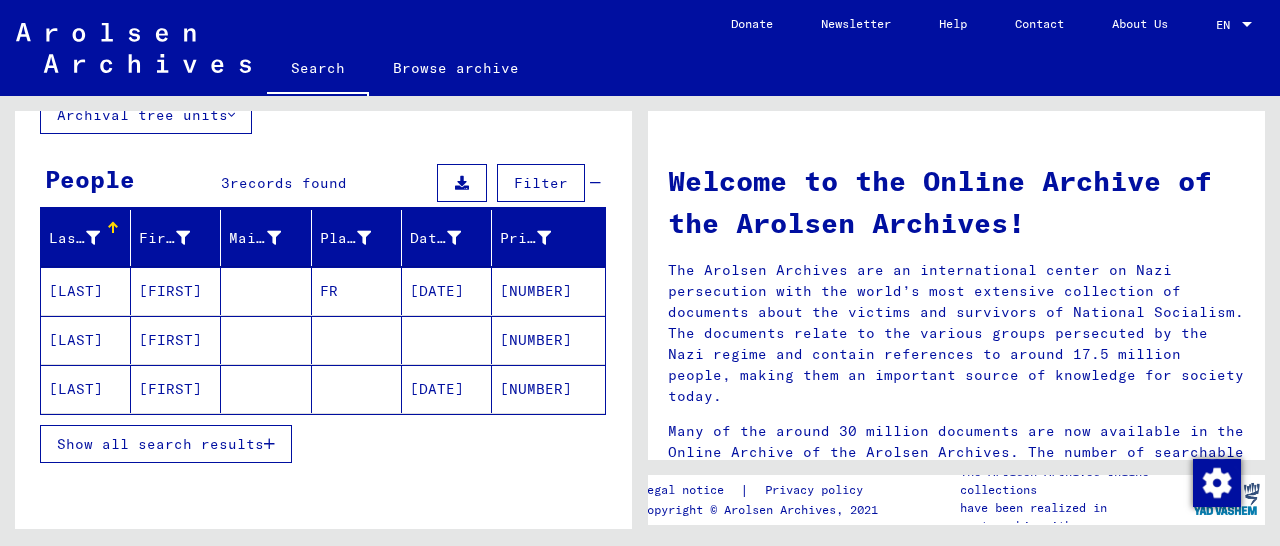 scroll, scrollTop: 208, scrollLeft: 0, axis: vertical 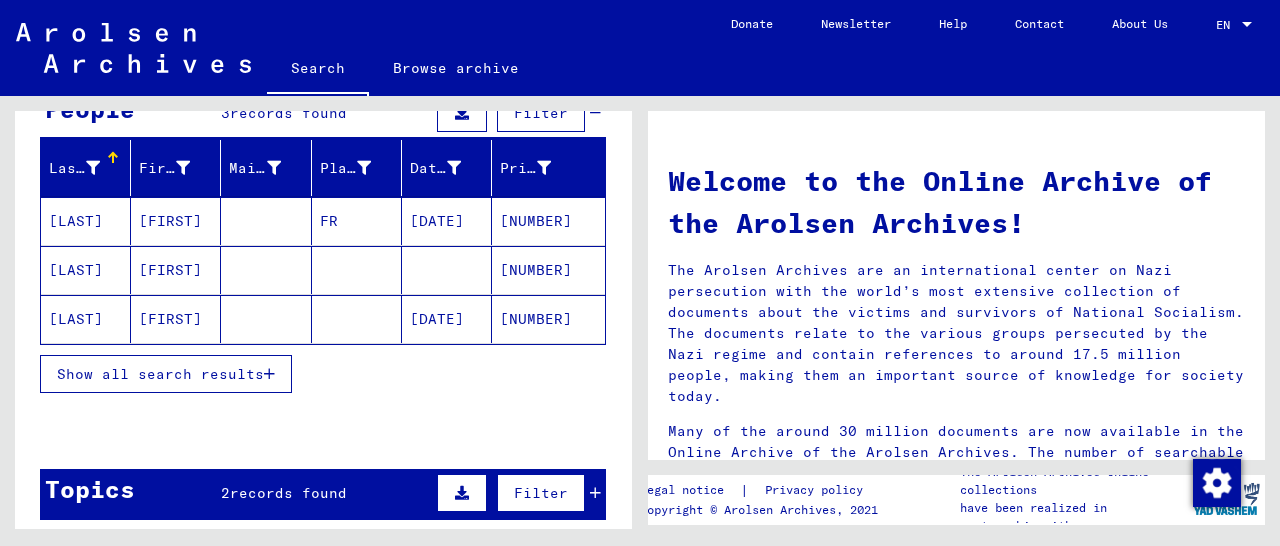 click on "[NUMBER]" 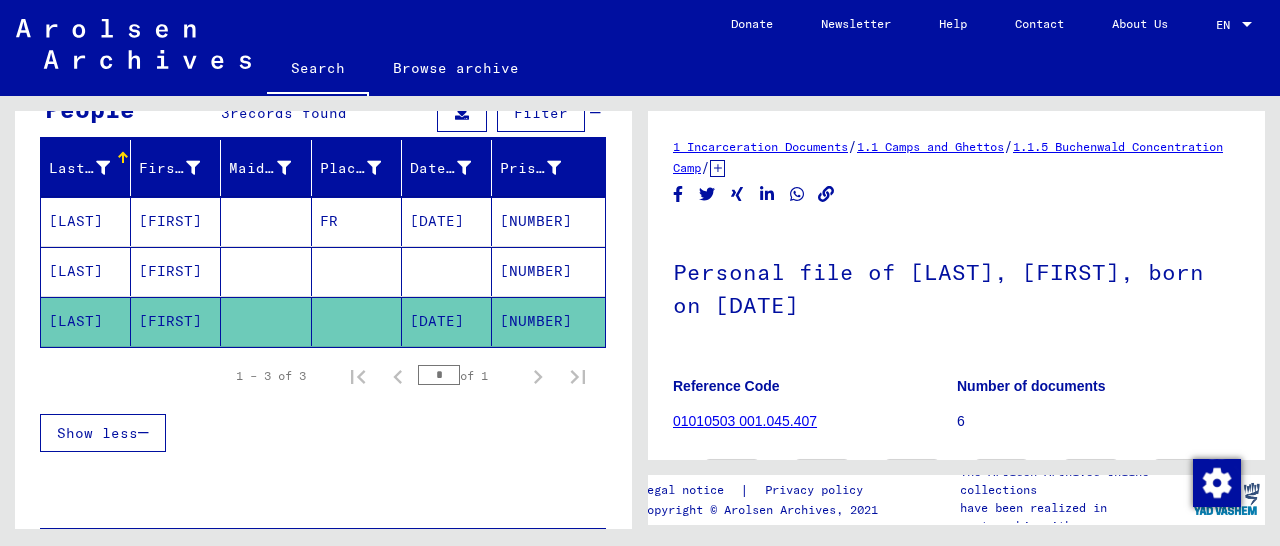 scroll, scrollTop: 312, scrollLeft: 0, axis: vertical 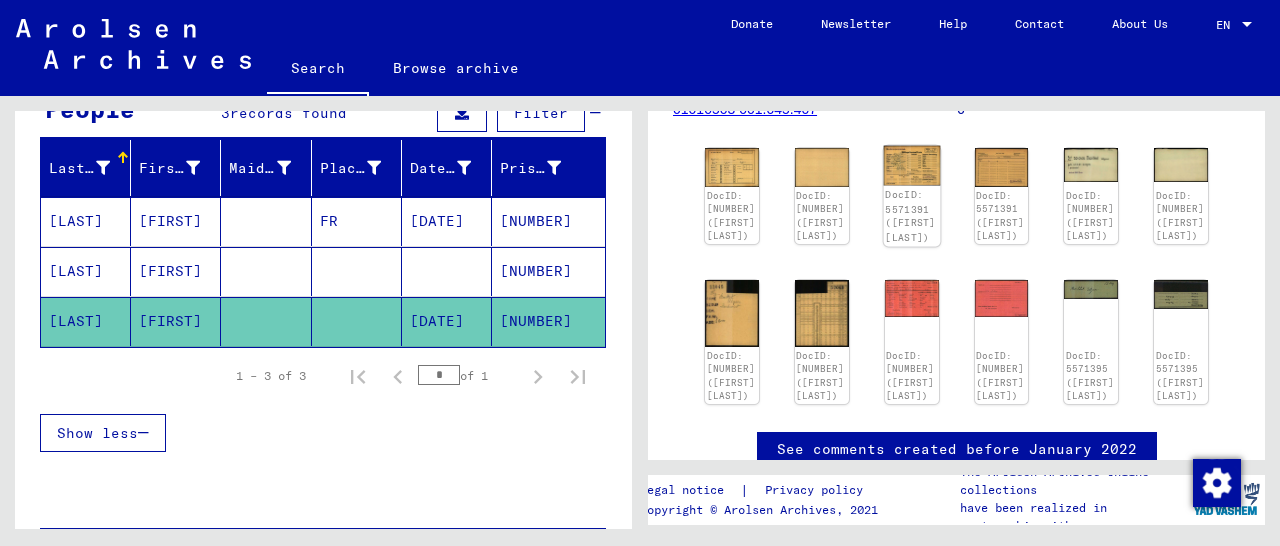 click 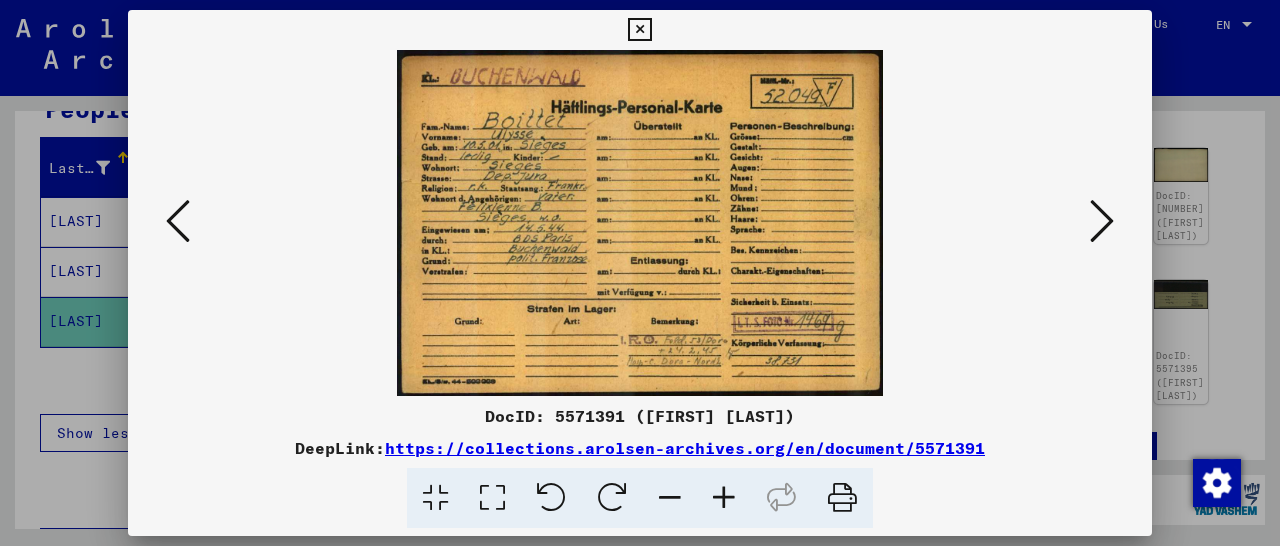 click at bounding box center (639, 30) 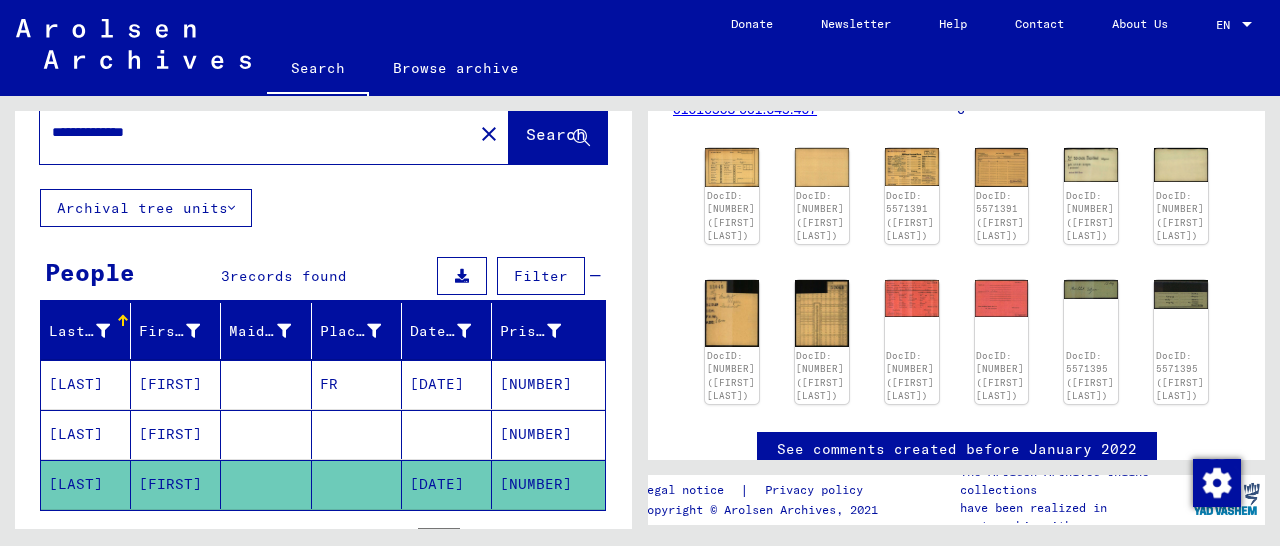 scroll, scrollTop: 0, scrollLeft: 0, axis: both 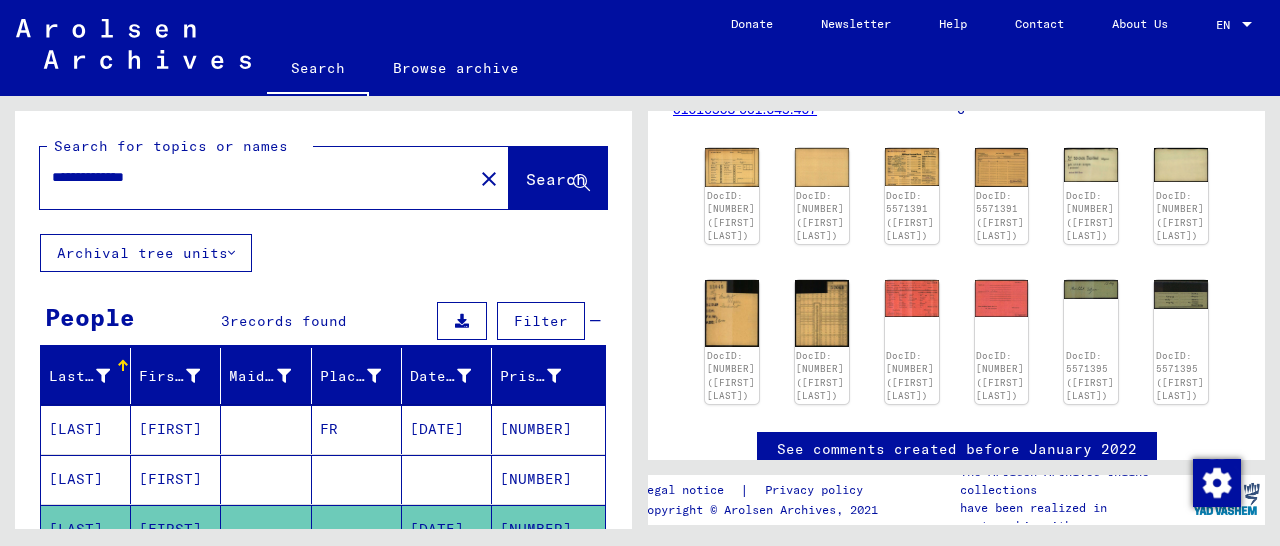 drag, startPoint x: 177, startPoint y: 181, endPoint x: 49, endPoint y: 187, distance: 128.14055 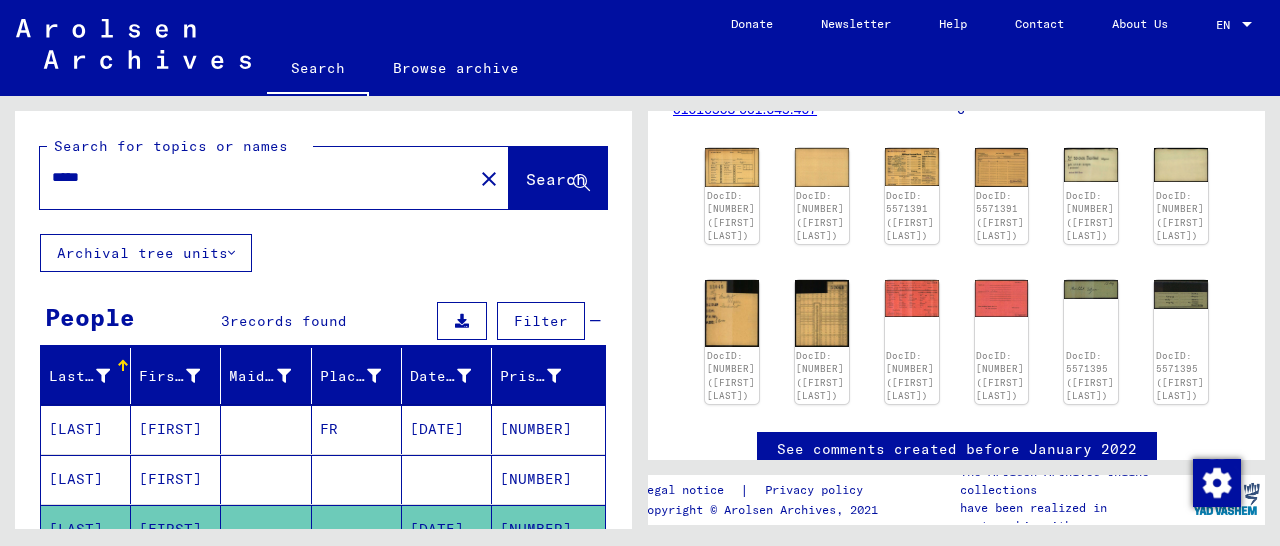 type on "*****" 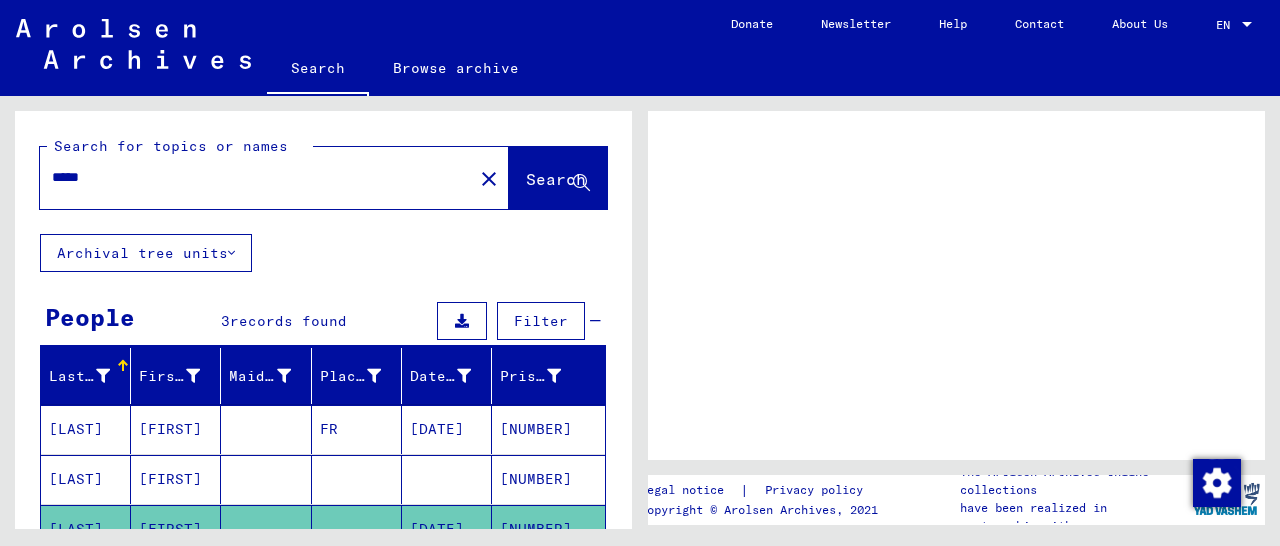 scroll, scrollTop: 0, scrollLeft: 0, axis: both 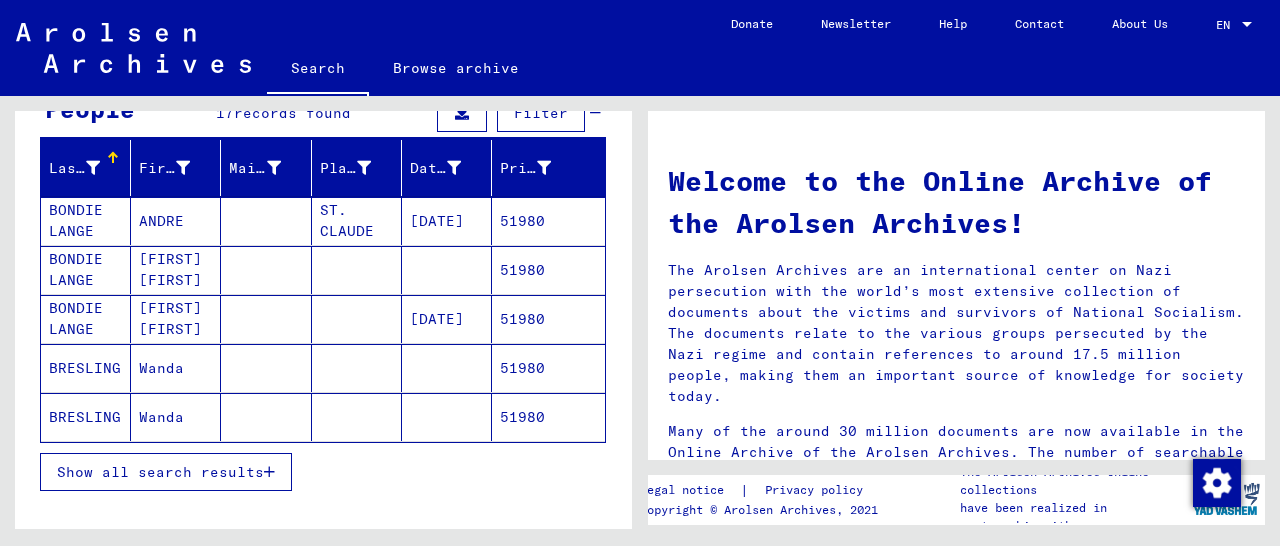 click on "51980" at bounding box center [548, 270] 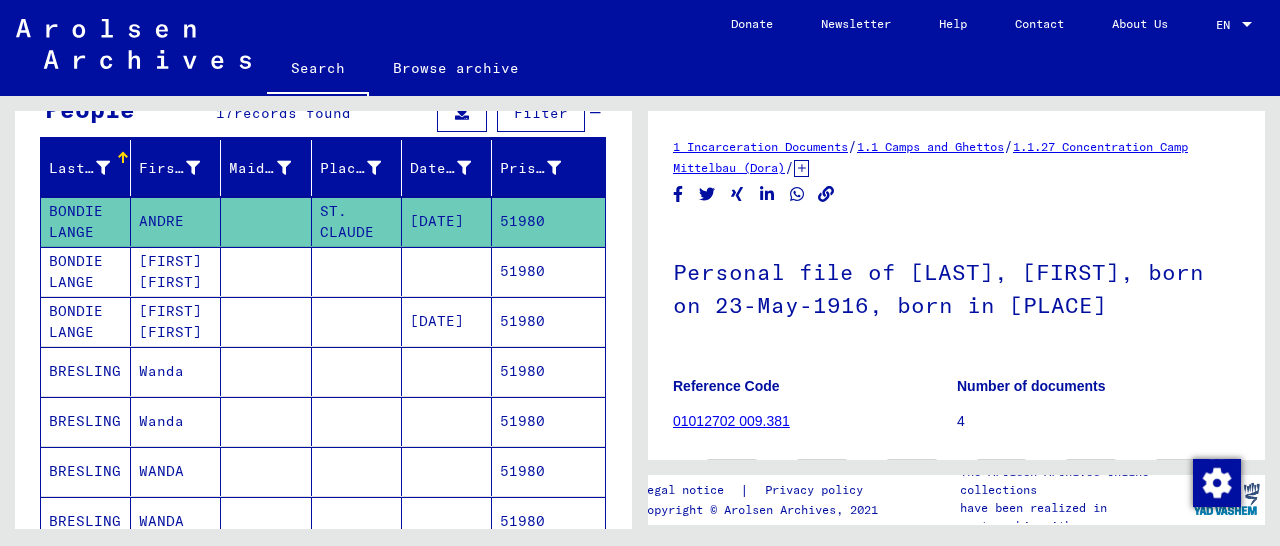 scroll, scrollTop: 312, scrollLeft: 0, axis: vertical 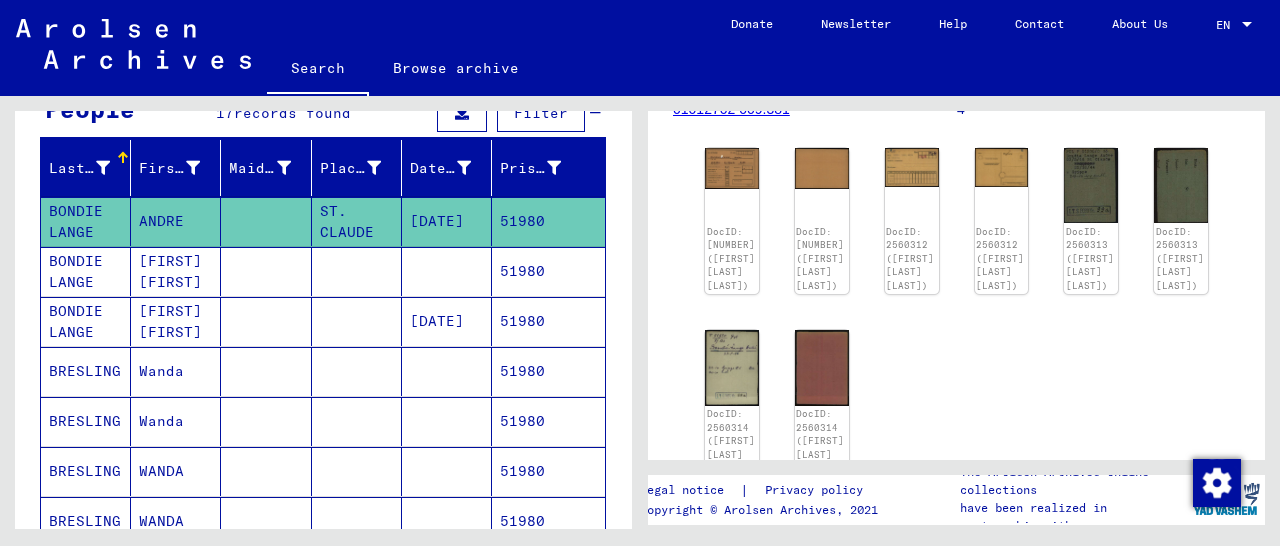 click on "51980" at bounding box center [548, 371] 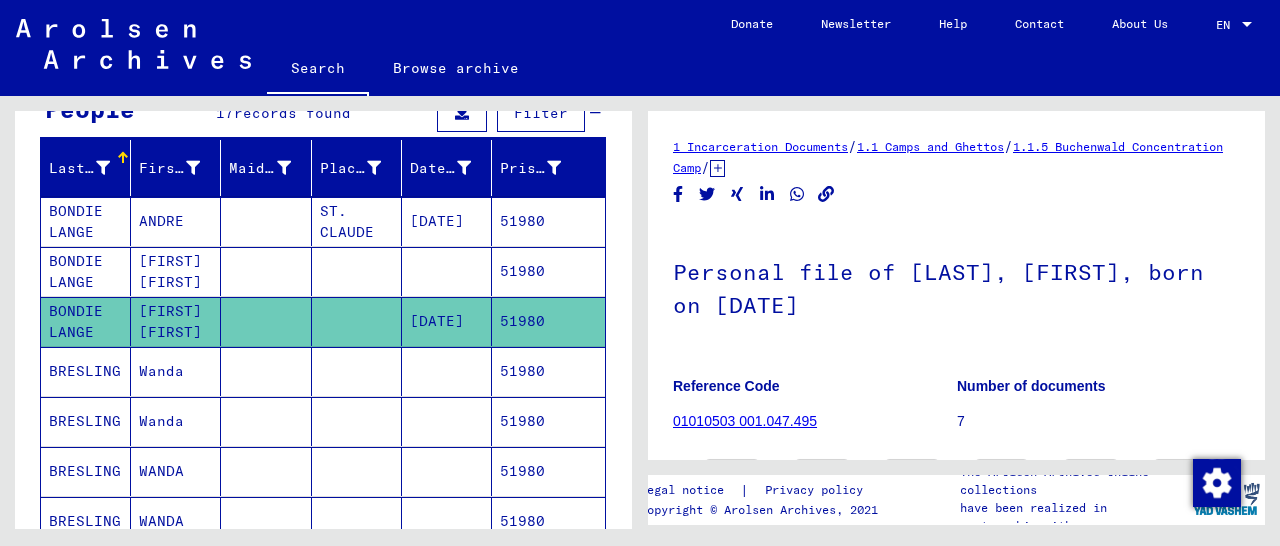 scroll, scrollTop: 312, scrollLeft: 0, axis: vertical 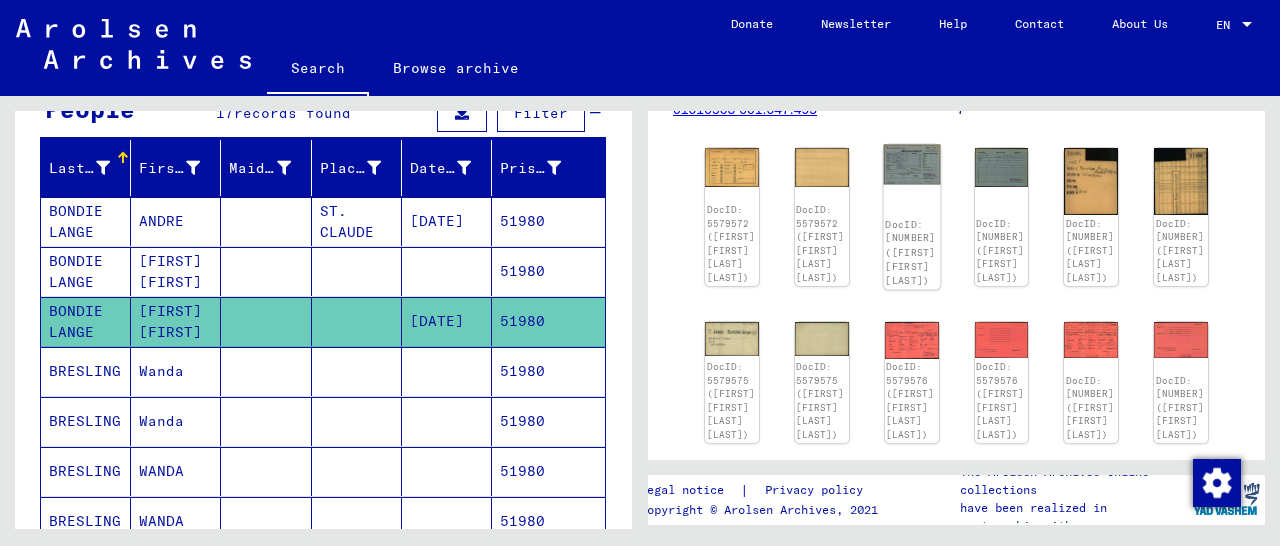 click 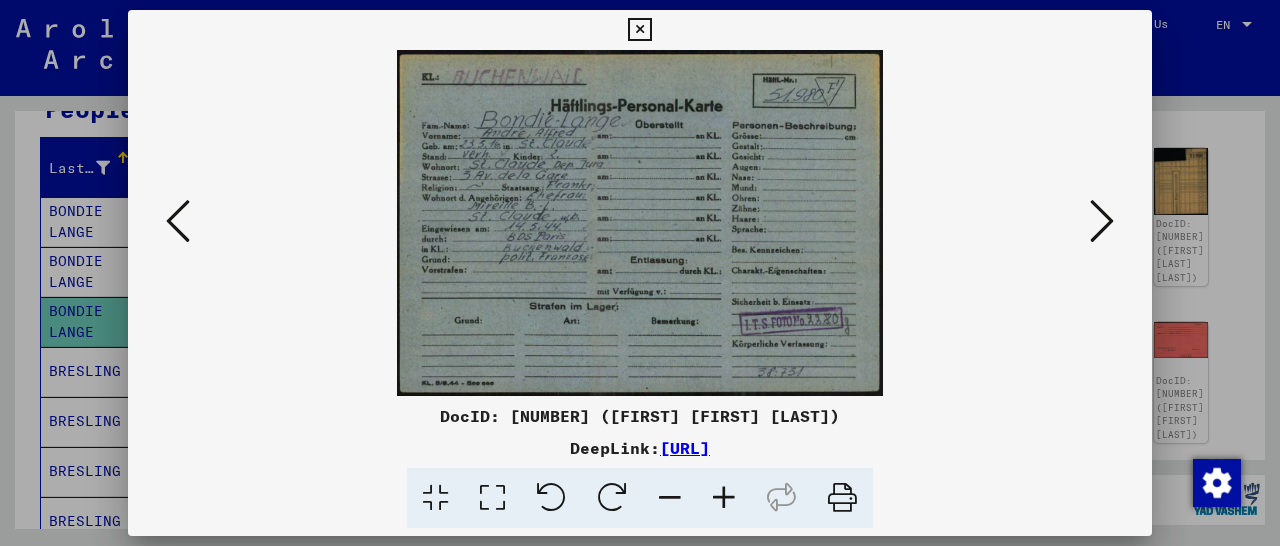 click at bounding box center [639, 30] 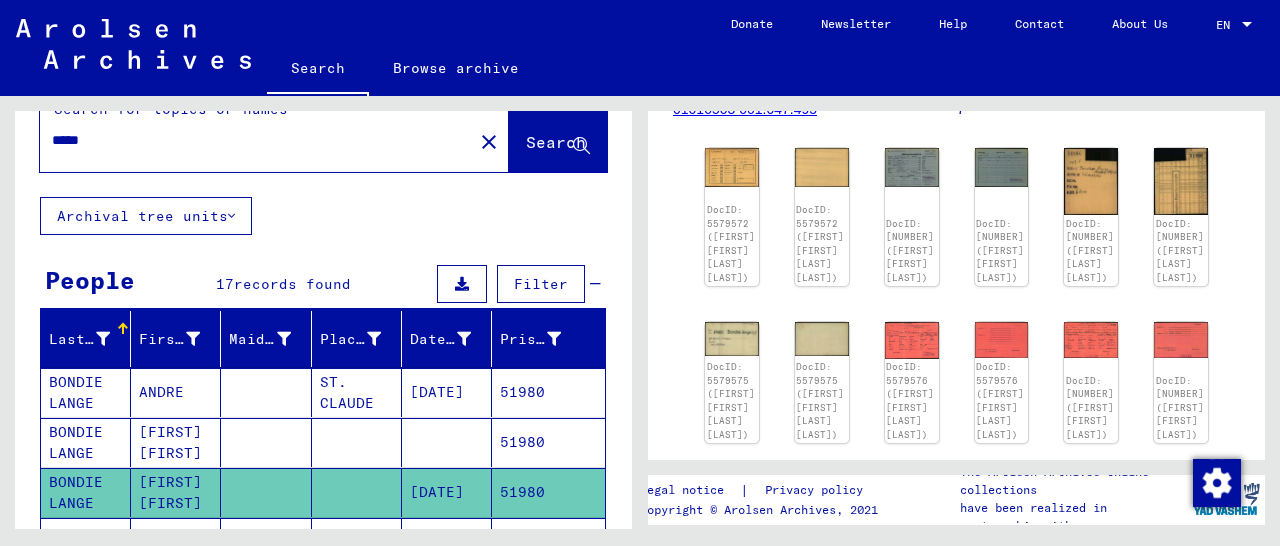 scroll, scrollTop: 0, scrollLeft: 0, axis: both 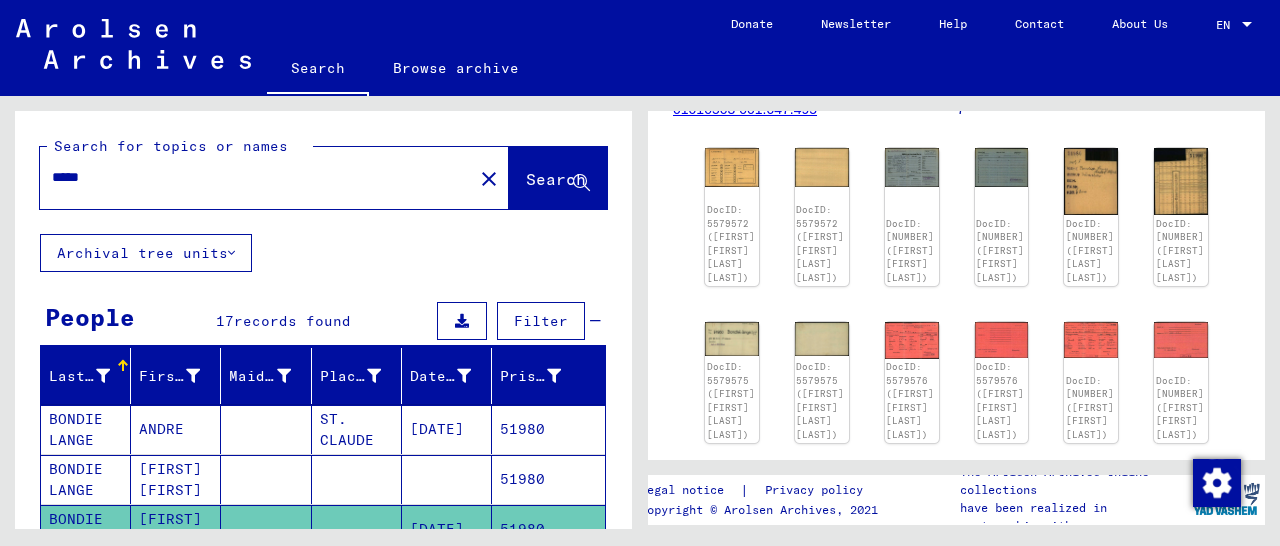 drag, startPoint x: 132, startPoint y: 177, endPoint x: 0, endPoint y: 179, distance: 132.01515 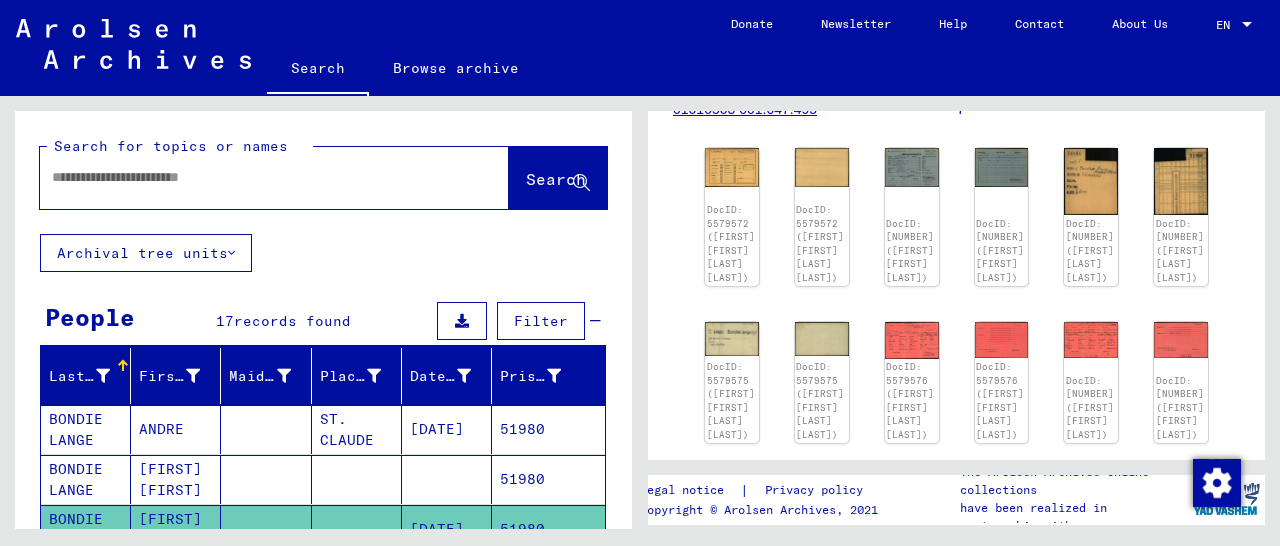 paste on "*****" 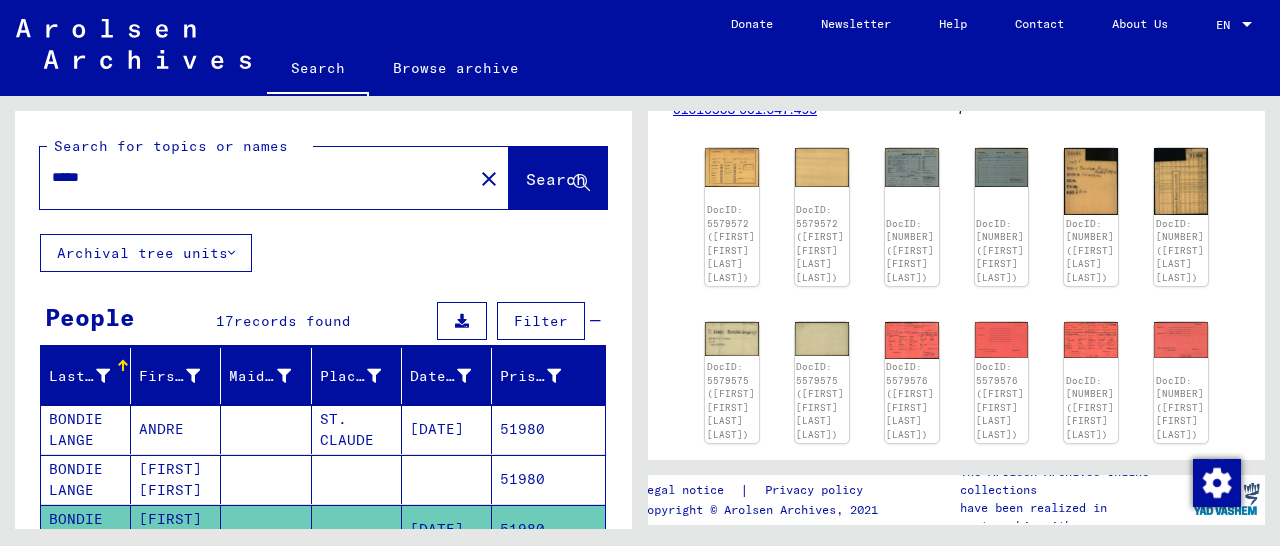 type on "*****" 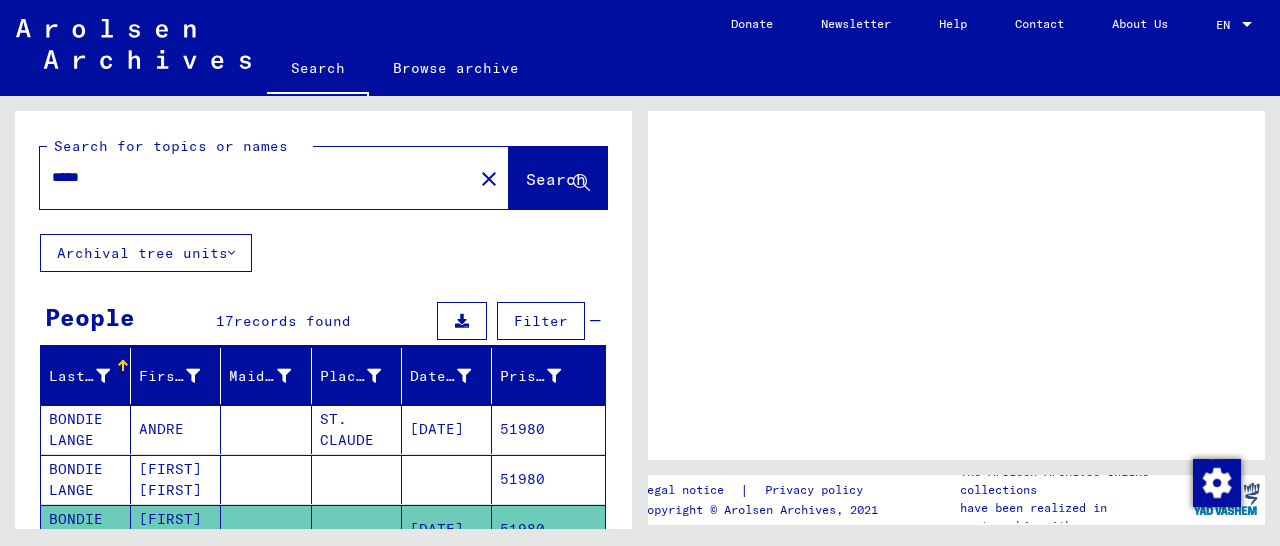 scroll, scrollTop: 0, scrollLeft: 0, axis: both 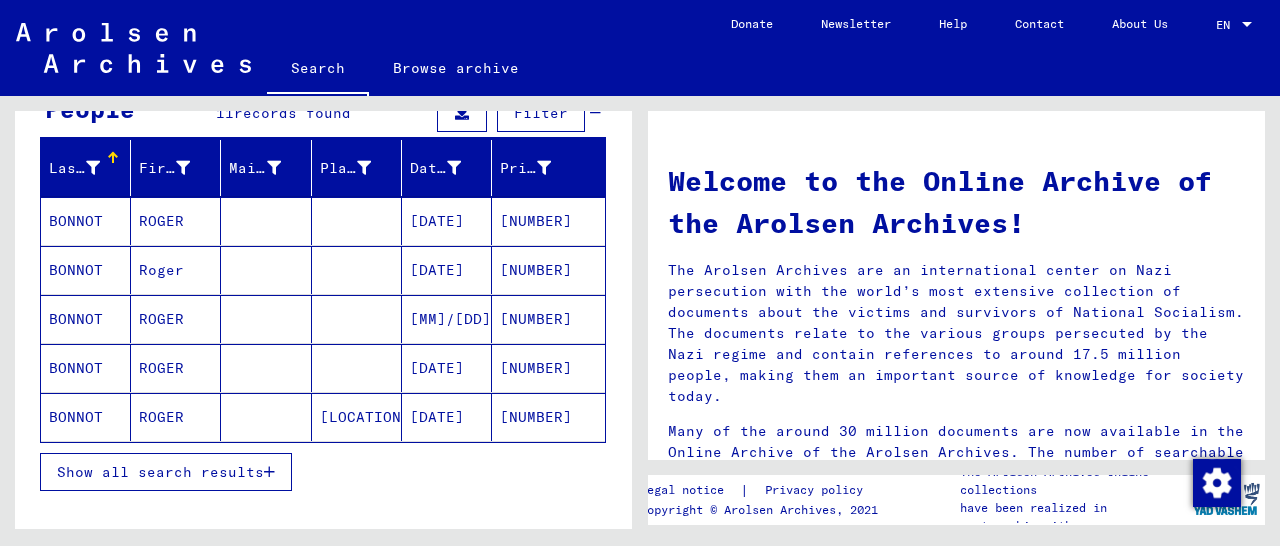 click on "[NUMBER]" at bounding box center [548, 270] 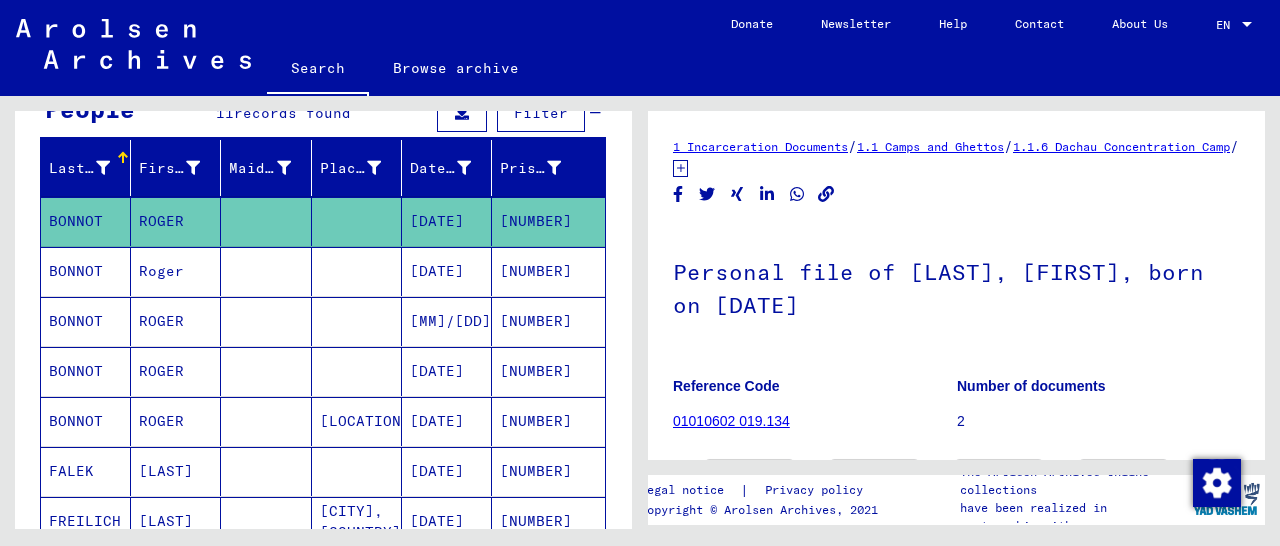 scroll, scrollTop: 193, scrollLeft: 0, axis: vertical 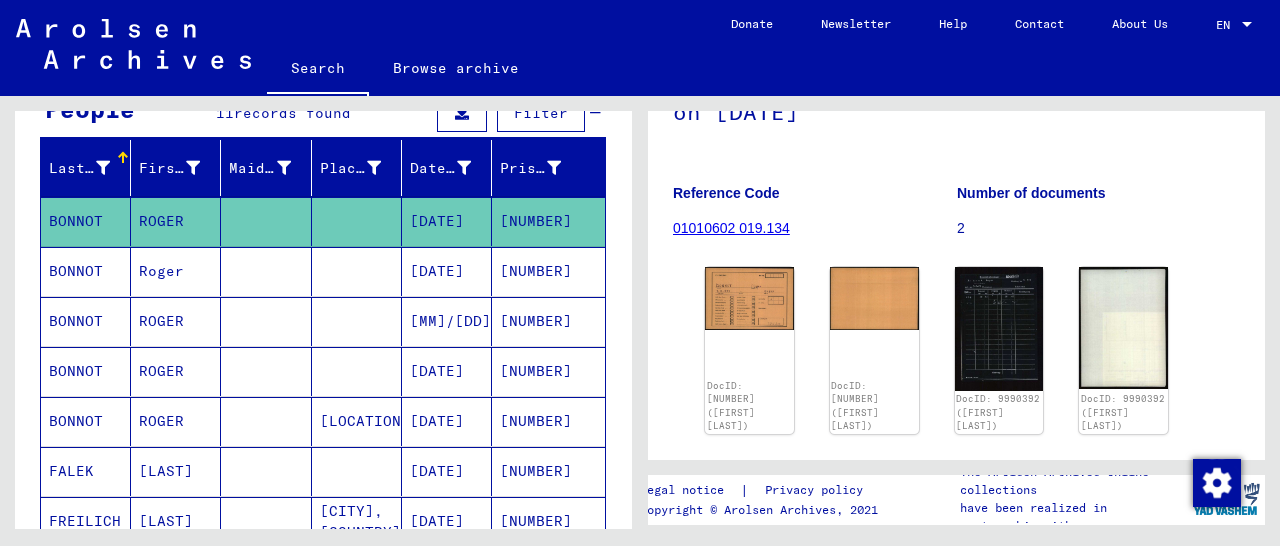 click on "[NUMBER]" at bounding box center (548, 321) 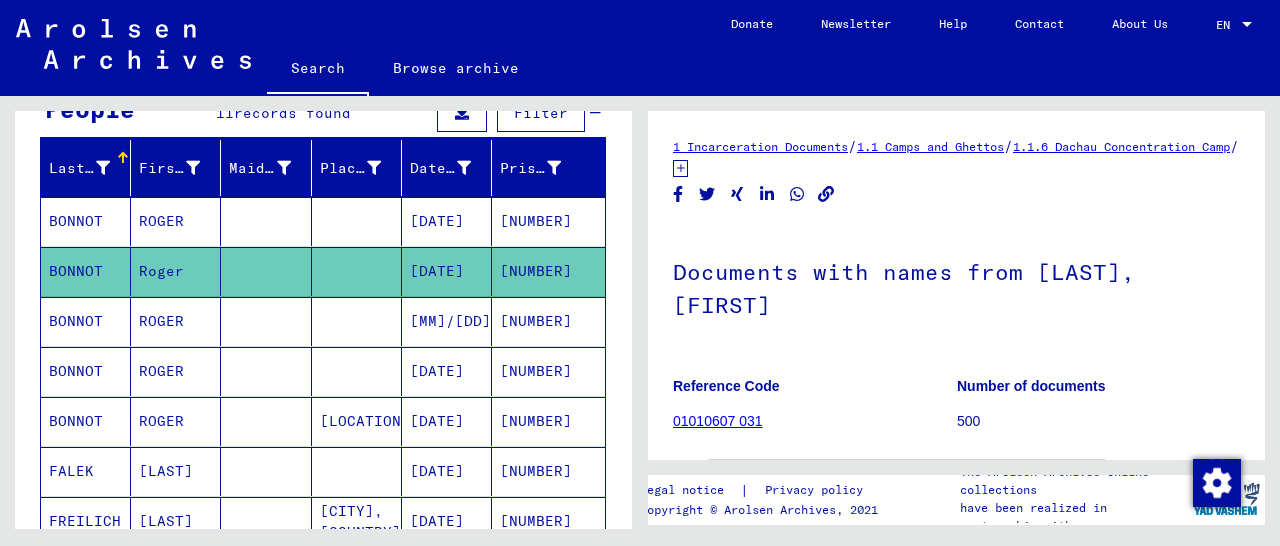 scroll, scrollTop: 312, scrollLeft: 0, axis: vertical 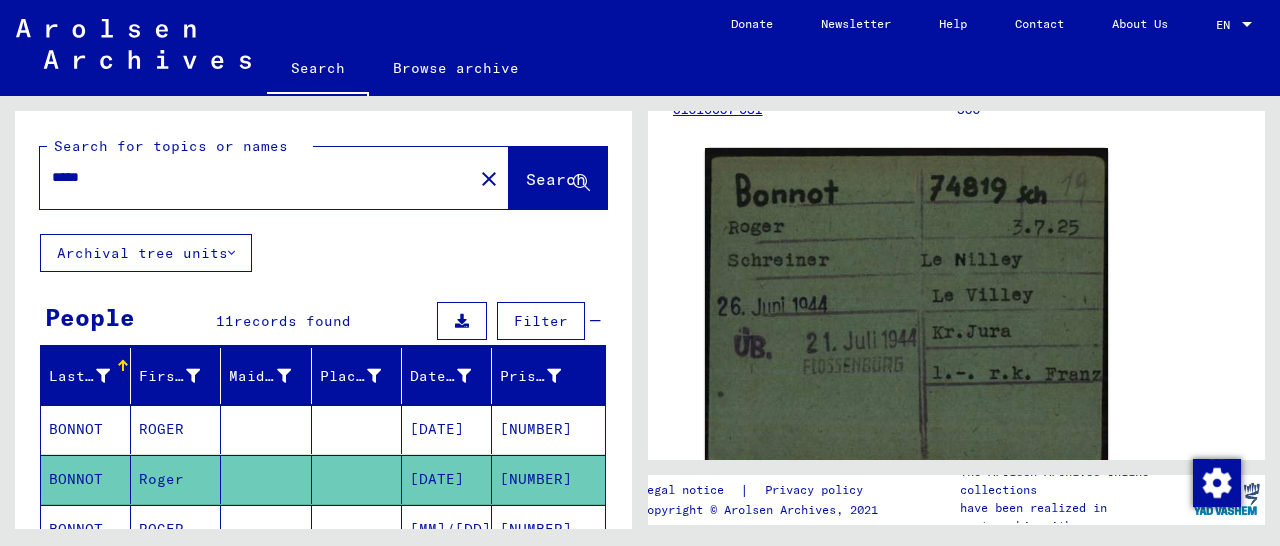 drag, startPoint x: 139, startPoint y: 187, endPoint x: 21, endPoint y: 181, distance: 118.15244 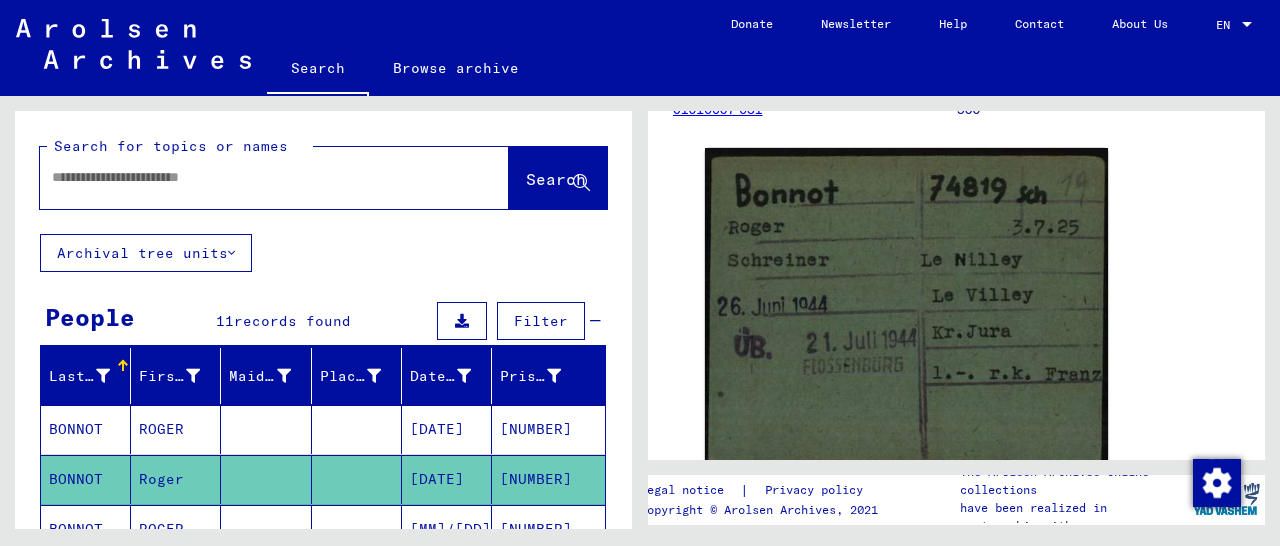 paste on "*****" 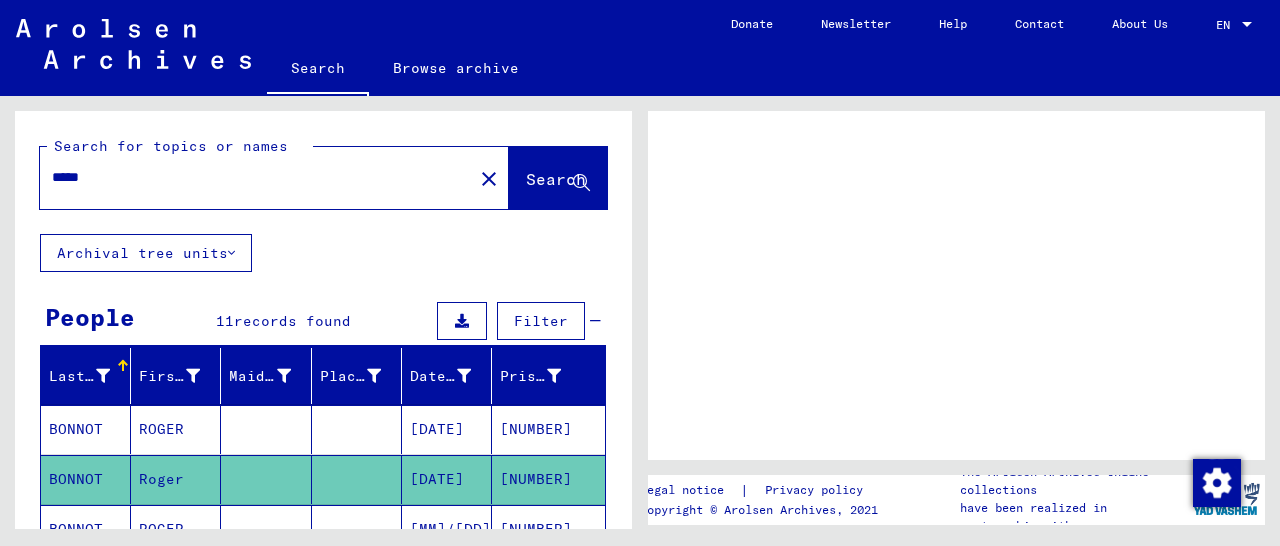scroll, scrollTop: 0, scrollLeft: 0, axis: both 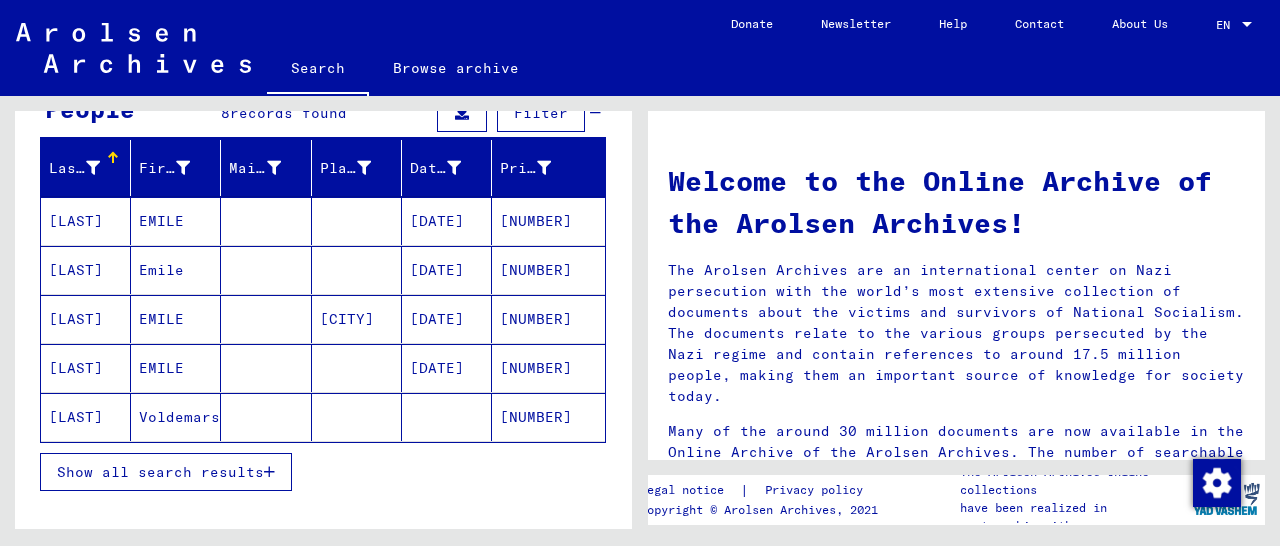 click on "[NUMBER]" at bounding box center (548, 270) 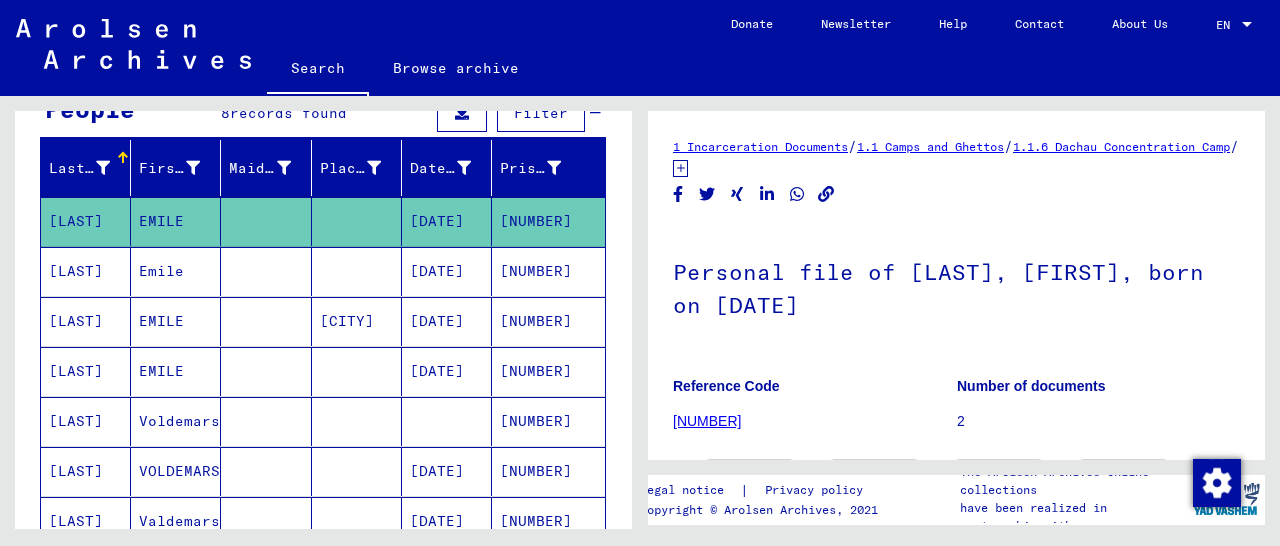 scroll, scrollTop: 206, scrollLeft: 0, axis: vertical 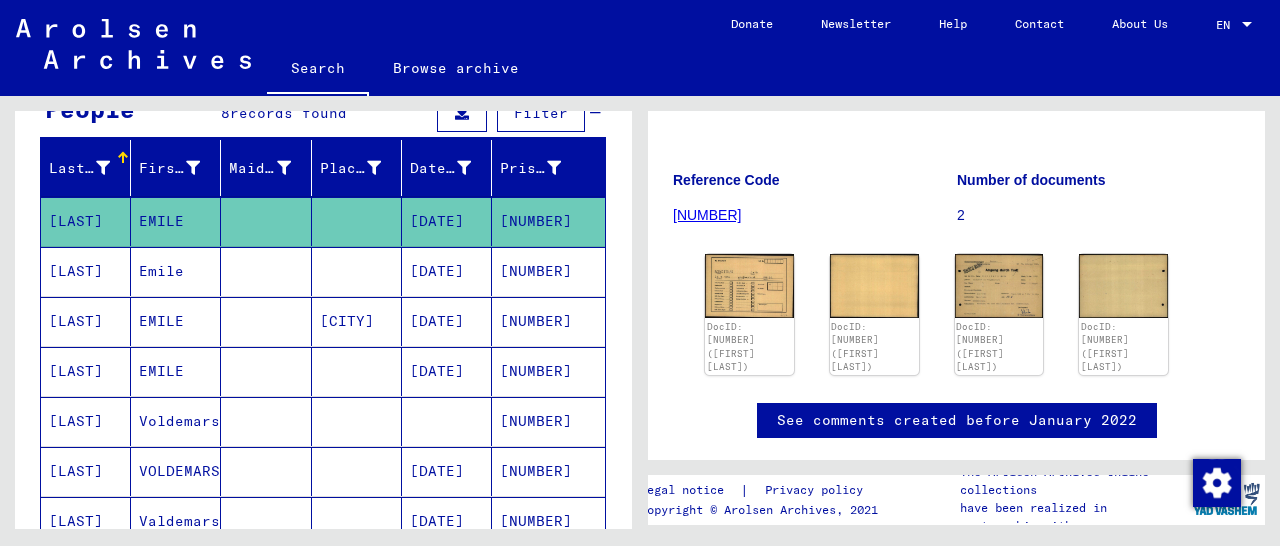 click on "[NUMBER]" at bounding box center (548, 321) 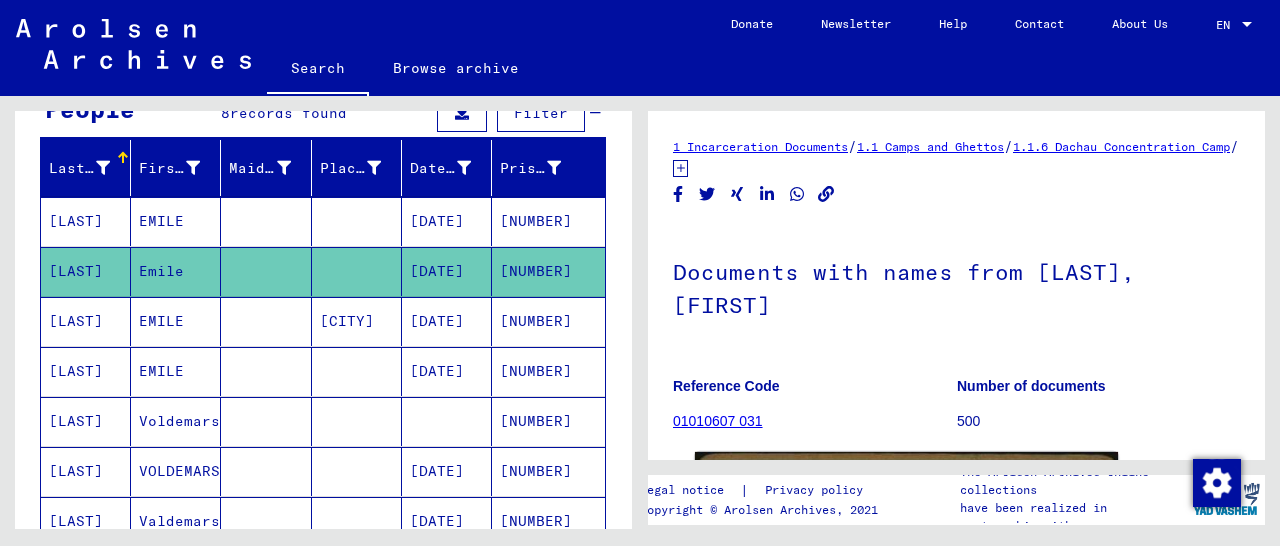 scroll, scrollTop: 312, scrollLeft: 0, axis: vertical 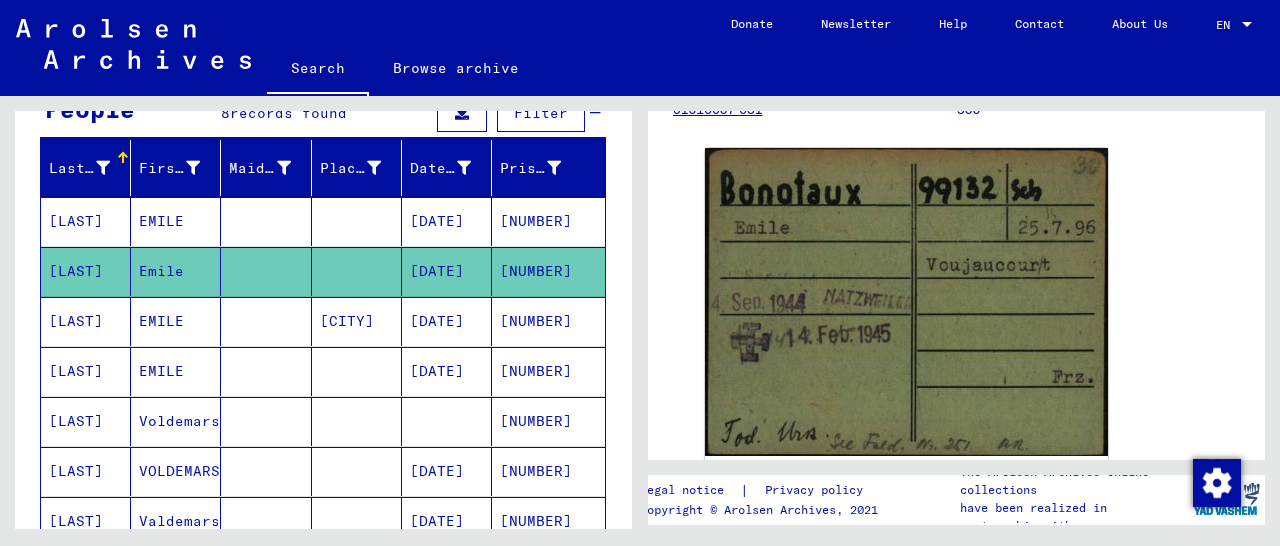 click on "[NUMBER]" at bounding box center (548, 371) 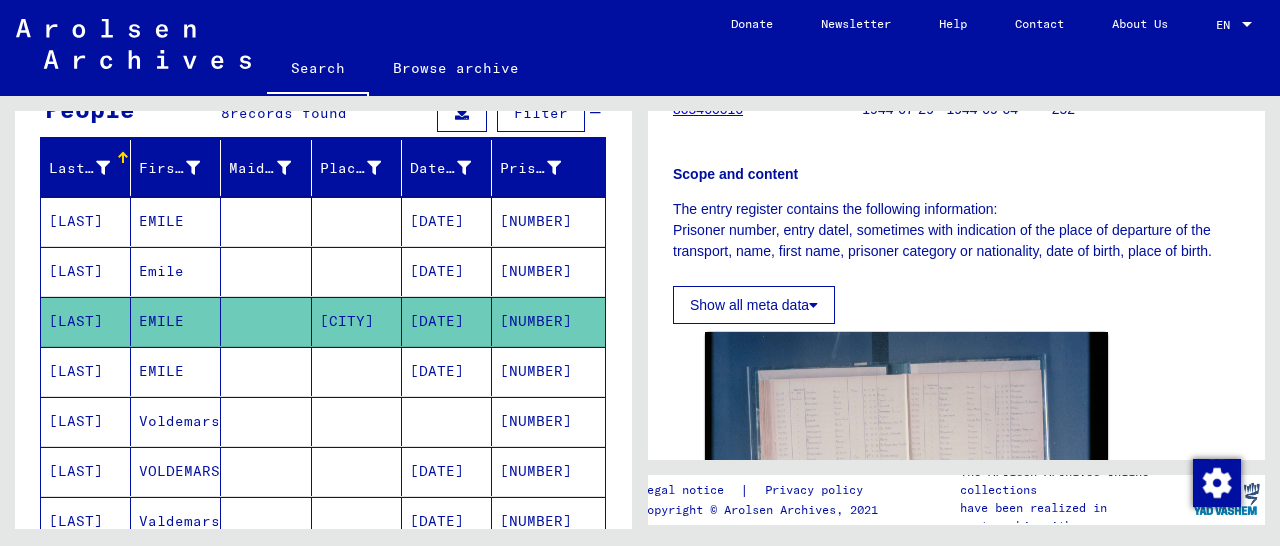 scroll, scrollTop: 416, scrollLeft: 0, axis: vertical 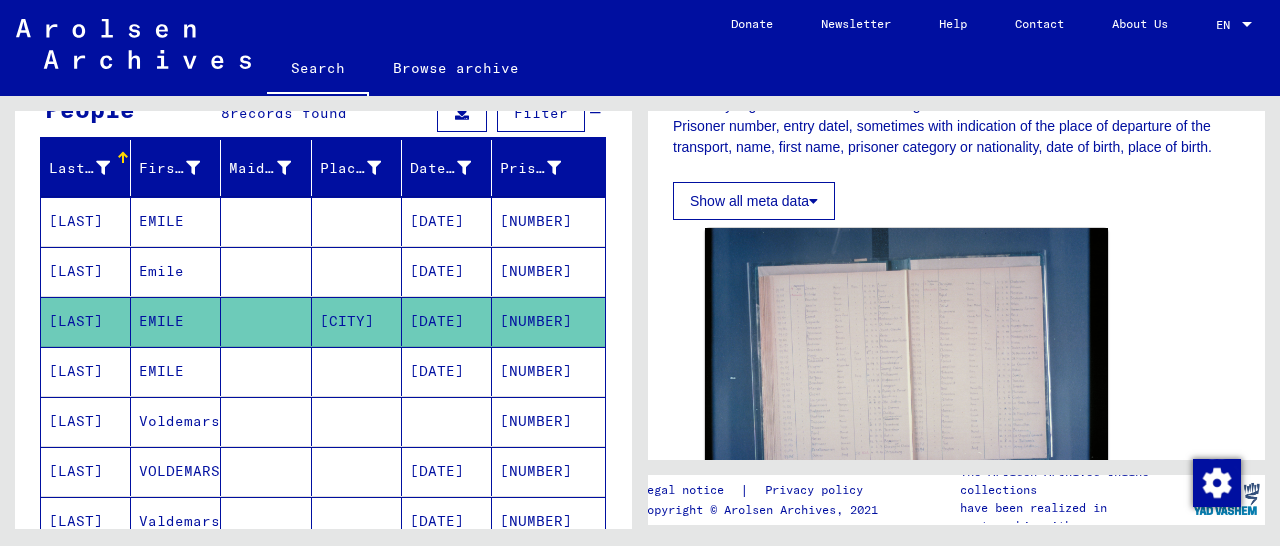 click on "[NUMBER]" at bounding box center (548, 421) 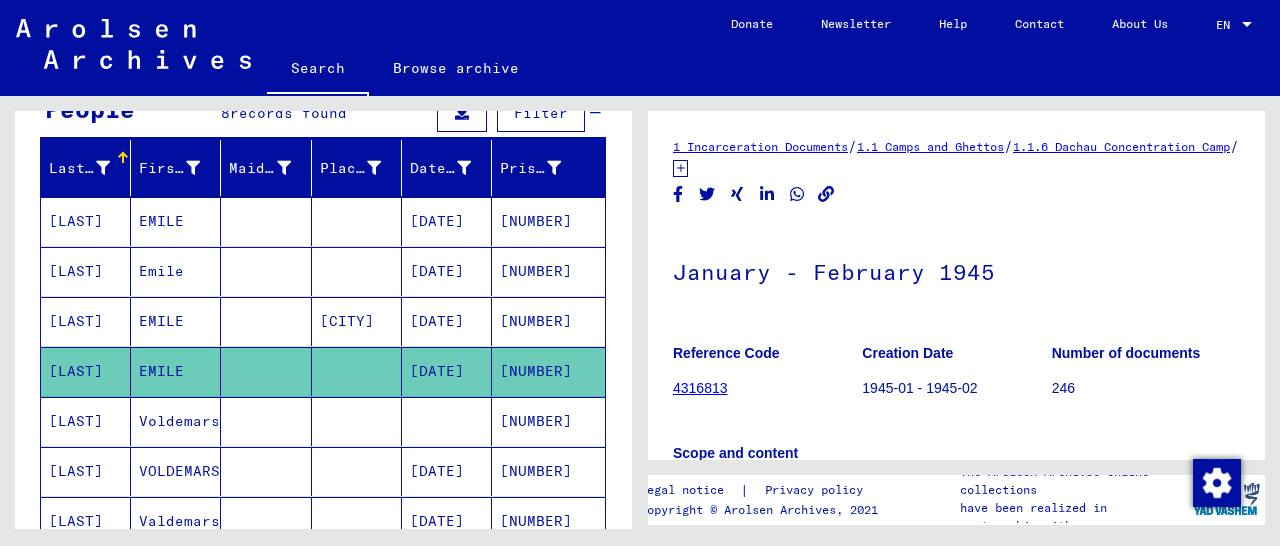 scroll, scrollTop: 312, scrollLeft: 0, axis: vertical 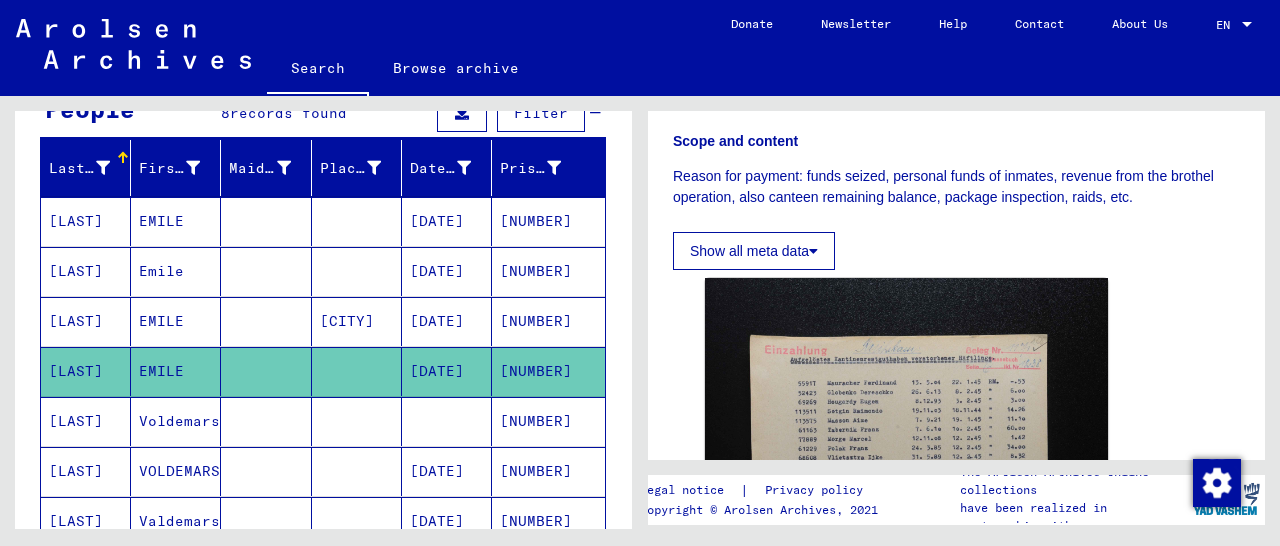 click on "[NUMBER]" at bounding box center [548, 271] 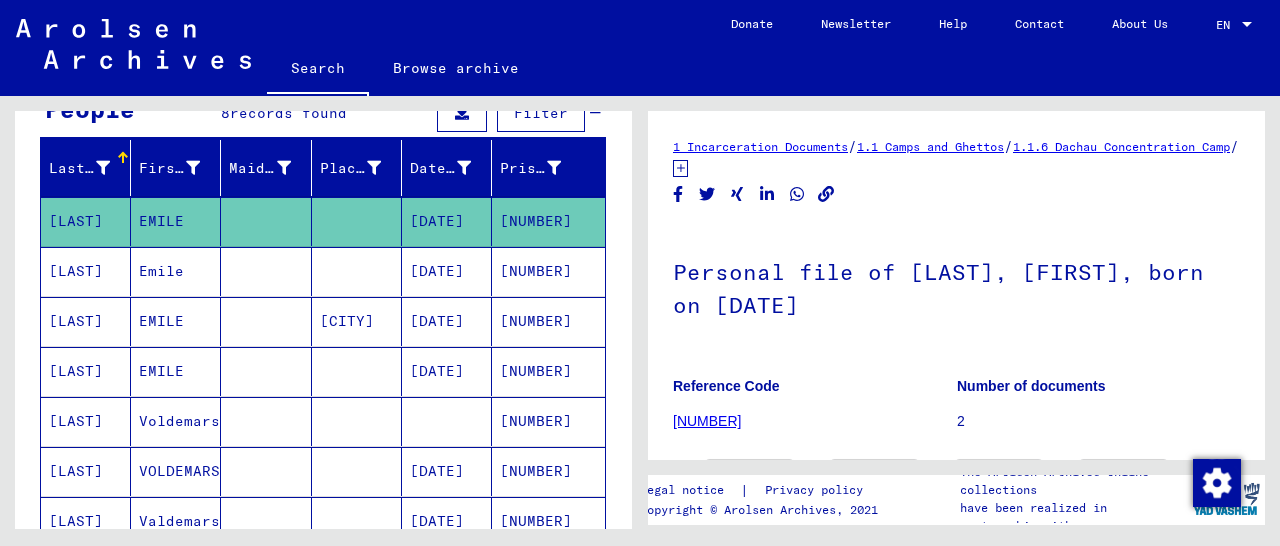 scroll, scrollTop: 267, scrollLeft: 0, axis: vertical 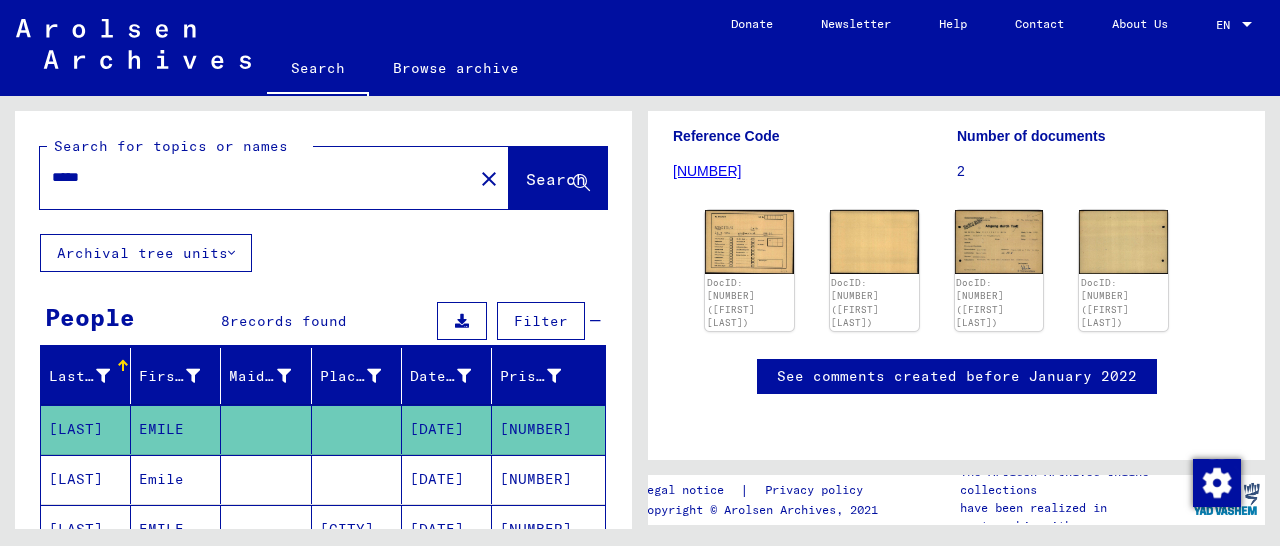 drag, startPoint x: 115, startPoint y: 171, endPoint x: 41, endPoint y: 187, distance: 75.70998 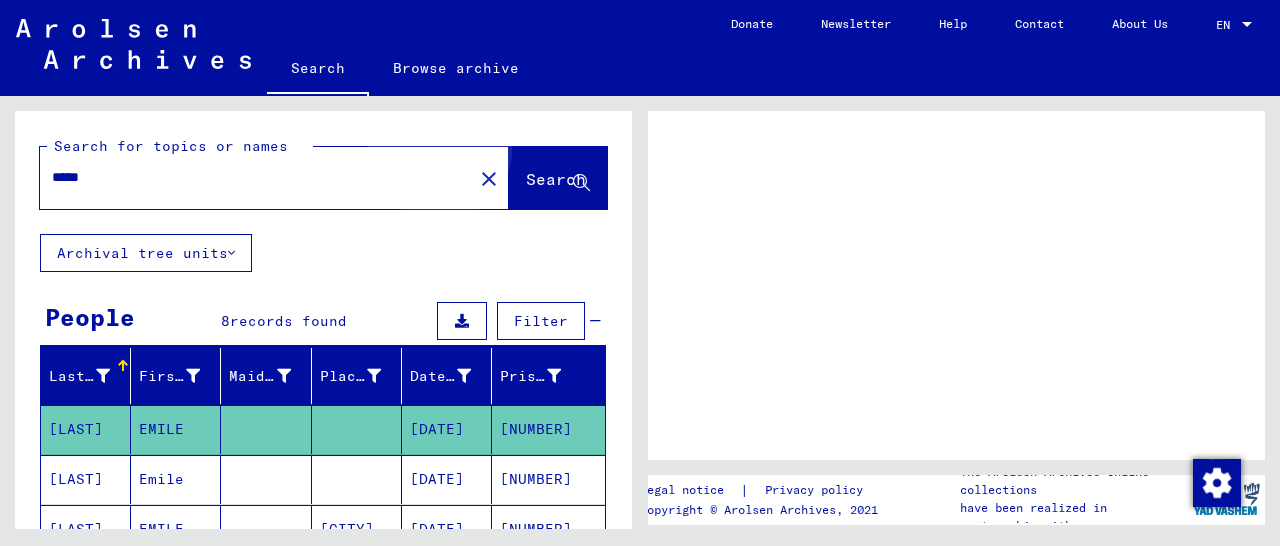 scroll, scrollTop: 0, scrollLeft: 0, axis: both 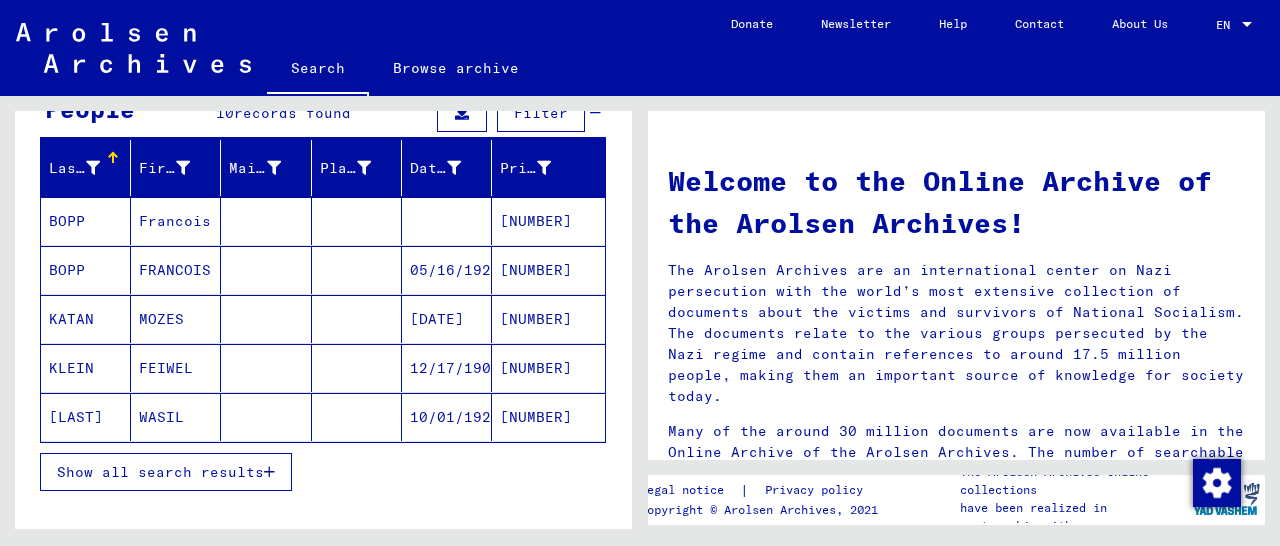 click on "[NUMBER]" at bounding box center [548, 270] 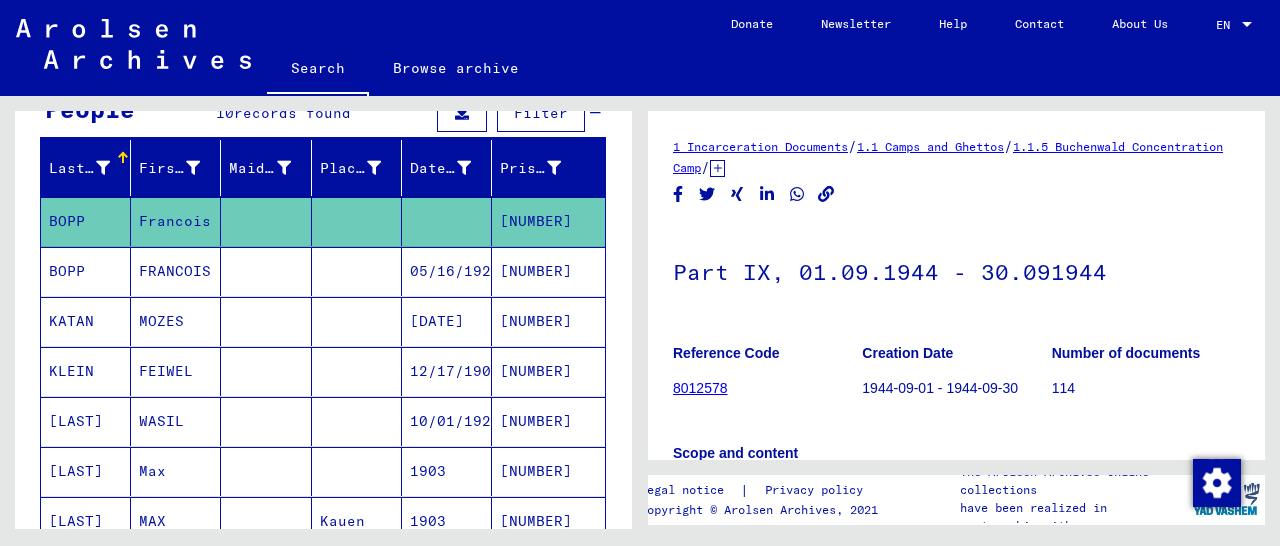 scroll, scrollTop: 416, scrollLeft: 0, axis: vertical 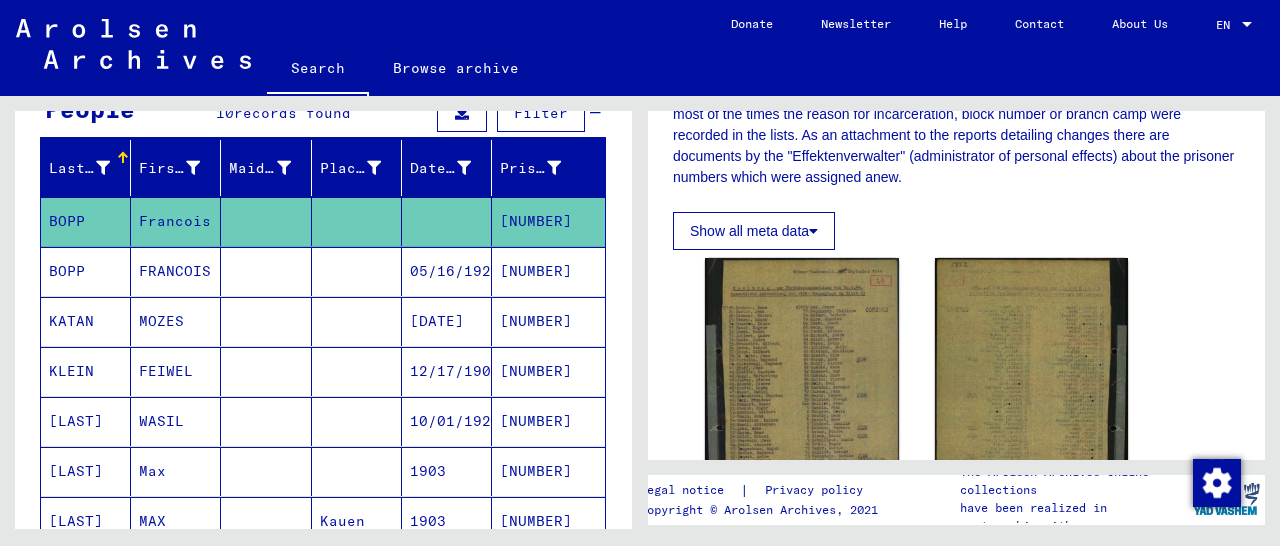 click on "[NUMBER]" at bounding box center (548, 321) 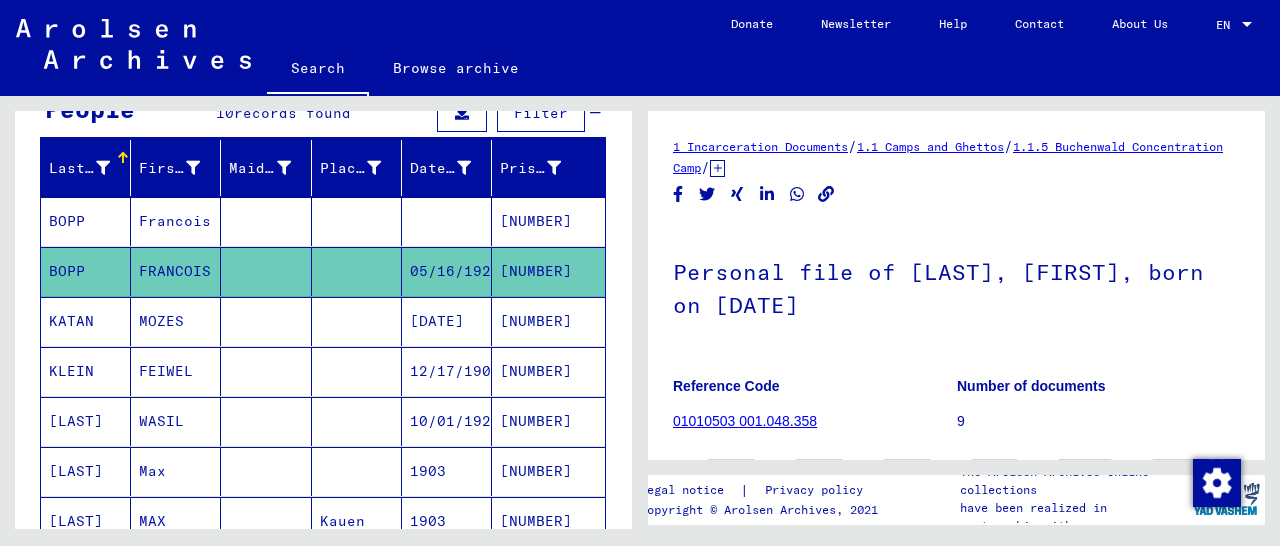 scroll, scrollTop: 312, scrollLeft: 0, axis: vertical 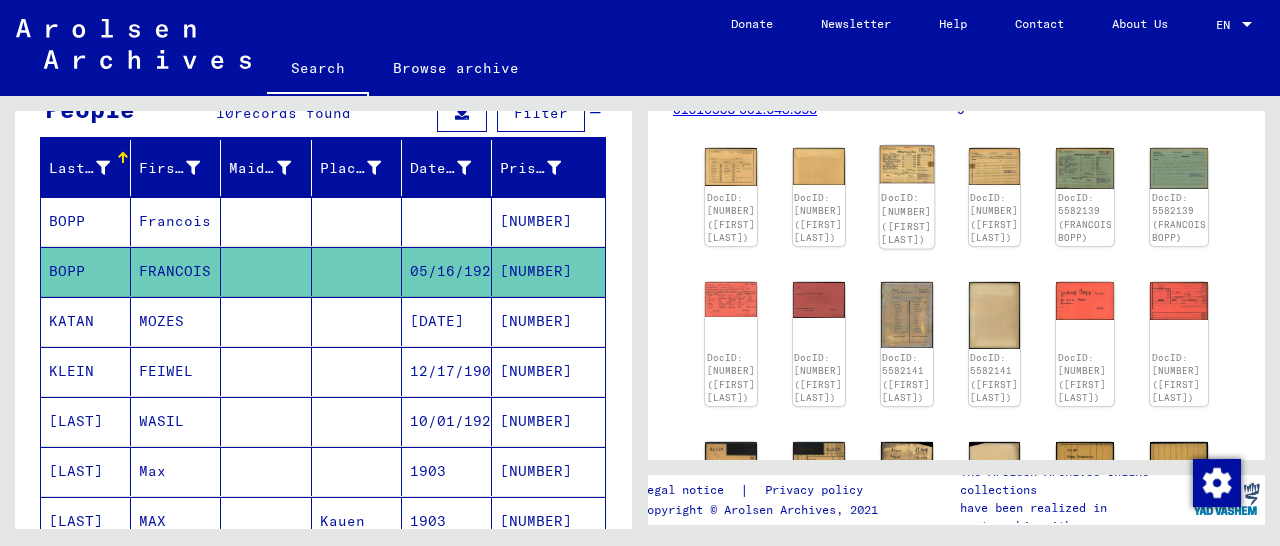 click 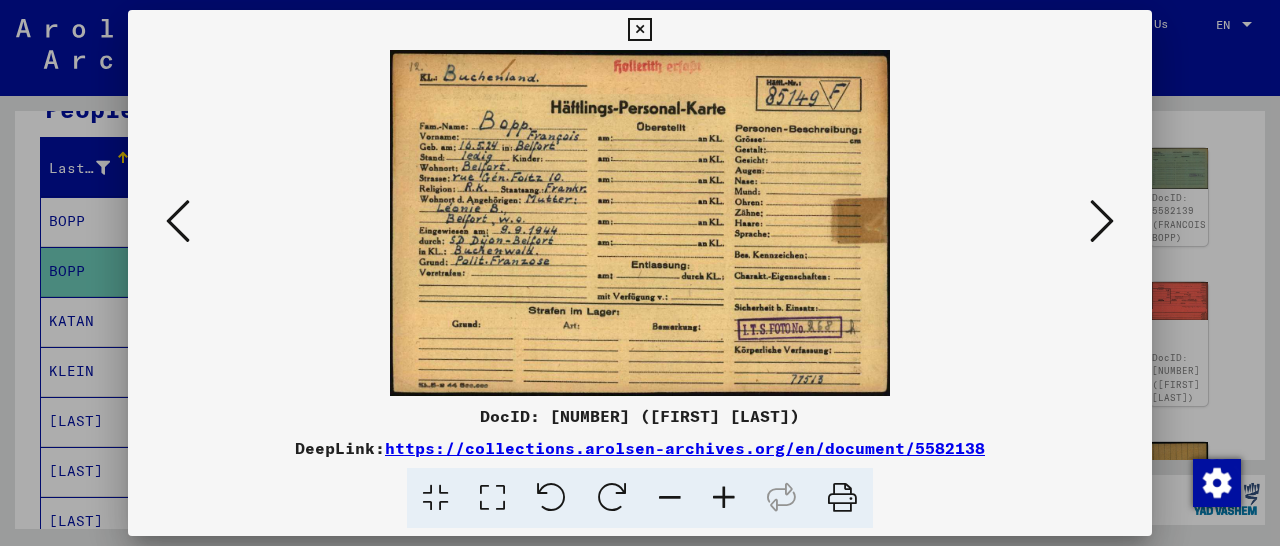 click at bounding box center (639, 30) 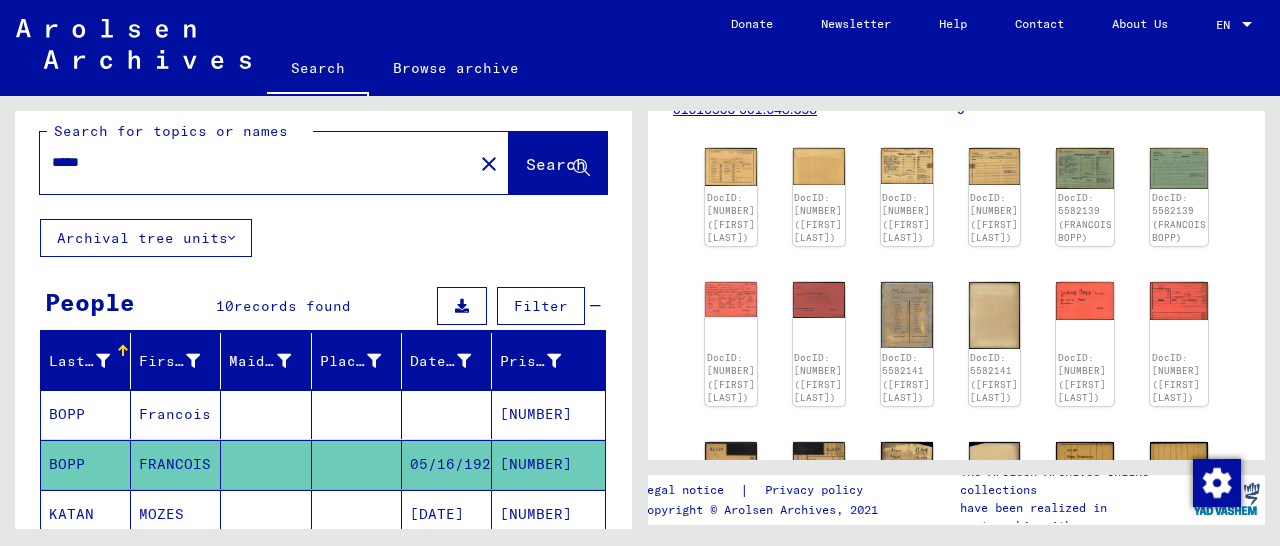 scroll, scrollTop: 0, scrollLeft: 0, axis: both 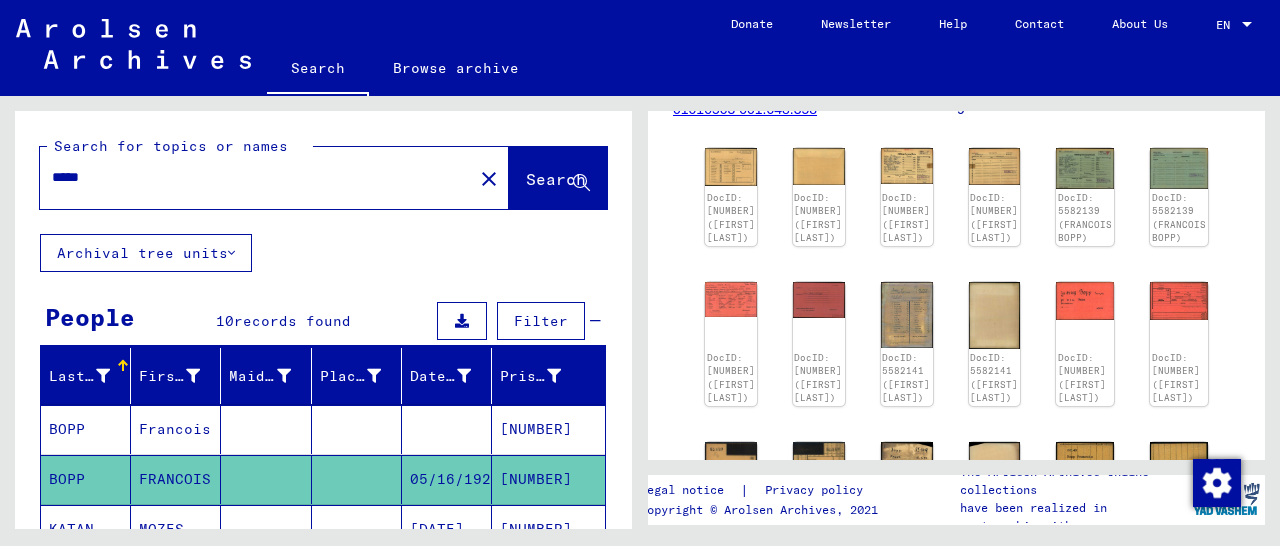 drag, startPoint x: 238, startPoint y: 180, endPoint x: 45, endPoint y: 176, distance: 193.04144 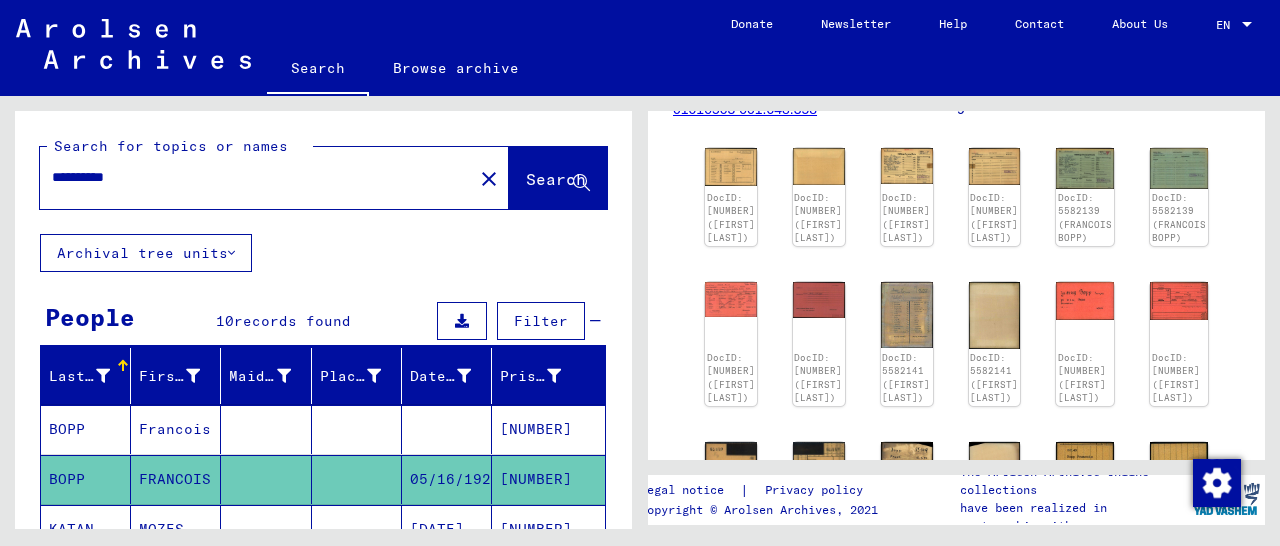 click on "Search" 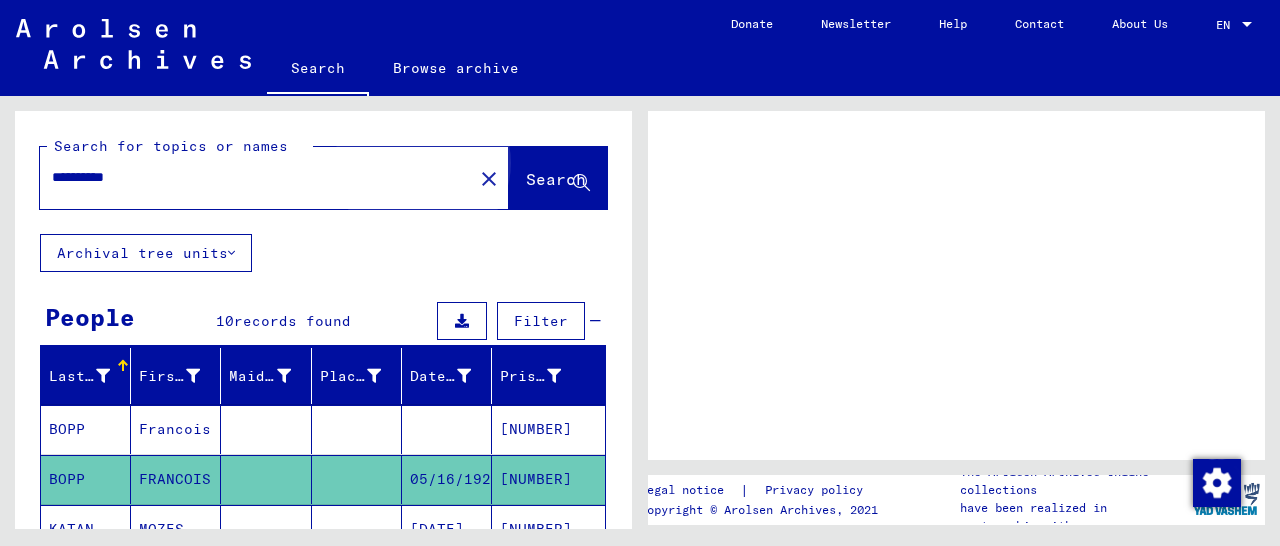 scroll, scrollTop: 0, scrollLeft: 0, axis: both 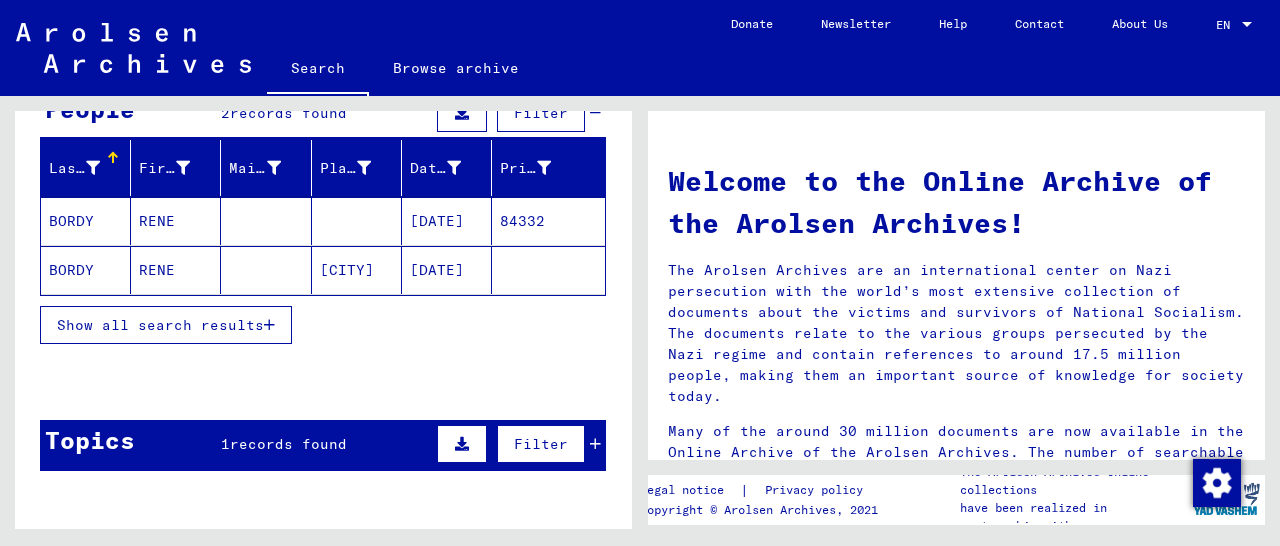click on "84332" at bounding box center (548, 270) 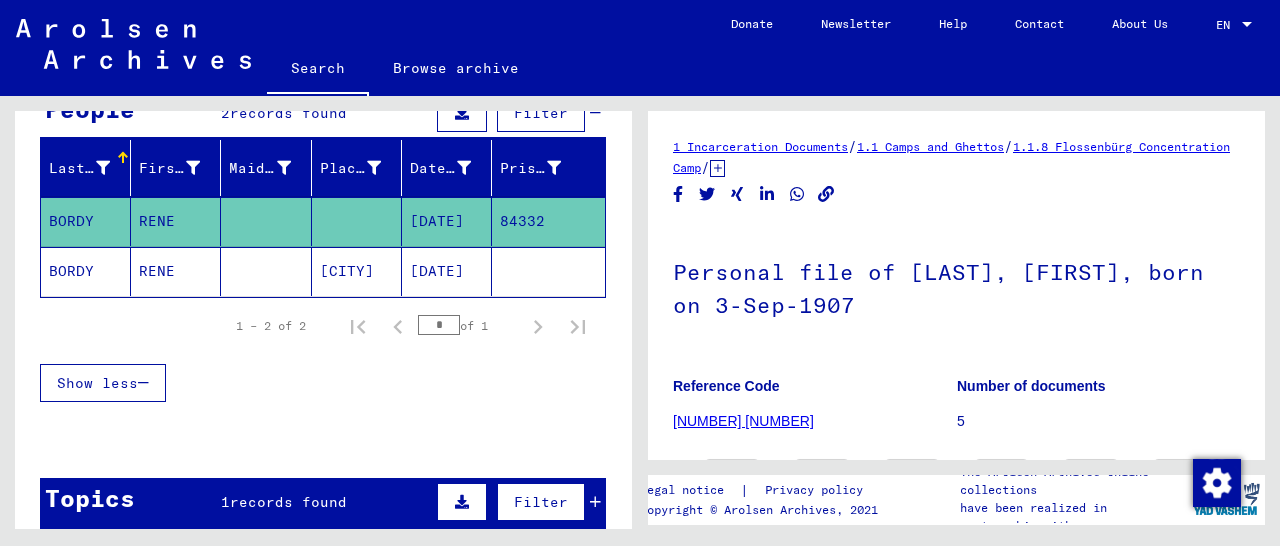 scroll, scrollTop: 312, scrollLeft: 0, axis: vertical 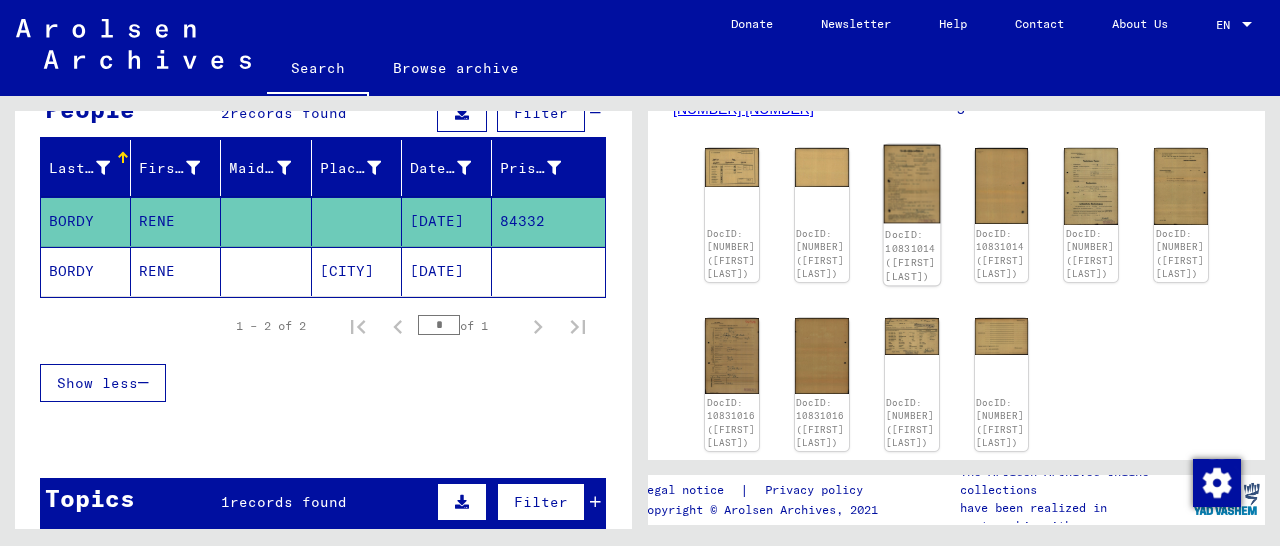 click 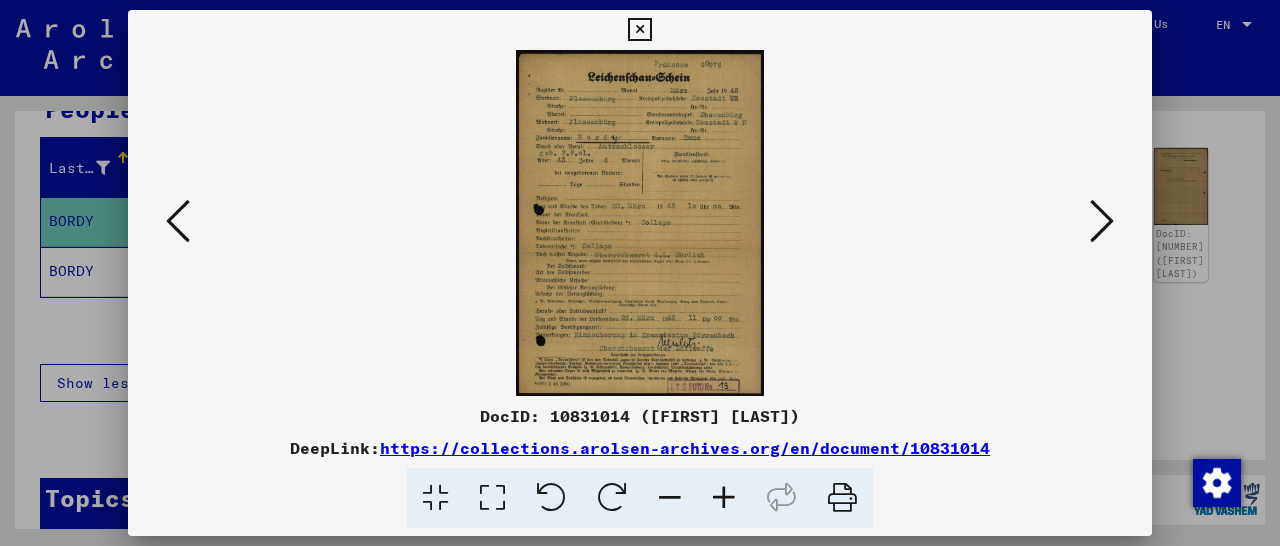 click at bounding box center (724, 498) 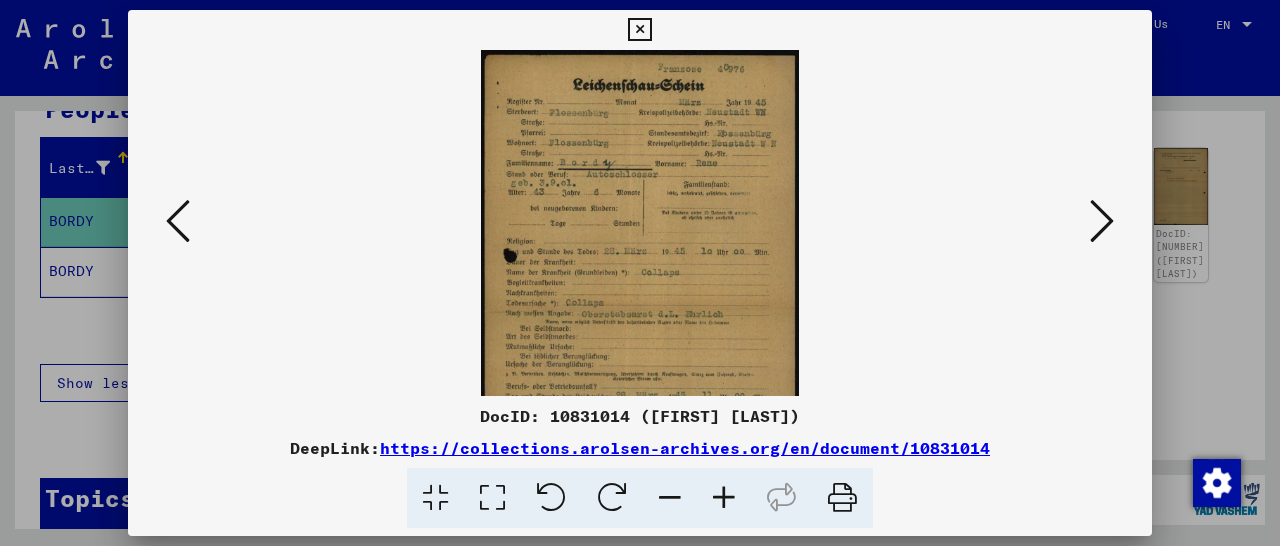 click at bounding box center (724, 498) 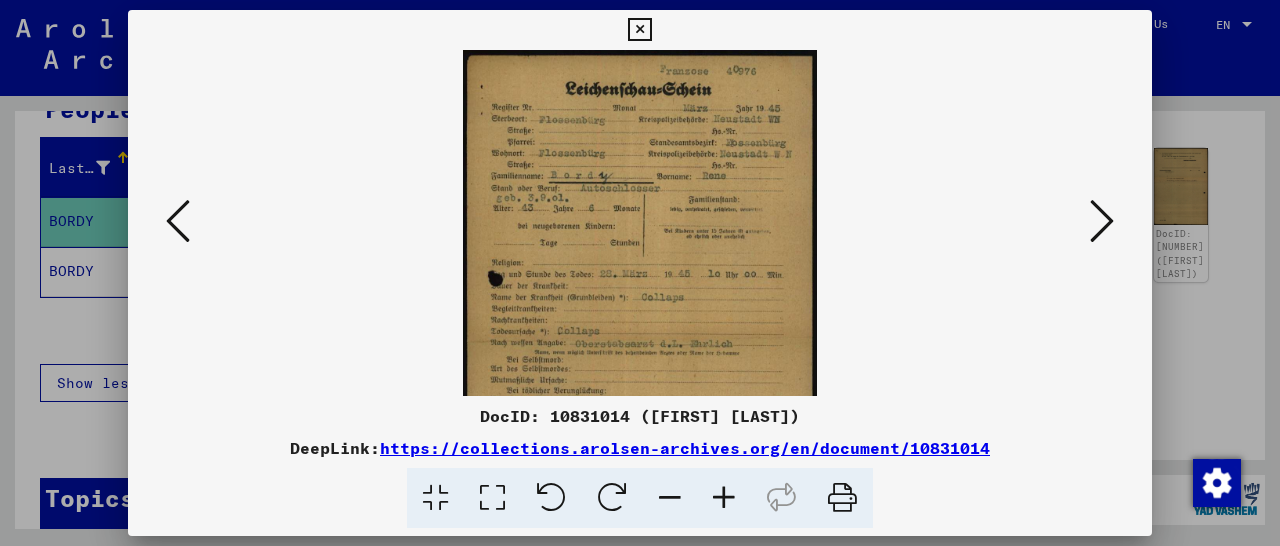 click at bounding box center [724, 498] 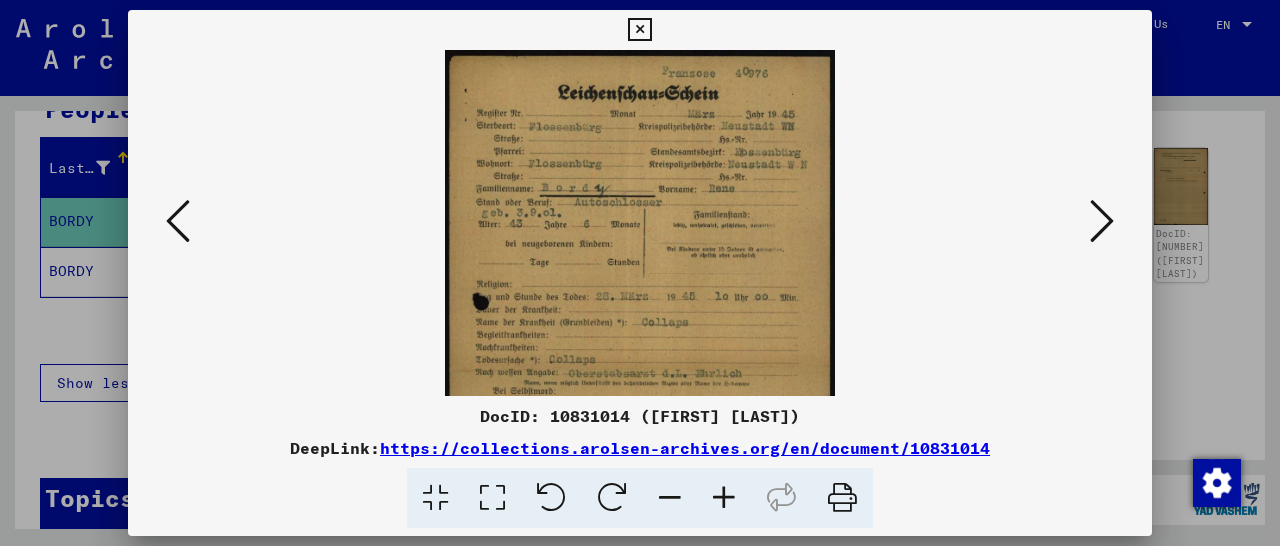 click at bounding box center (724, 498) 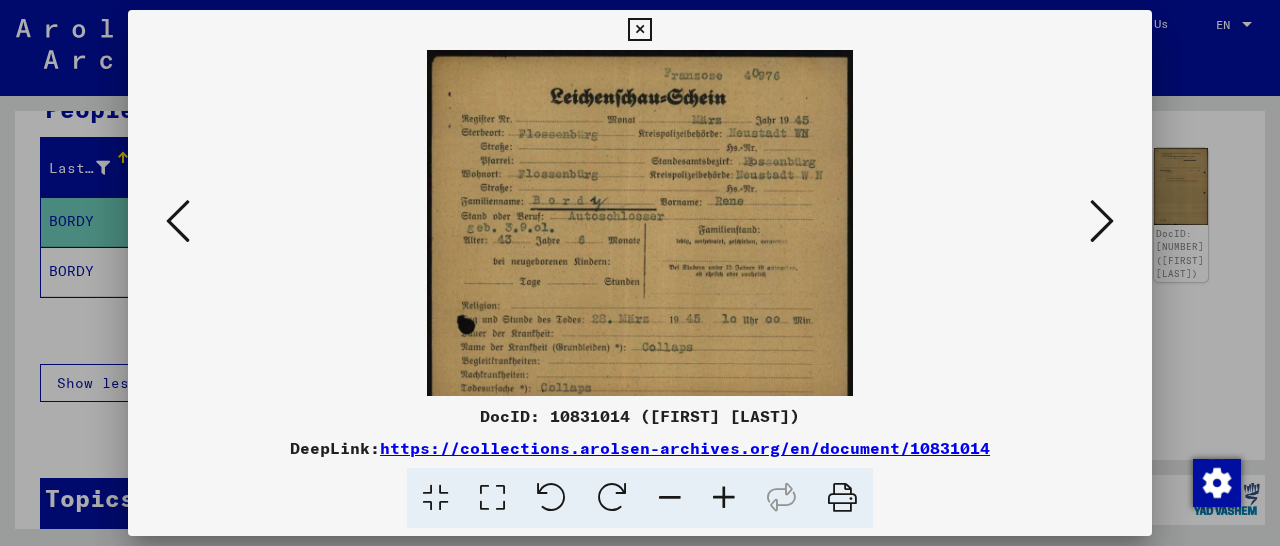 click at bounding box center [724, 498] 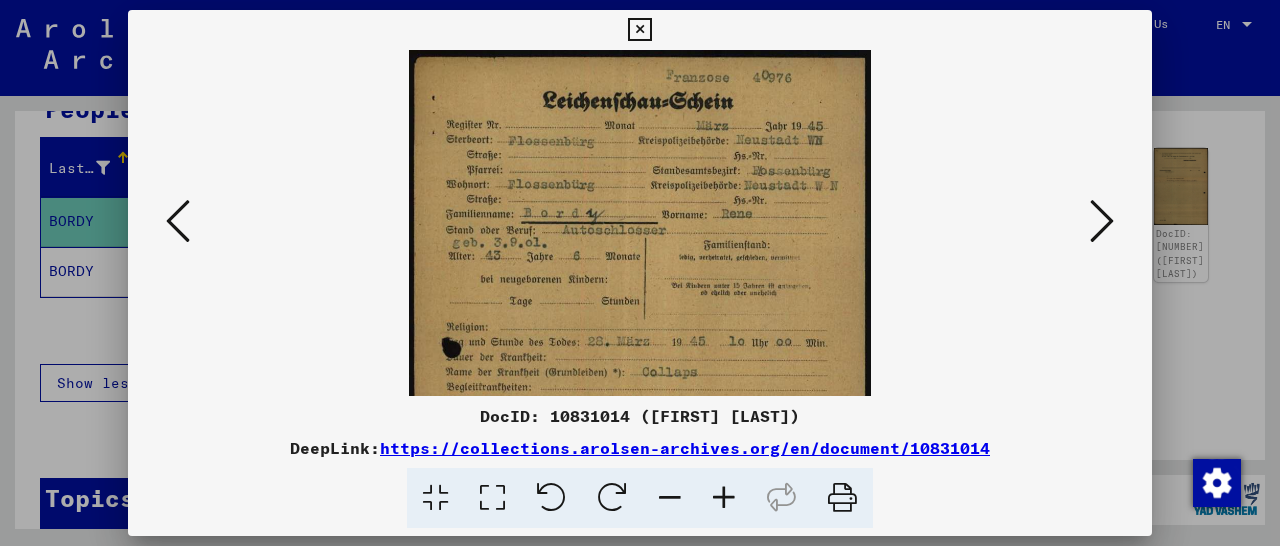 click at bounding box center [724, 498] 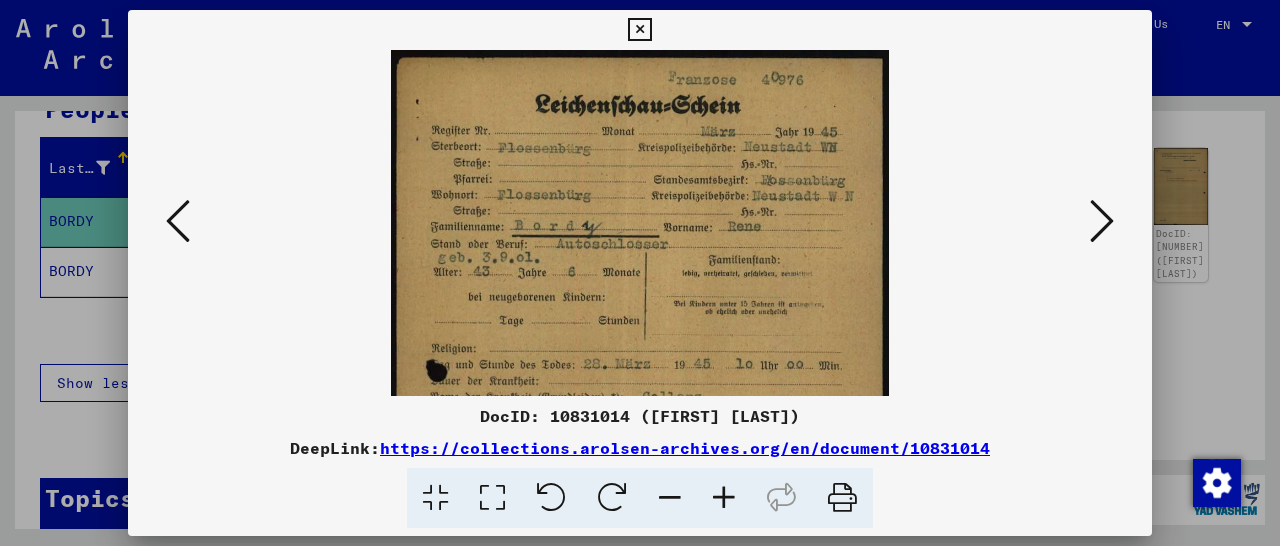 click at bounding box center [724, 498] 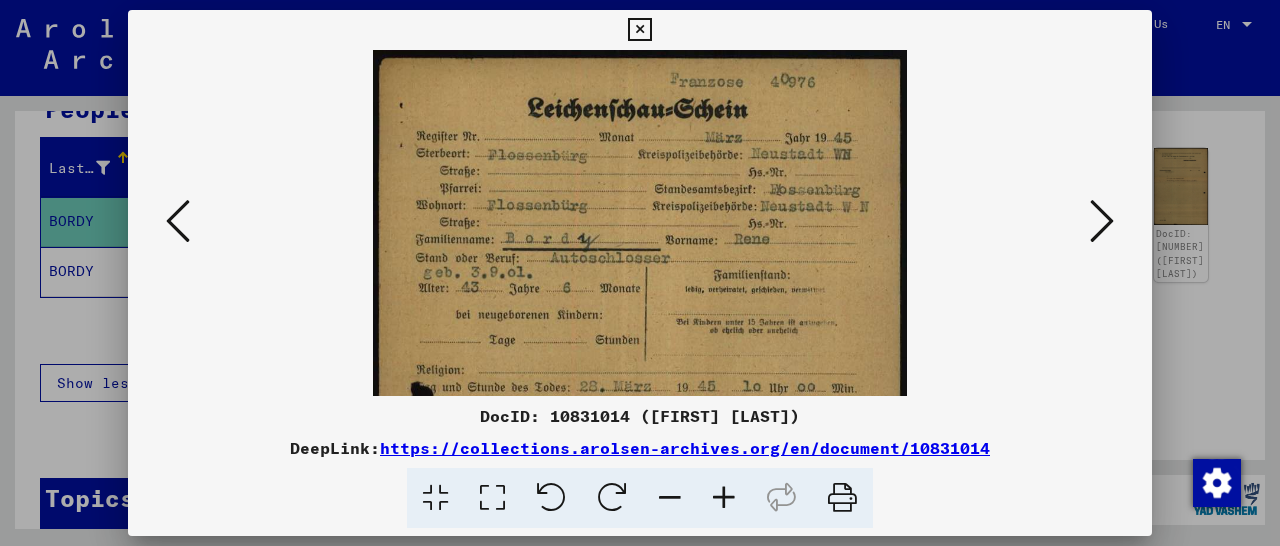 click at bounding box center [724, 498] 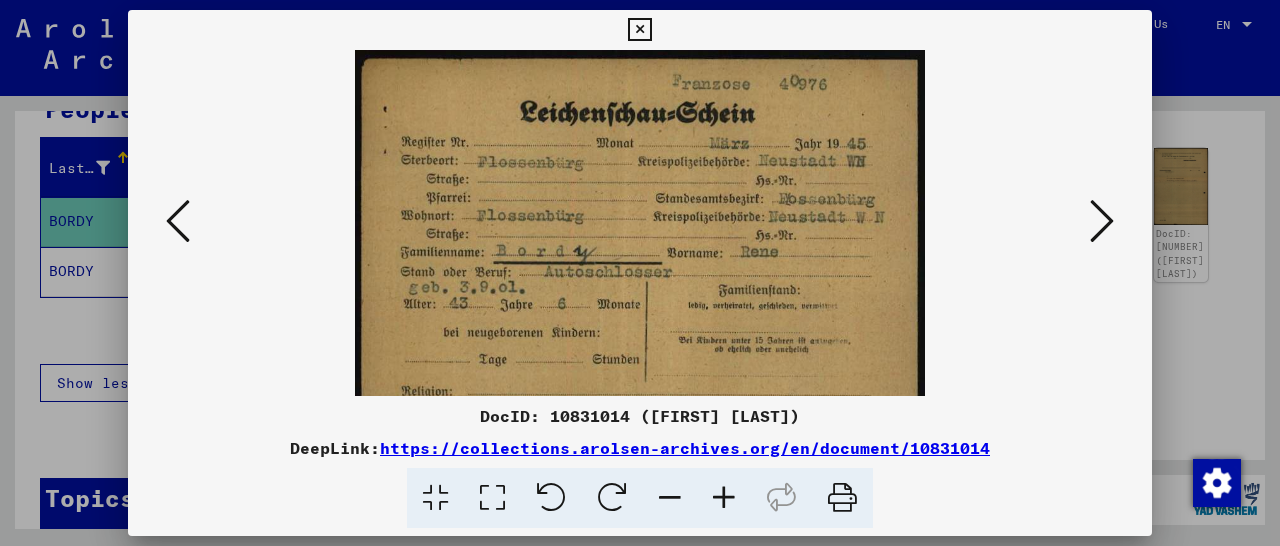 click at bounding box center (724, 498) 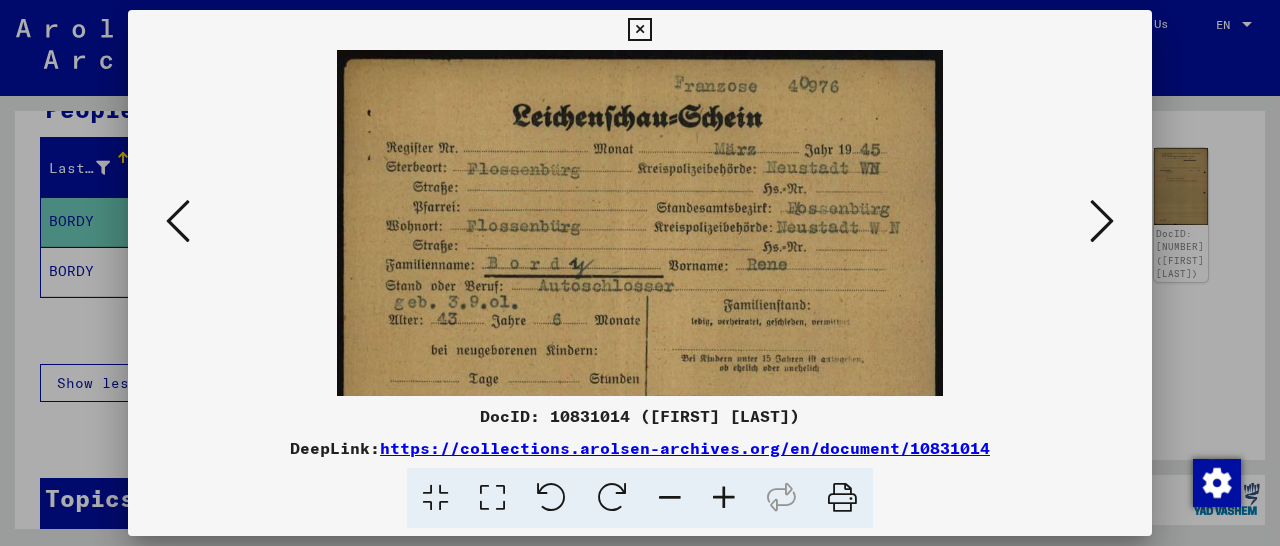 click at bounding box center [724, 498] 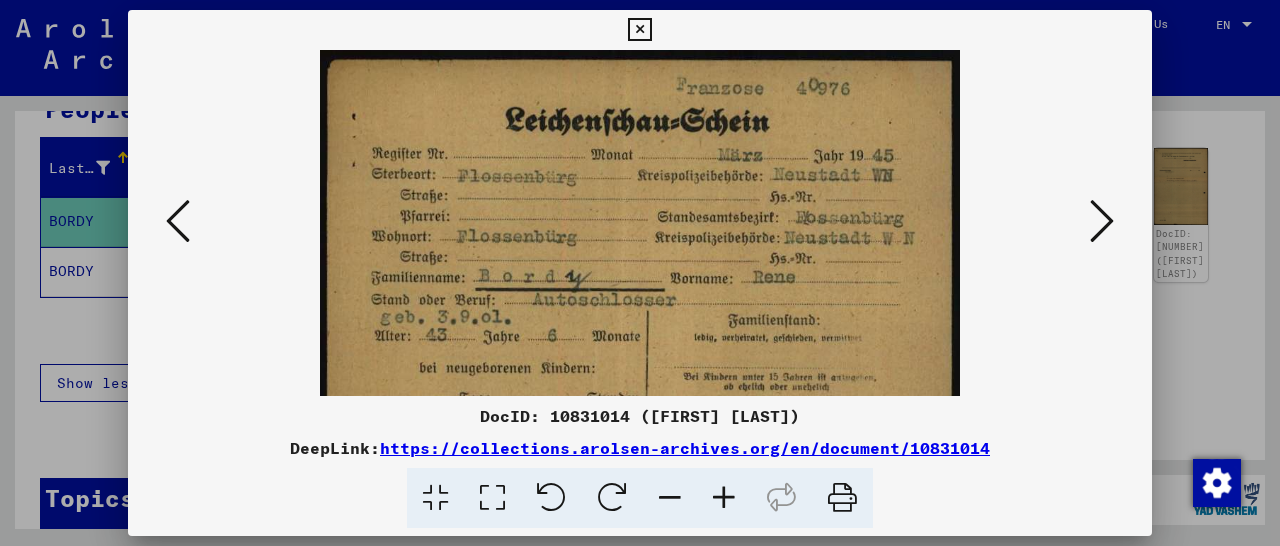 click at bounding box center [724, 498] 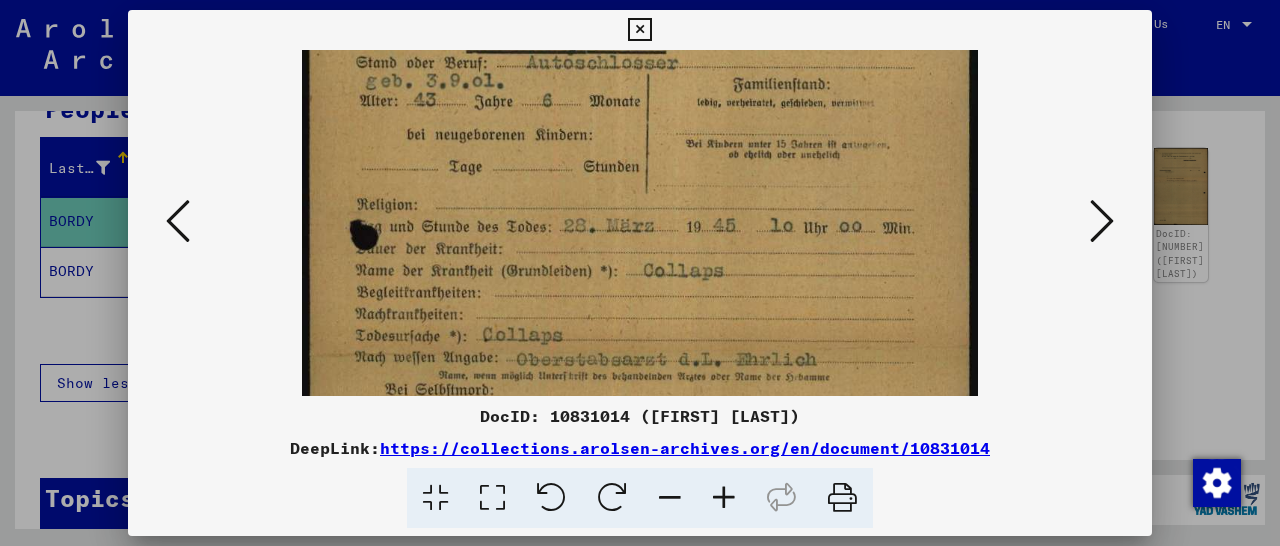 scroll, scrollTop: 268, scrollLeft: 0, axis: vertical 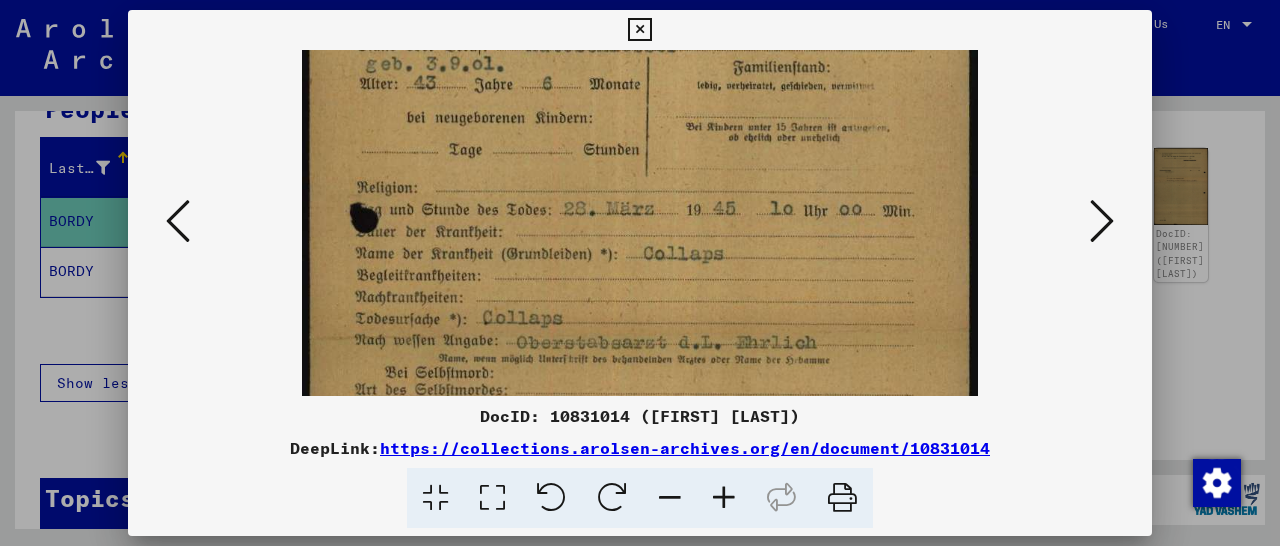 drag, startPoint x: 757, startPoint y: 291, endPoint x: 801, endPoint y: 55, distance: 240.06665 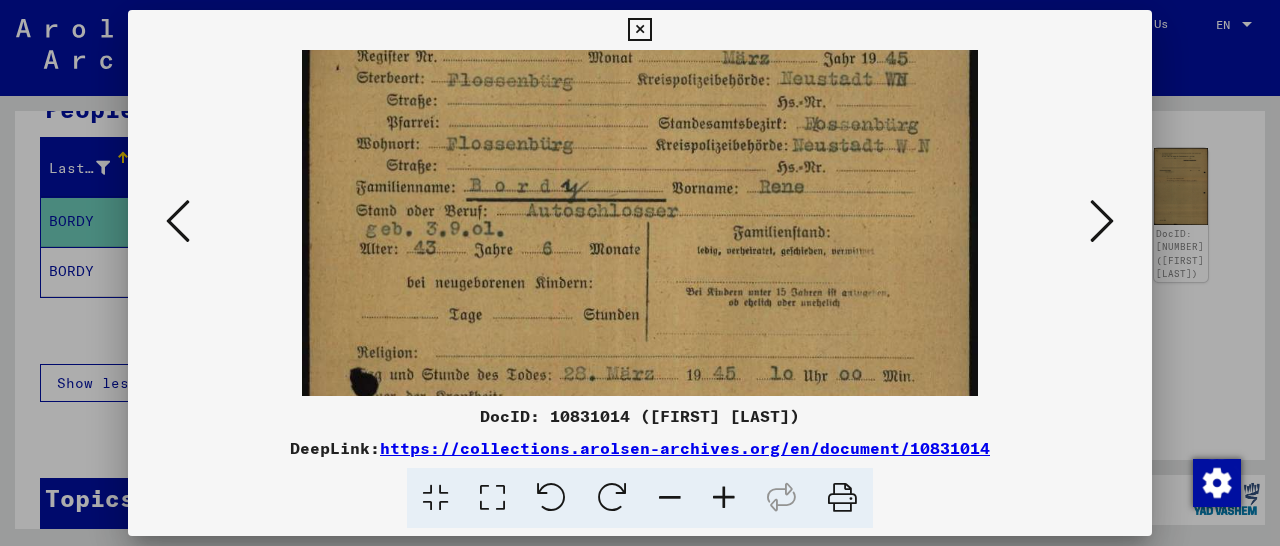 scroll, scrollTop: 71, scrollLeft: 0, axis: vertical 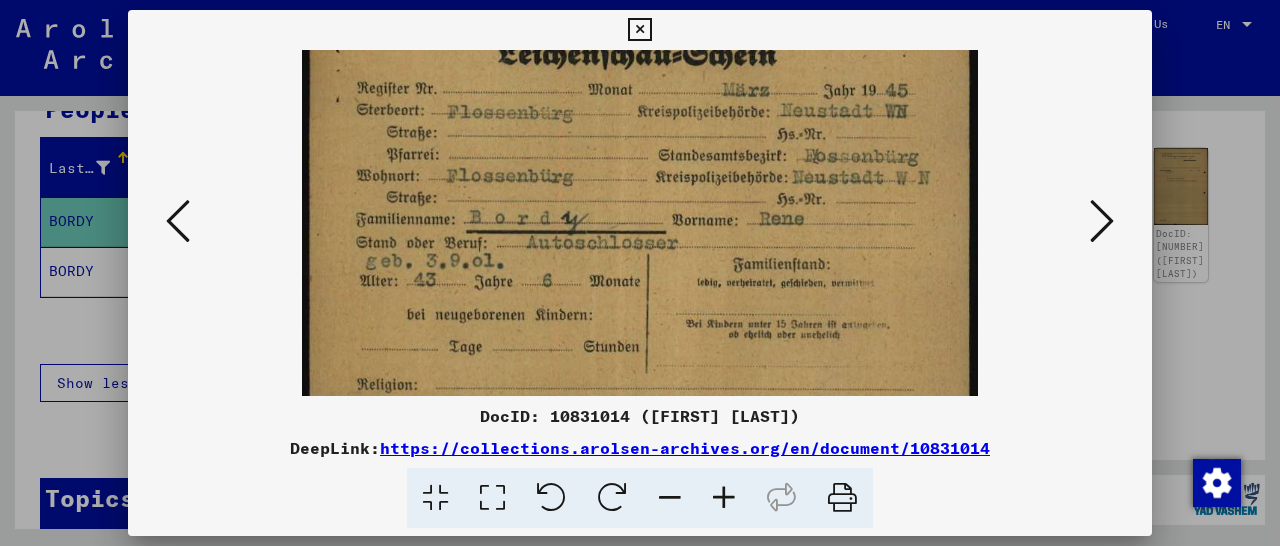 drag, startPoint x: 705, startPoint y: 314, endPoint x: 728, endPoint y: 503, distance: 190.39433 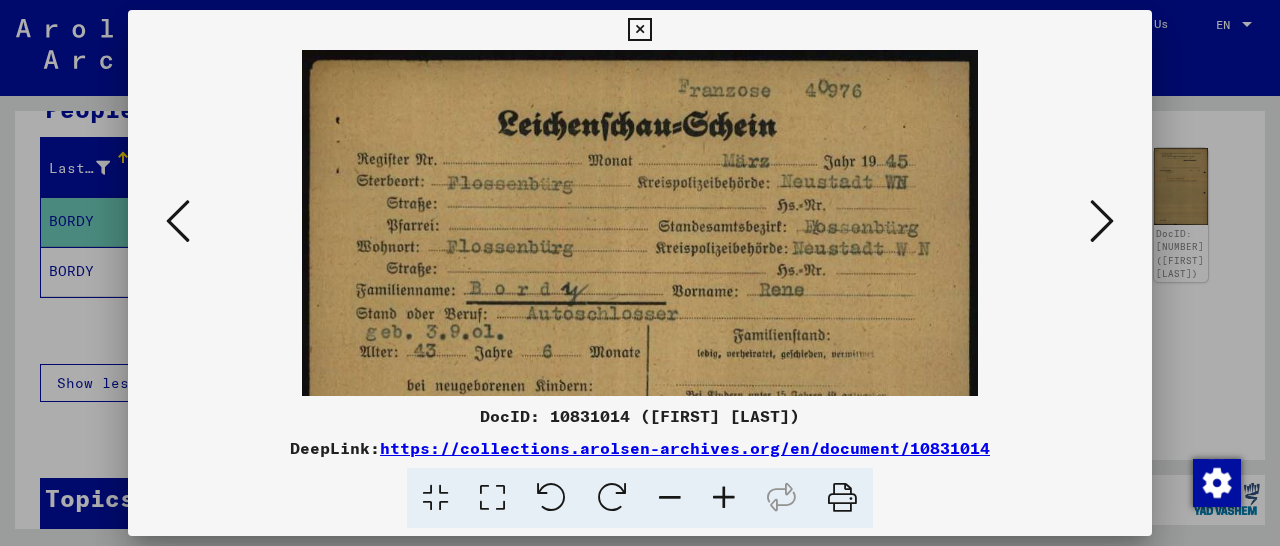 drag, startPoint x: 704, startPoint y: 272, endPoint x: 724, endPoint y: 431, distance: 160.25293 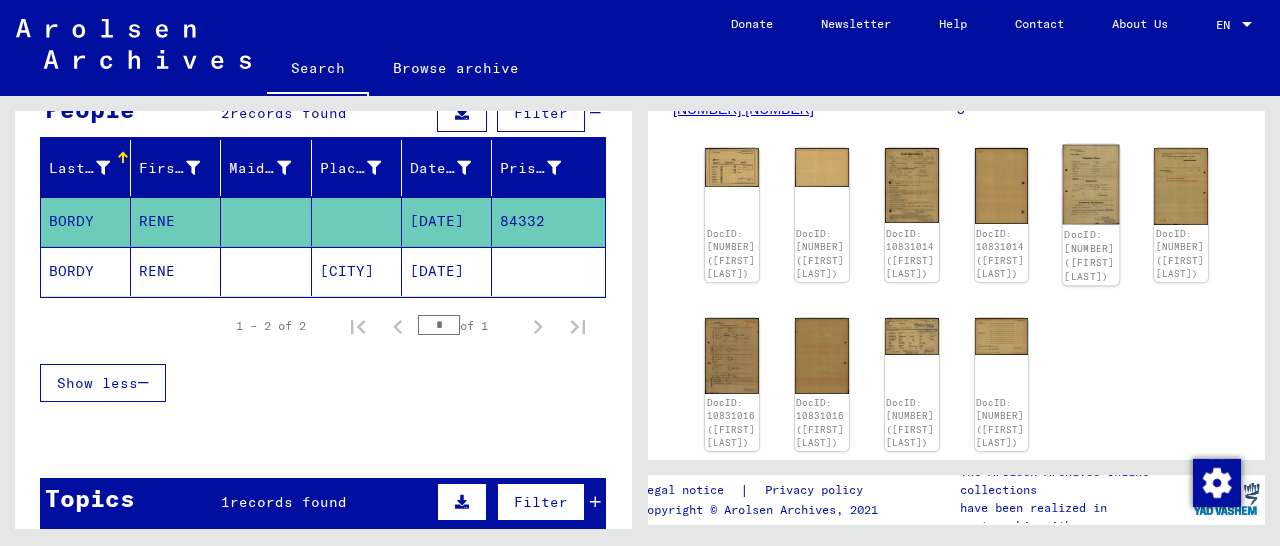 click 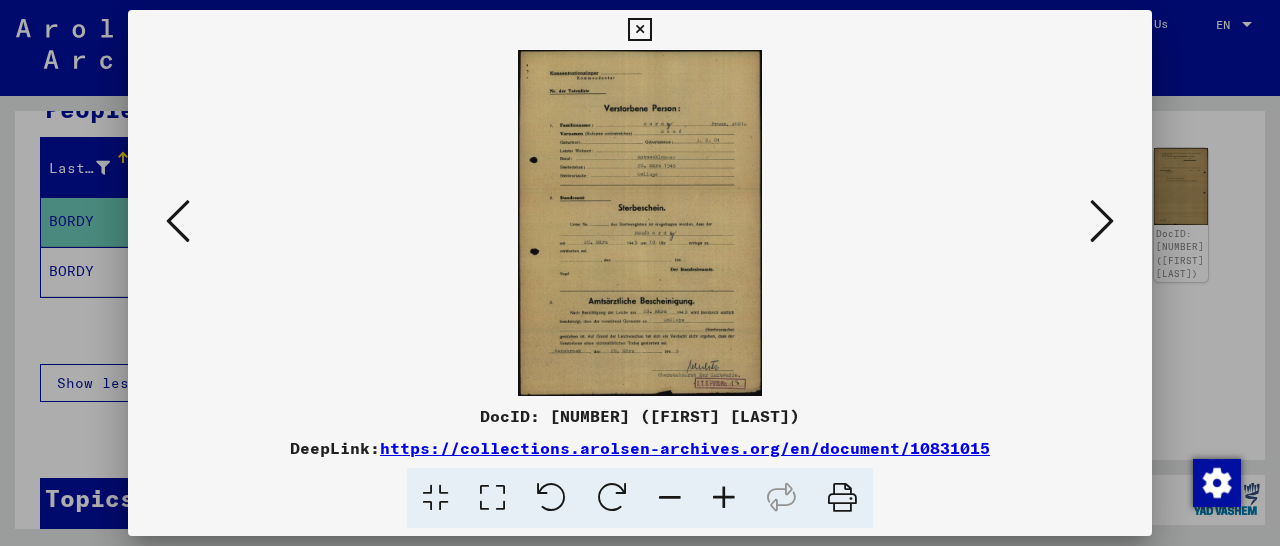 click at bounding box center (1102, 221) 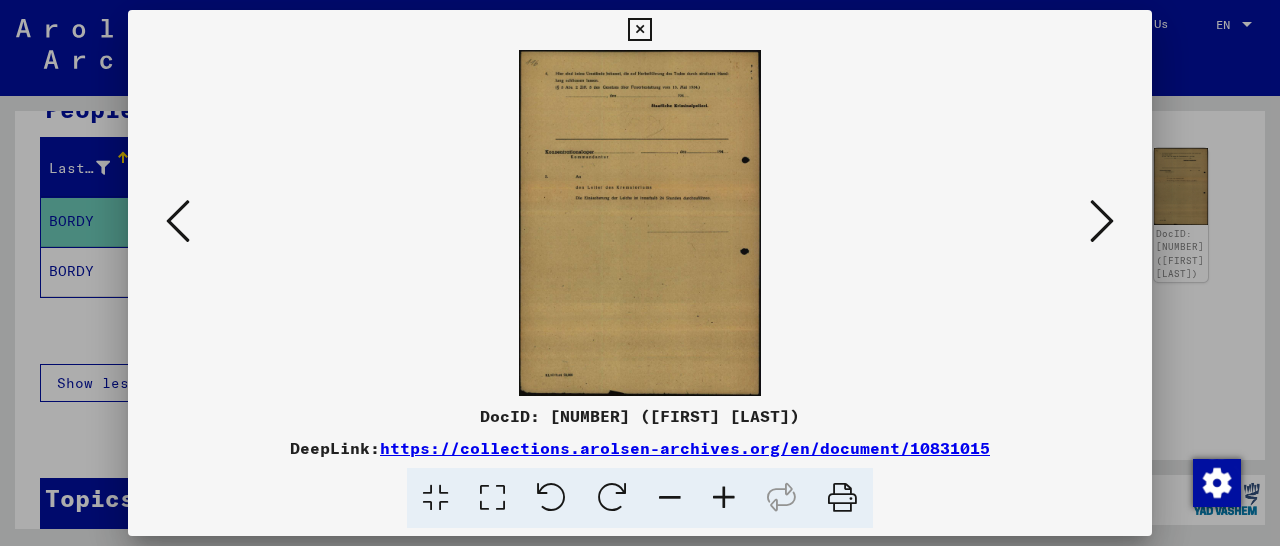 click at bounding box center (1102, 221) 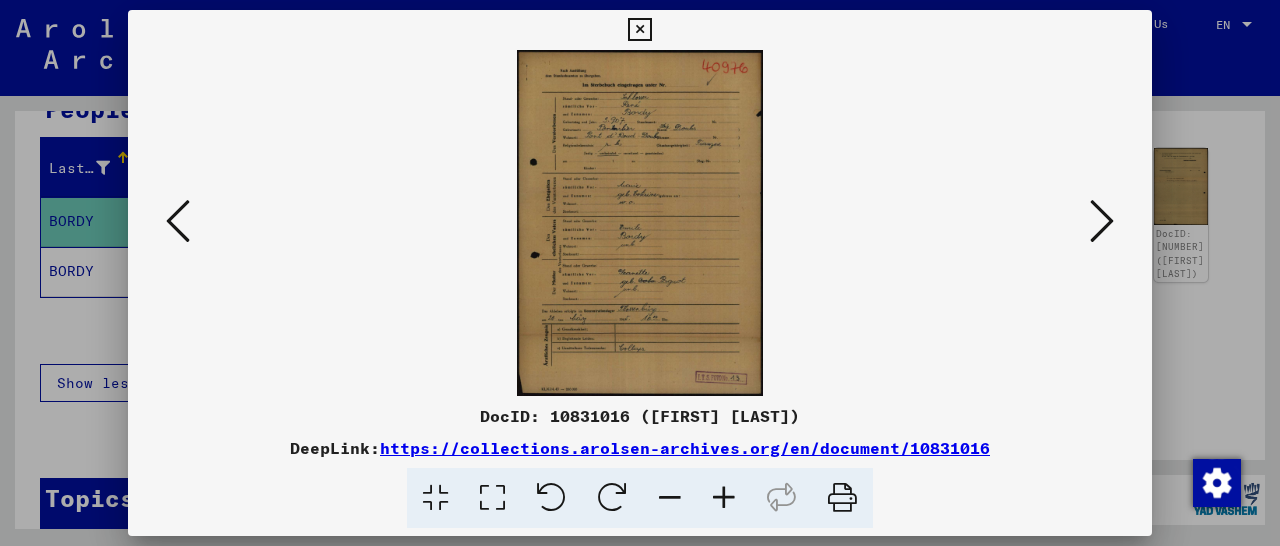click at bounding box center [1102, 221] 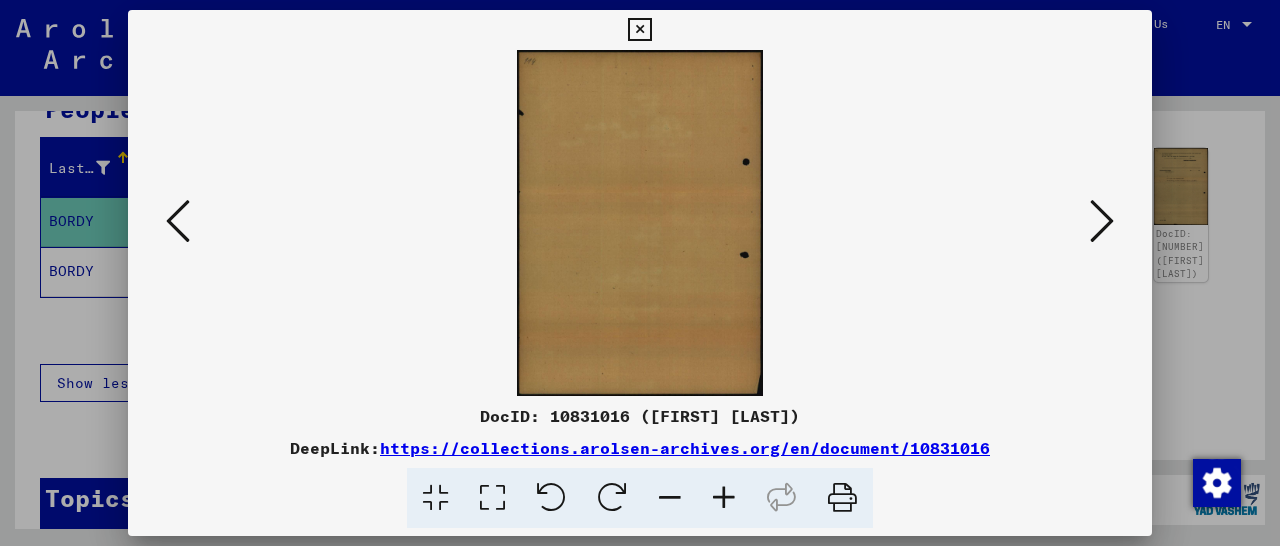 click at bounding box center [178, 221] 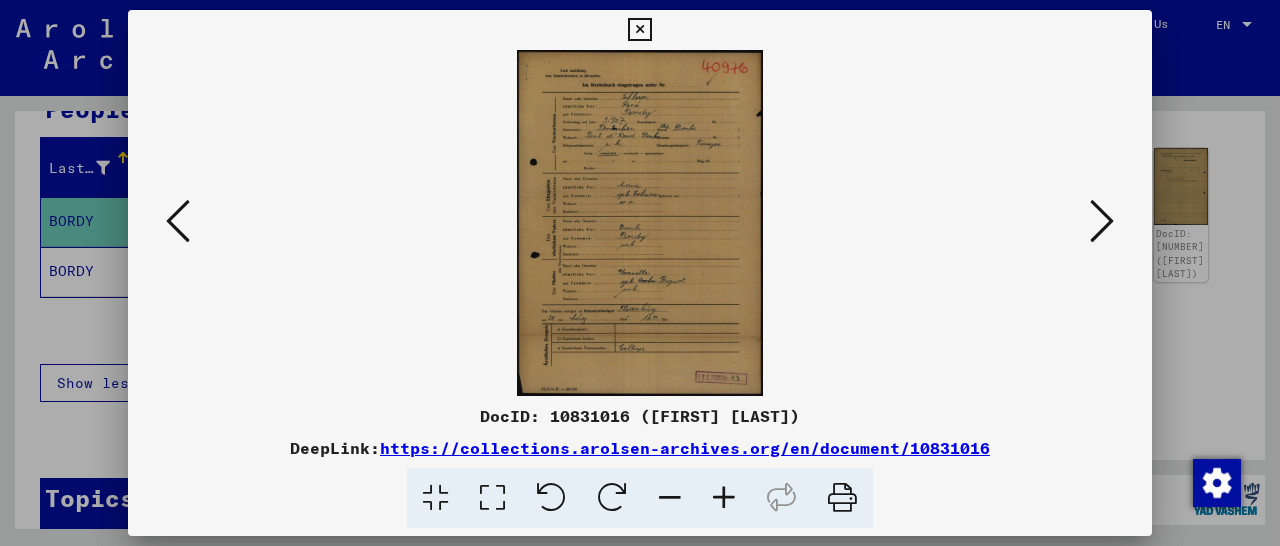 click at bounding box center (724, 498) 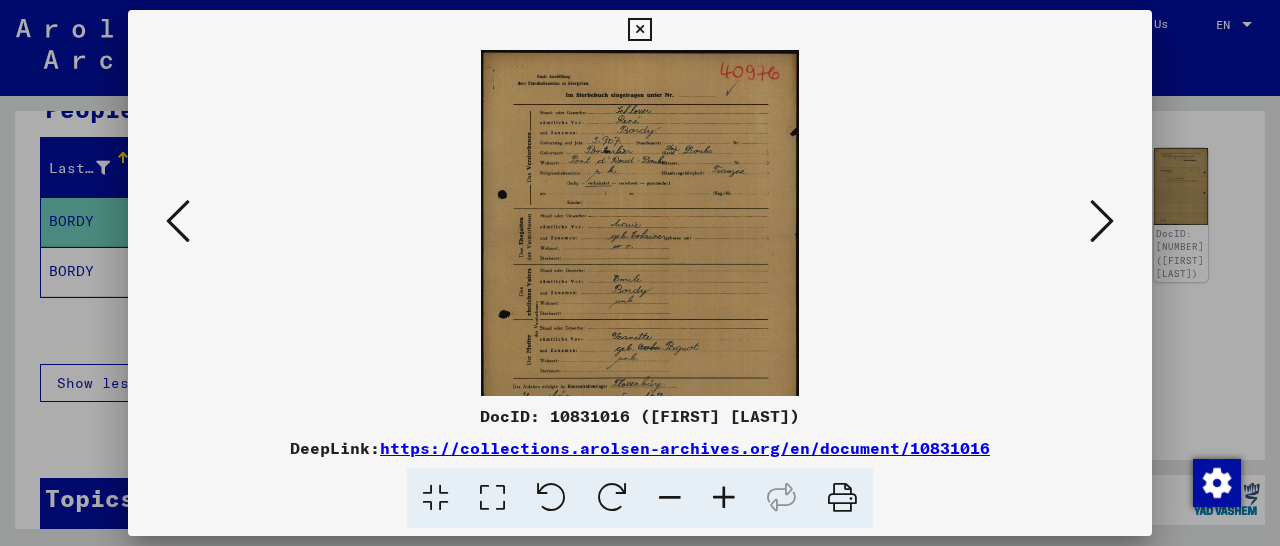click at bounding box center [724, 498] 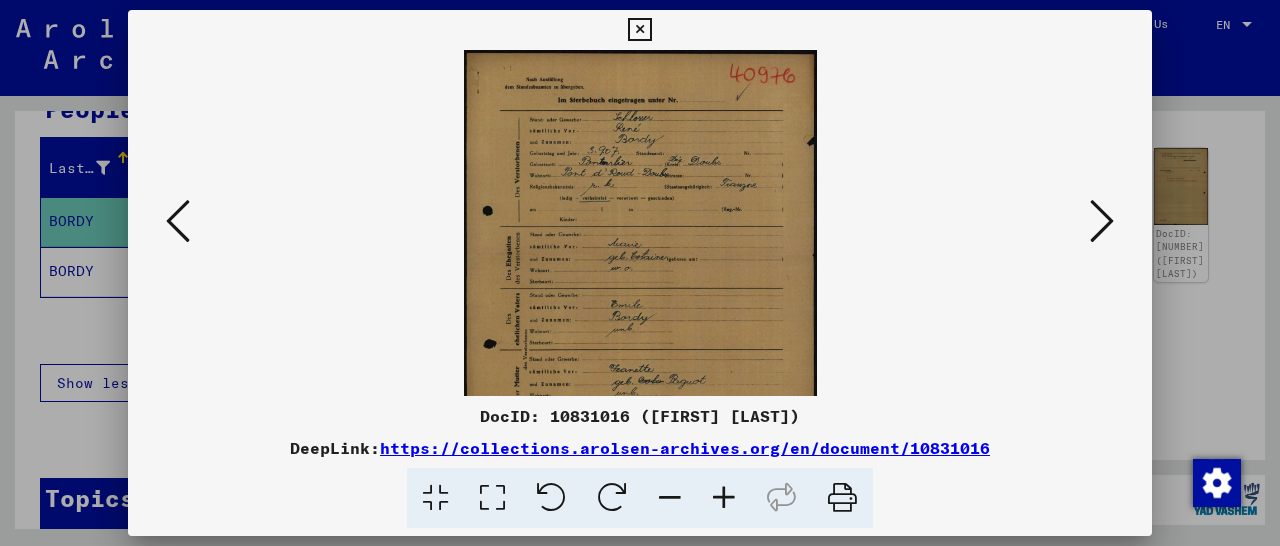 click at bounding box center (724, 498) 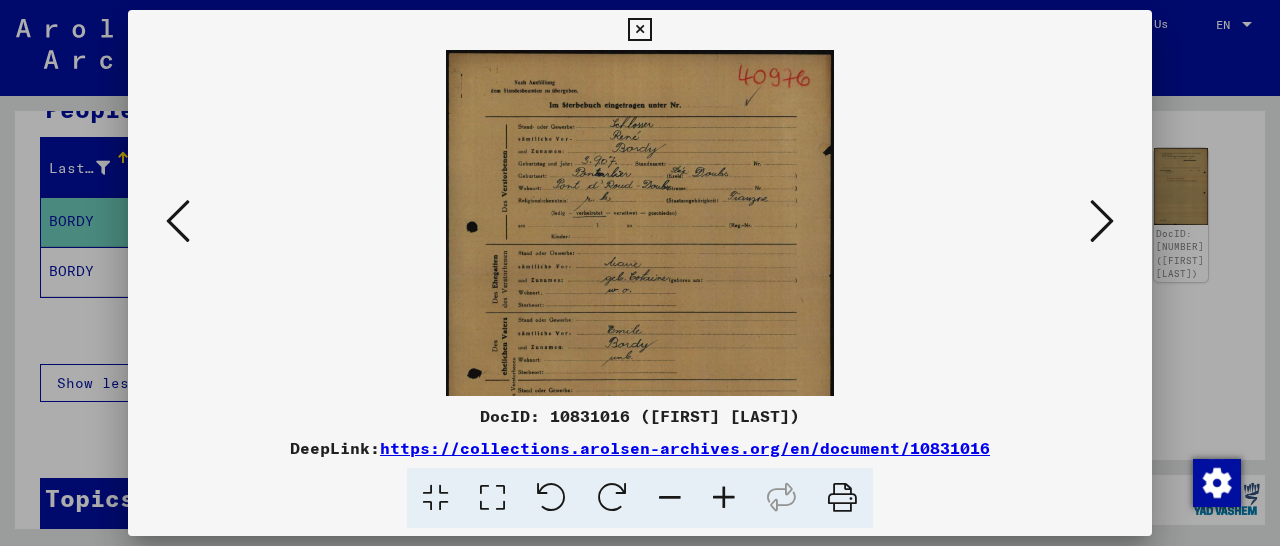 click at bounding box center (724, 498) 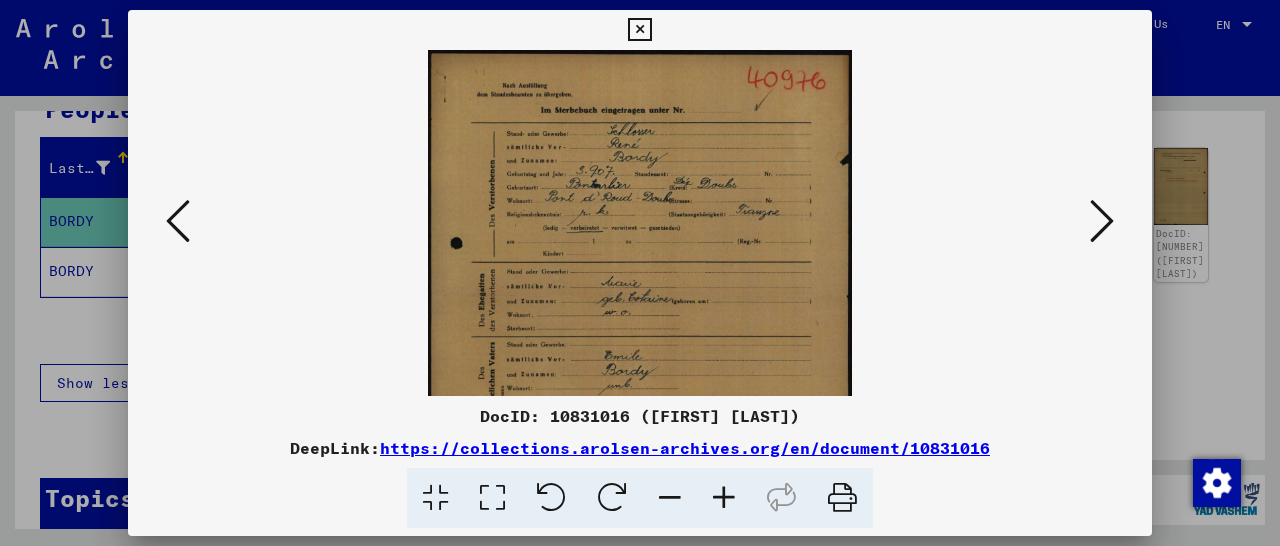 click at bounding box center (724, 498) 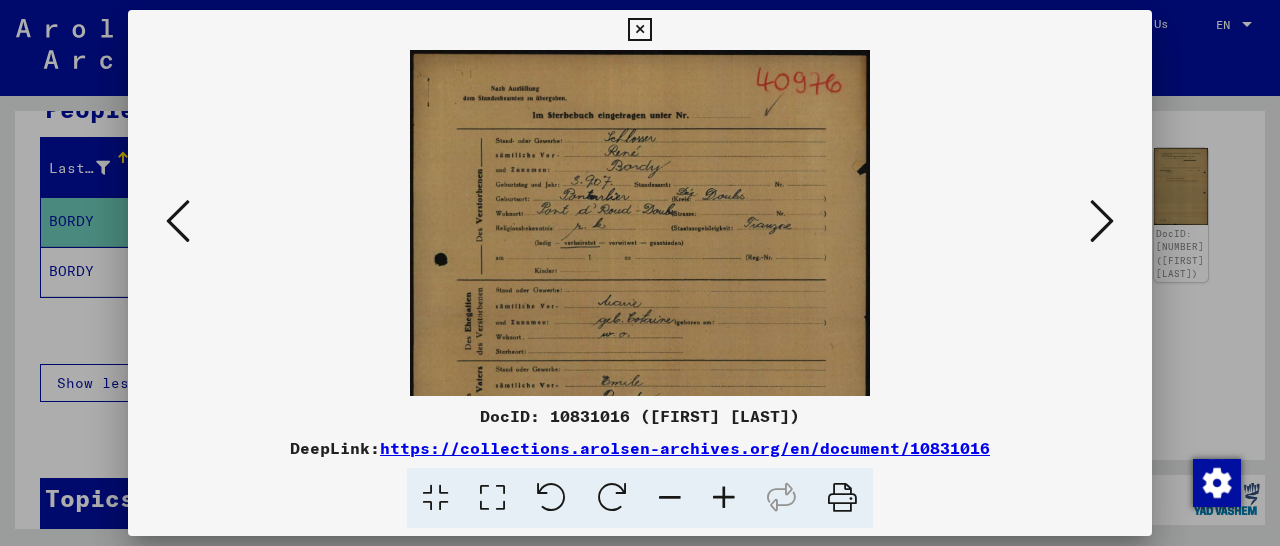 click at bounding box center (724, 498) 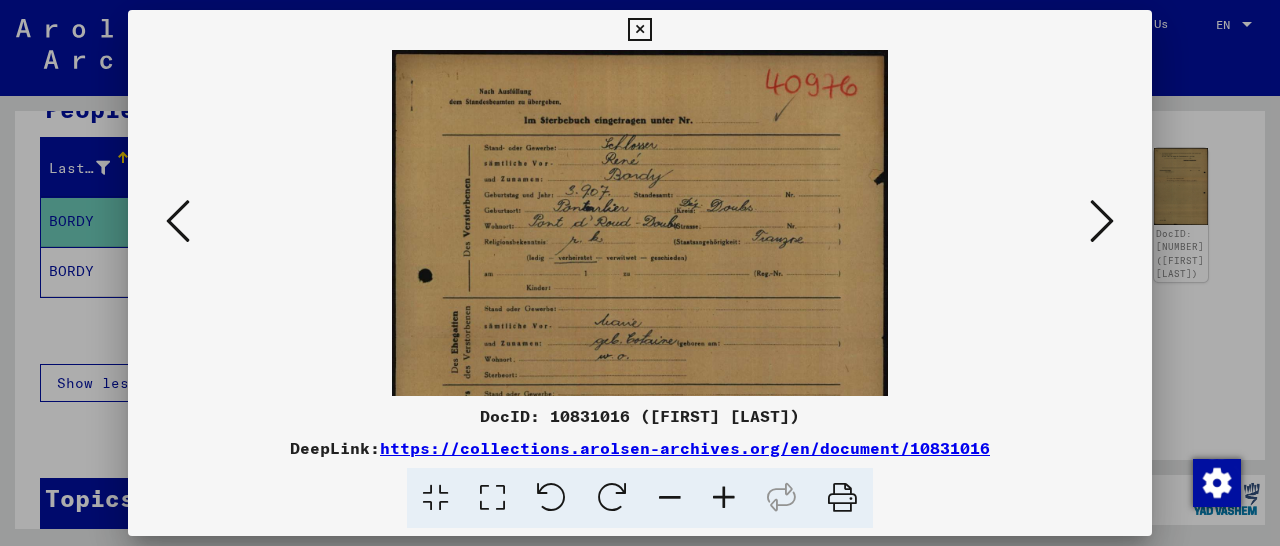 click at bounding box center [724, 498] 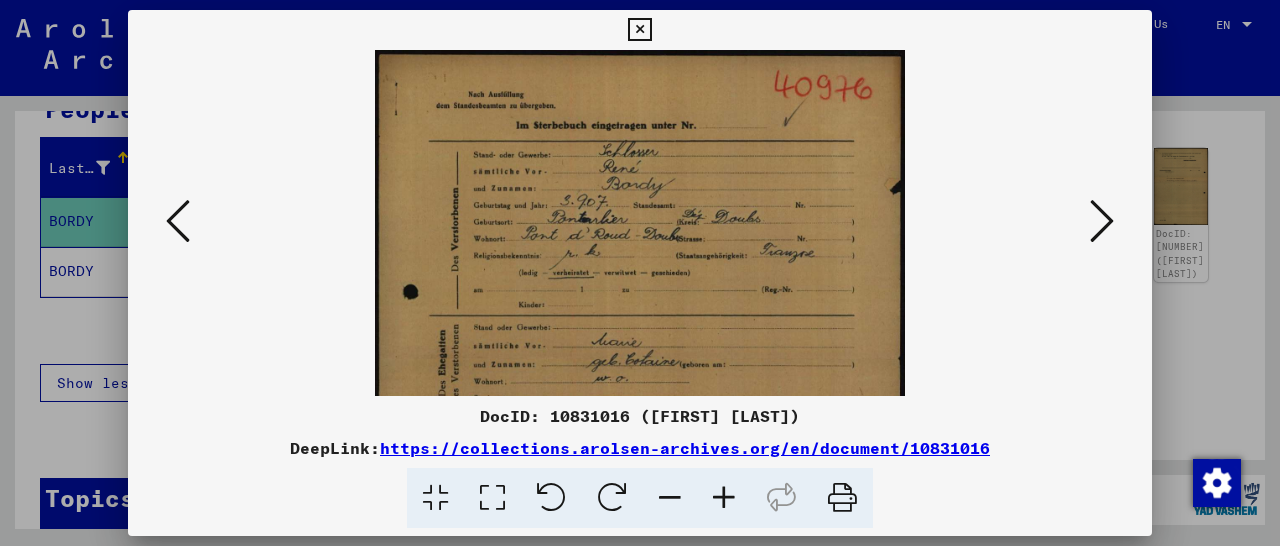 click at bounding box center (724, 498) 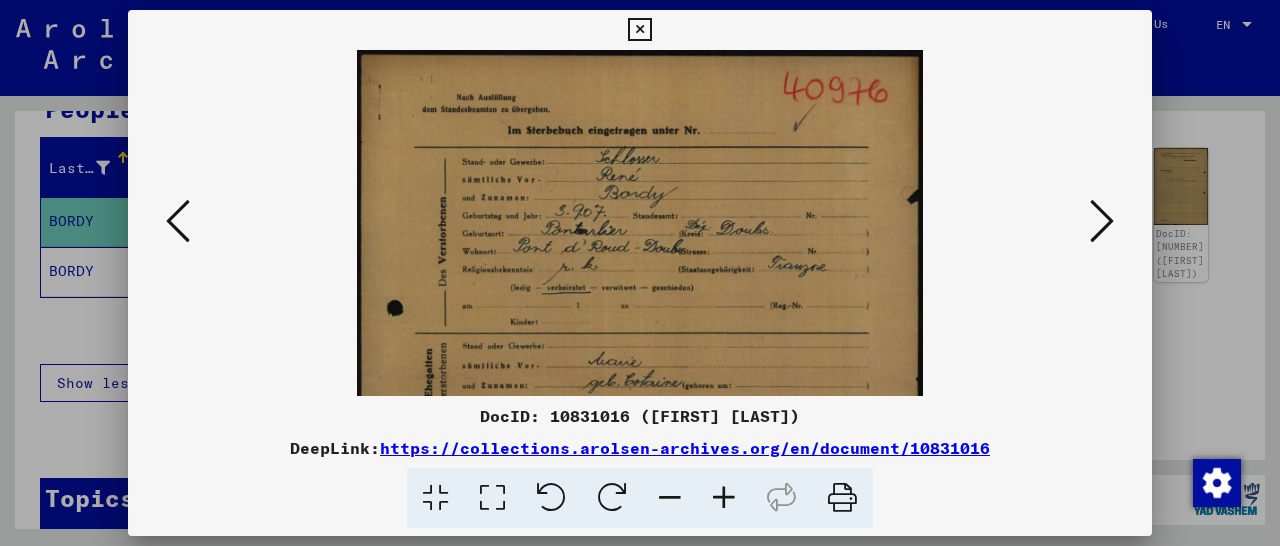 click at bounding box center [724, 498] 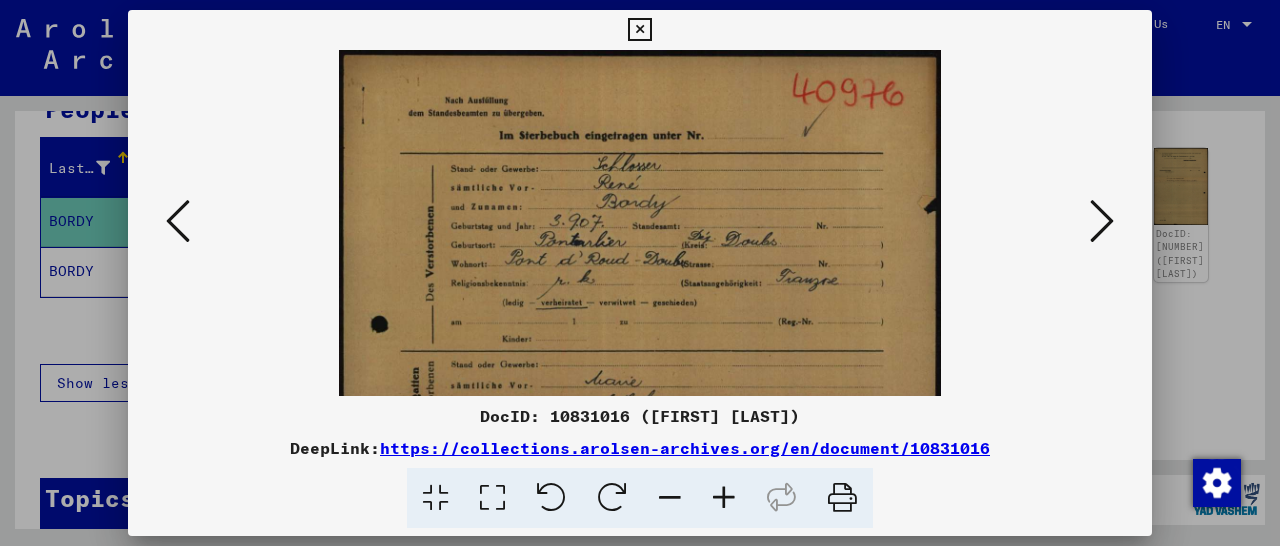 click at bounding box center (724, 498) 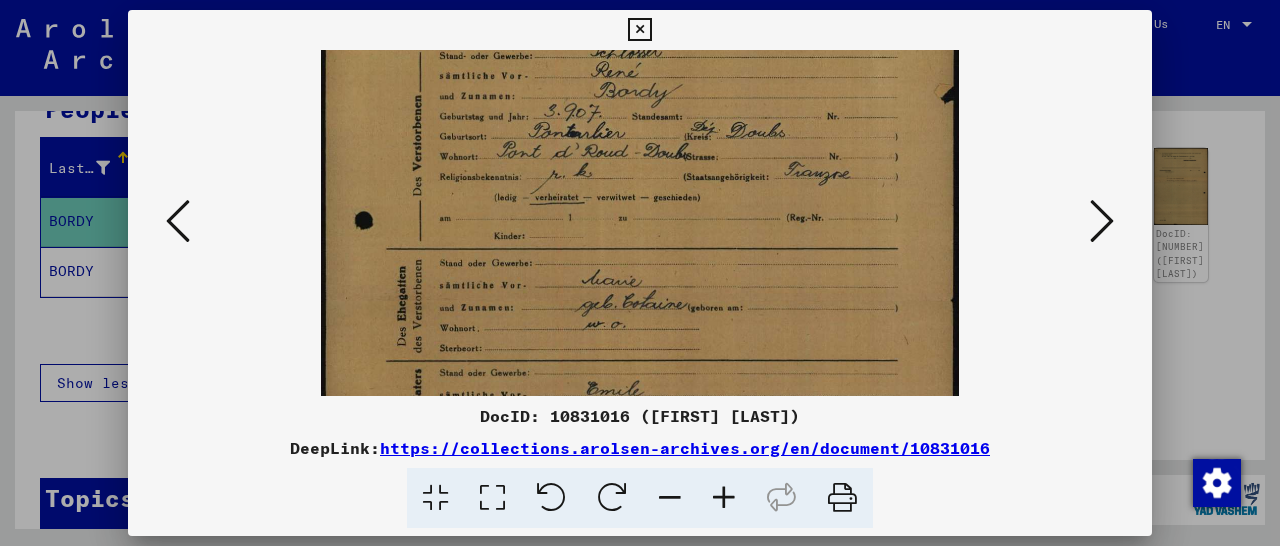 scroll, scrollTop: 137, scrollLeft: 0, axis: vertical 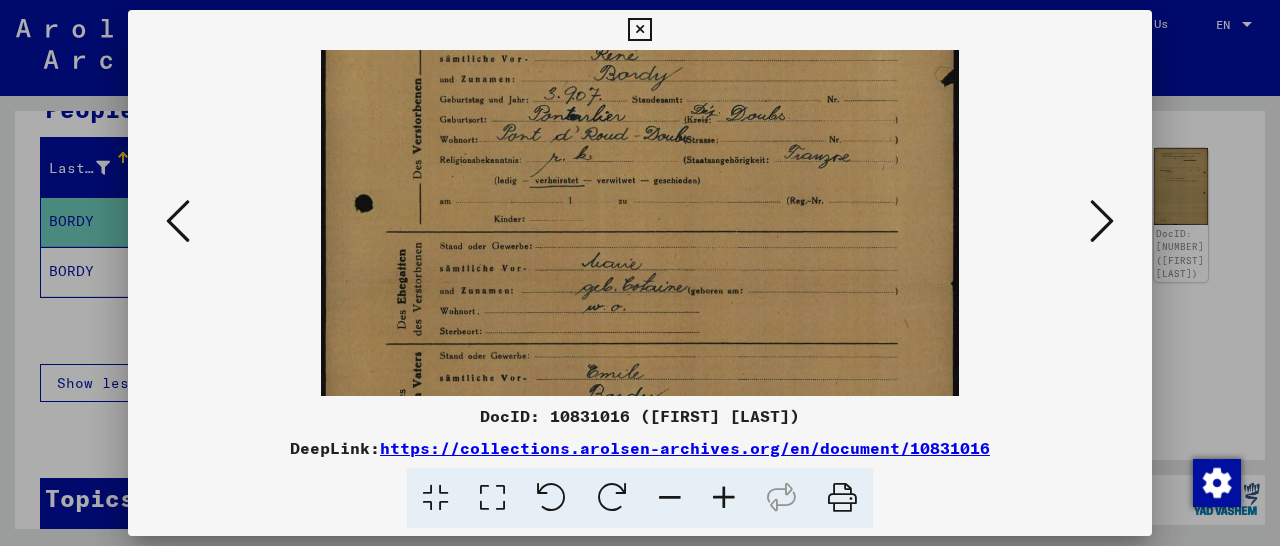 drag, startPoint x: 721, startPoint y: 317, endPoint x: 766, endPoint y: 180, distance: 144.20125 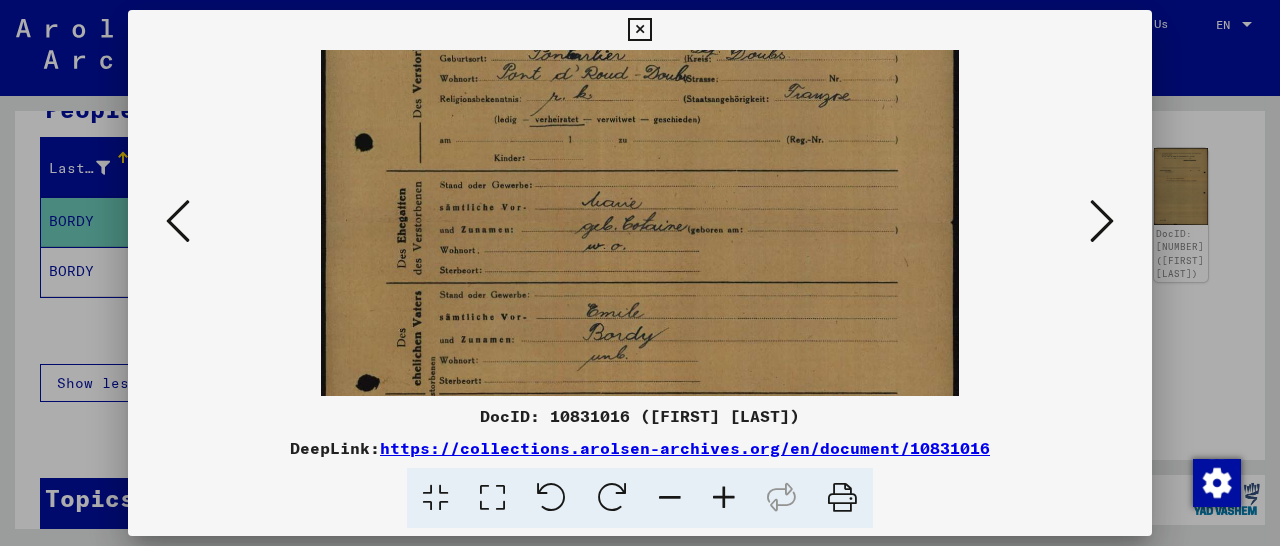 scroll, scrollTop: 200, scrollLeft: 0, axis: vertical 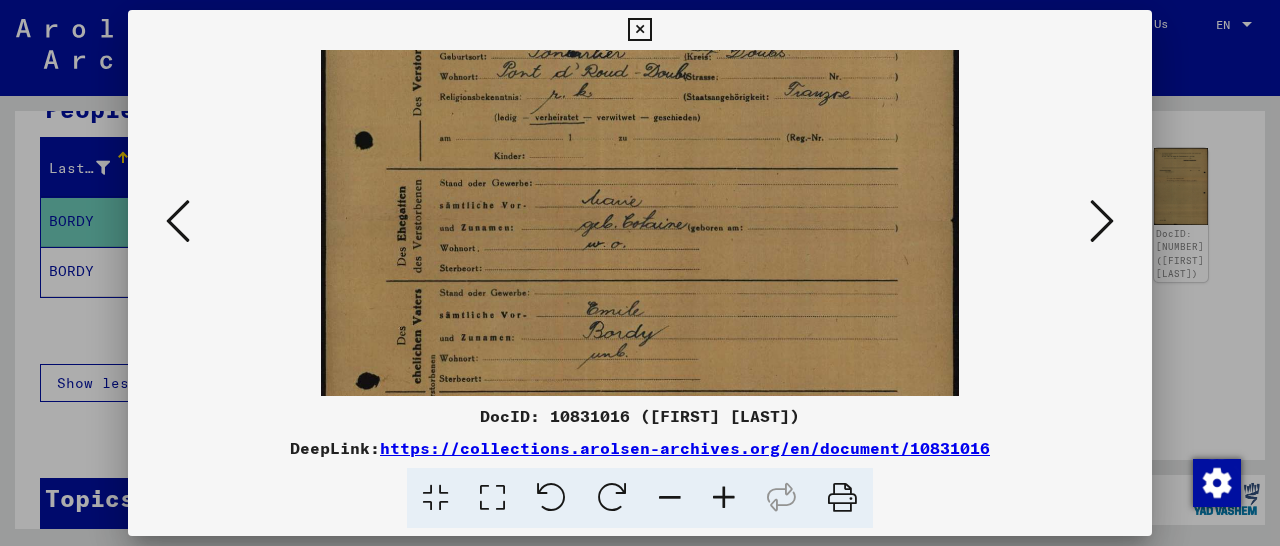 drag, startPoint x: 663, startPoint y: 338, endPoint x: 657, endPoint y: 275, distance: 63.28507 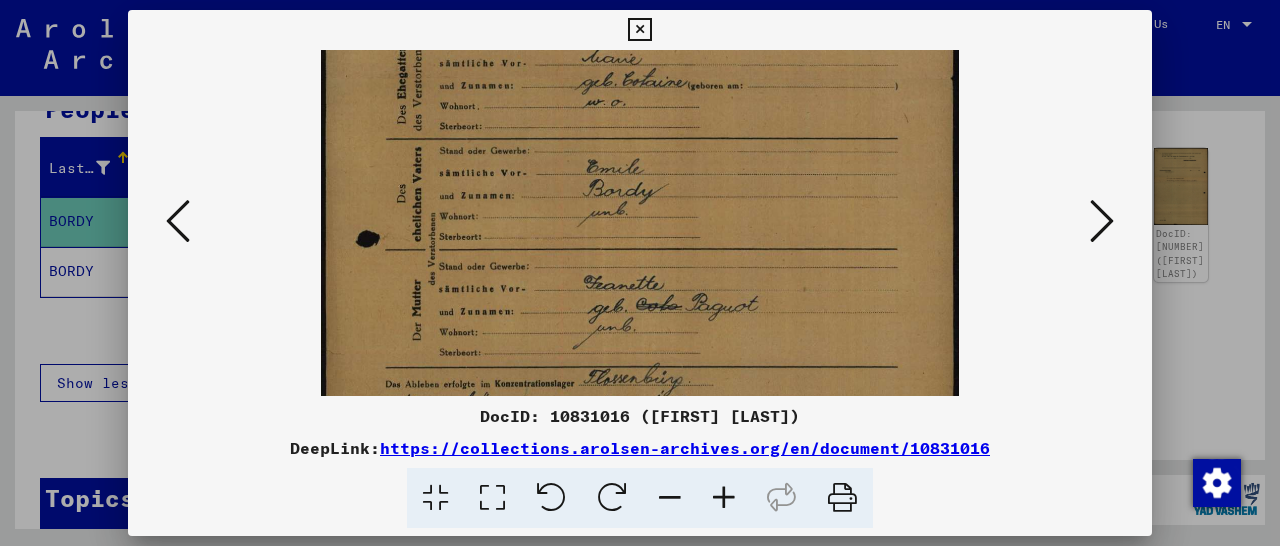 scroll, scrollTop: 352, scrollLeft: 0, axis: vertical 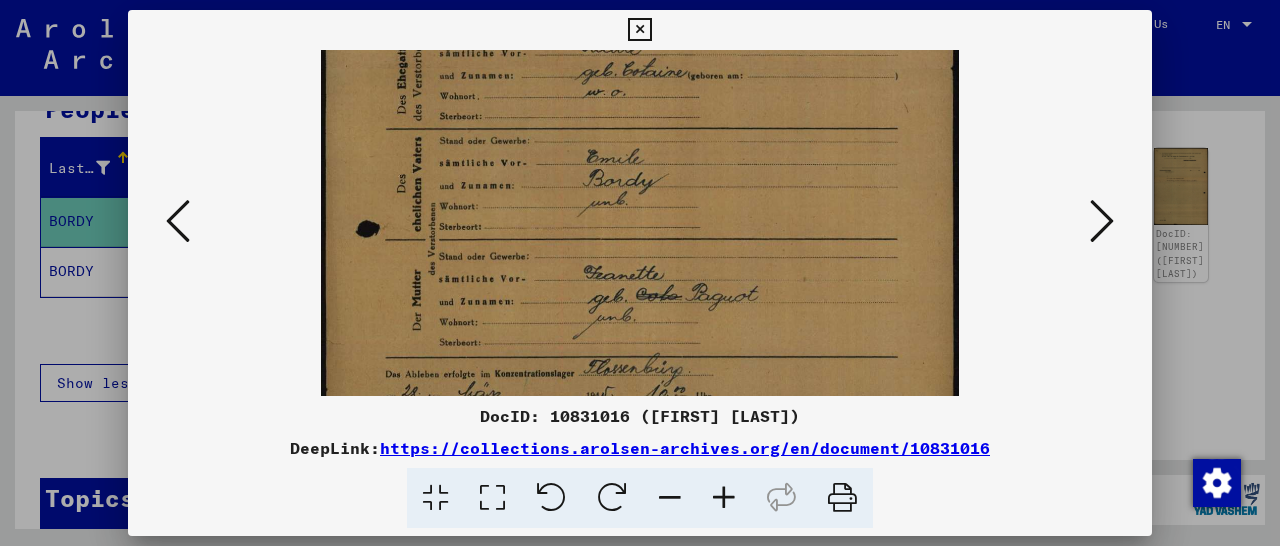 drag, startPoint x: 666, startPoint y: 341, endPoint x: 671, endPoint y: 195, distance: 146.08559 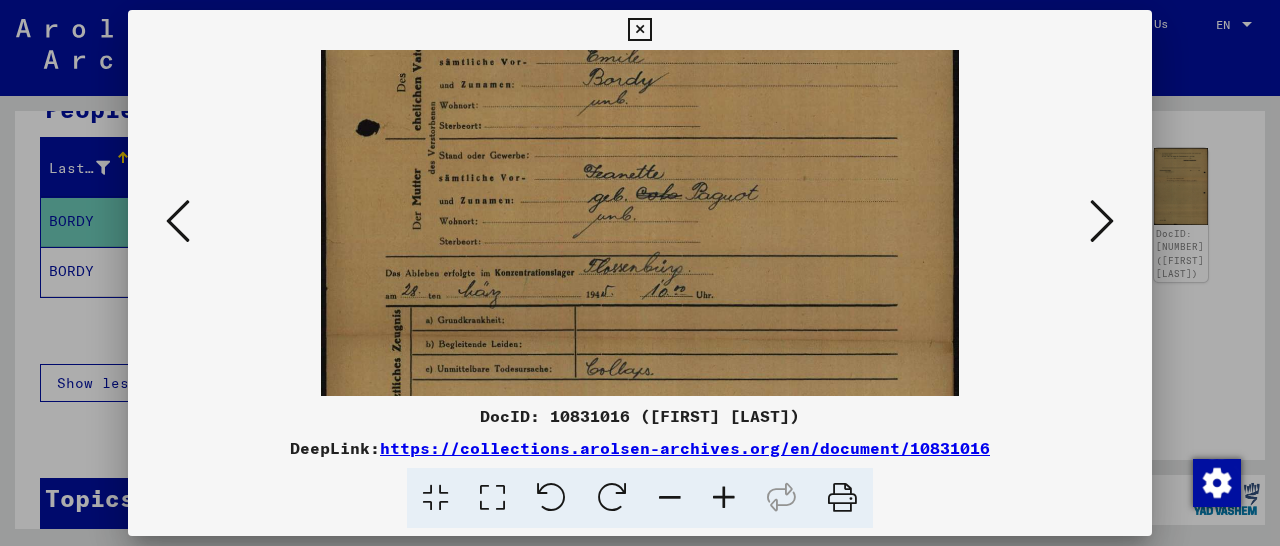 scroll, scrollTop: 454, scrollLeft: 0, axis: vertical 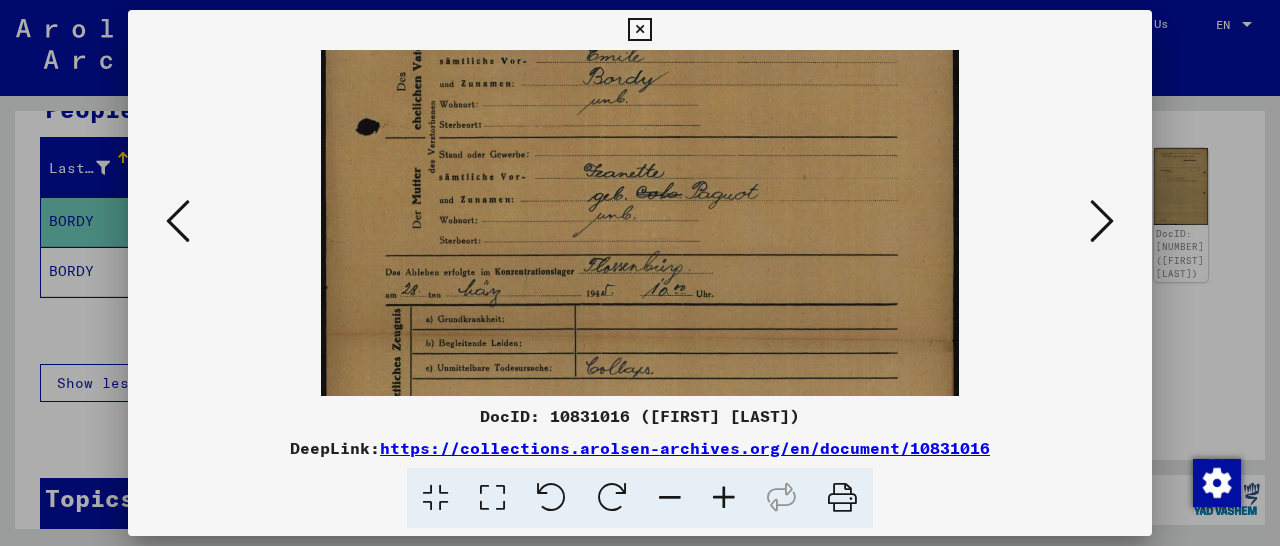 drag, startPoint x: 638, startPoint y: 286, endPoint x: 651, endPoint y: 183, distance: 103.81715 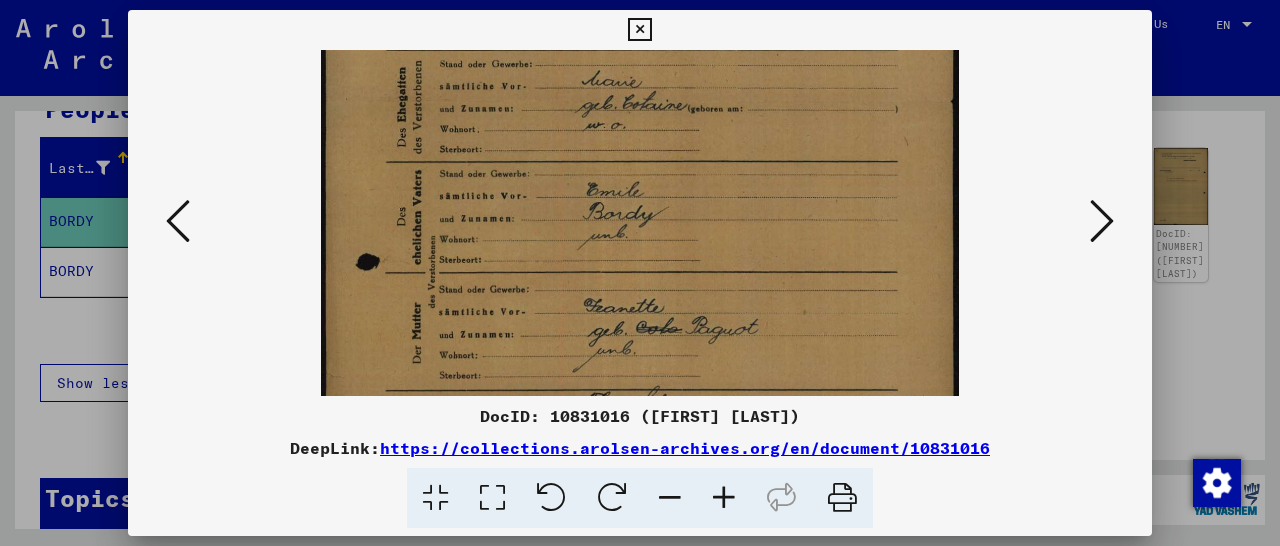 scroll, scrollTop: 314, scrollLeft: 0, axis: vertical 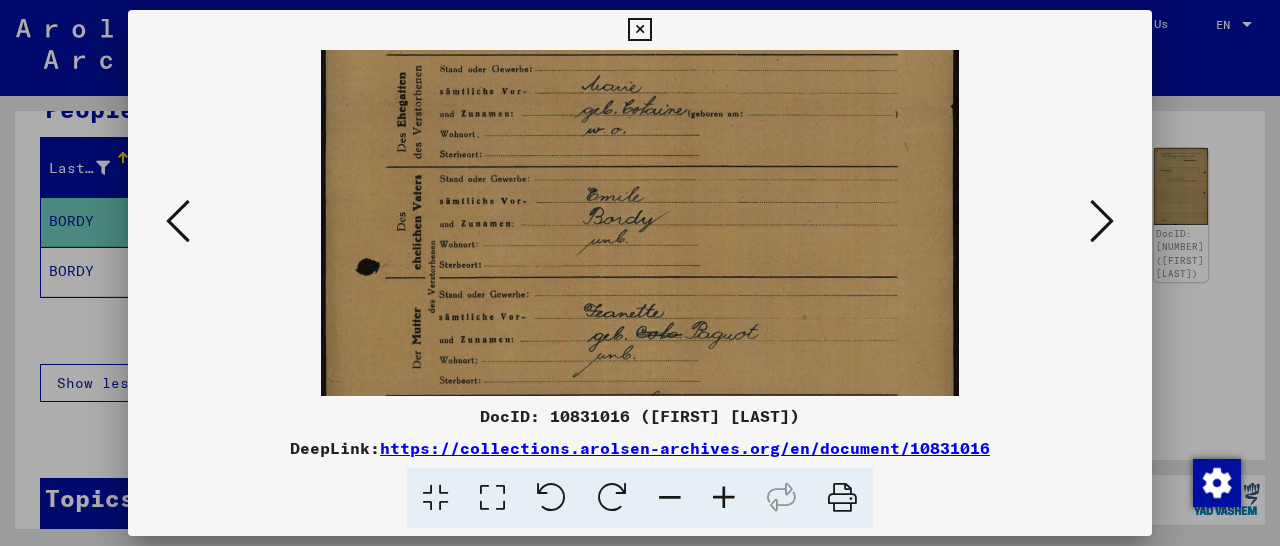 drag, startPoint x: 649, startPoint y: 290, endPoint x: 662, endPoint y: 429, distance: 139.60658 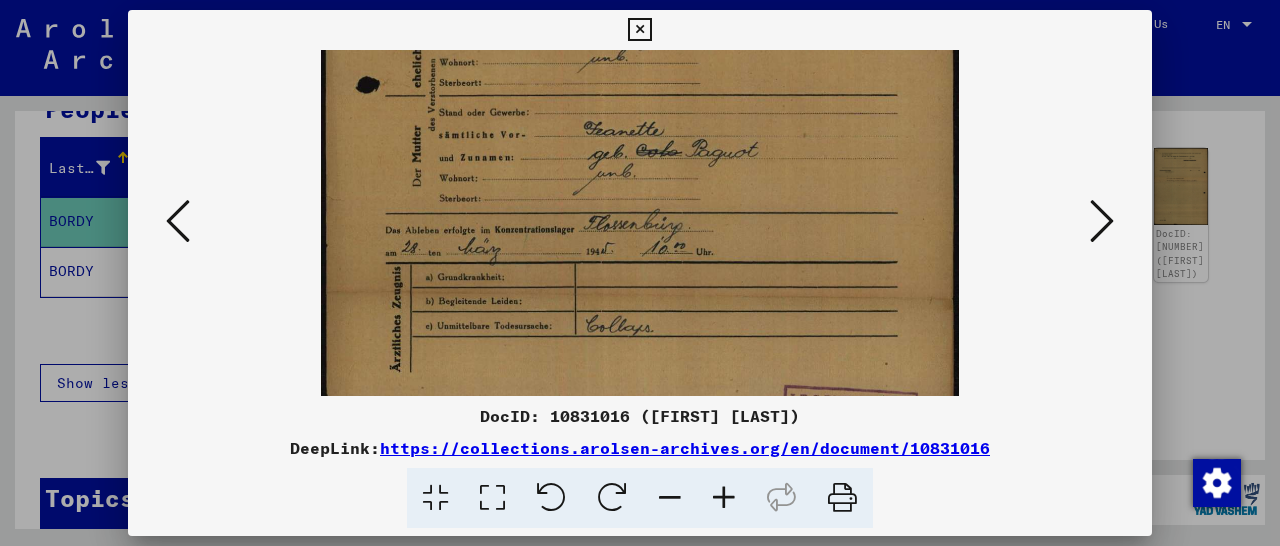 scroll, scrollTop: 497, scrollLeft: 0, axis: vertical 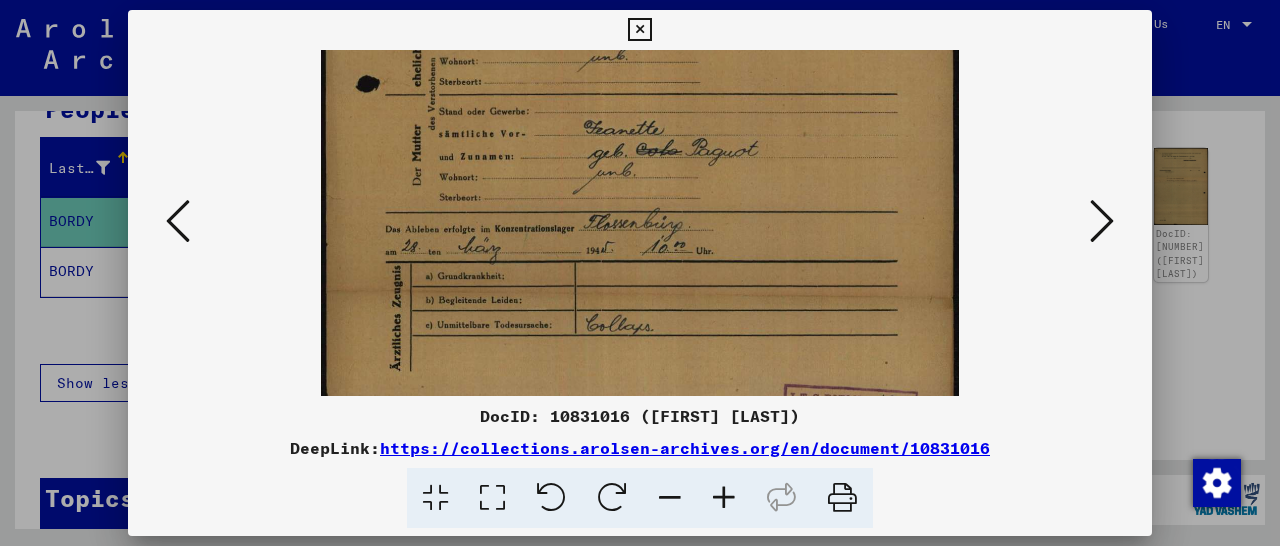 drag, startPoint x: 804, startPoint y: 288, endPoint x: 822, endPoint y: 105, distance: 183.88312 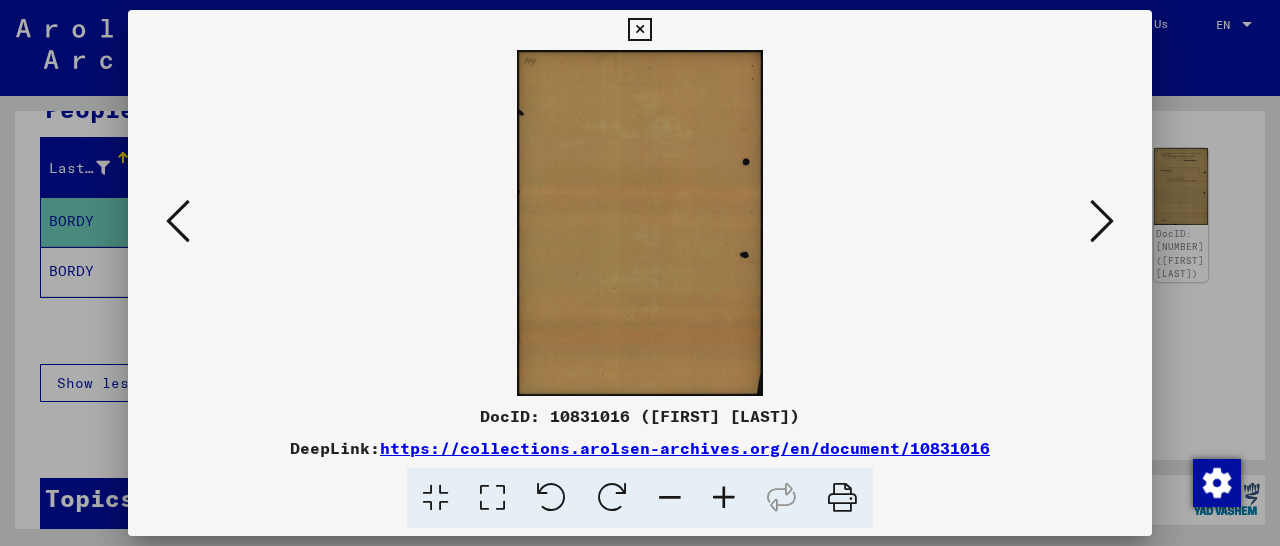 scroll, scrollTop: 0, scrollLeft: 0, axis: both 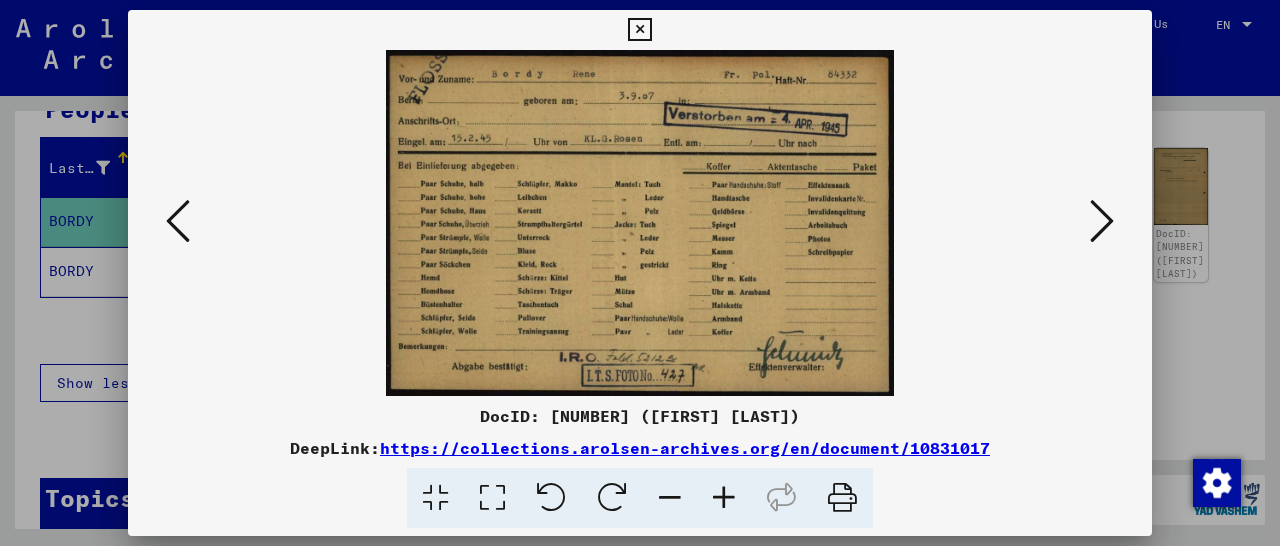 click at bounding box center [1102, 221] 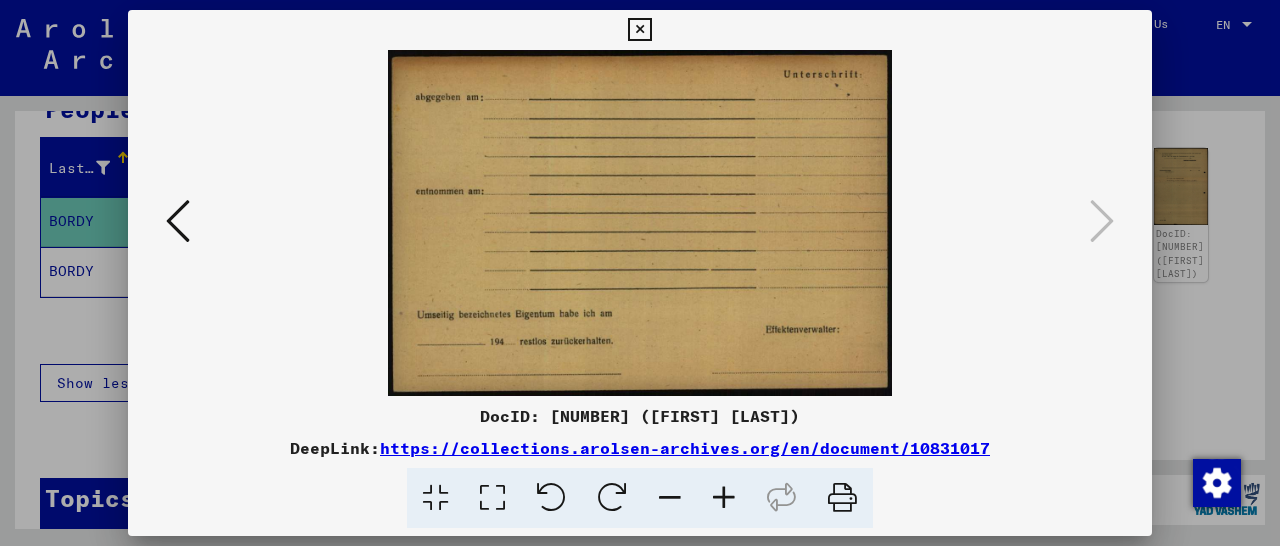 click at bounding box center [639, 30] 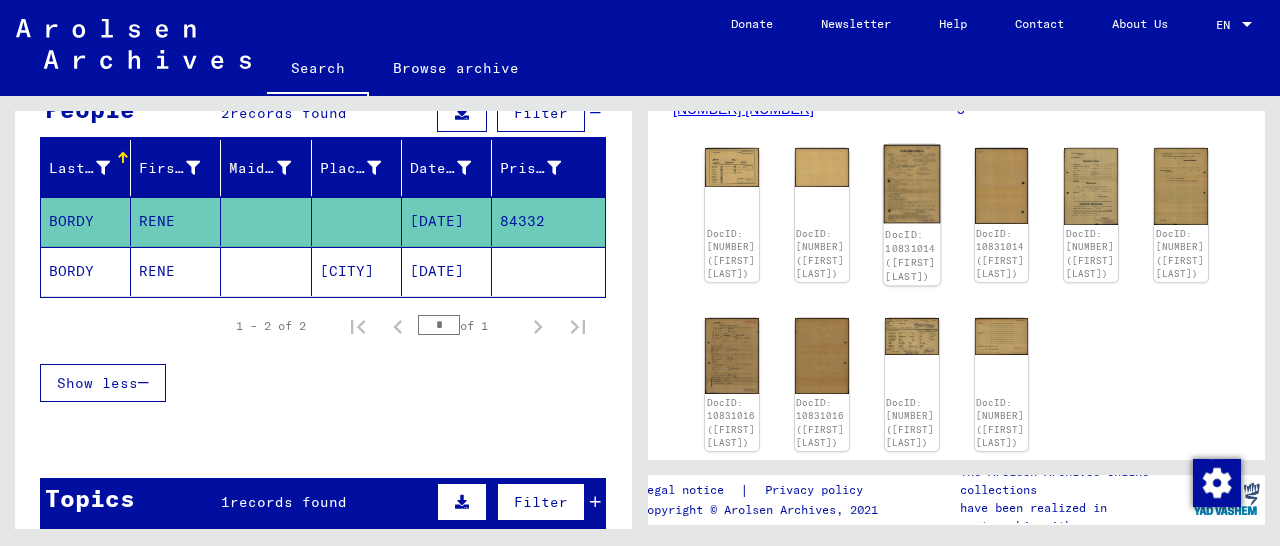 click 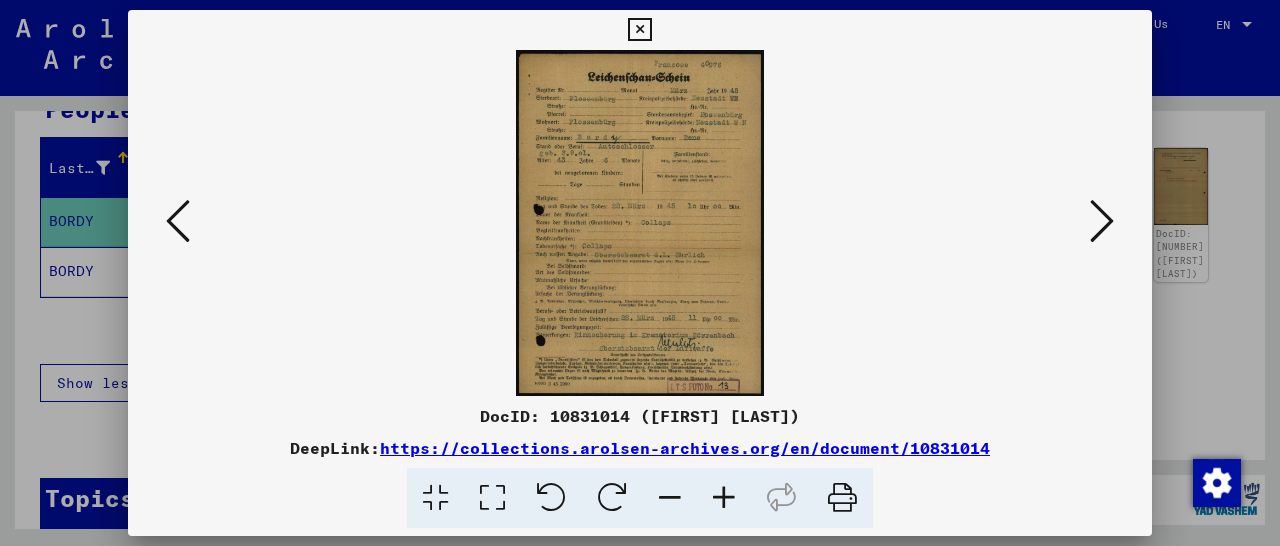 click at bounding box center [724, 498] 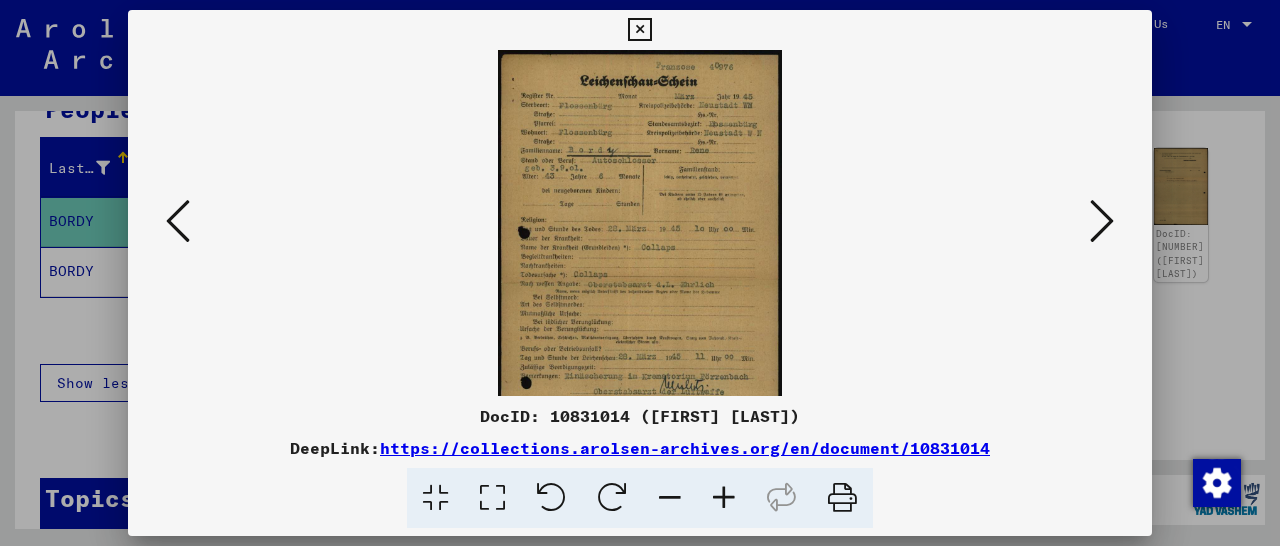click at bounding box center [724, 498] 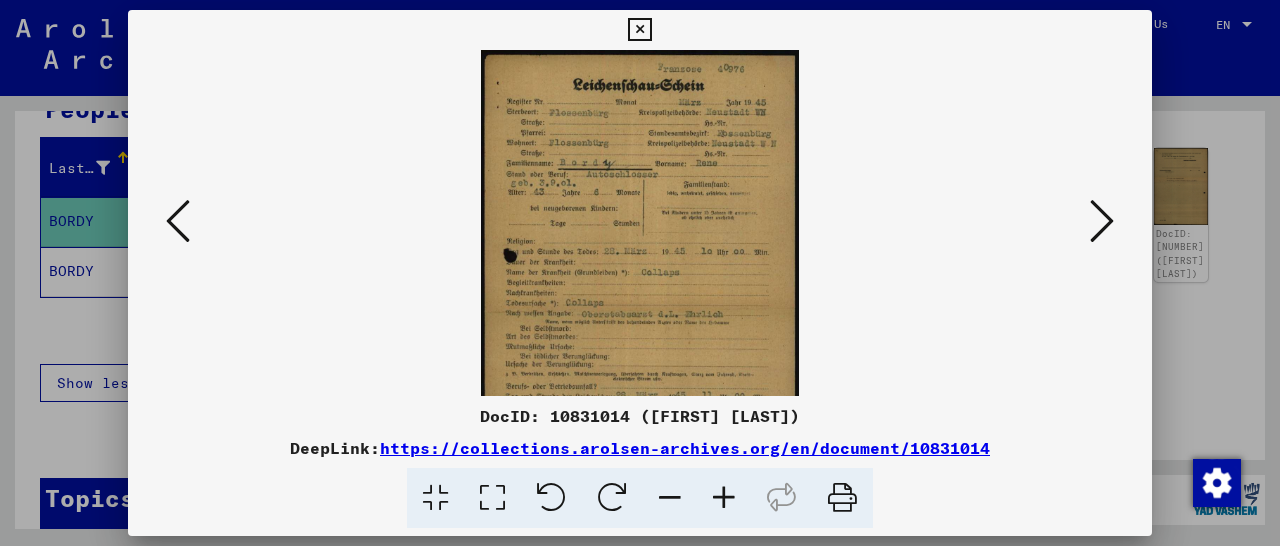 click at bounding box center (724, 498) 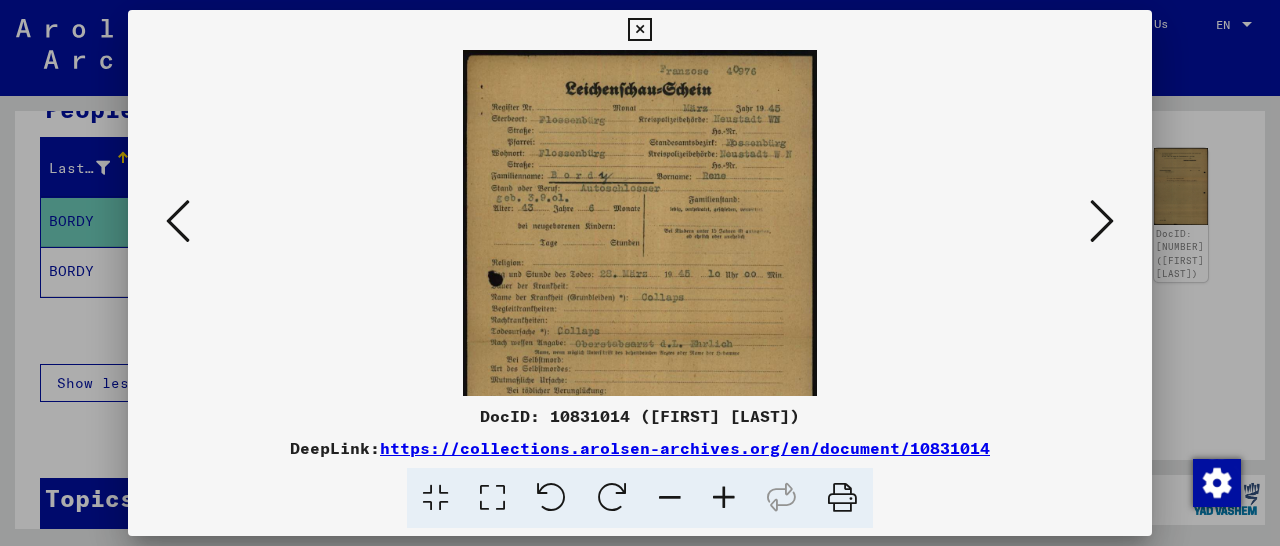click at bounding box center [724, 498] 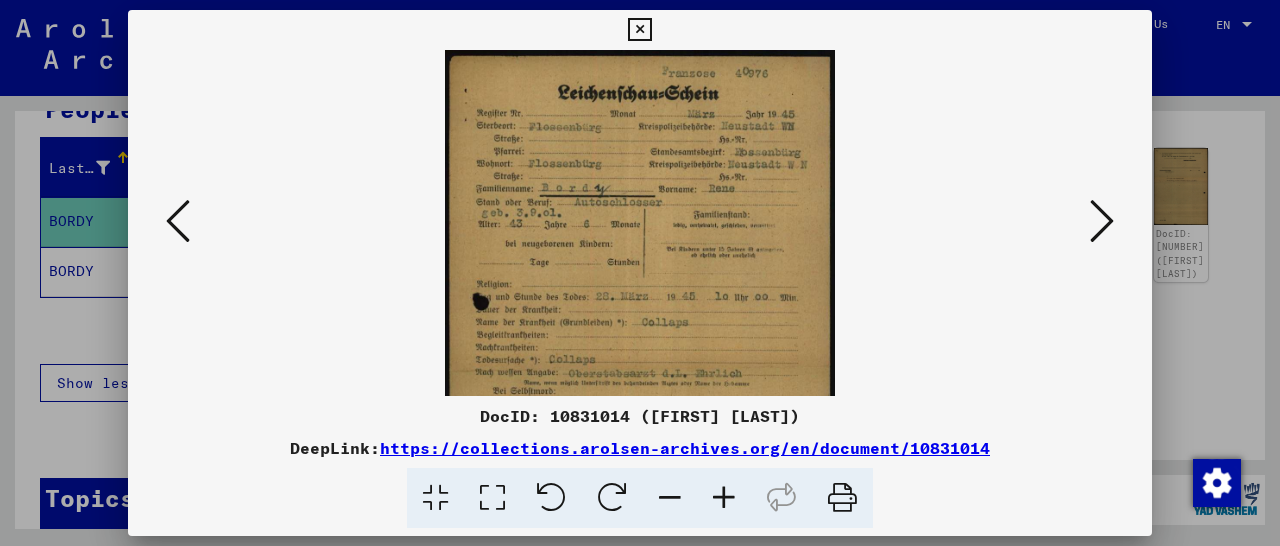 click at bounding box center [724, 498] 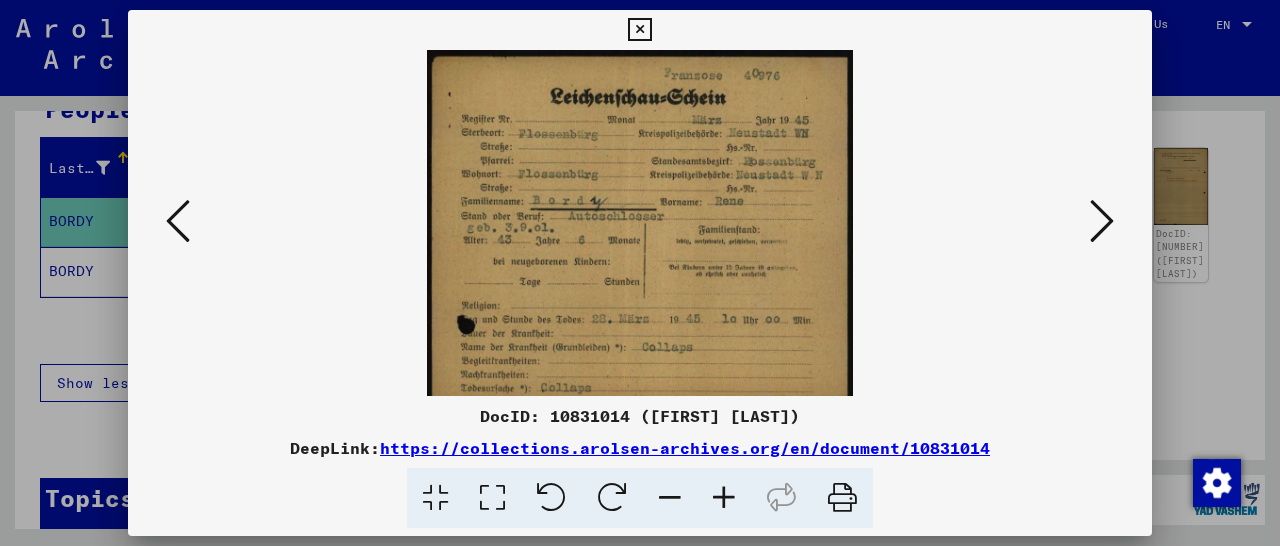 click at bounding box center [724, 498] 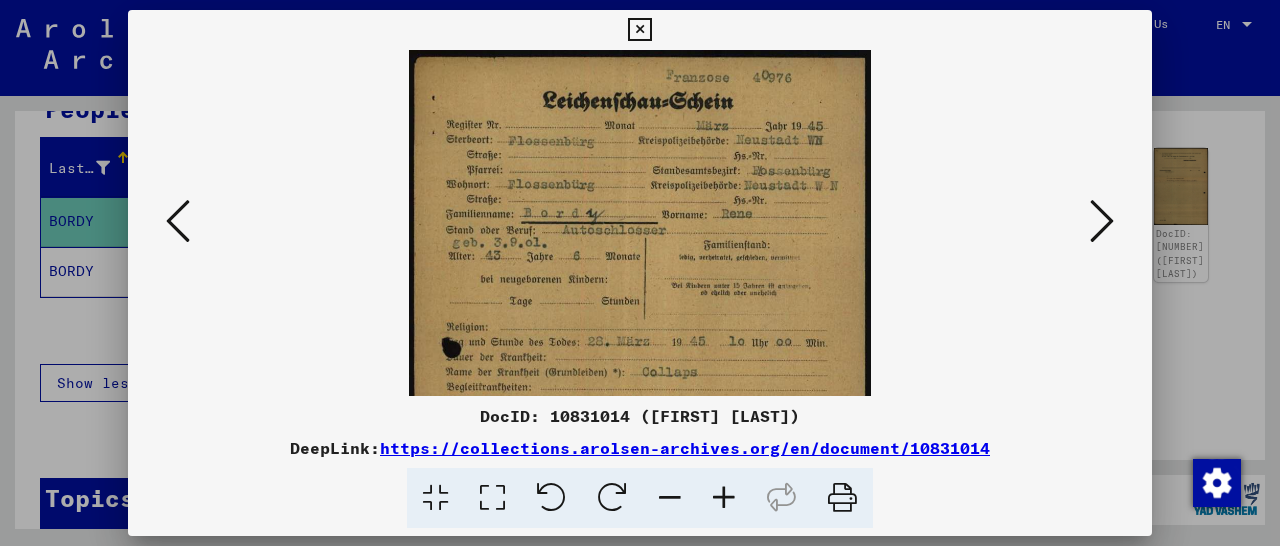 click at bounding box center (724, 498) 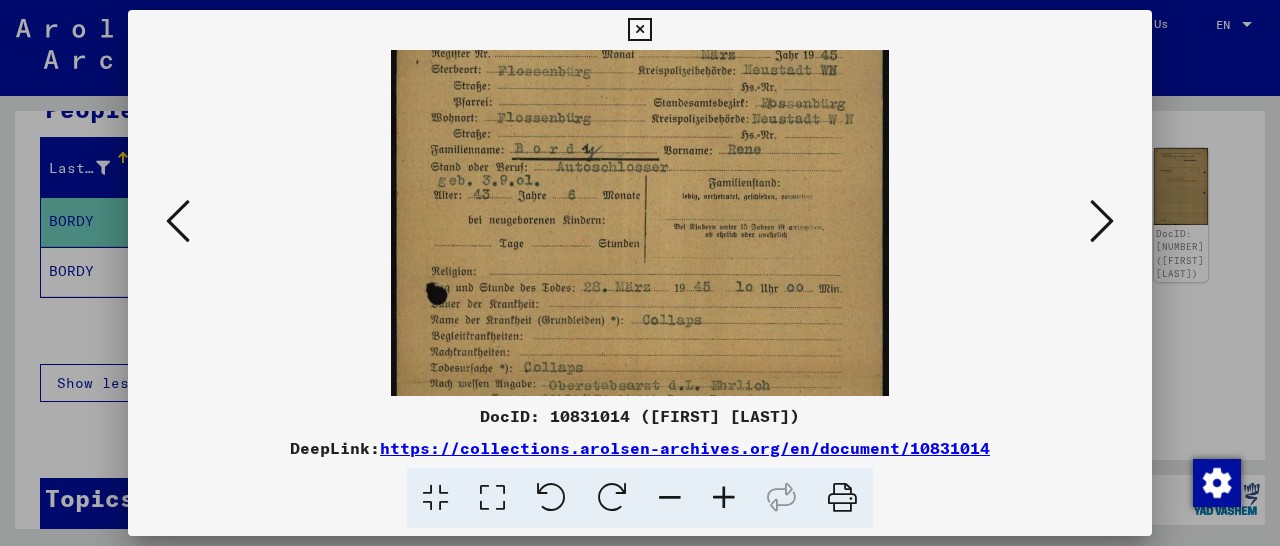 drag, startPoint x: 727, startPoint y: 361, endPoint x: 787, endPoint y: 237, distance: 137.7534 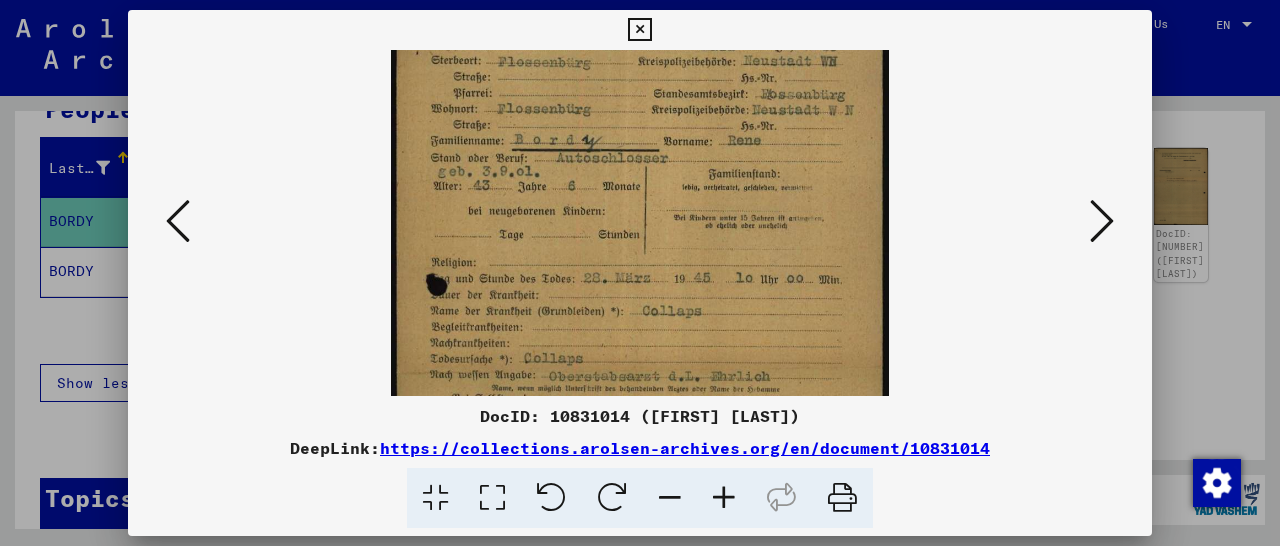 drag, startPoint x: 1142, startPoint y: 30, endPoint x: 949, endPoint y: 117, distance: 211.70262 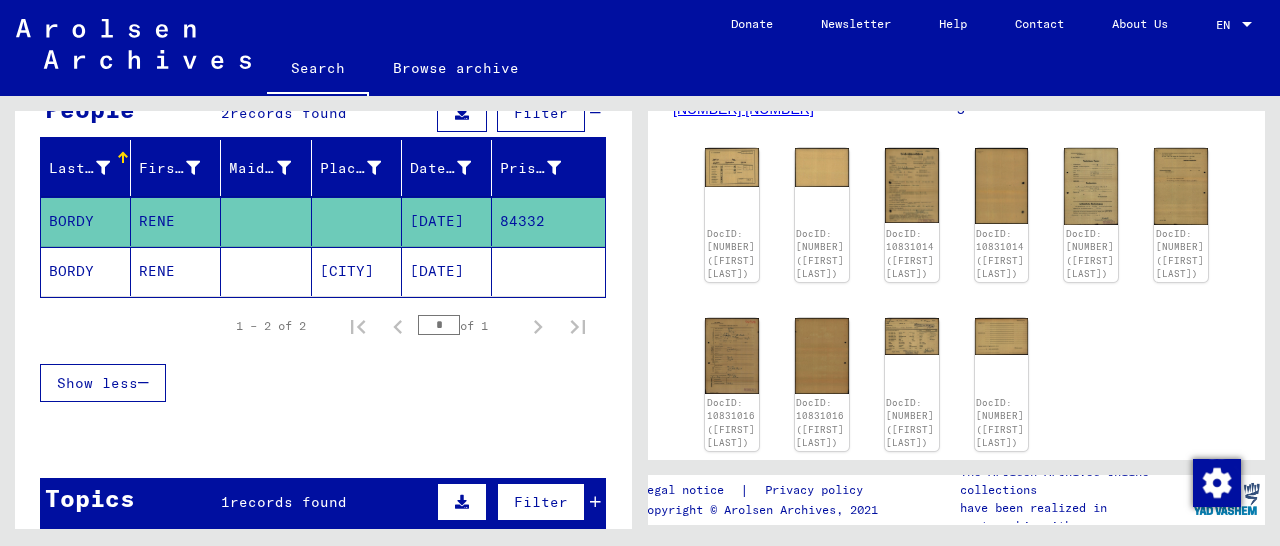 scroll, scrollTop: 0, scrollLeft: 0, axis: both 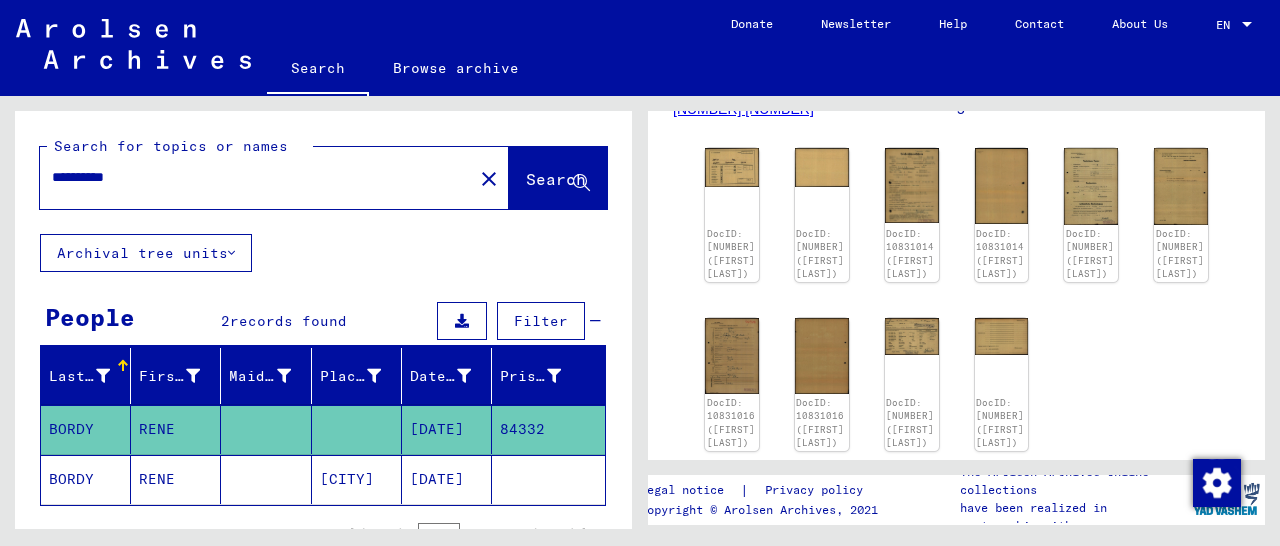 drag, startPoint x: 173, startPoint y: 174, endPoint x: 15, endPoint y: 184, distance: 158.31615 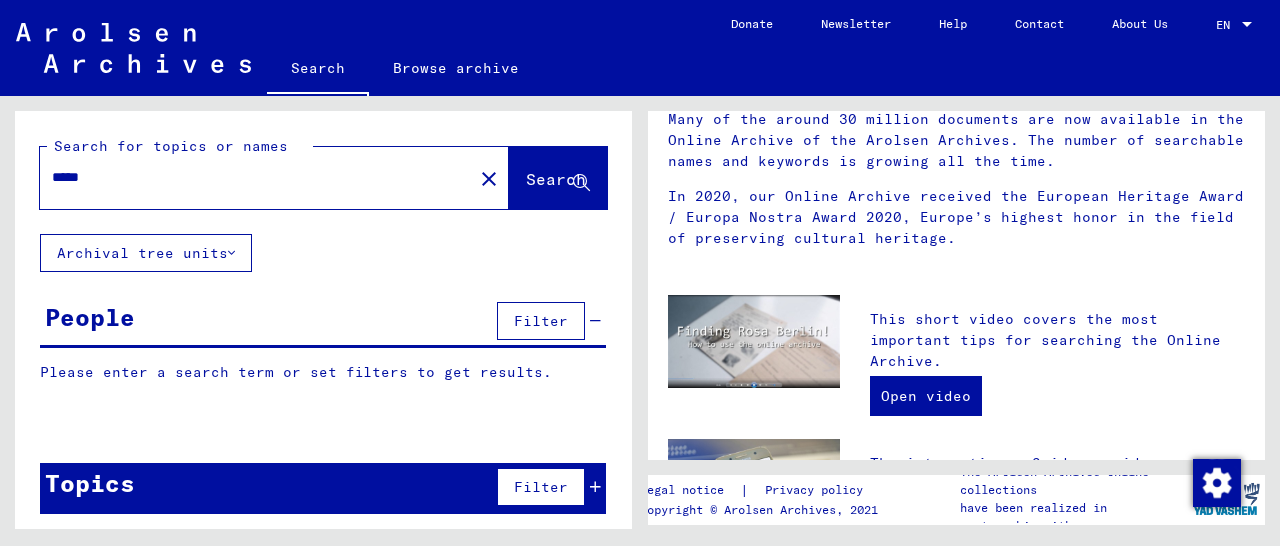 scroll, scrollTop: 0, scrollLeft: 0, axis: both 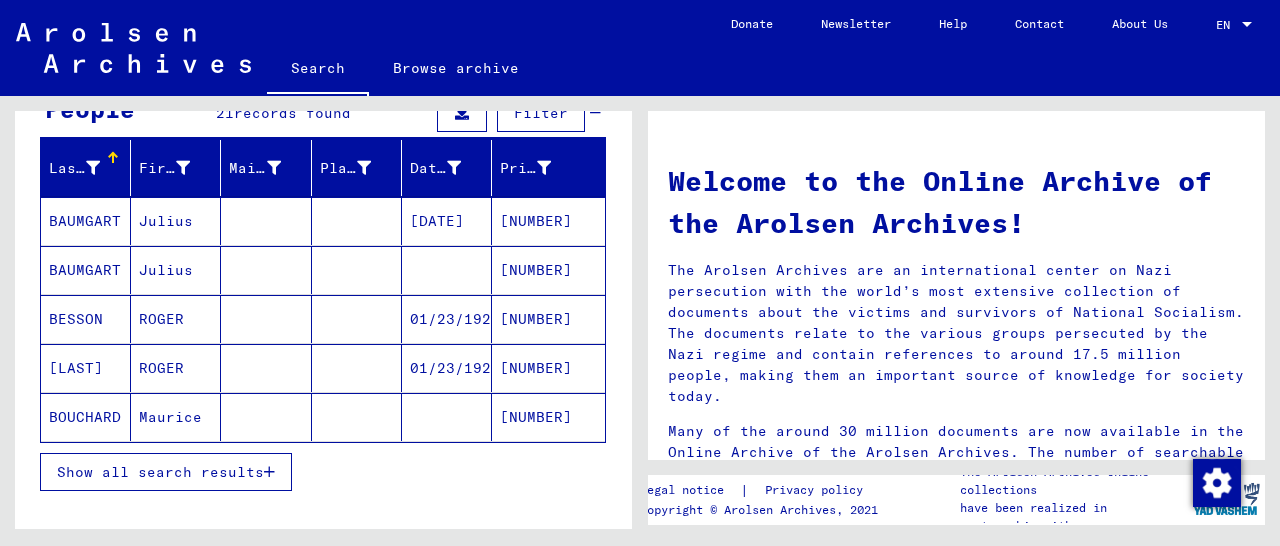 click at bounding box center [269, 472] 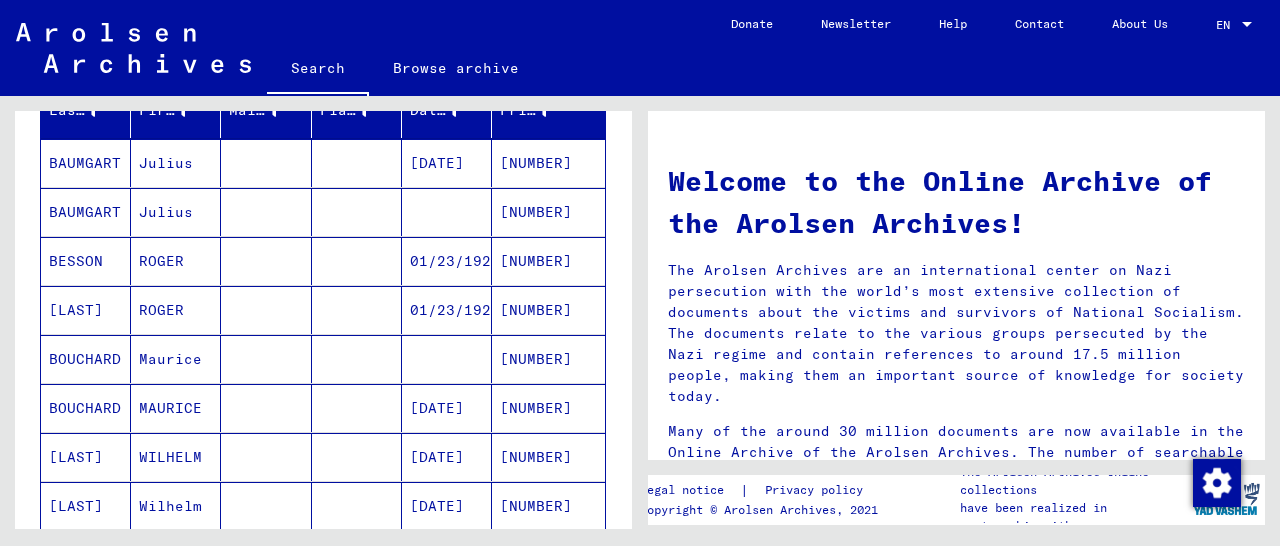 scroll, scrollTop: 312, scrollLeft: 0, axis: vertical 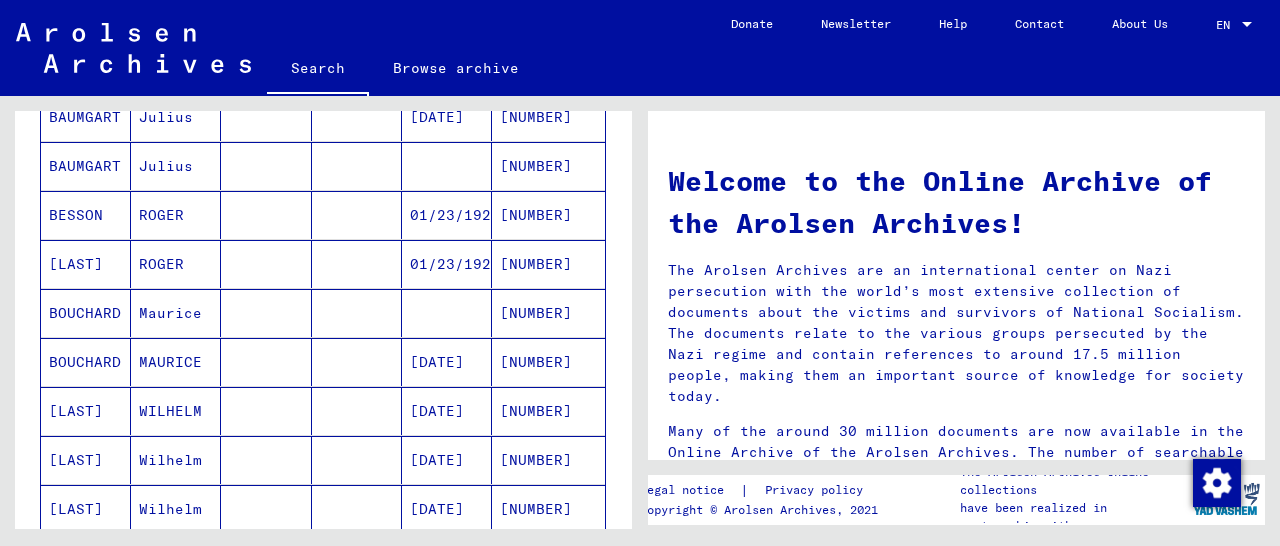 click on "[NUMBER]" at bounding box center [548, 411] 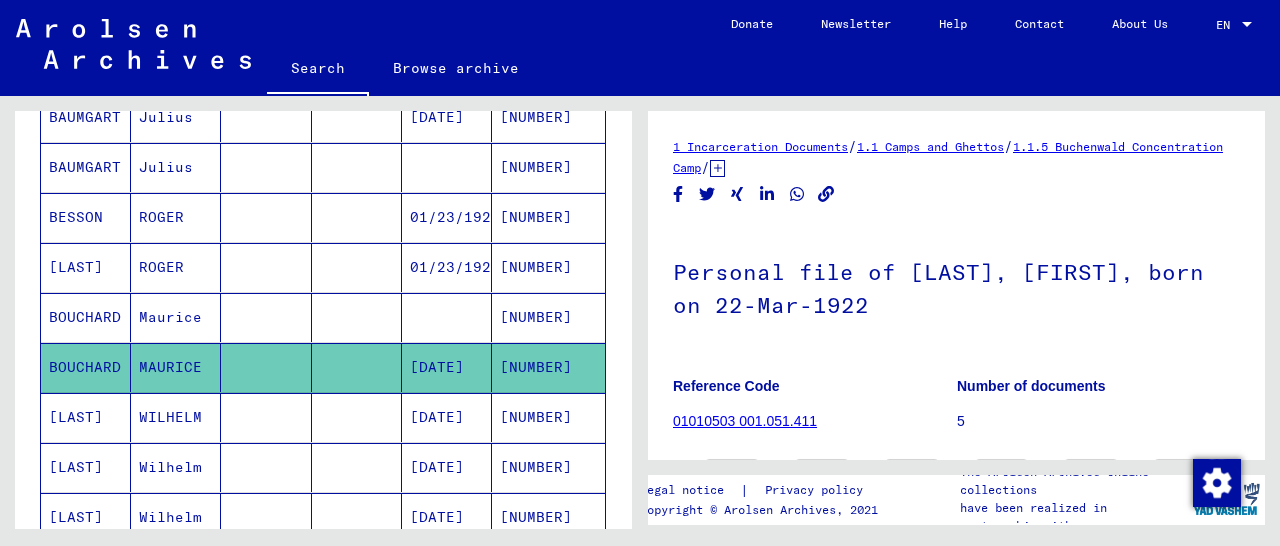 scroll, scrollTop: 279, scrollLeft: 0, axis: vertical 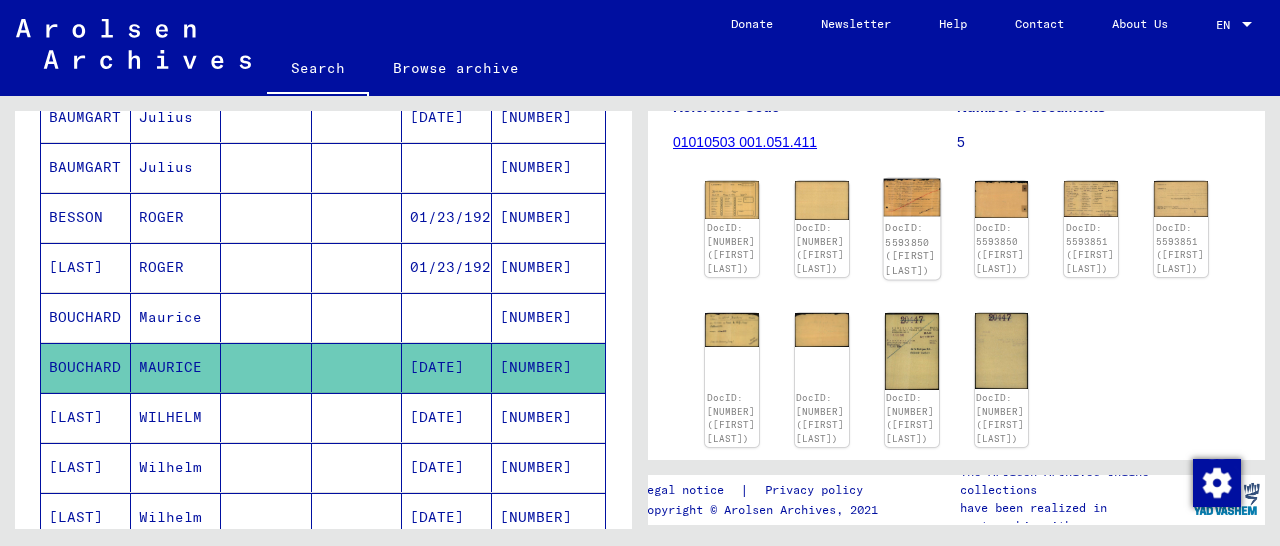 click 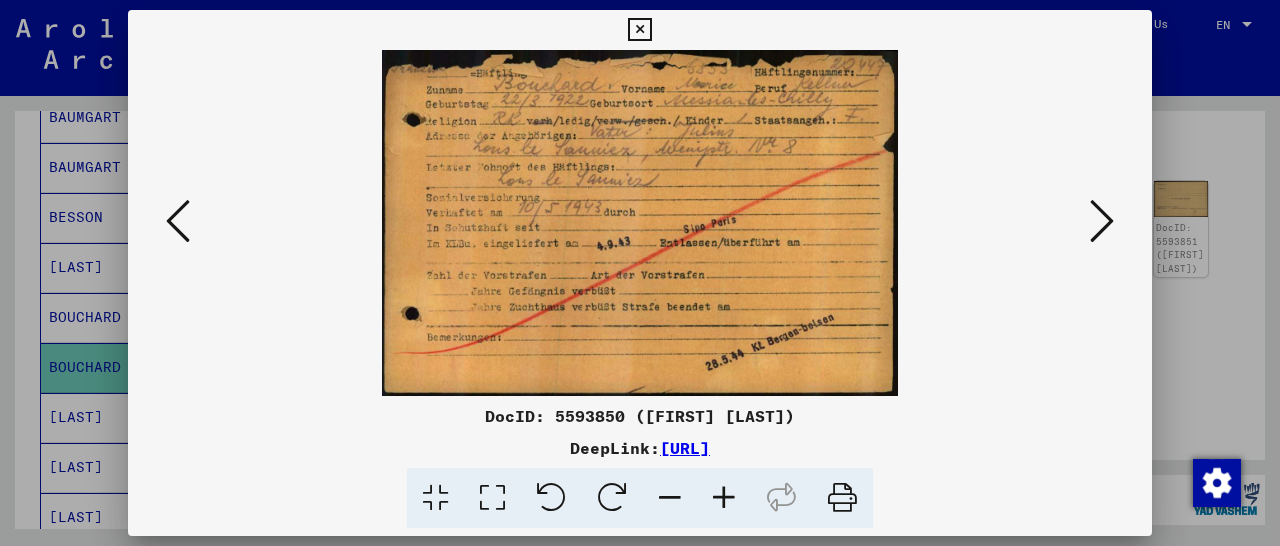 click at bounding box center [639, 30] 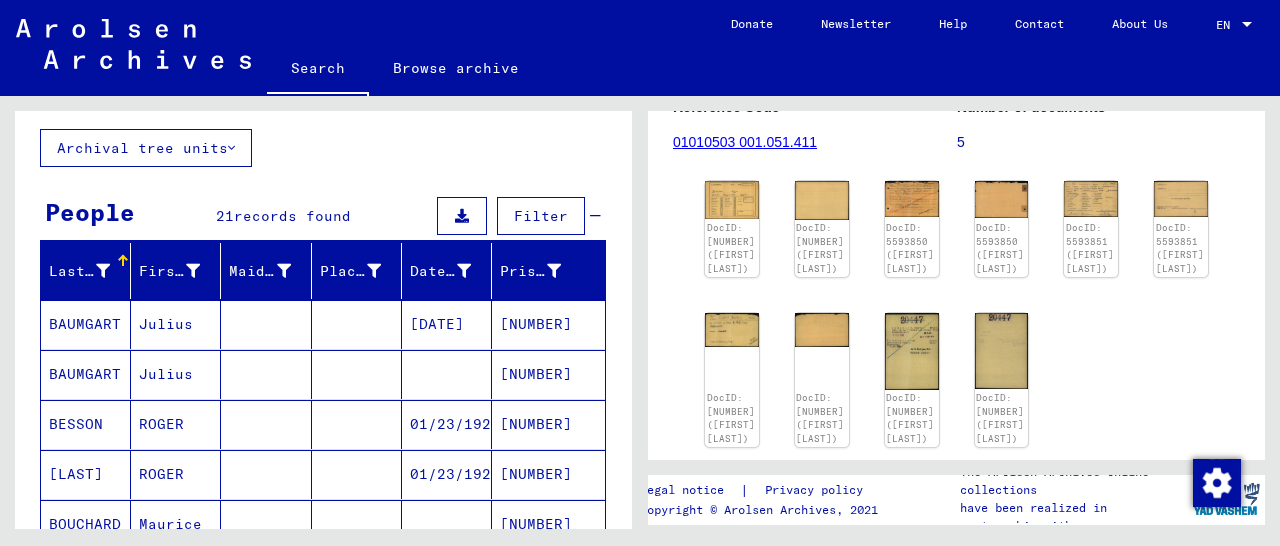 scroll, scrollTop: 0, scrollLeft: 0, axis: both 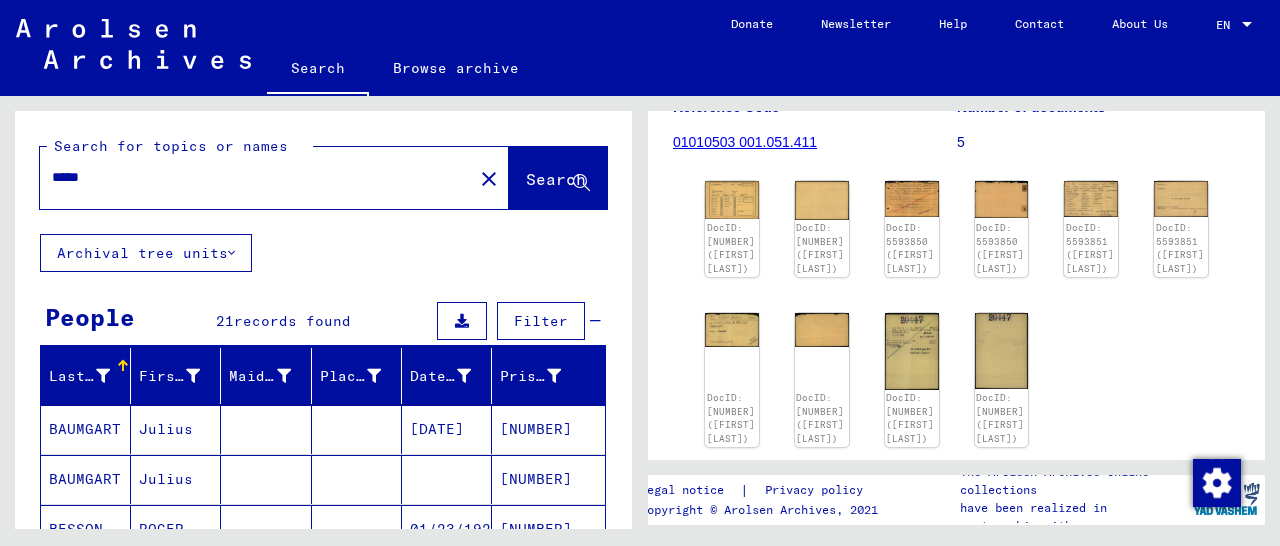 drag, startPoint x: 119, startPoint y: 177, endPoint x: 85, endPoint y: 180, distance: 34.132095 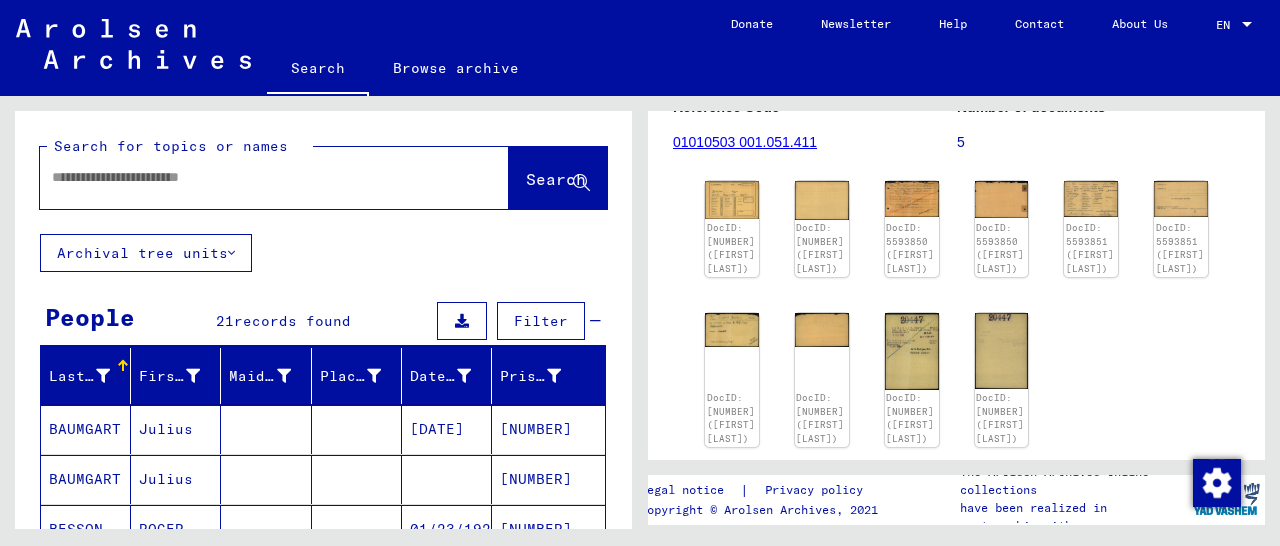 paste on "*****" 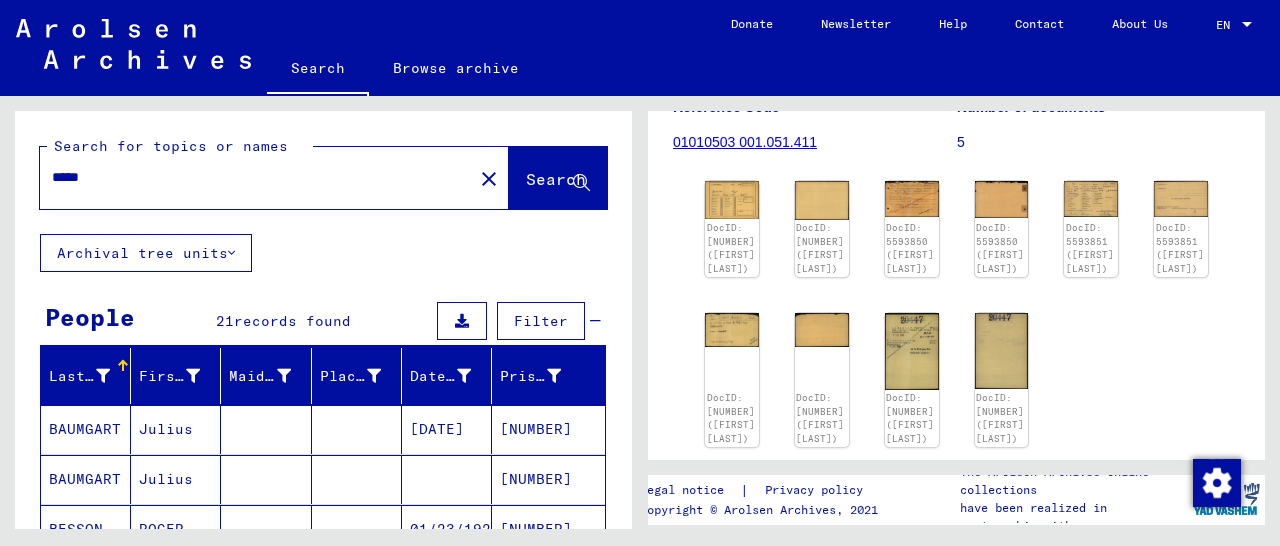 type on "*****" 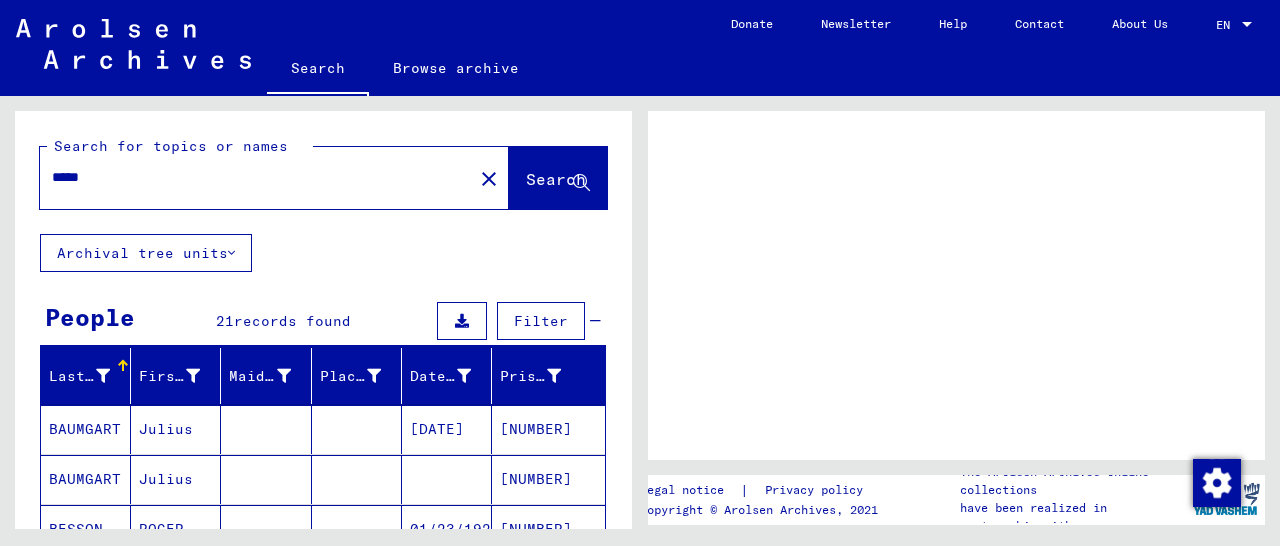 scroll, scrollTop: 0, scrollLeft: 0, axis: both 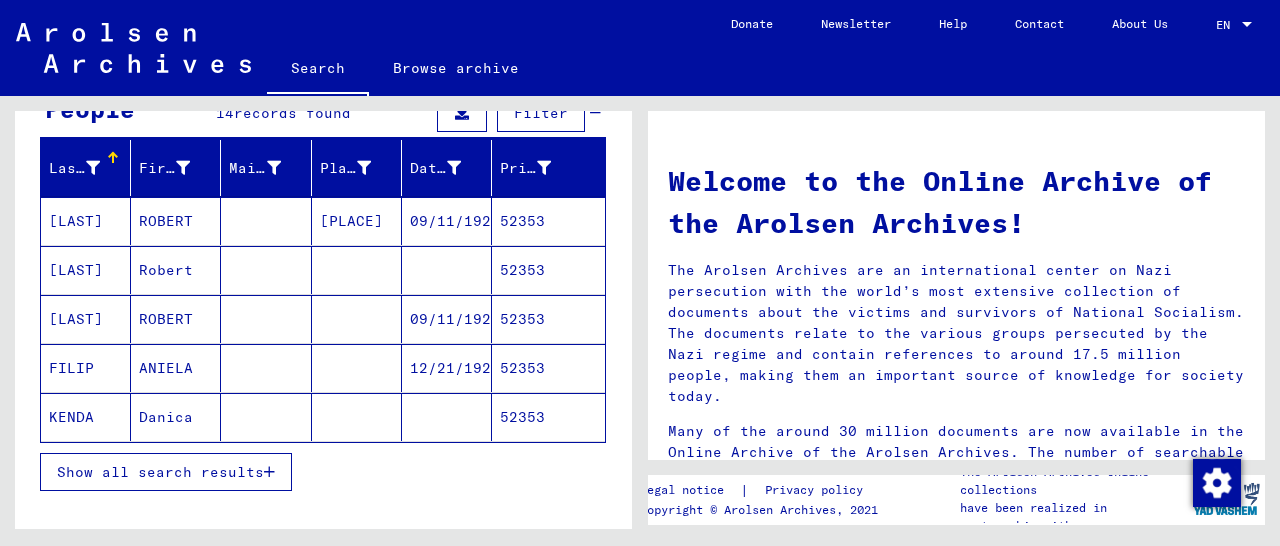 click on "52353" at bounding box center [548, 368] 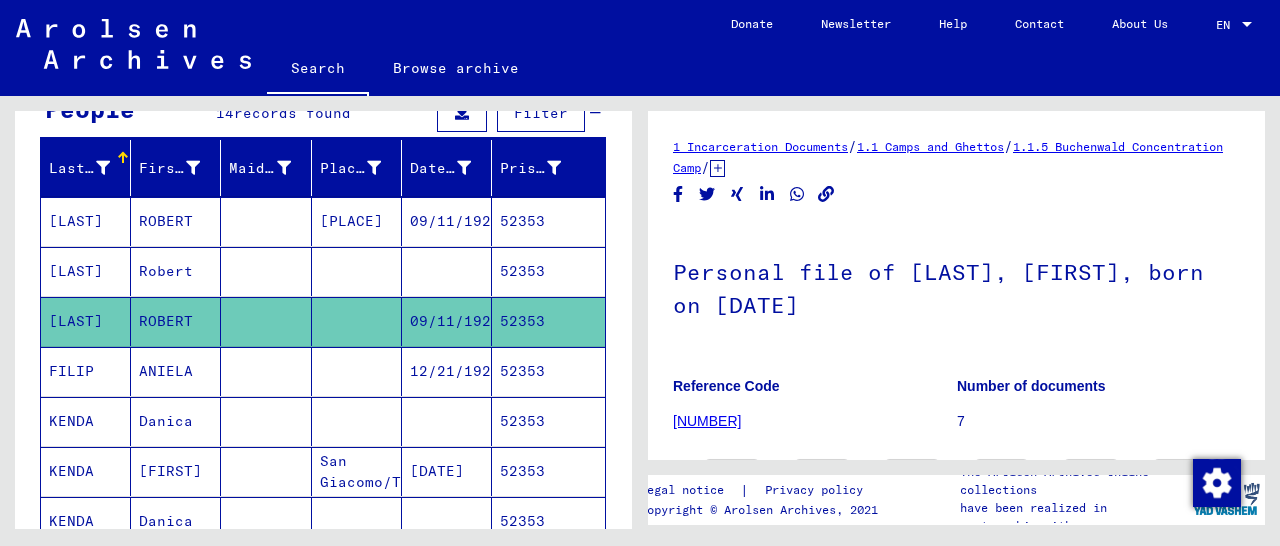 scroll, scrollTop: 312, scrollLeft: 0, axis: vertical 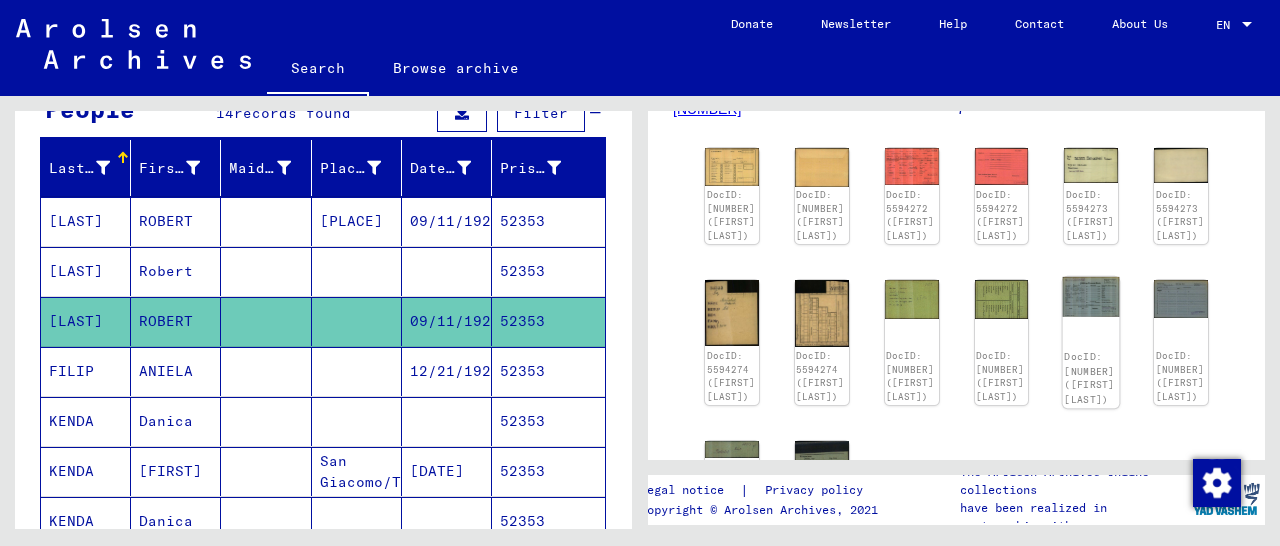 click 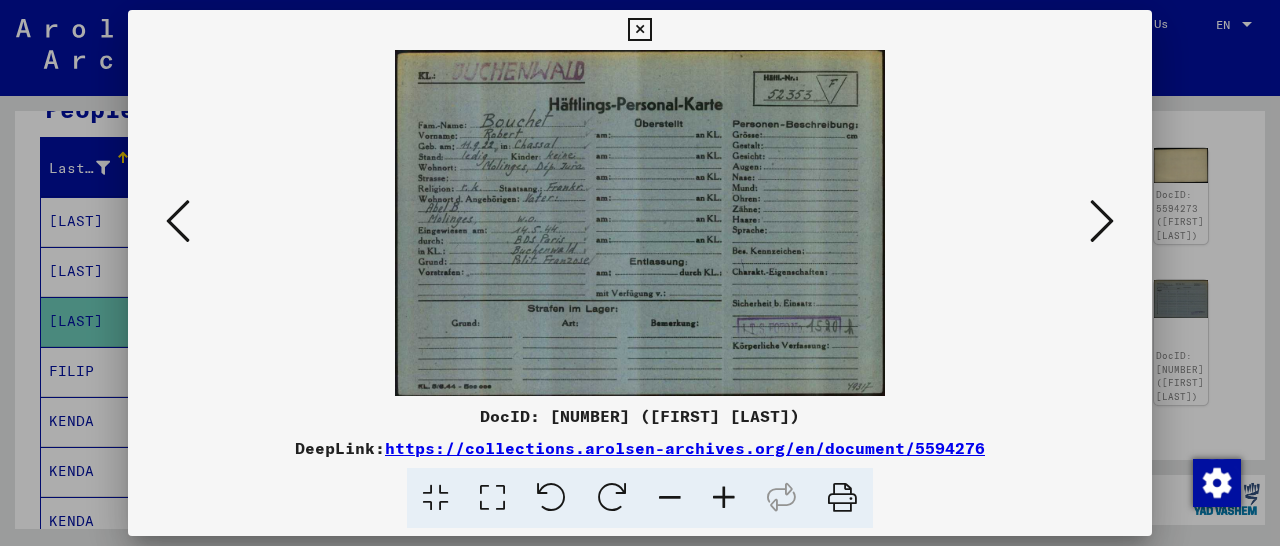 click at bounding box center [639, 30] 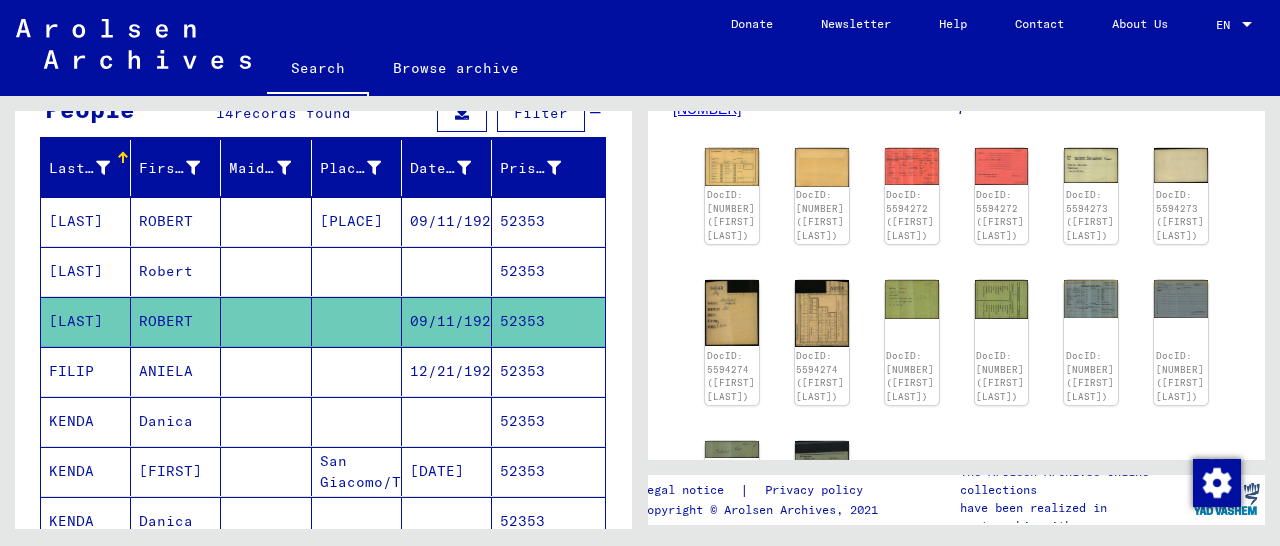 scroll, scrollTop: 0, scrollLeft: 0, axis: both 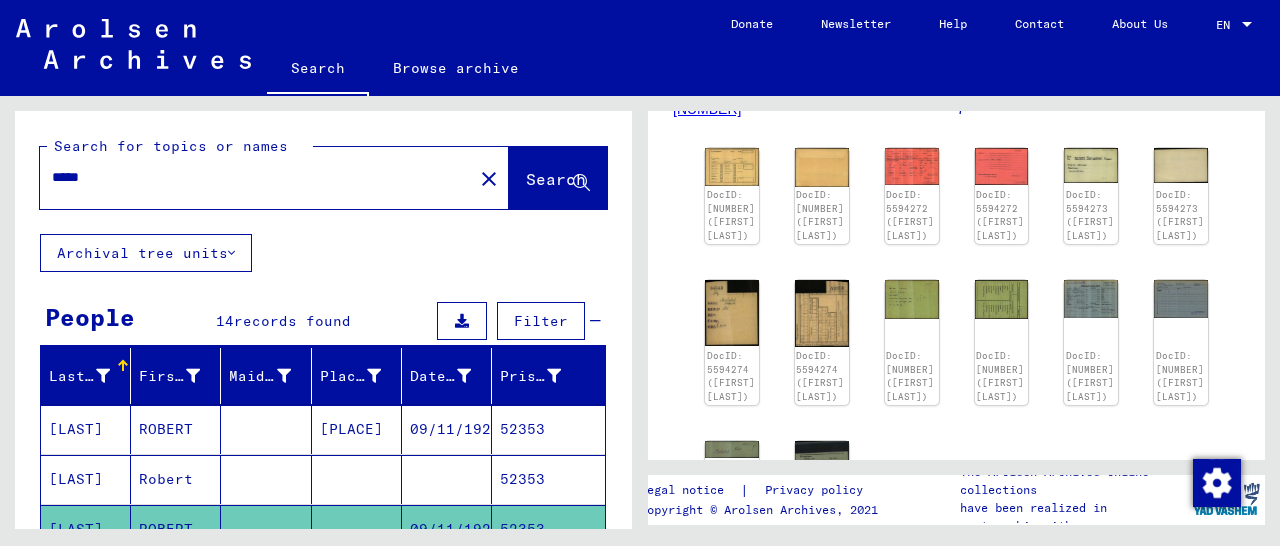 drag, startPoint x: 127, startPoint y: 178, endPoint x: 39, endPoint y: 175, distance: 88.051125 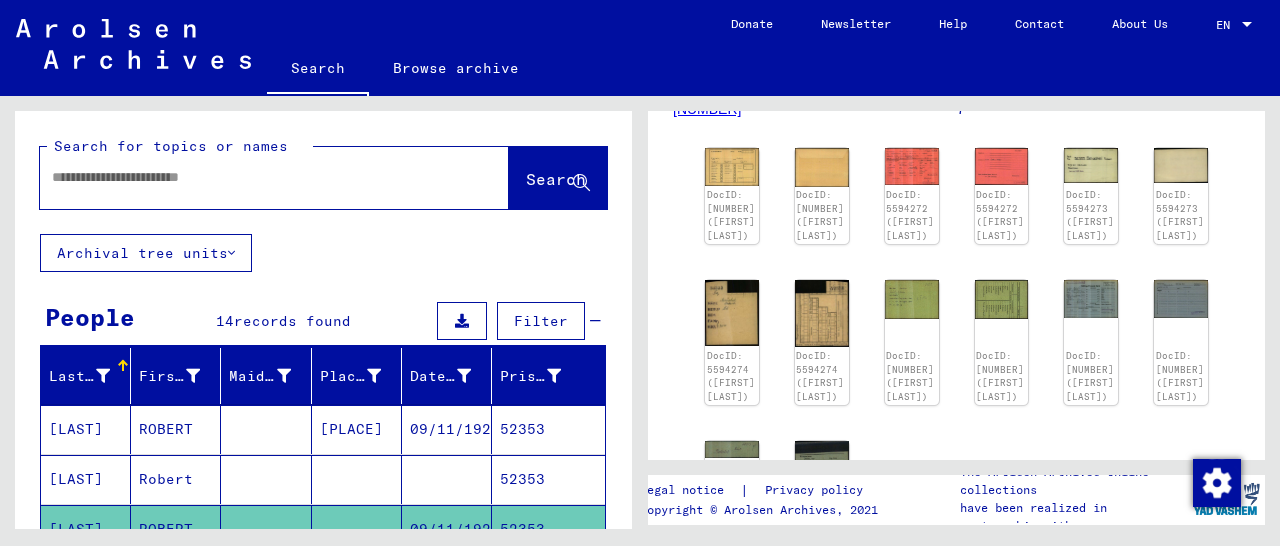 paste on "*****" 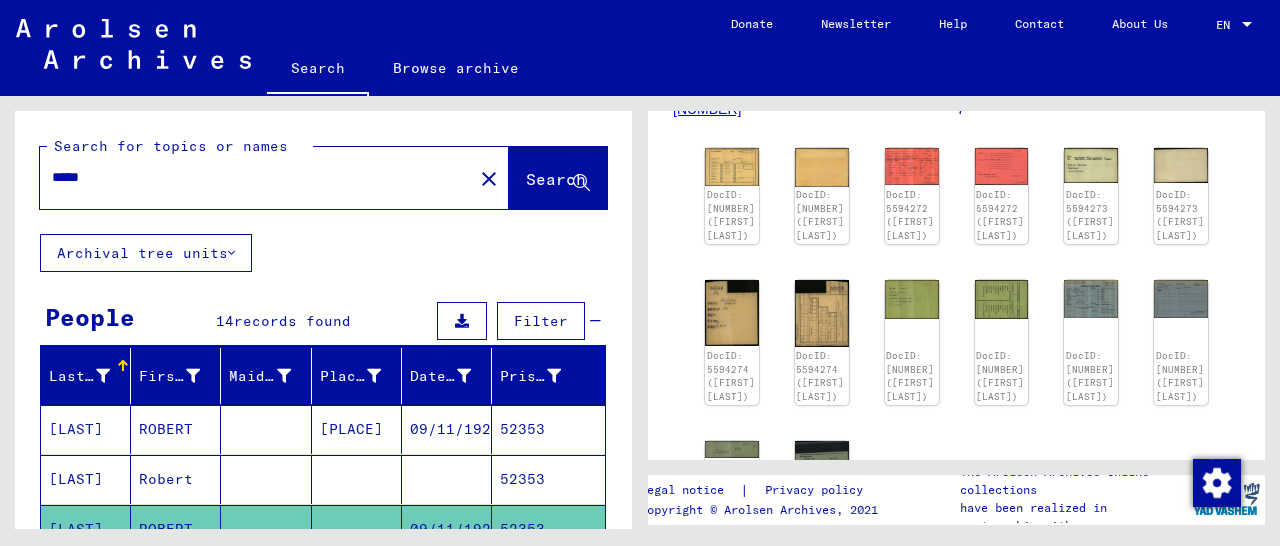 type on "*****" 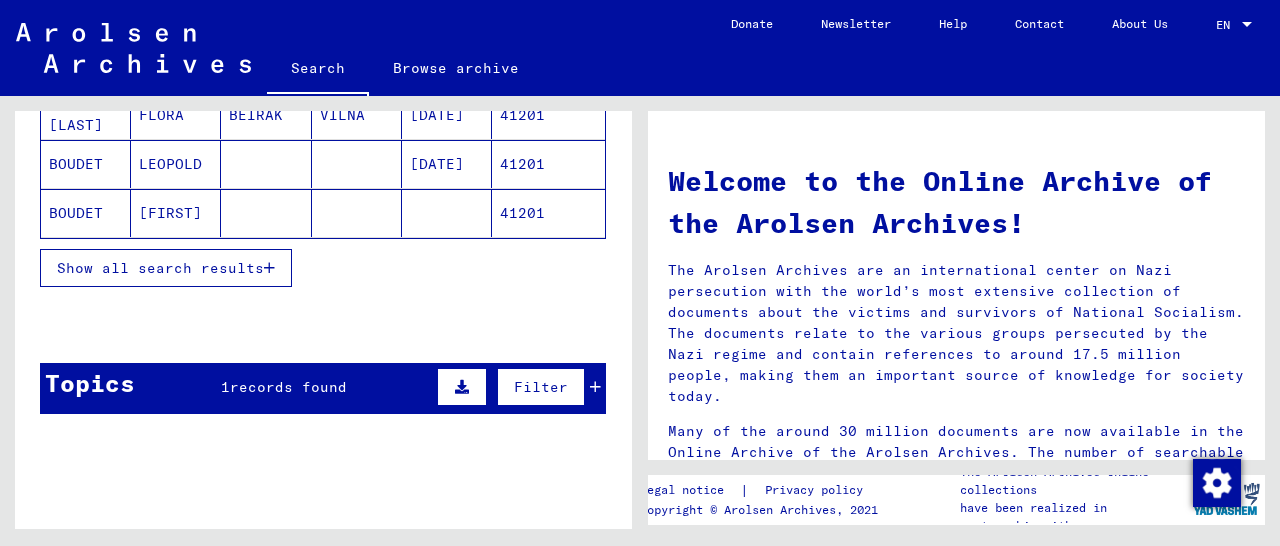 scroll, scrollTop: 416, scrollLeft: 0, axis: vertical 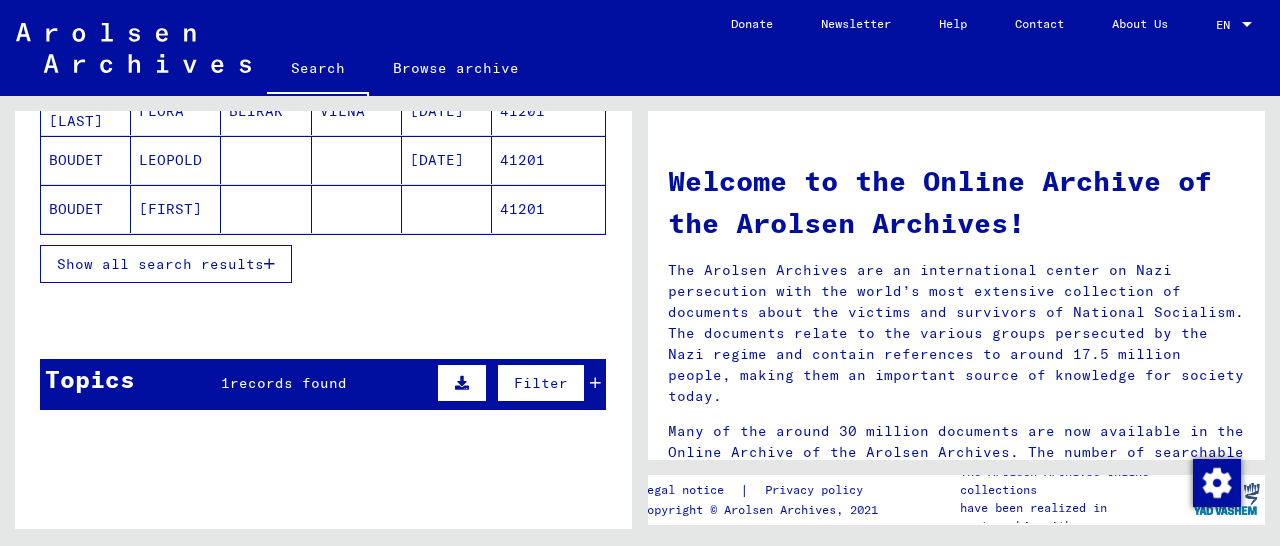 click at bounding box center (269, 264) 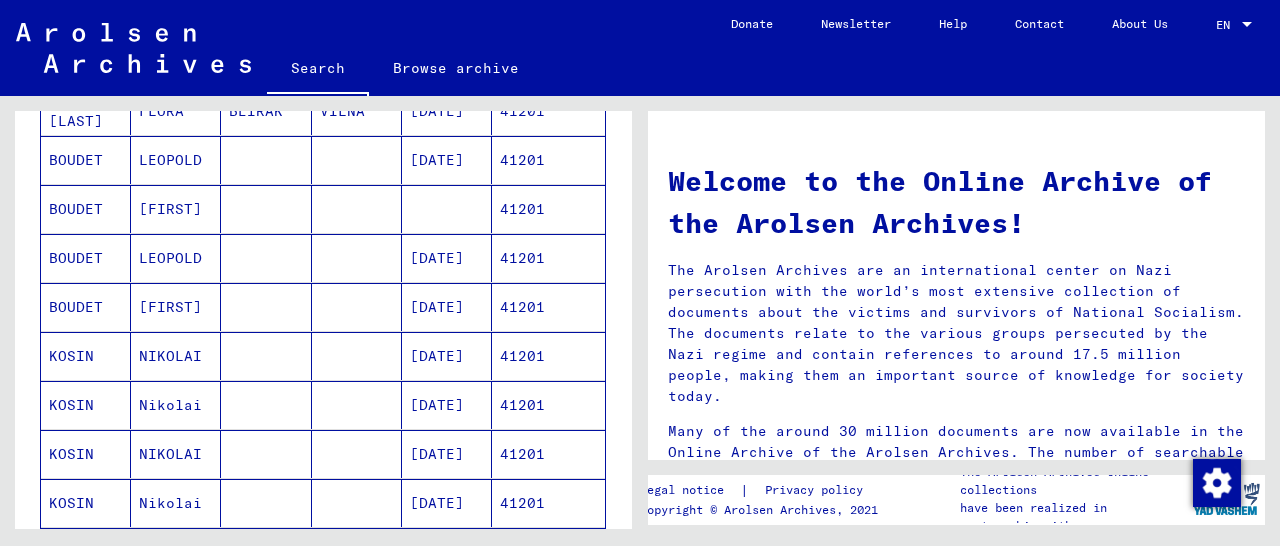 click on "41201" at bounding box center [548, 307] 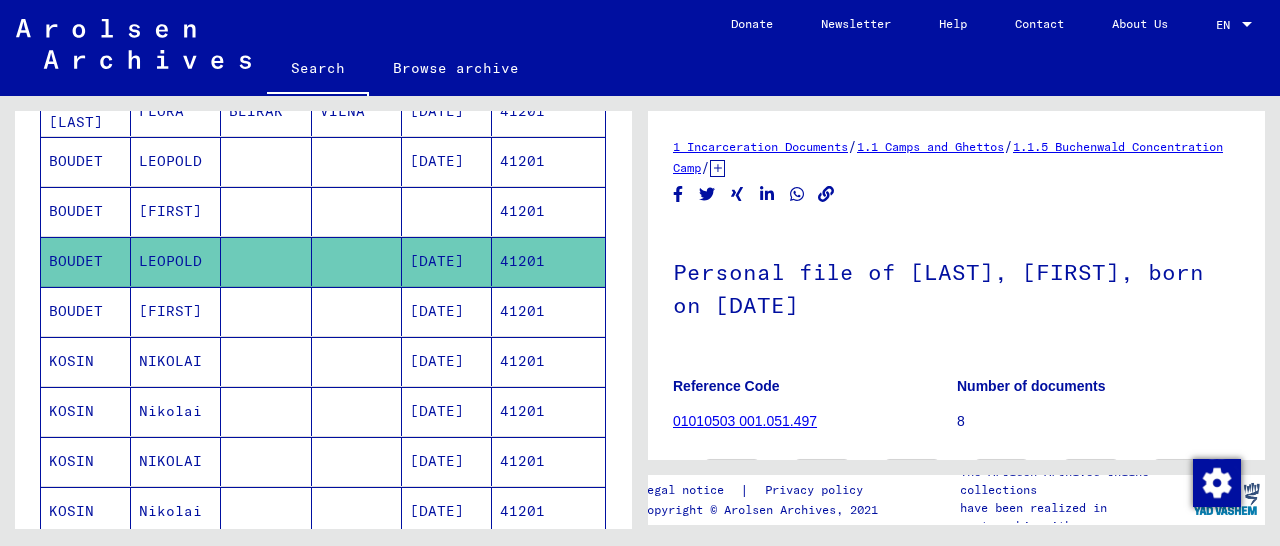 scroll, scrollTop: 312, scrollLeft: 0, axis: vertical 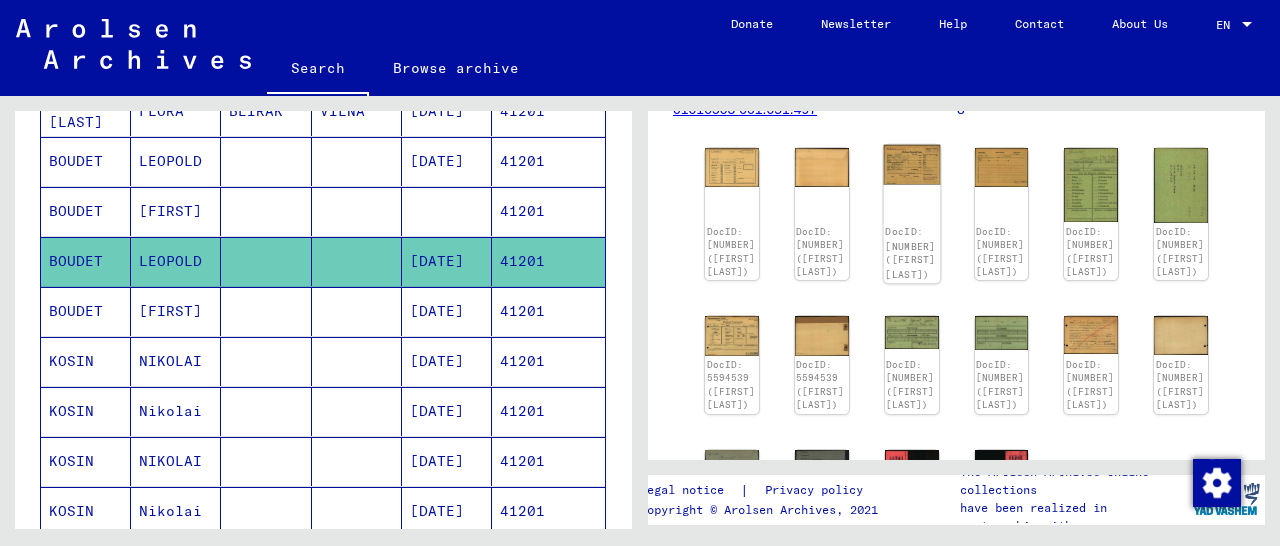 click 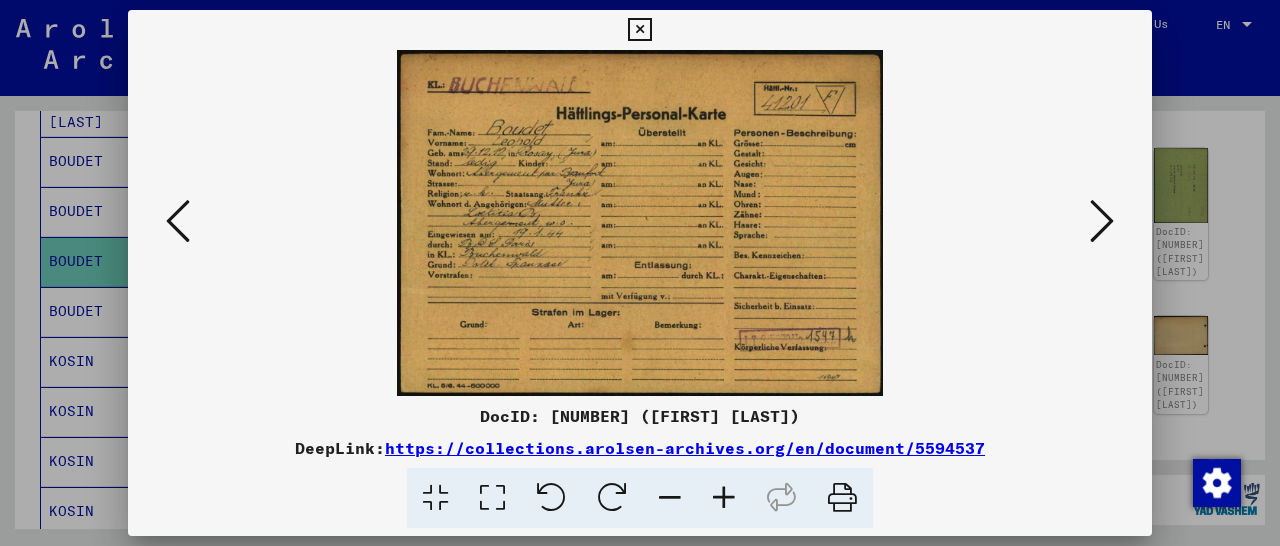 click at bounding box center [639, 30] 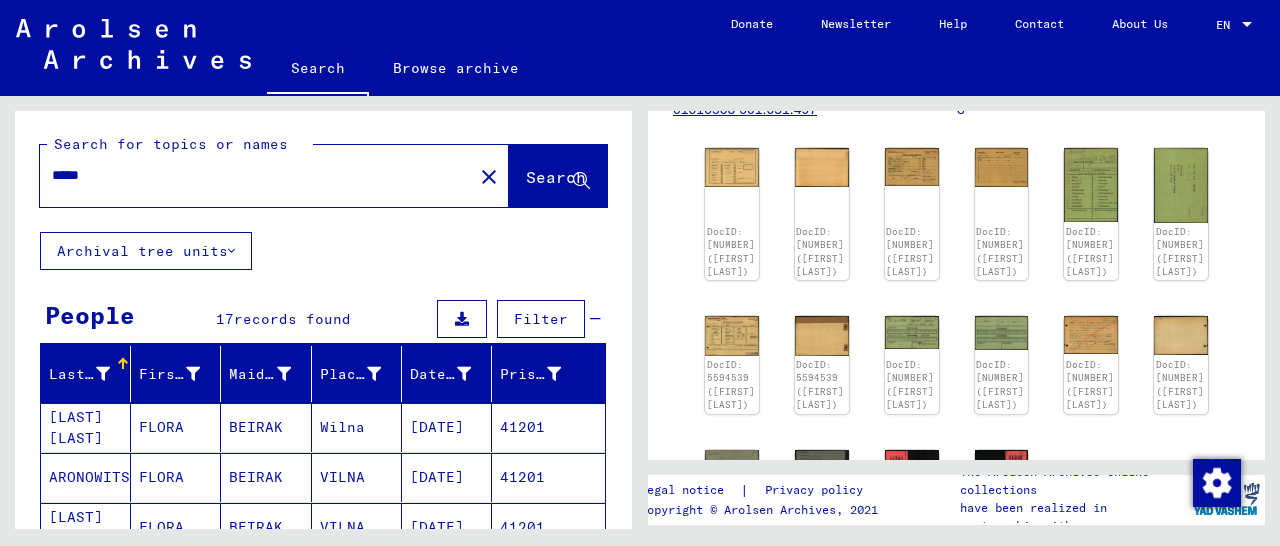 scroll, scrollTop: 0, scrollLeft: 0, axis: both 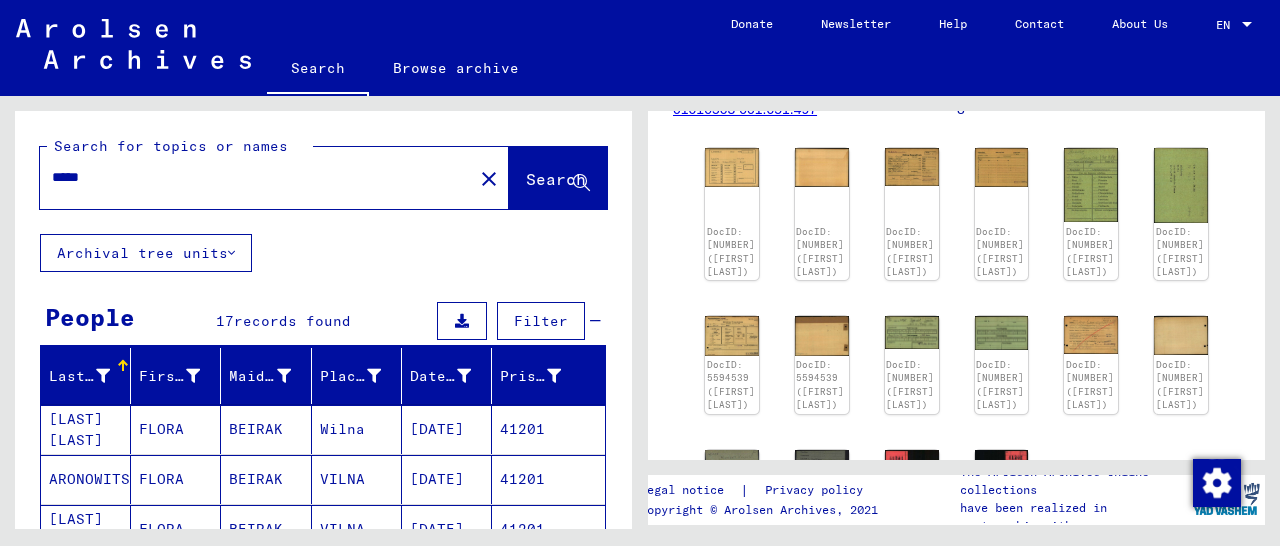 drag, startPoint x: 131, startPoint y: 180, endPoint x: 29, endPoint y: 179, distance: 102.0049 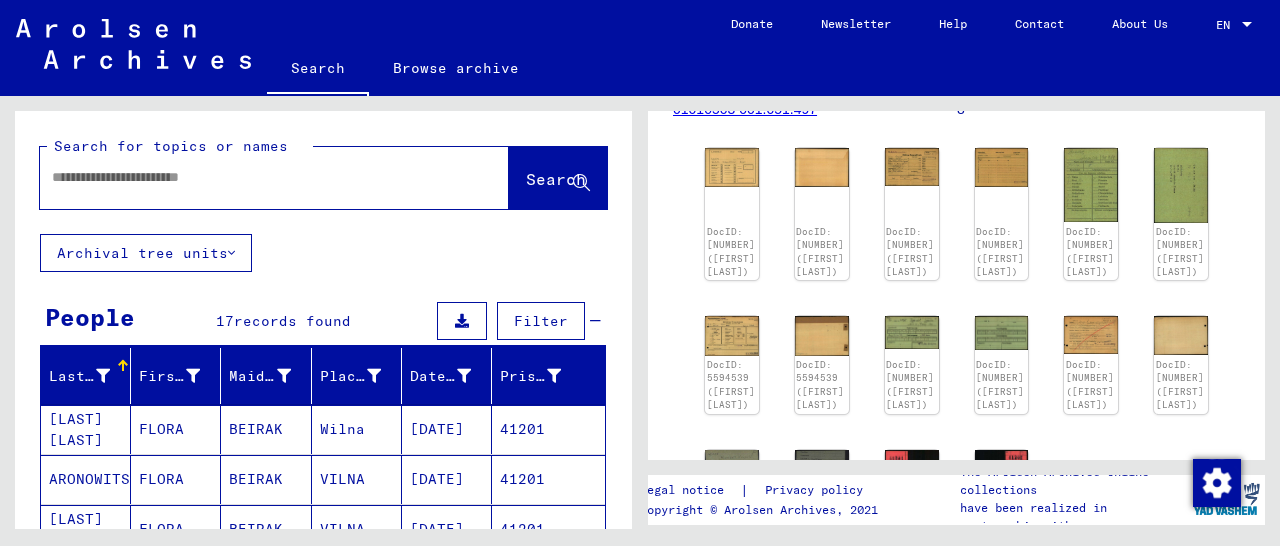 paste on "*****" 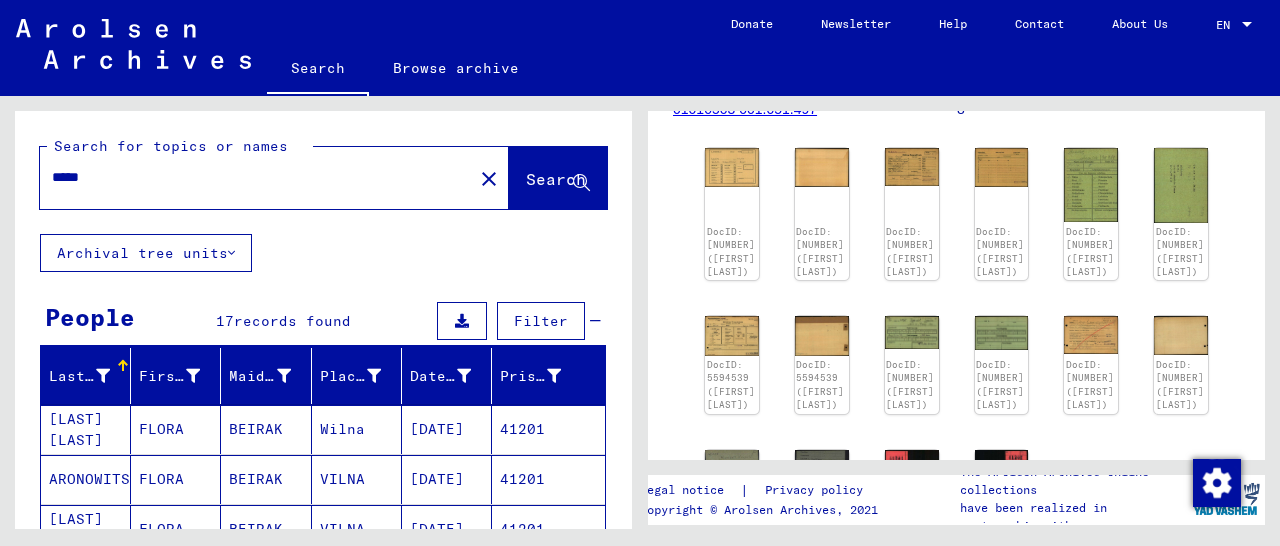 type on "*****" 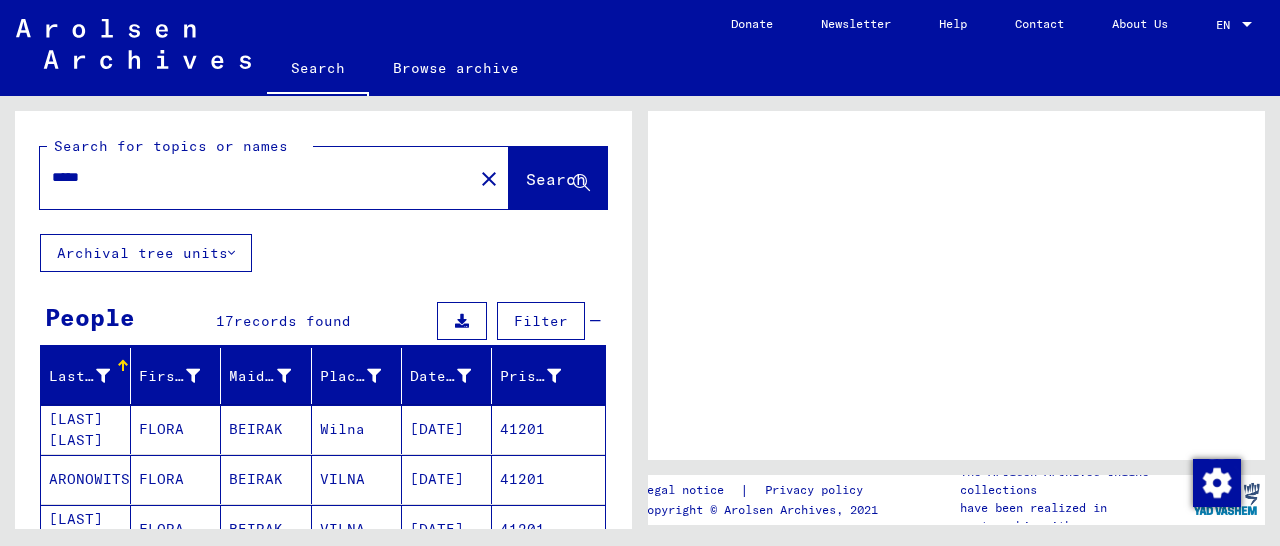 scroll, scrollTop: 0, scrollLeft: 0, axis: both 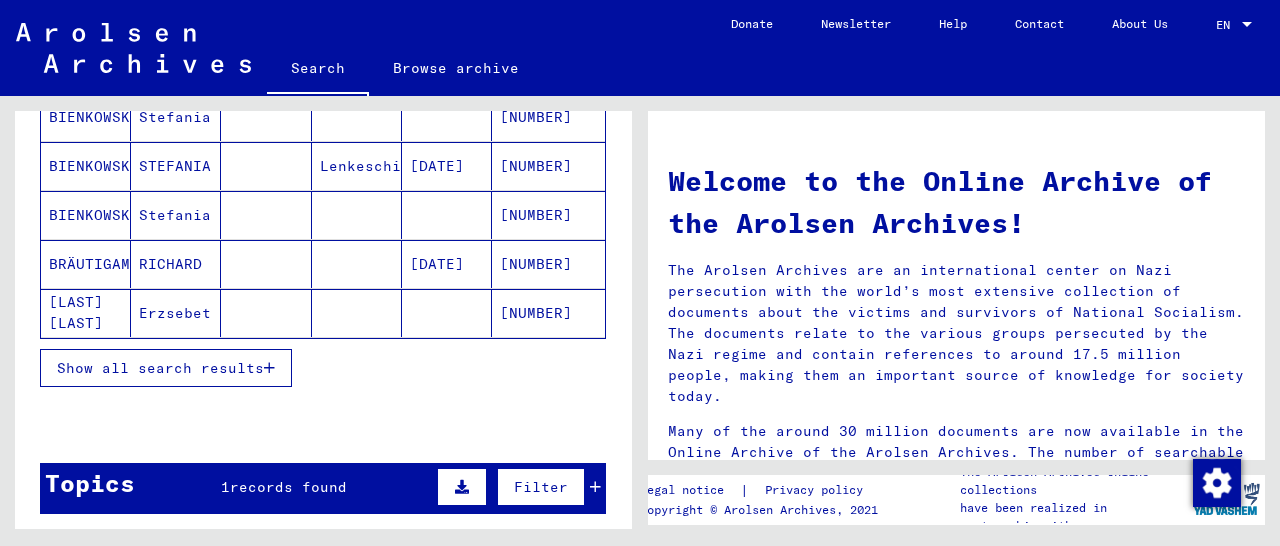 click at bounding box center (269, 368) 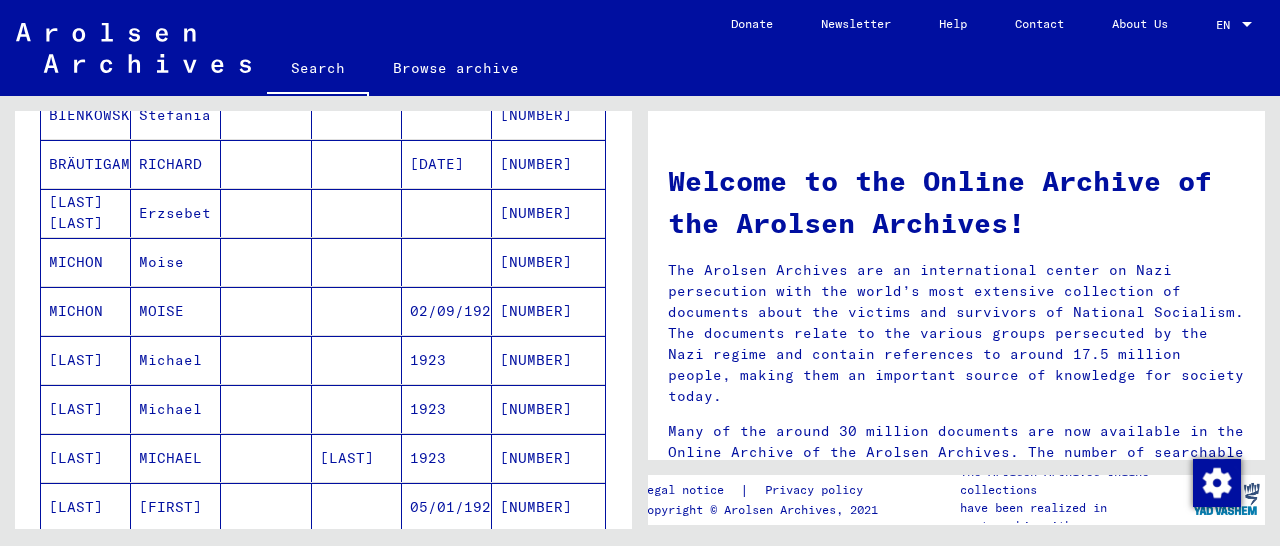 scroll, scrollTop: 416, scrollLeft: 0, axis: vertical 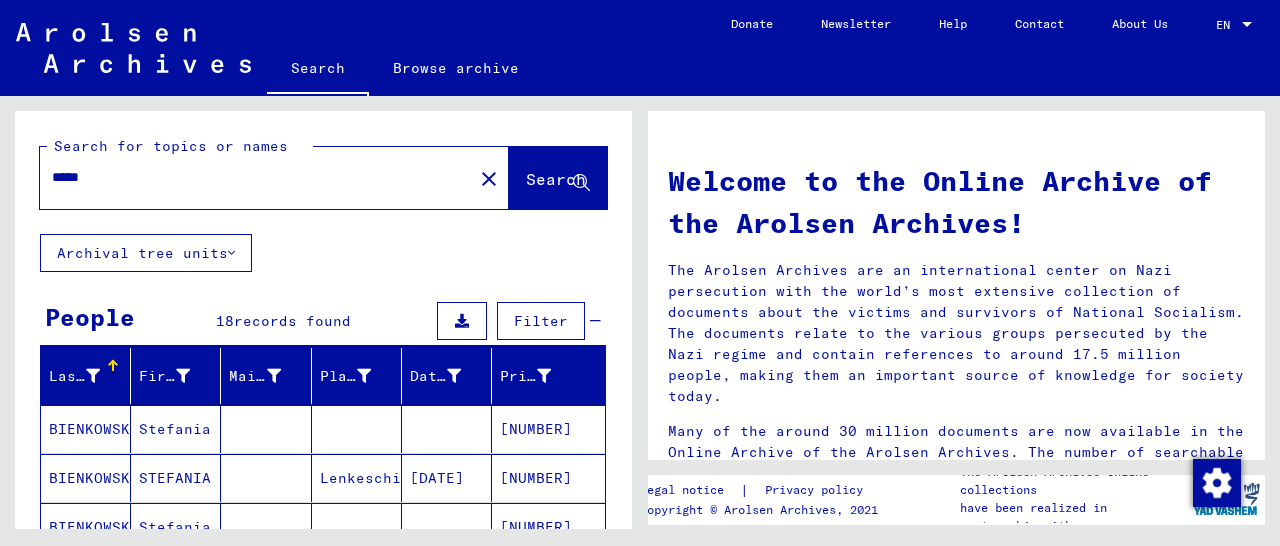 drag, startPoint x: 156, startPoint y: 178, endPoint x: 57, endPoint y: 173, distance: 99.12618 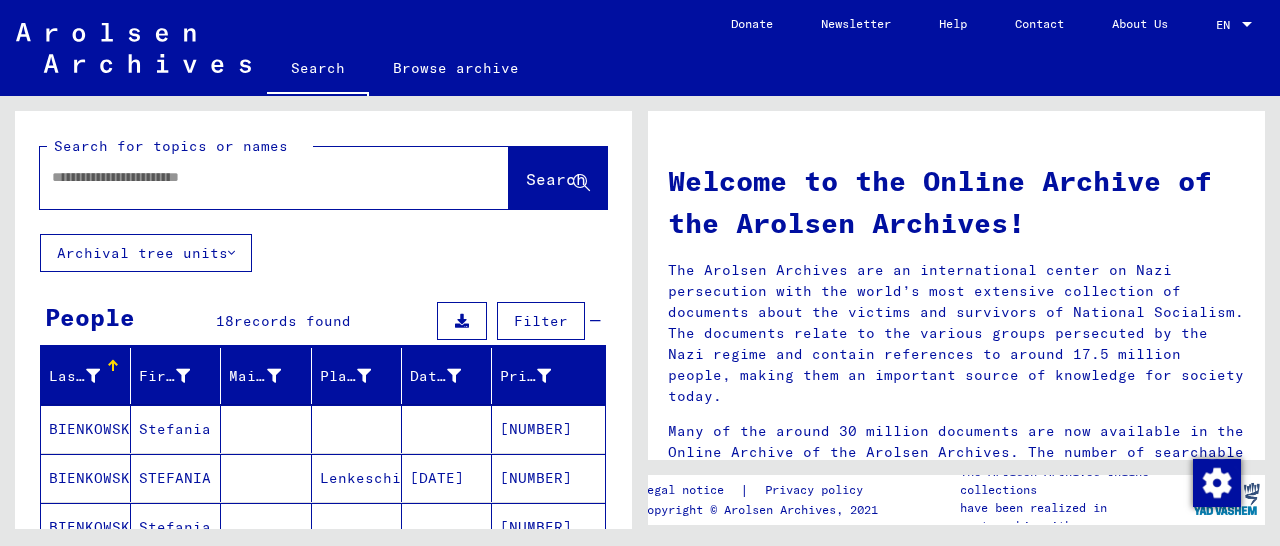 paste on "**********" 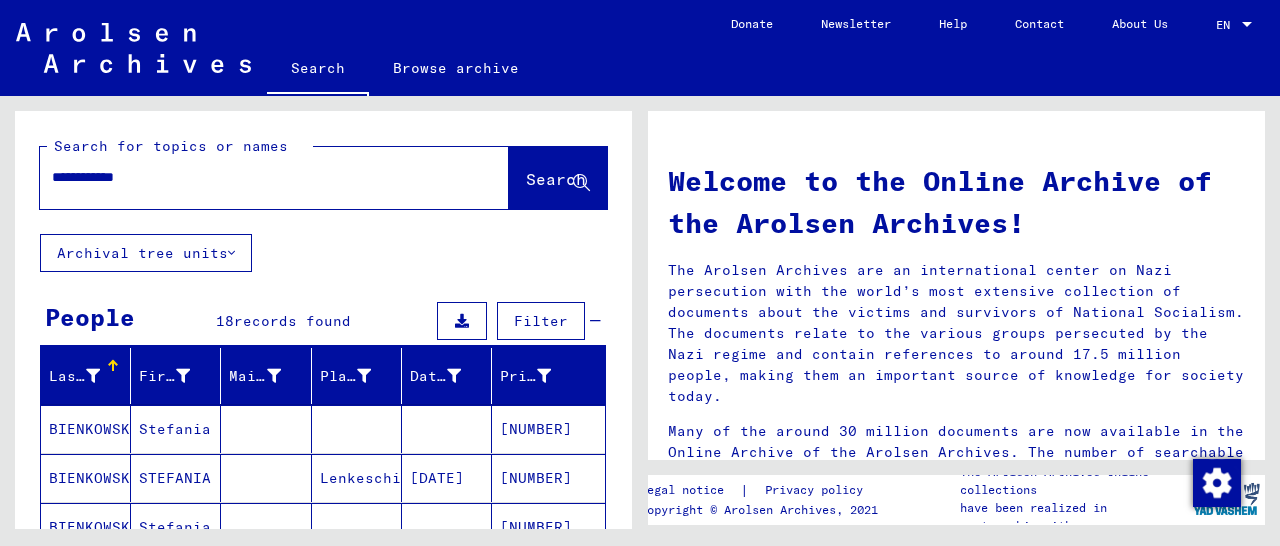 type on "**********" 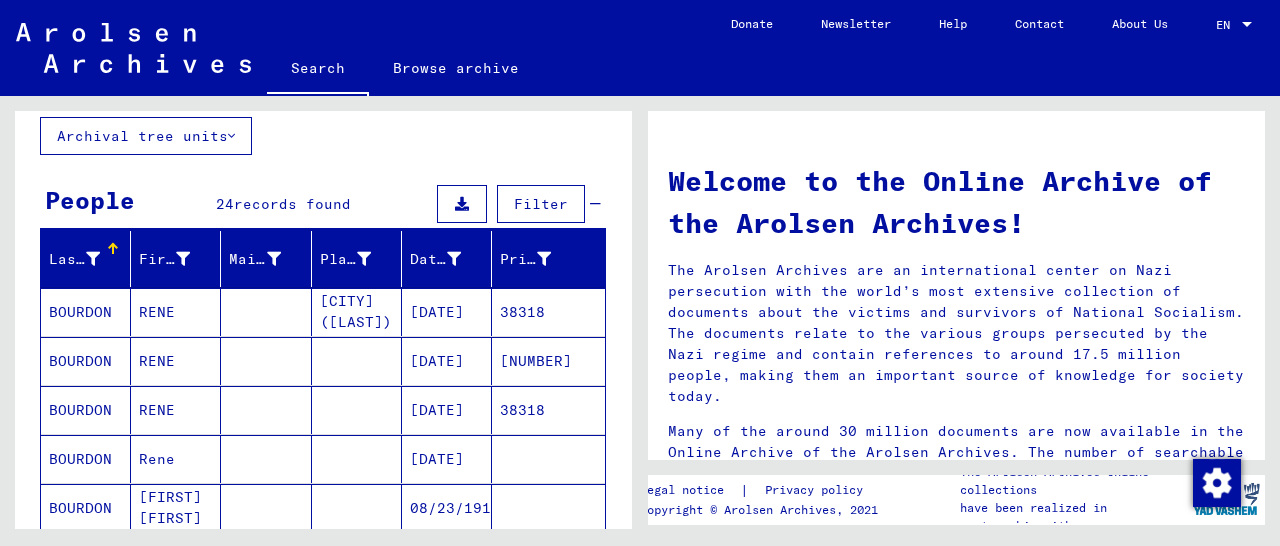 scroll, scrollTop: 208, scrollLeft: 0, axis: vertical 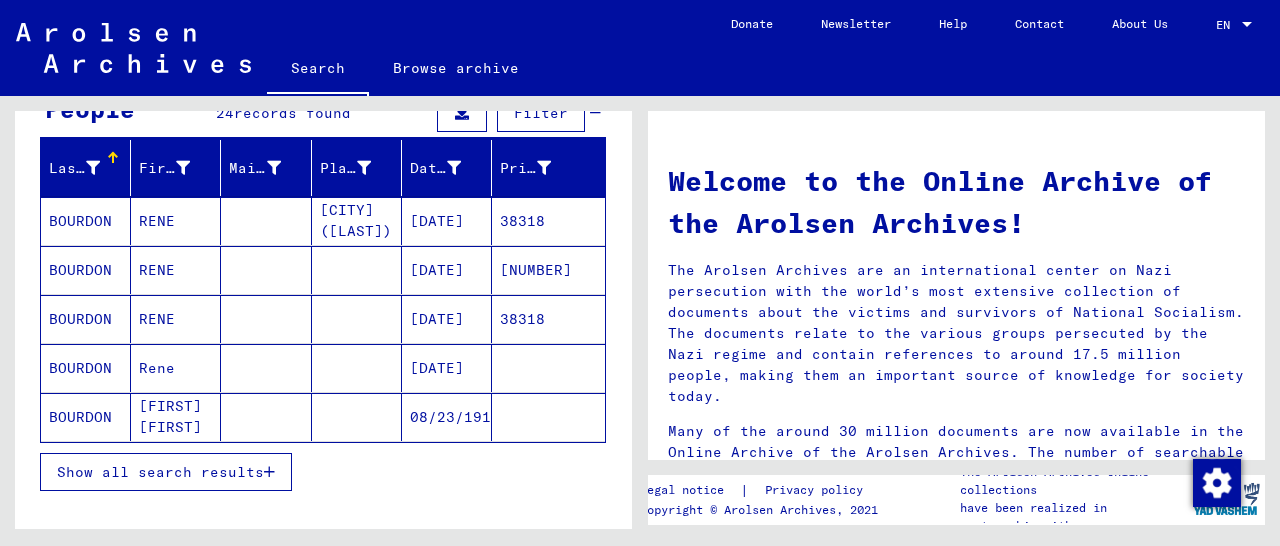 click on "38318" at bounding box center [548, 270] 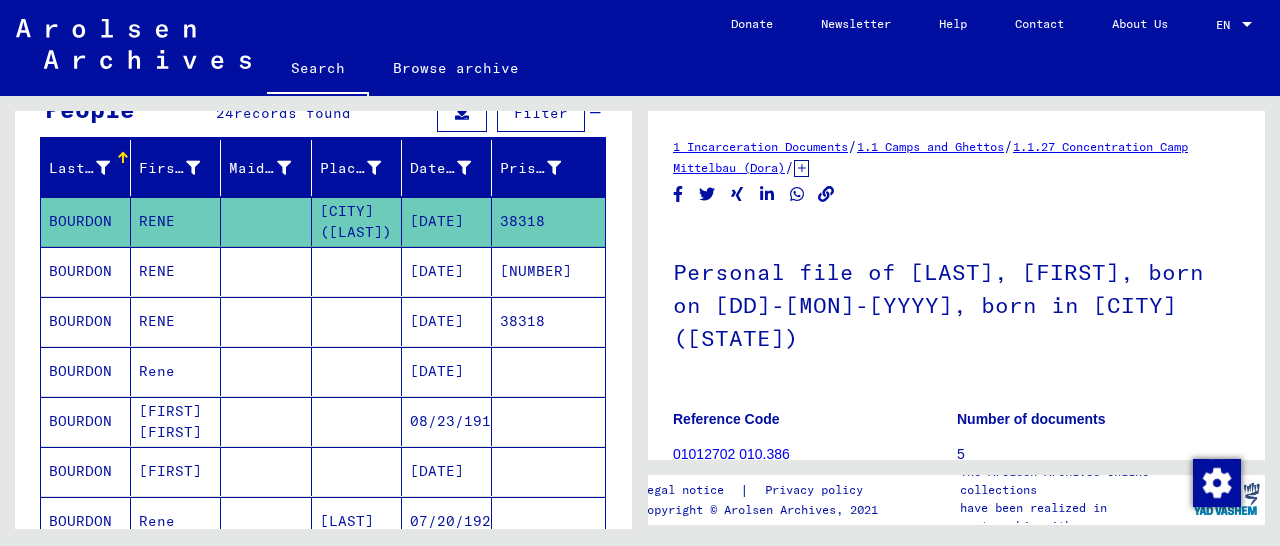 scroll, scrollTop: 312, scrollLeft: 0, axis: vertical 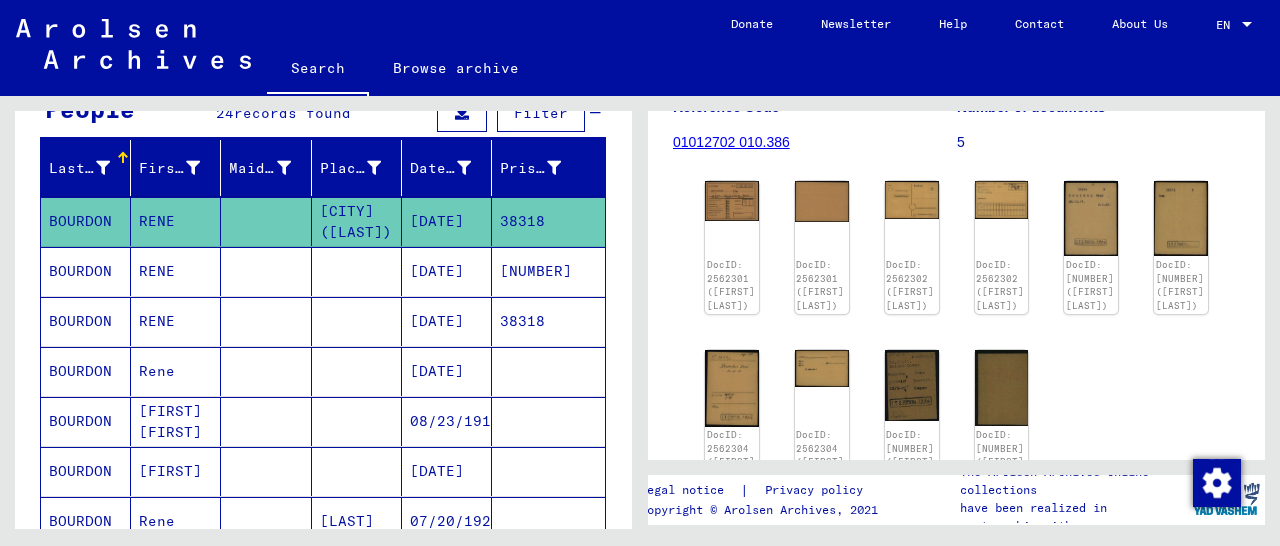 click on "38318" at bounding box center [548, 371] 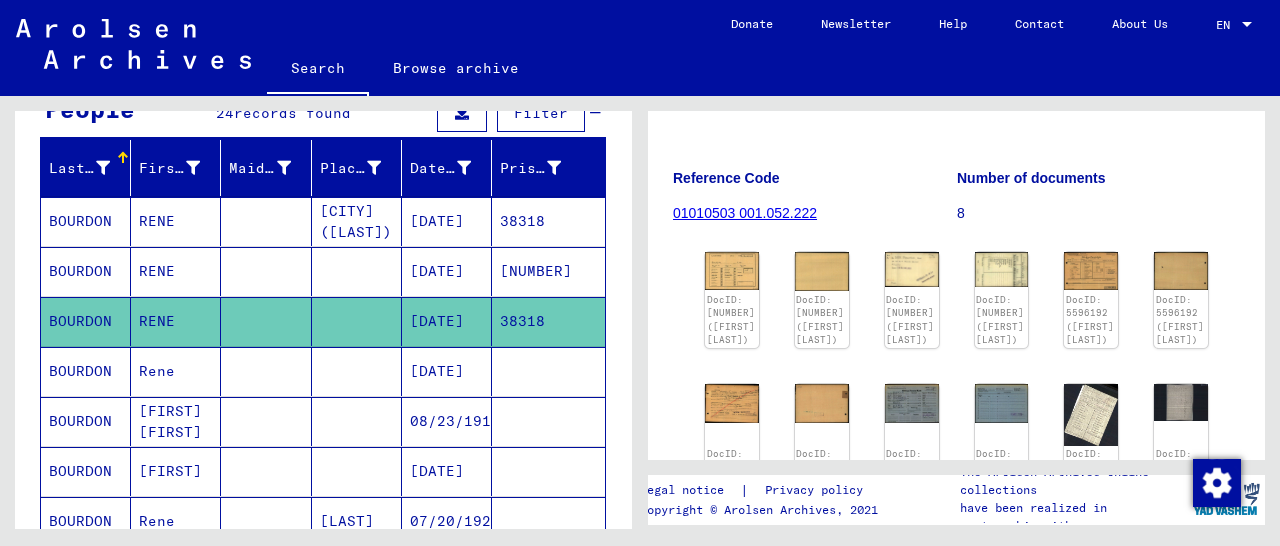 scroll, scrollTop: 312, scrollLeft: 0, axis: vertical 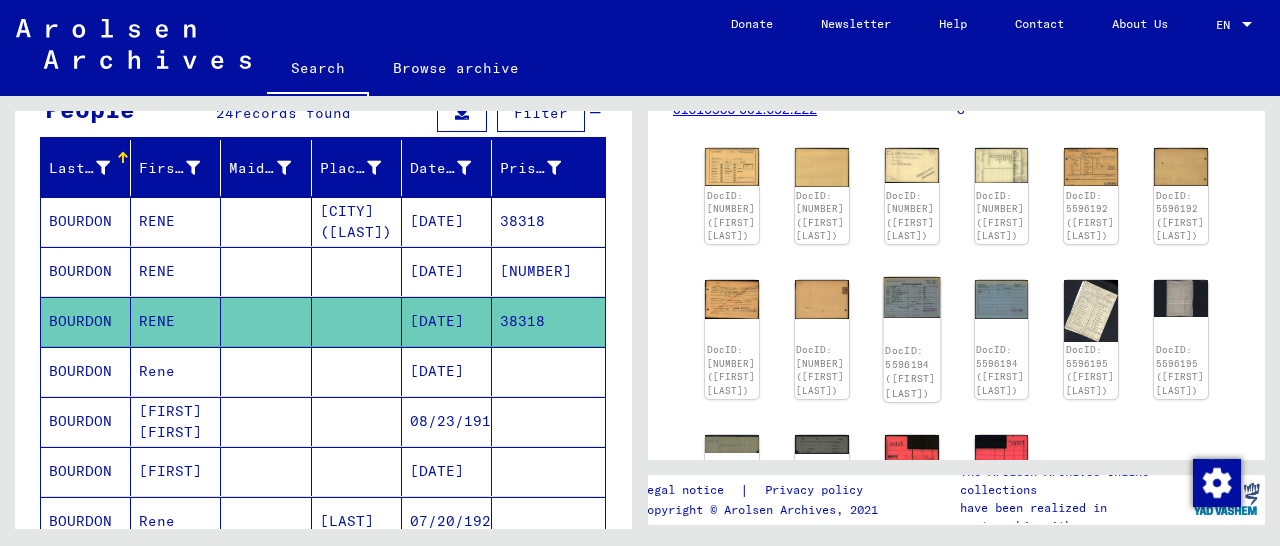 click 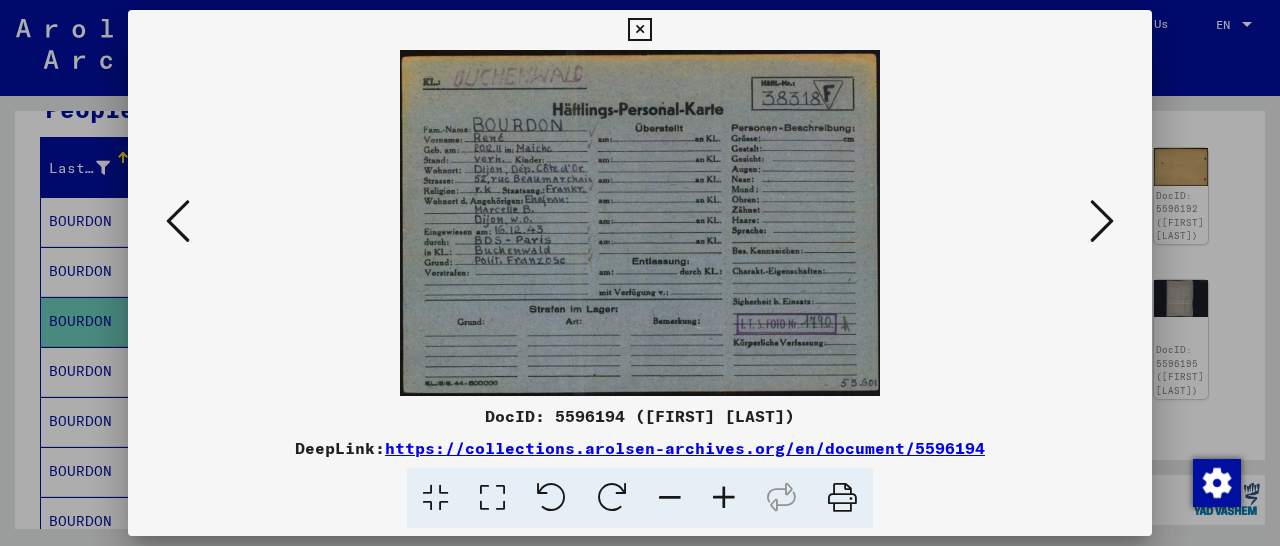 click at bounding box center [639, 30] 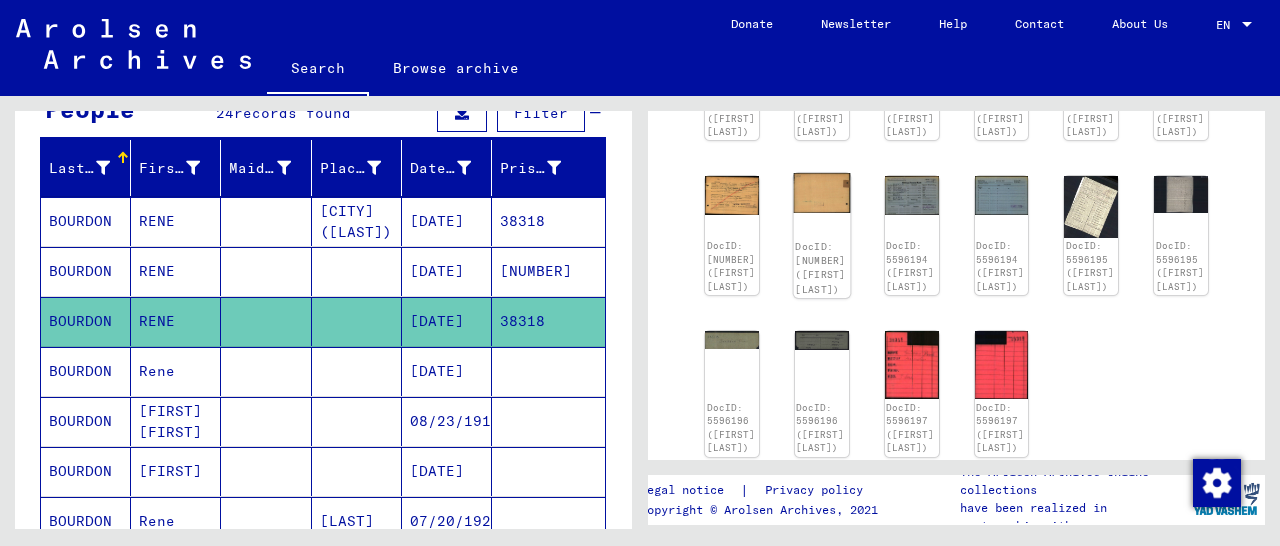 scroll, scrollTop: 312, scrollLeft: 0, axis: vertical 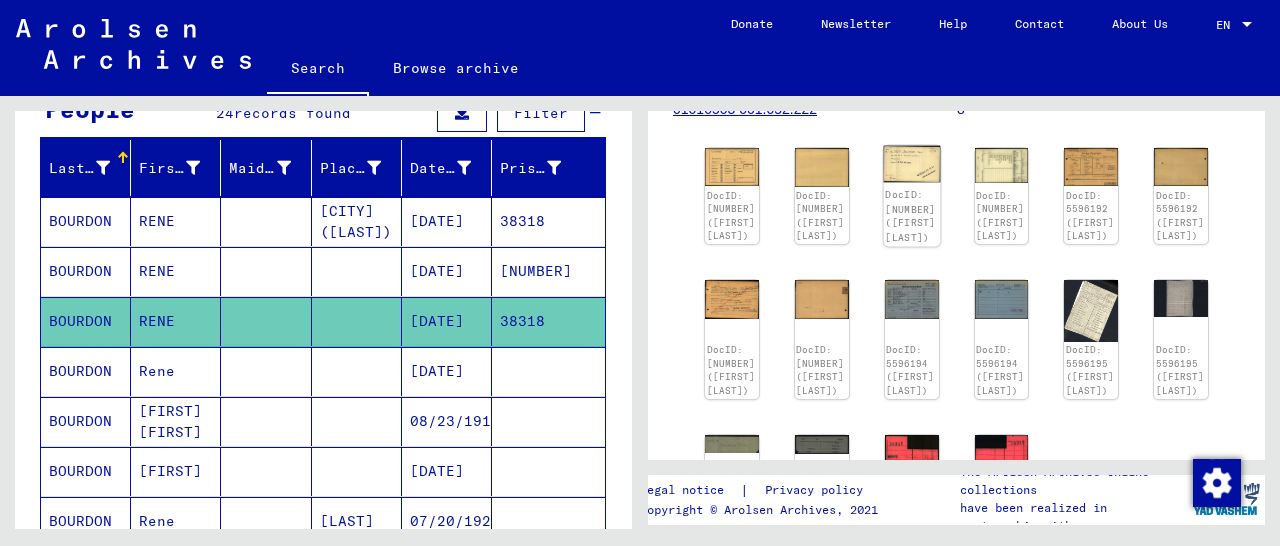 click 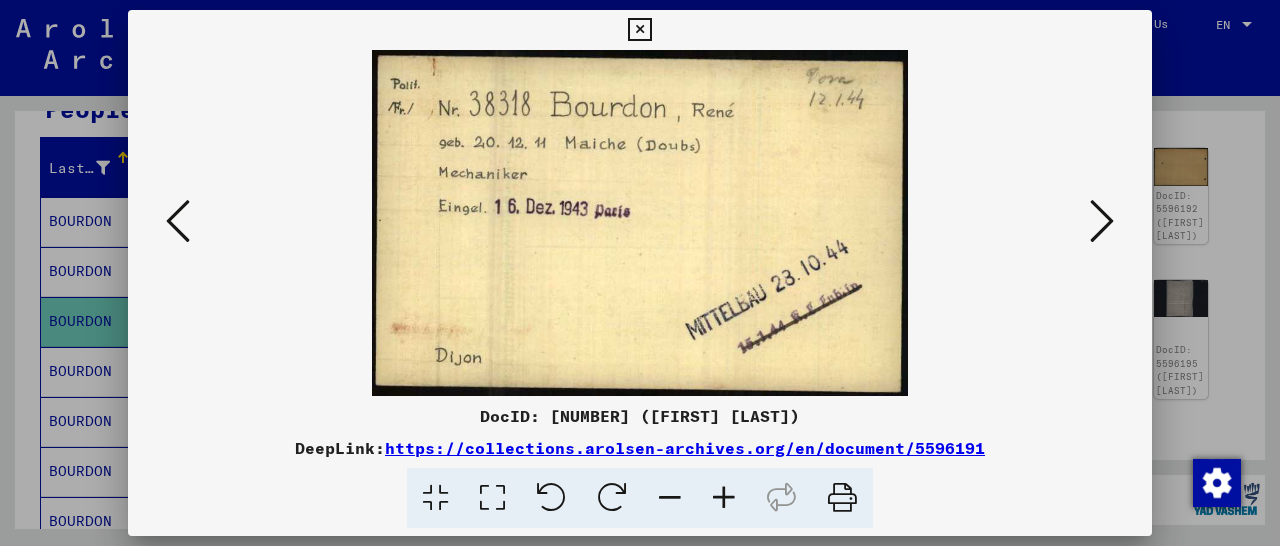 click at bounding box center [1102, 221] 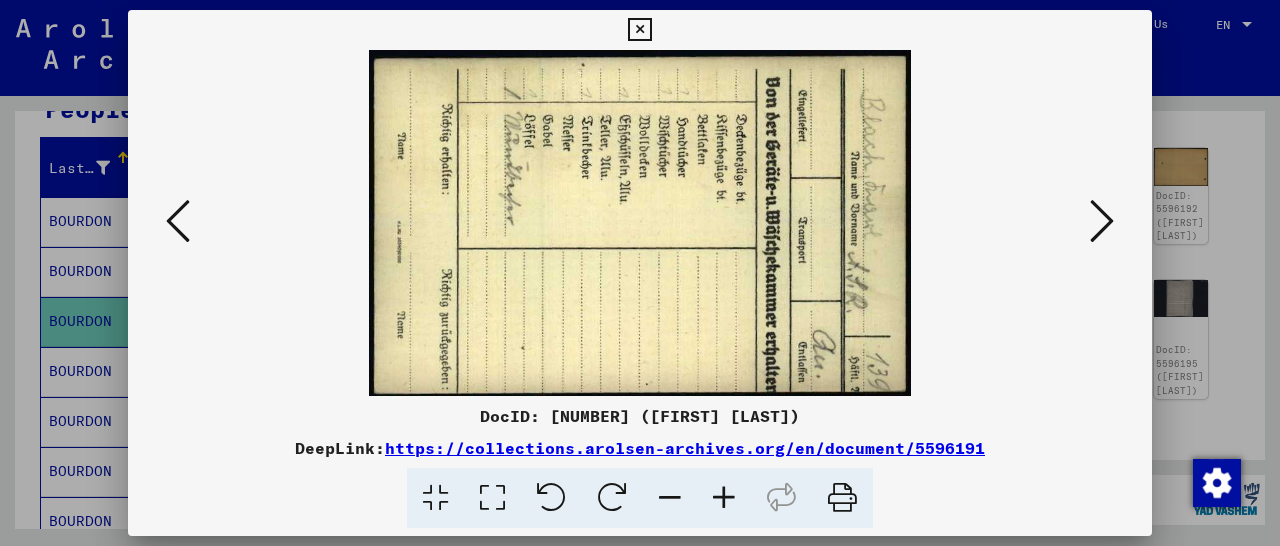 click at bounding box center (1102, 221) 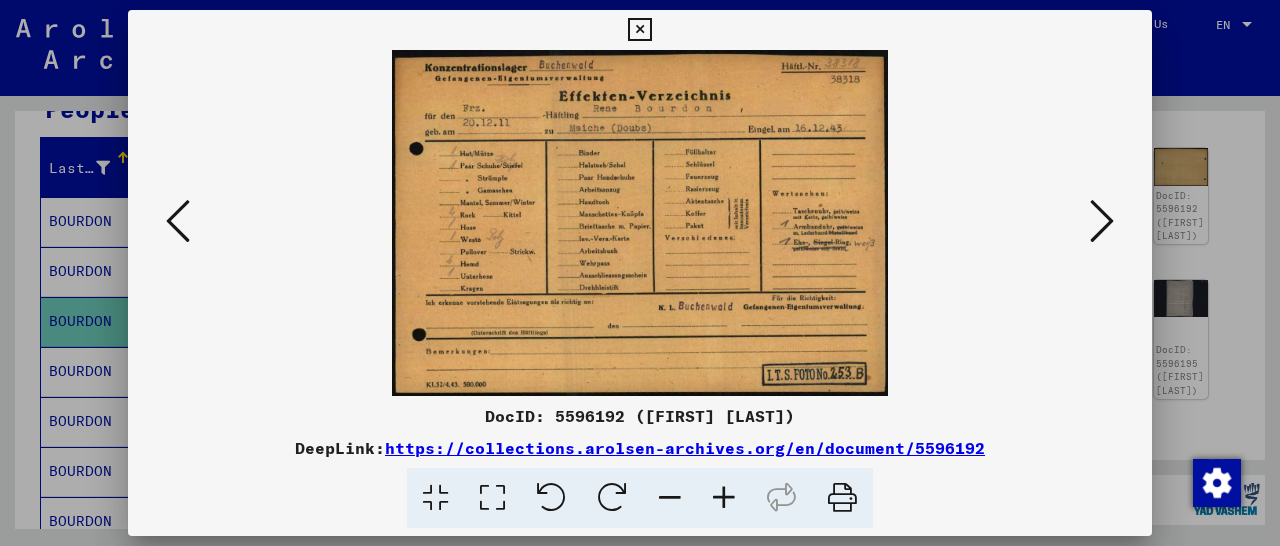 click at bounding box center (1102, 221) 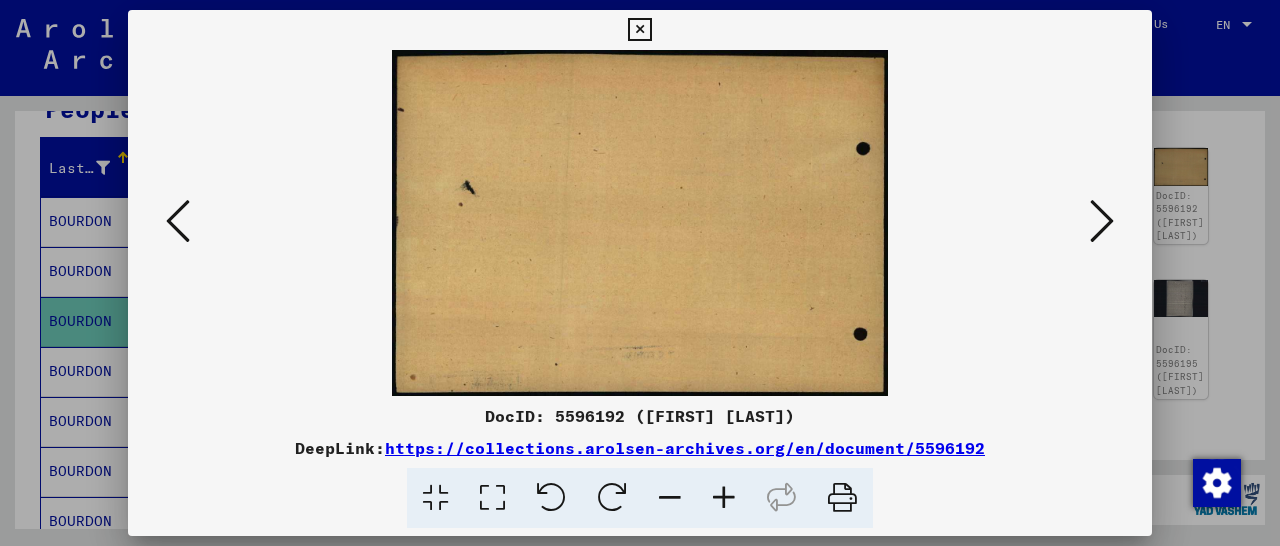 click at bounding box center (1102, 221) 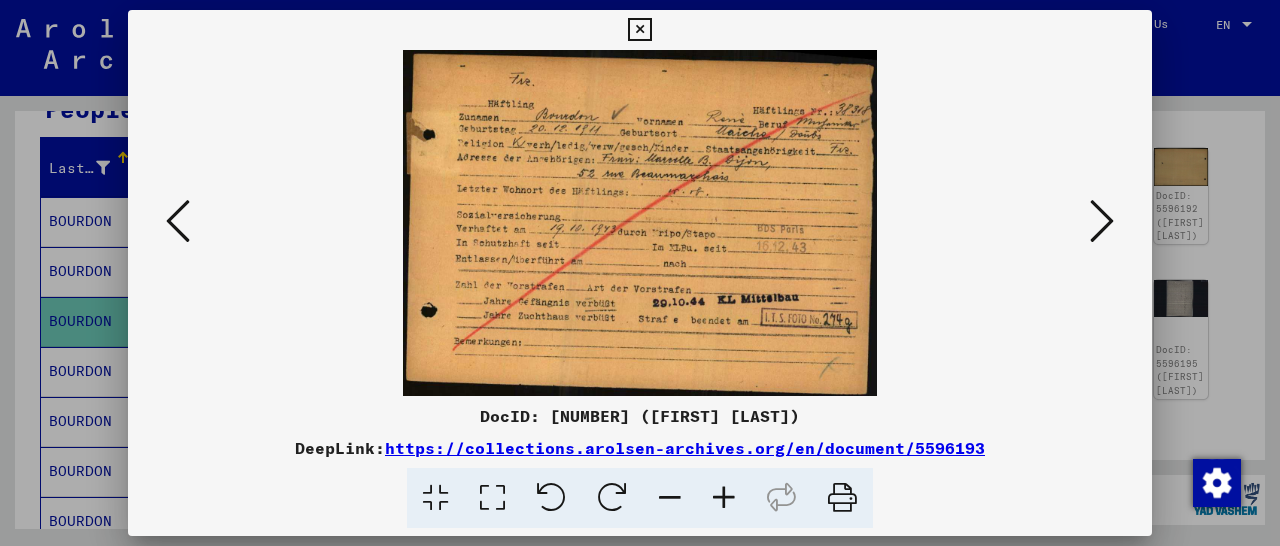 click at bounding box center (1102, 221) 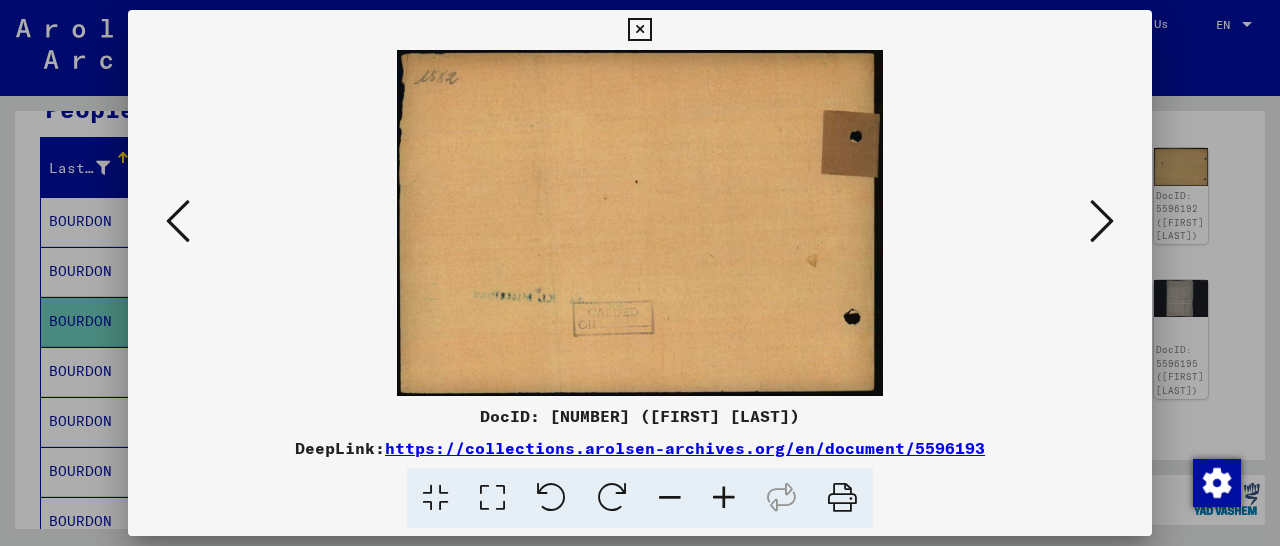 click at bounding box center [1102, 221] 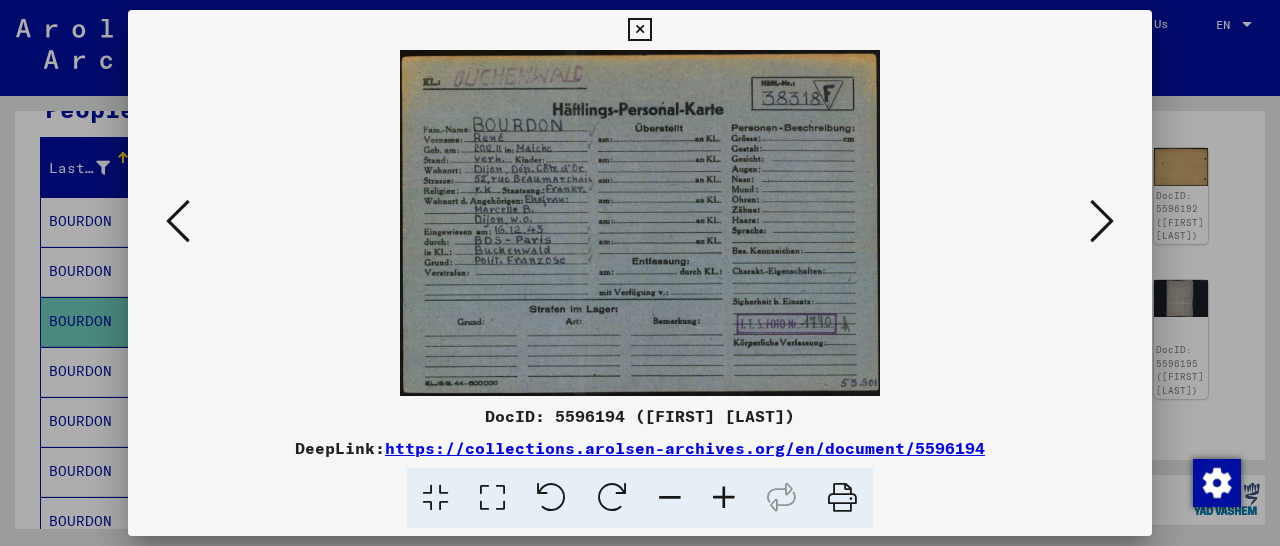 click at bounding box center (1102, 221) 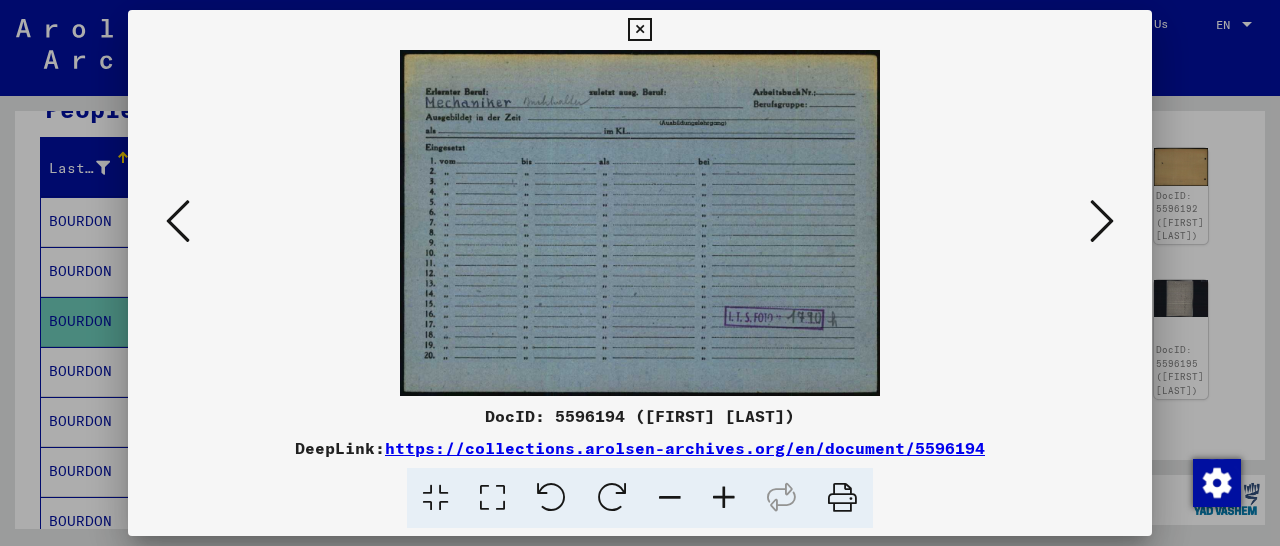 click at bounding box center [1102, 221] 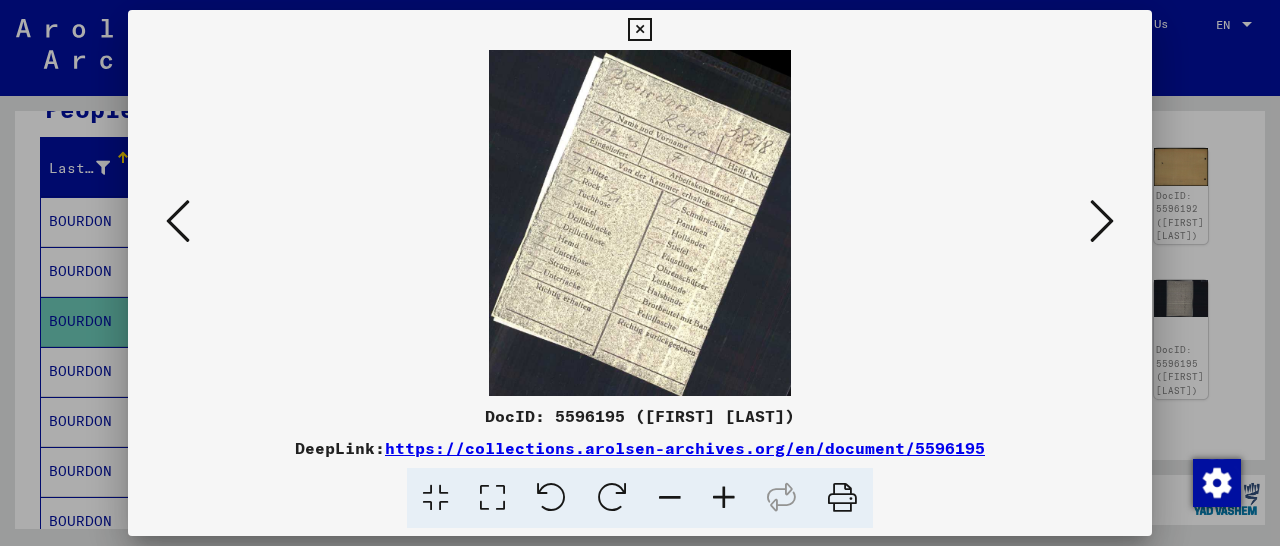 click at bounding box center [1102, 221] 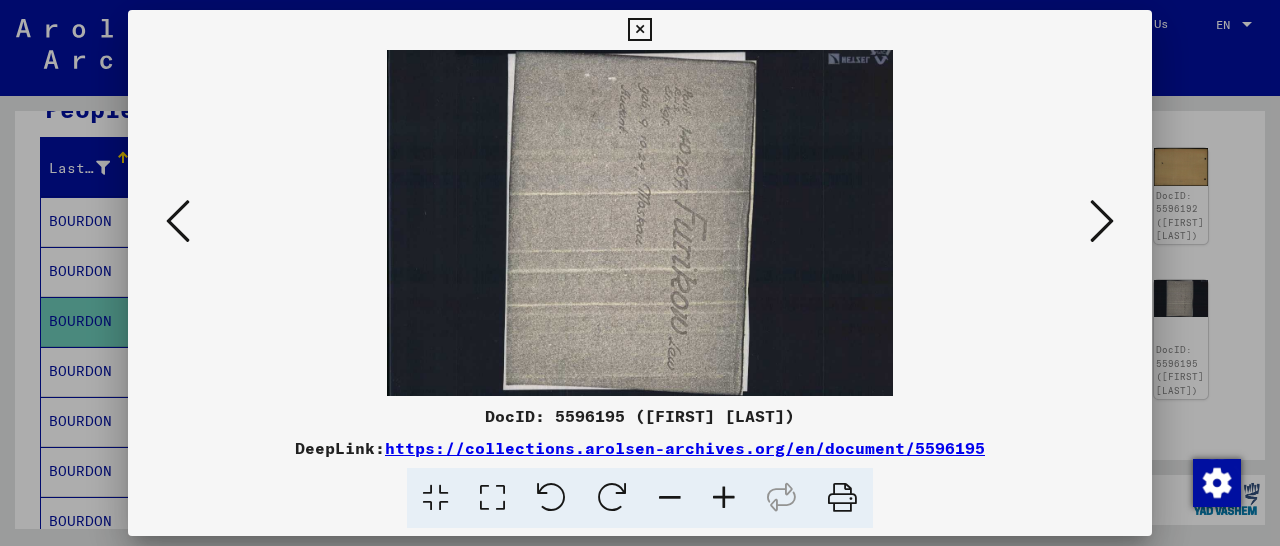 click at bounding box center (1102, 221) 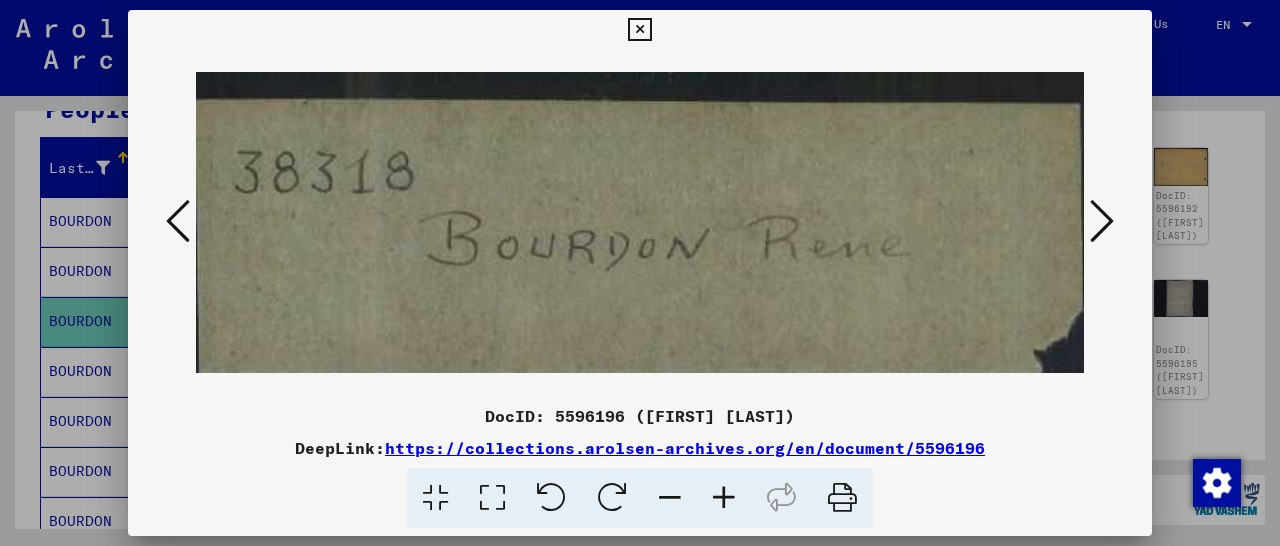 click at bounding box center (1102, 221) 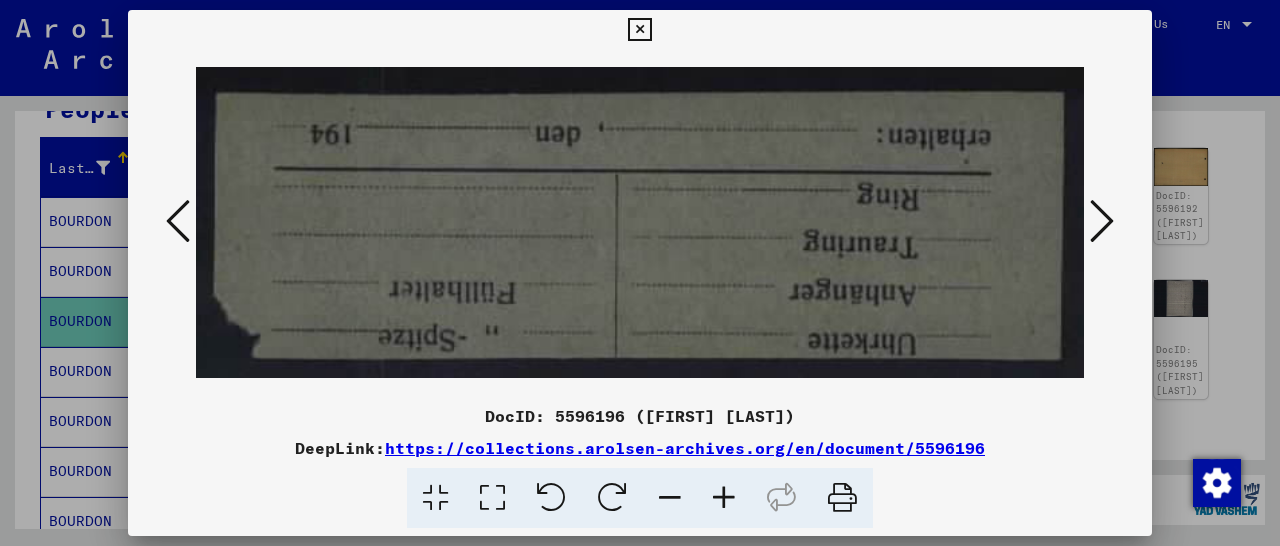 click at bounding box center [1102, 221] 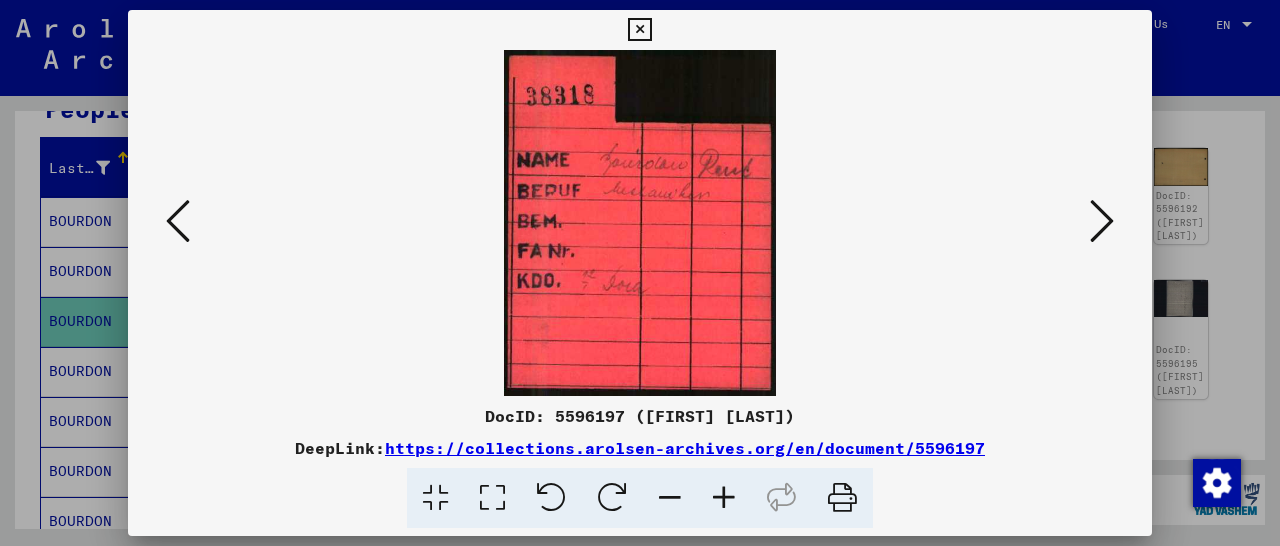 click at bounding box center (1102, 221) 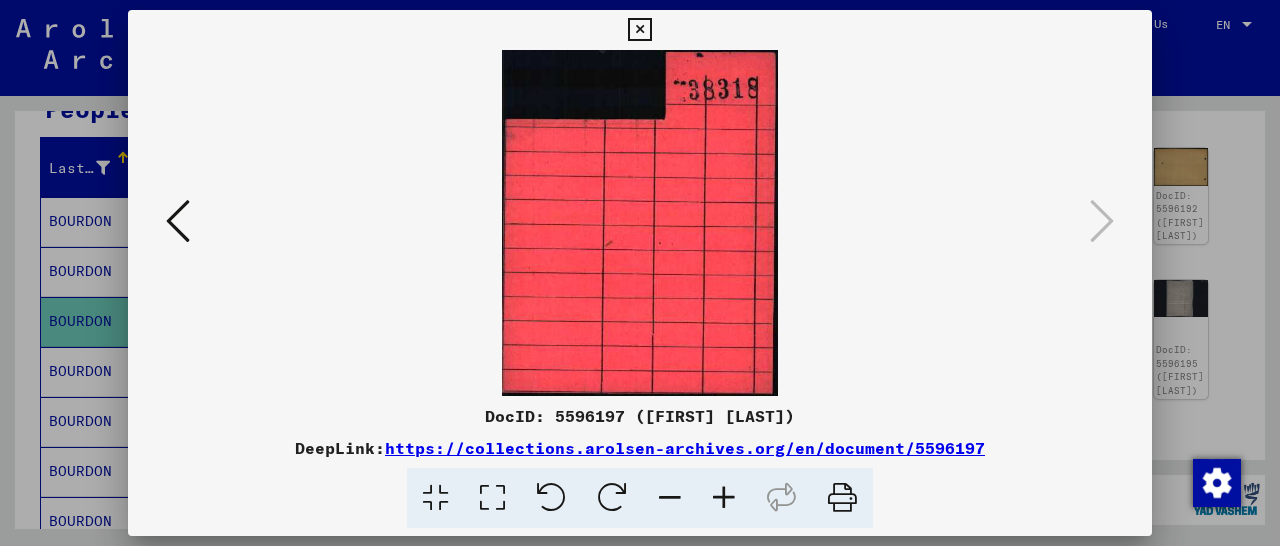 click at bounding box center (178, 221) 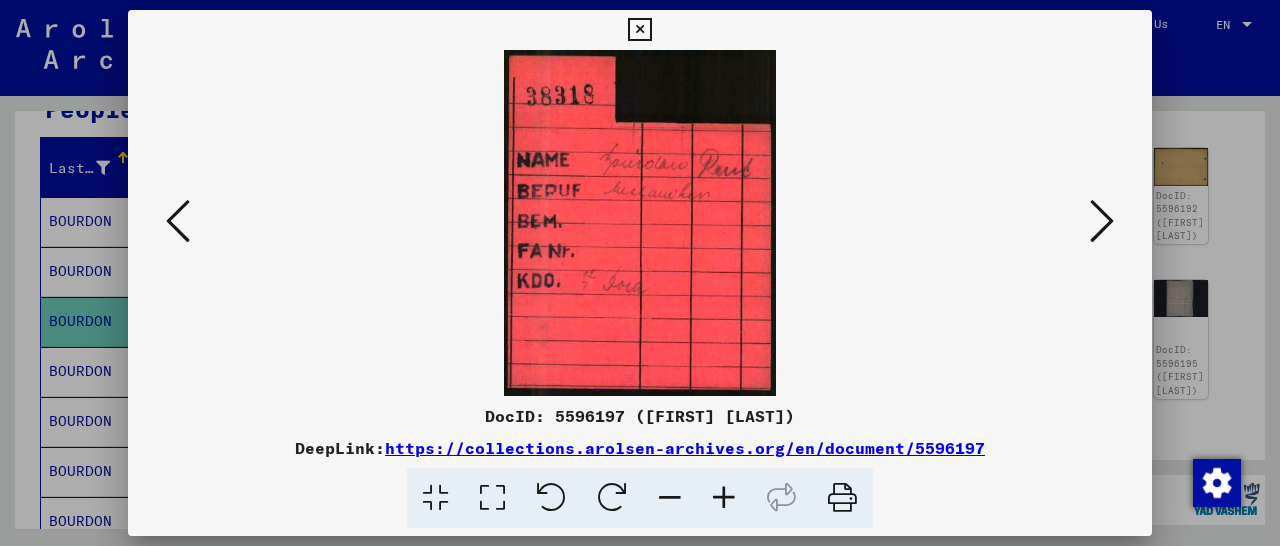 click at bounding box center [178, 221] 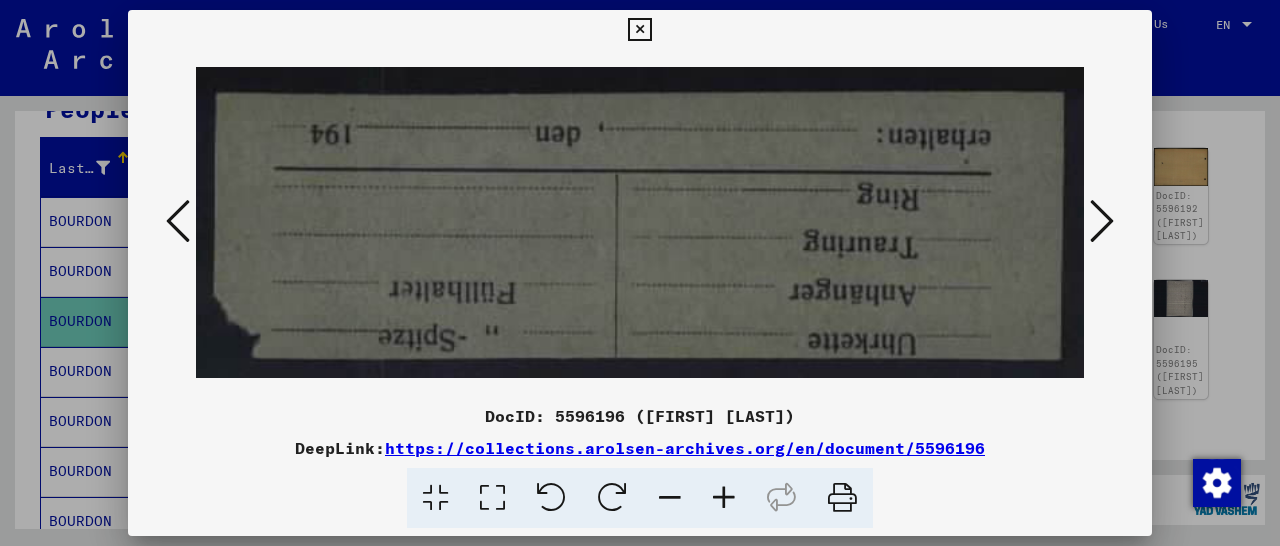 drag, startPoint x: 1134, startPoint y: 27, endPoint x: 1034, endPoint y: 88, distance: 117.13667 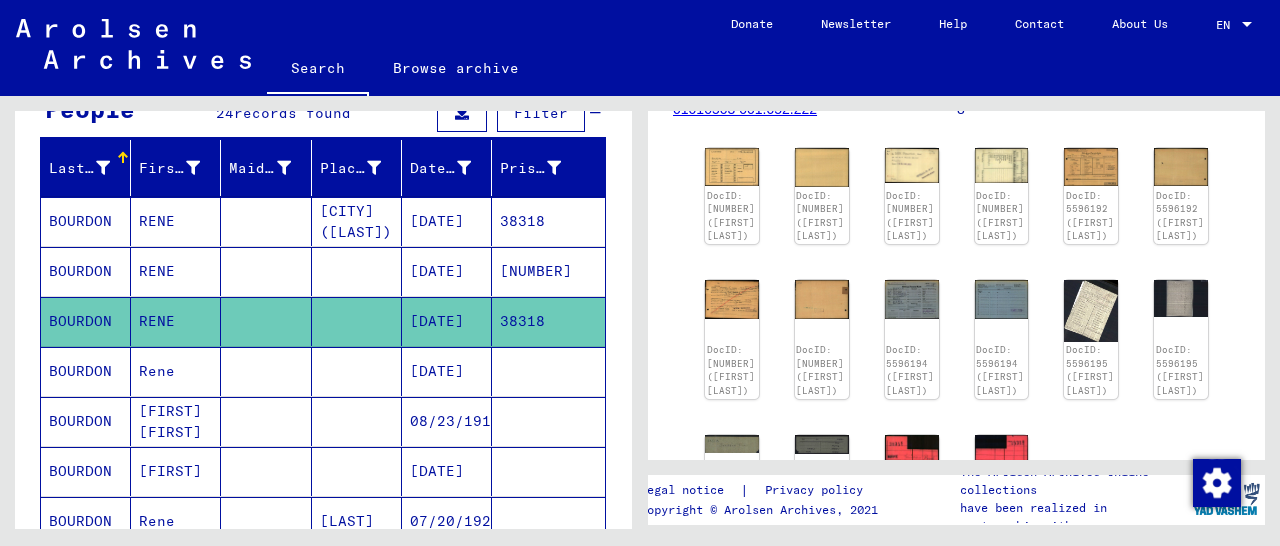 click on "38318" at bounding box center (548, 271) 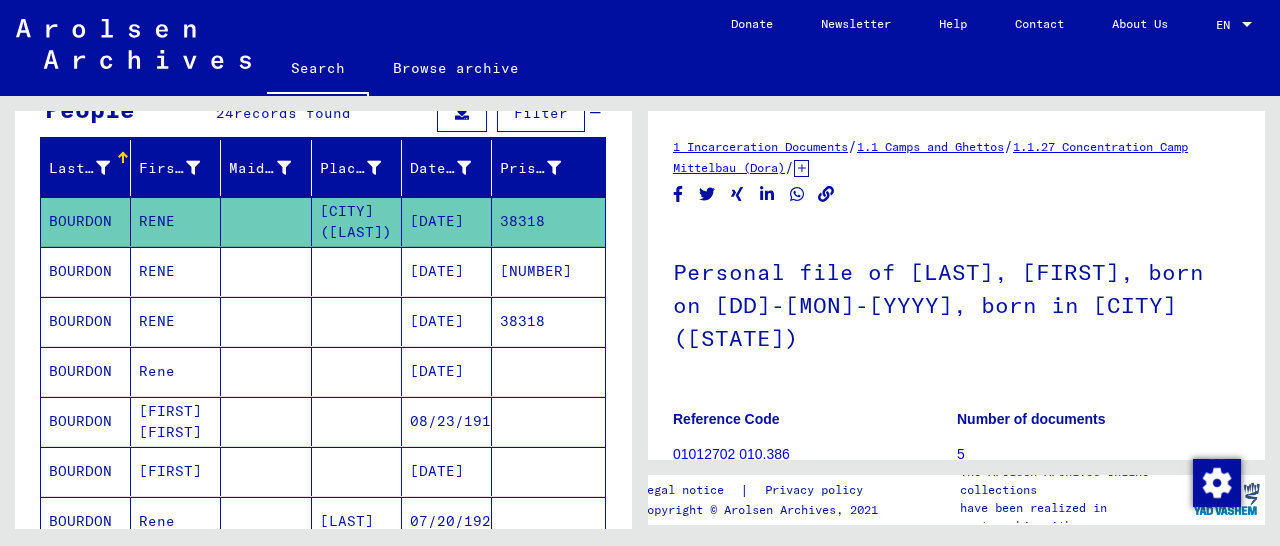 scroll, scrollTop: 312, scrollLeft: 0, axis: vertical 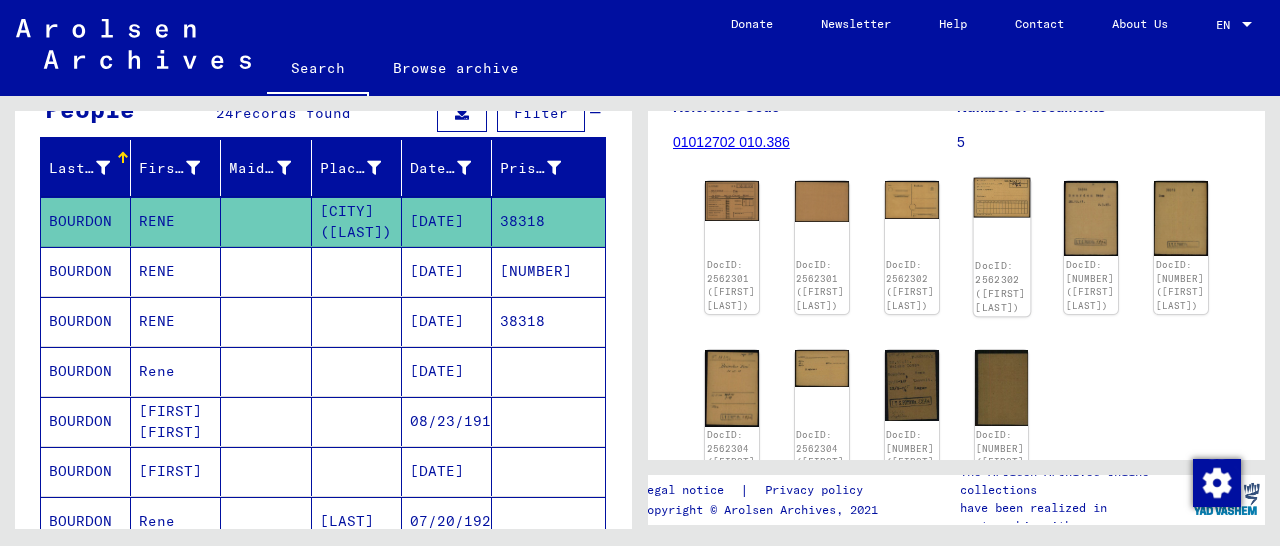 click 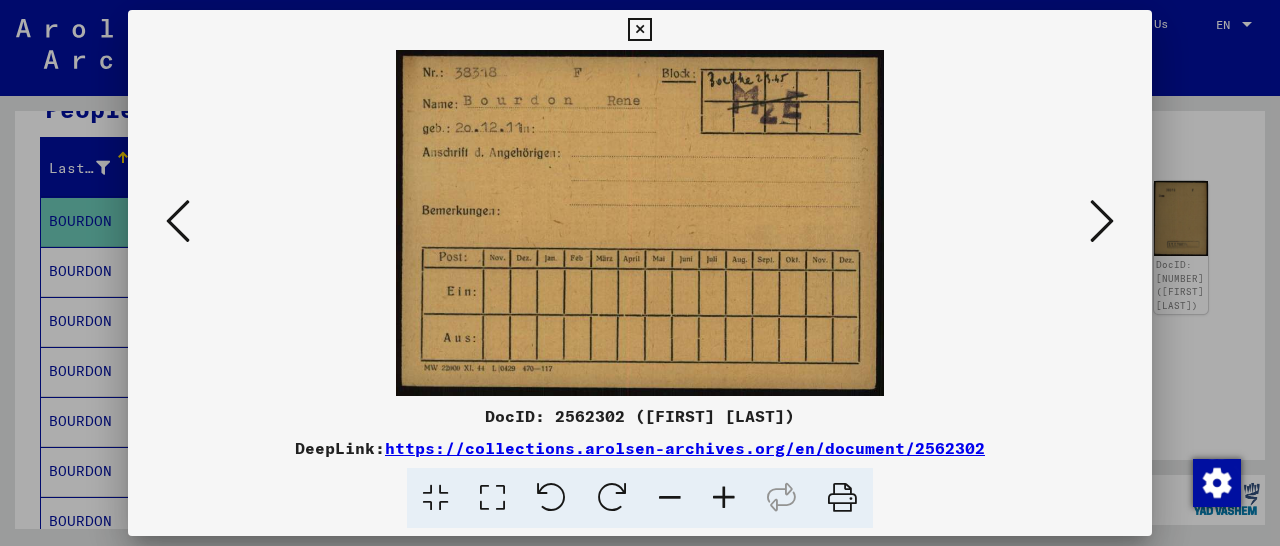 click at bounding box center [1102, 221] 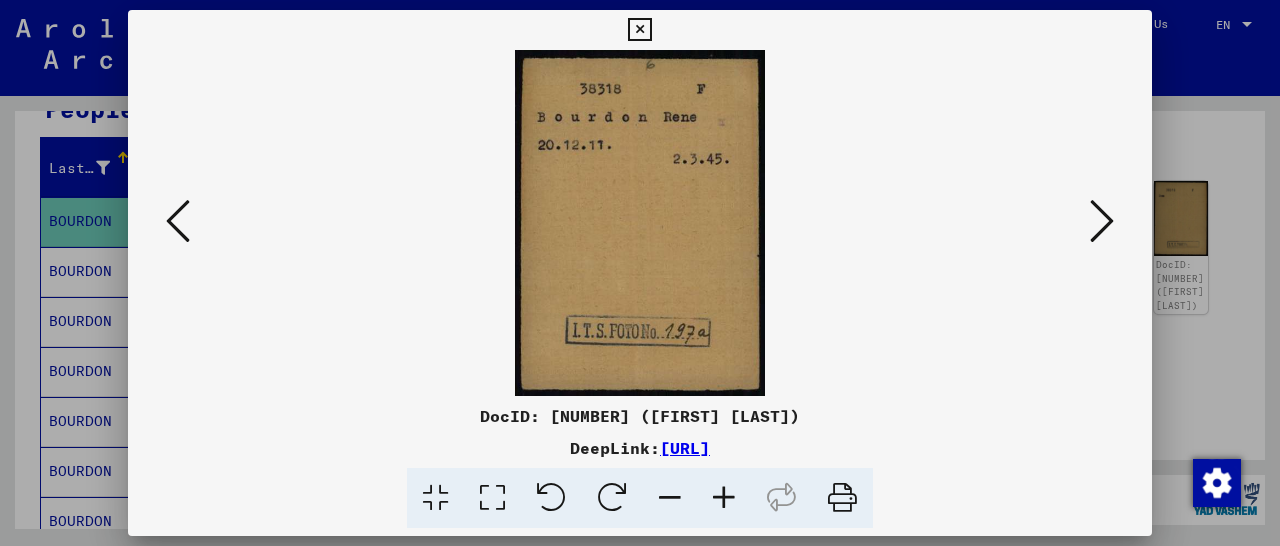 click at bounding box center (1102, 221) 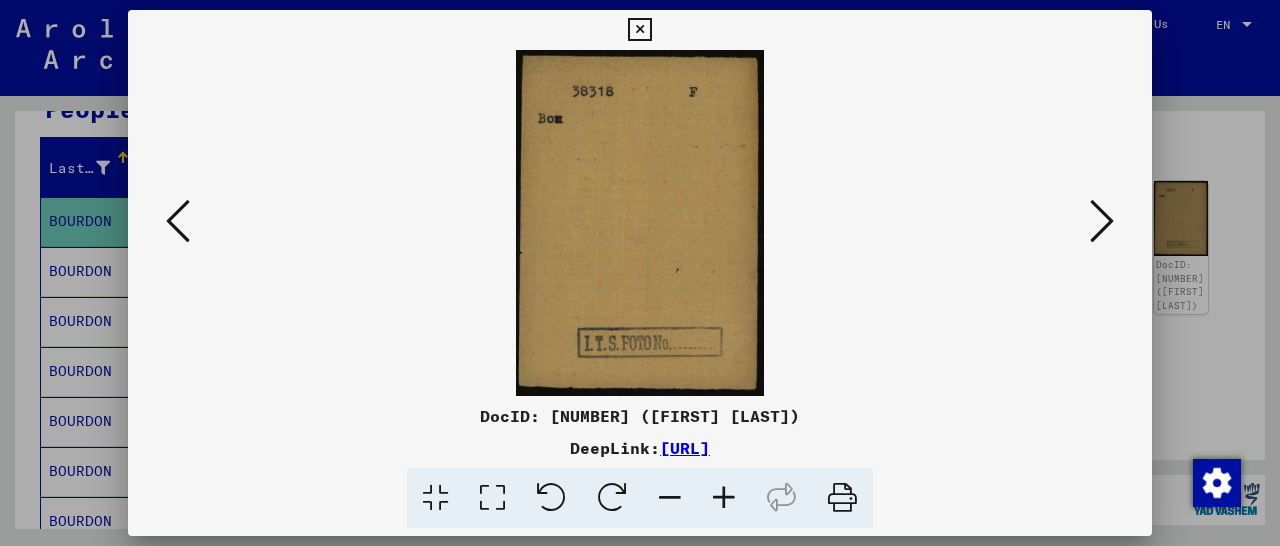 click at bounding box center [1102, 221] 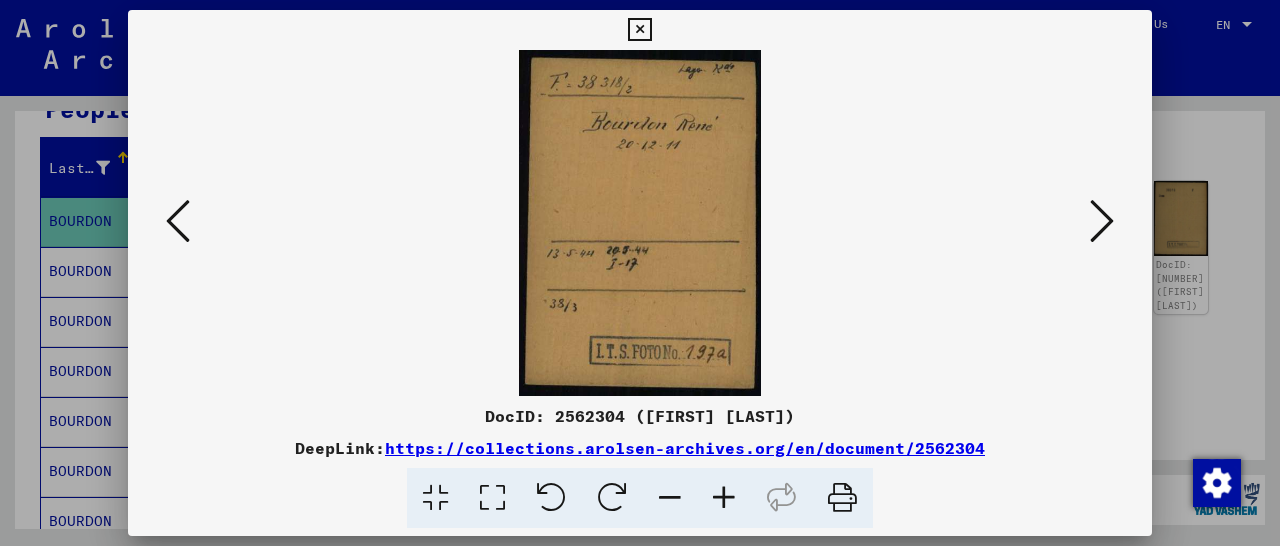 click at bounding box center [724, 498] 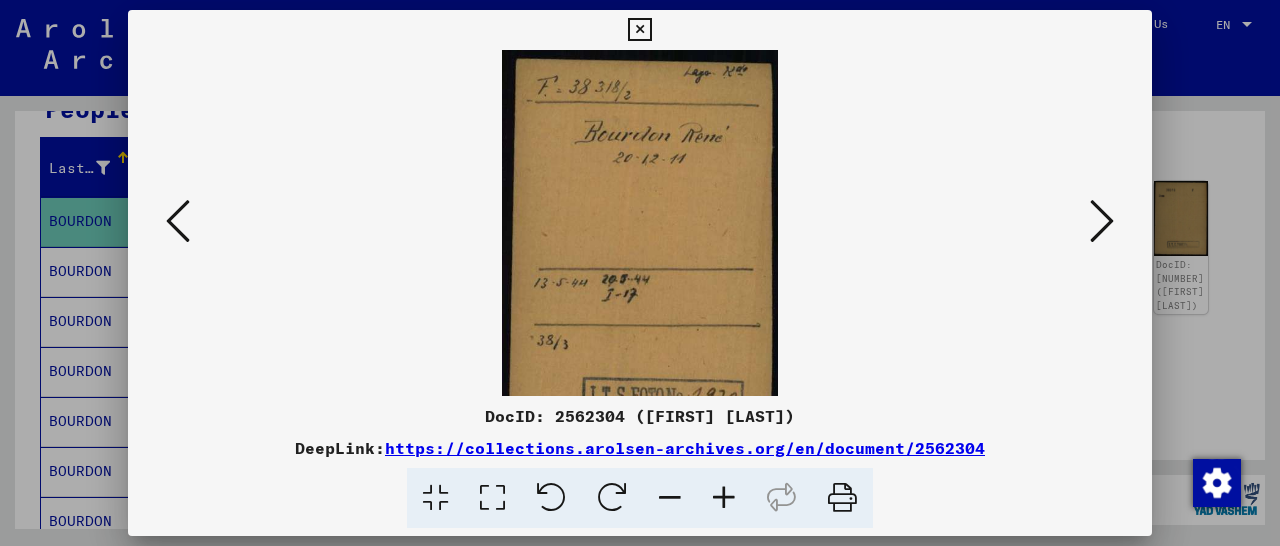 click at bounding box center (724, 498) 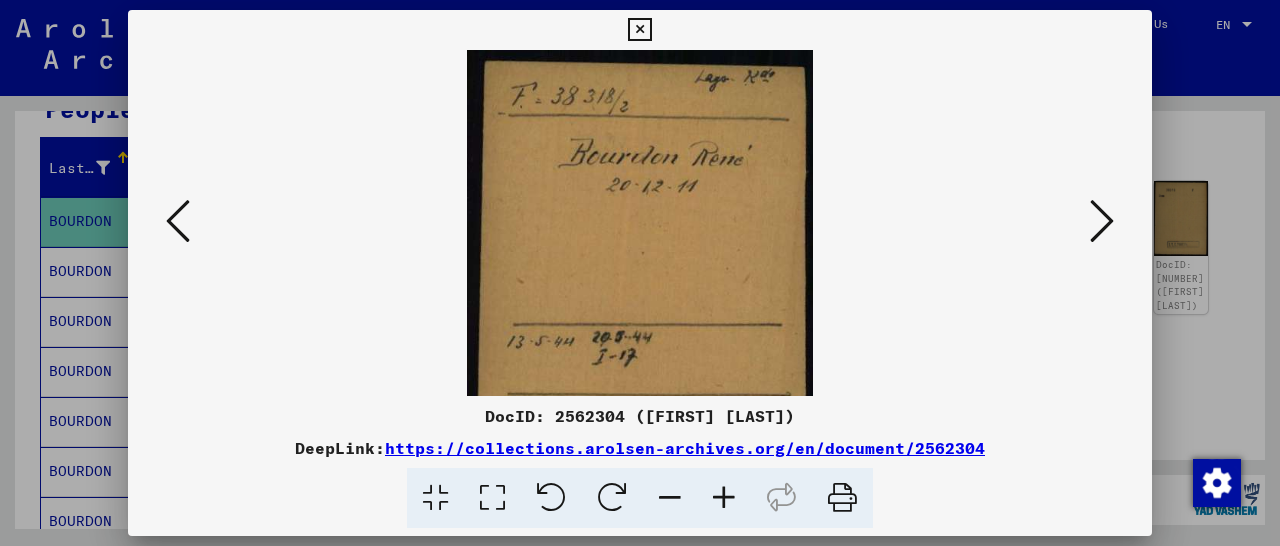 click at bounding box center [724, 498] 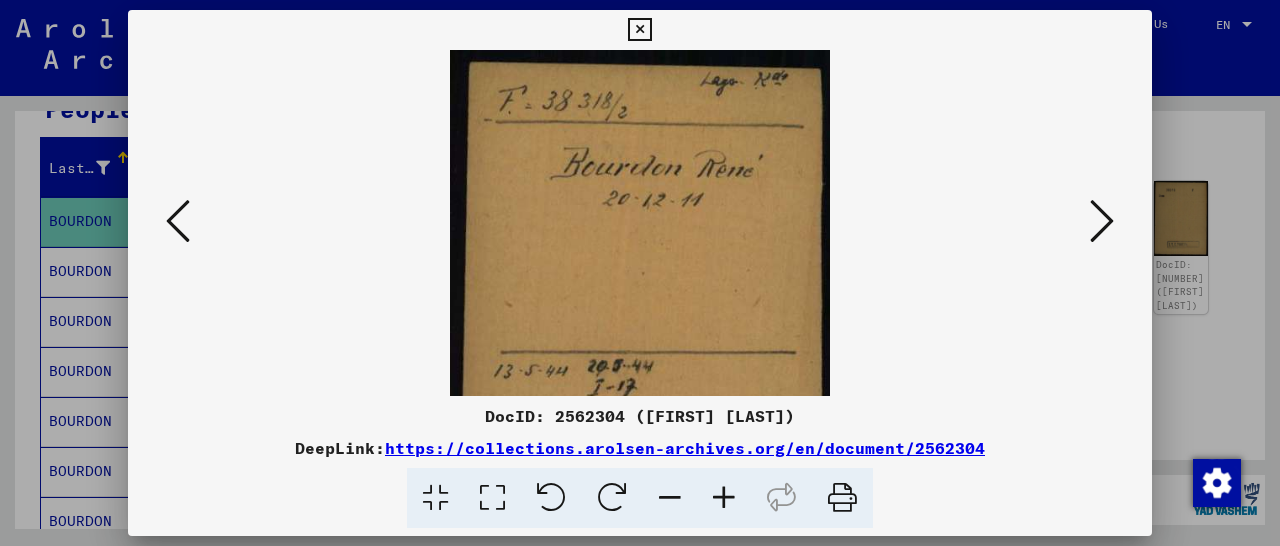 click at bounding box center (724, 498) 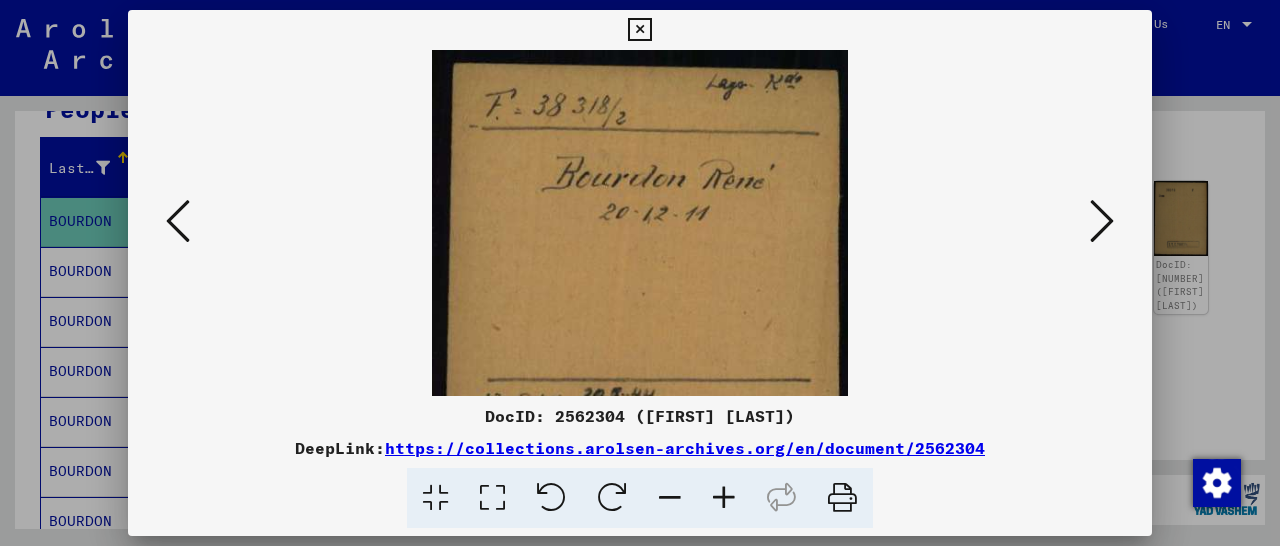 click at bounding box center [724, 498] 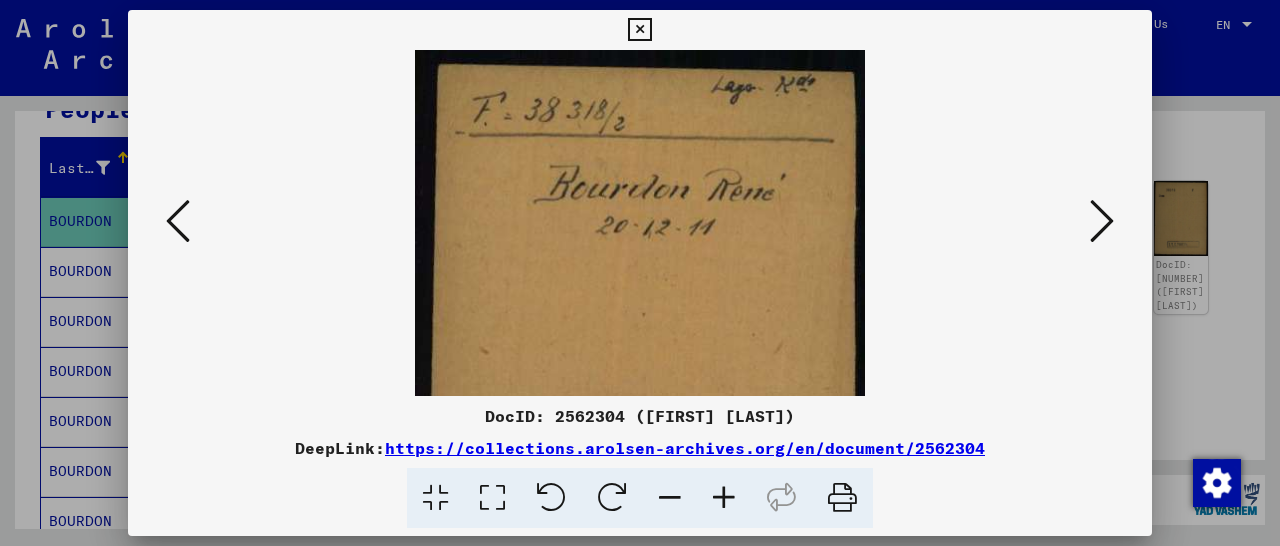 click at bounding box center (724, 498) 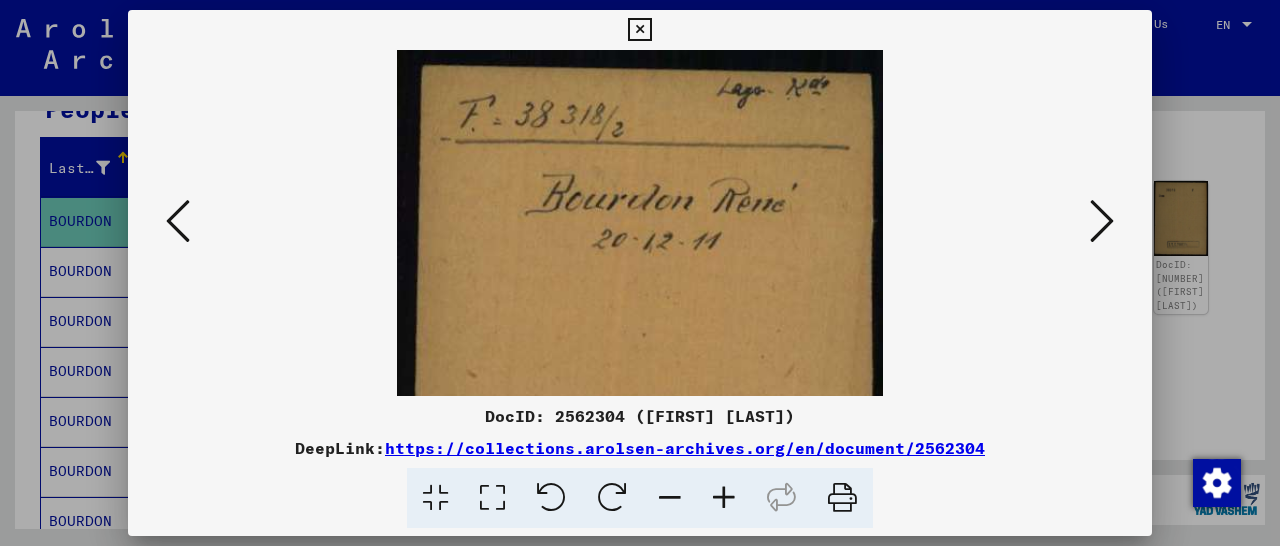 click at bounding box center (724, 498) 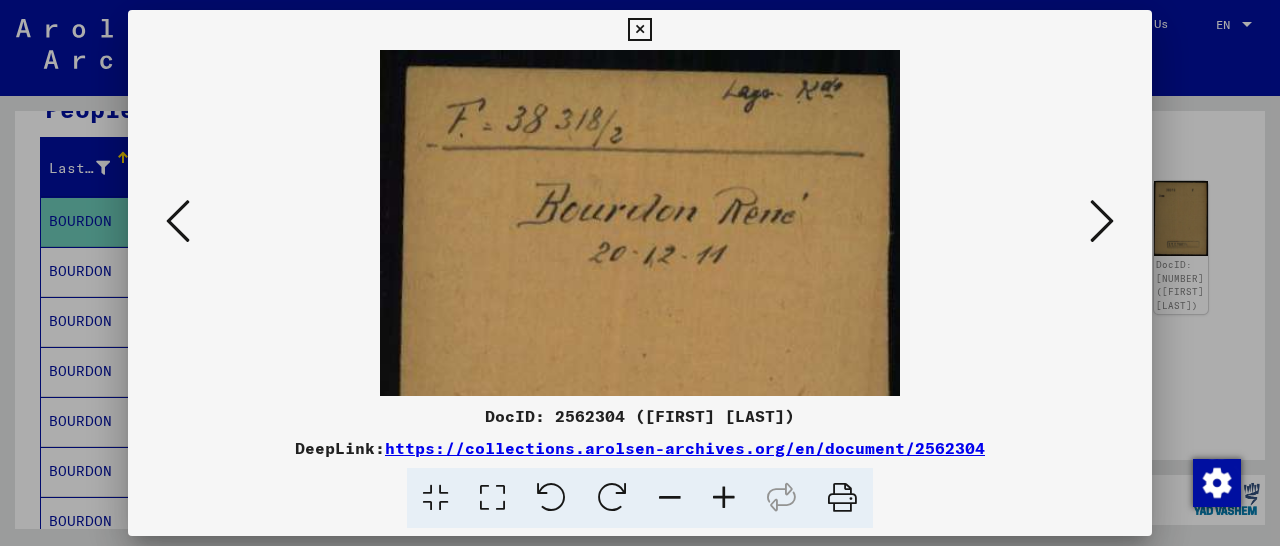 click at bounding box center [724, 498] 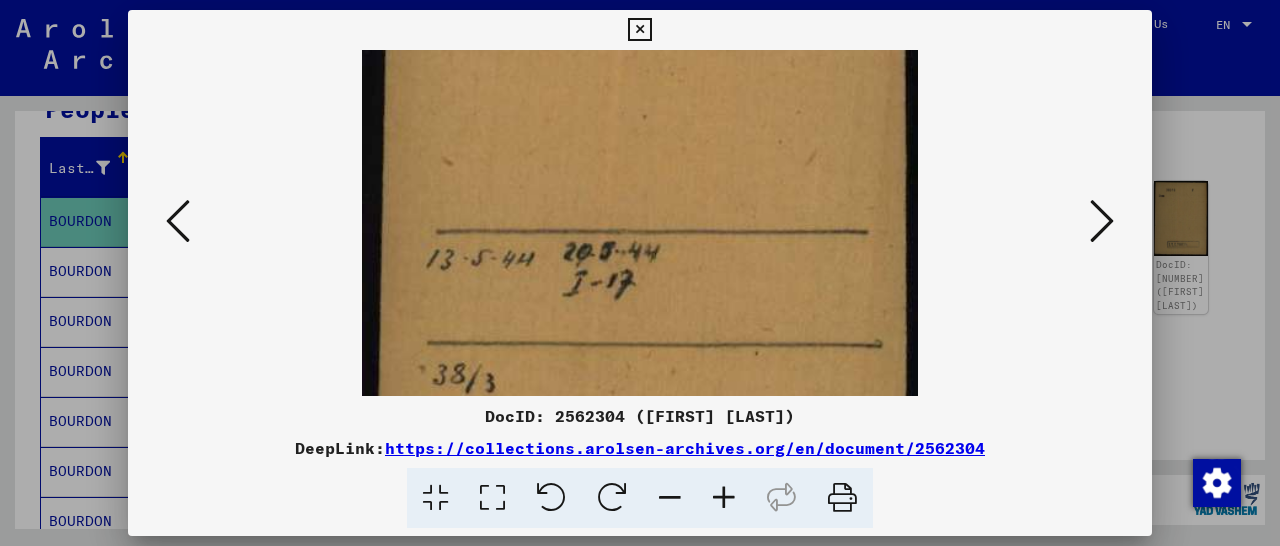 scroll, scrollTop: 277, scrollLeft: 0, axis: vertical 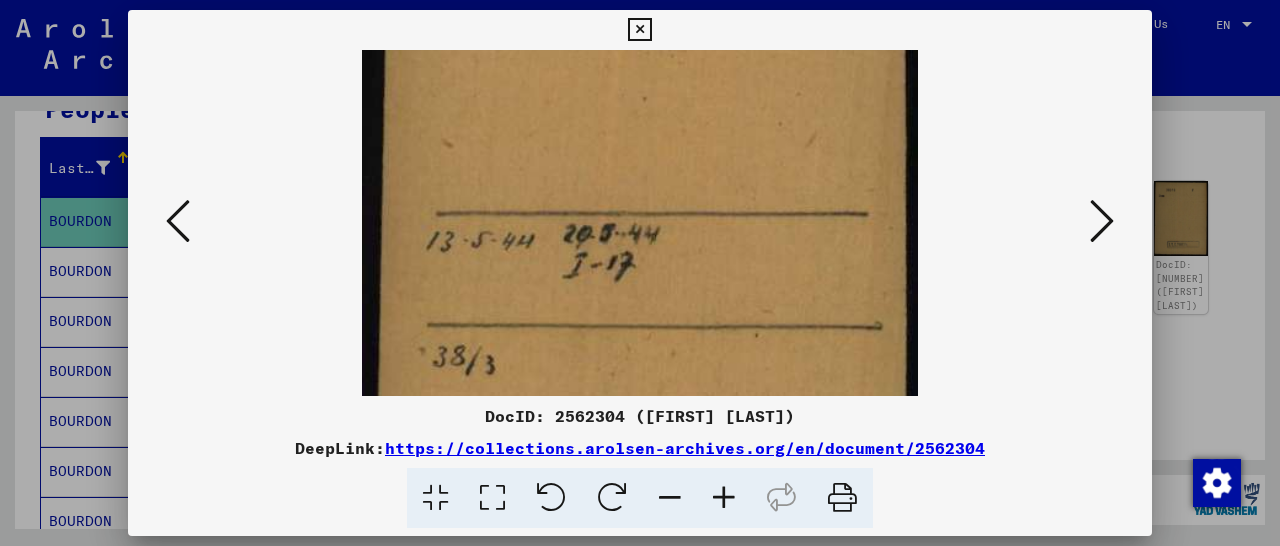drag, startPoint x: 629, startPoint y: 317, endPoint x: 643, endPoint y: 40, distance: 277.35358 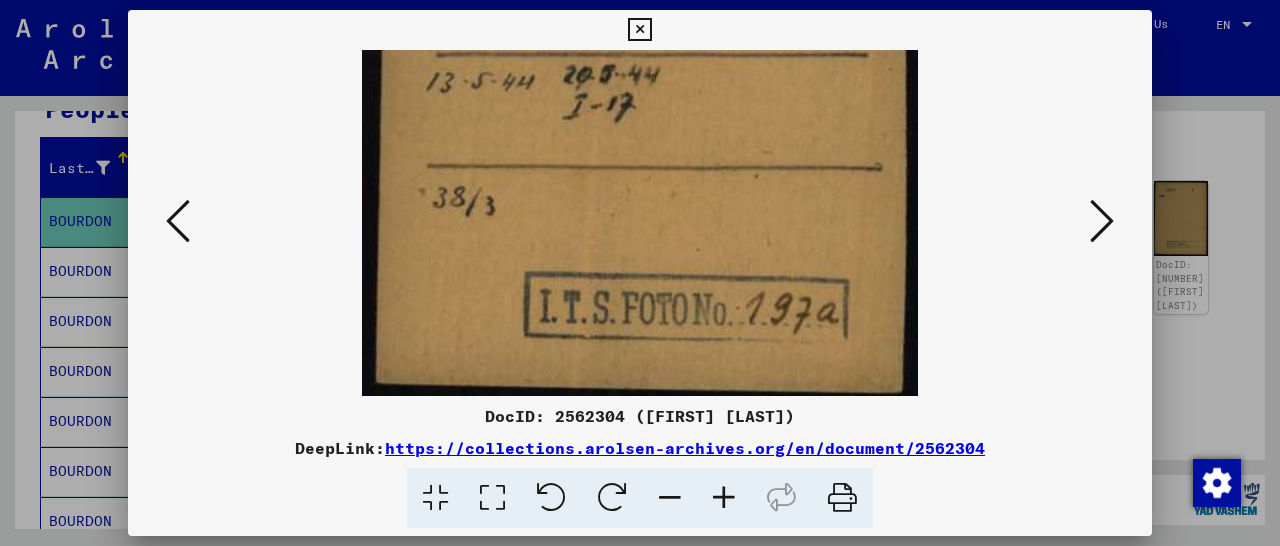 scroll, scrollTop: 450, scrollLeft: 0, axis: vertical 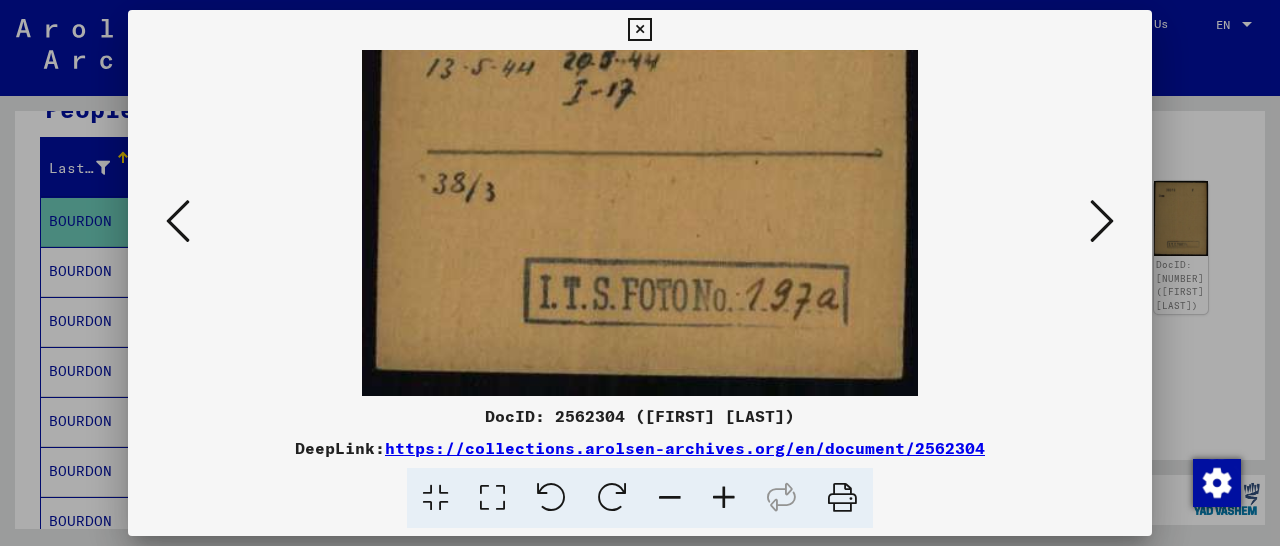 drag, startPoint x: 620, startPoint y: 308, endPoint x: 653, endPoint y: 103, distance: 207.63911 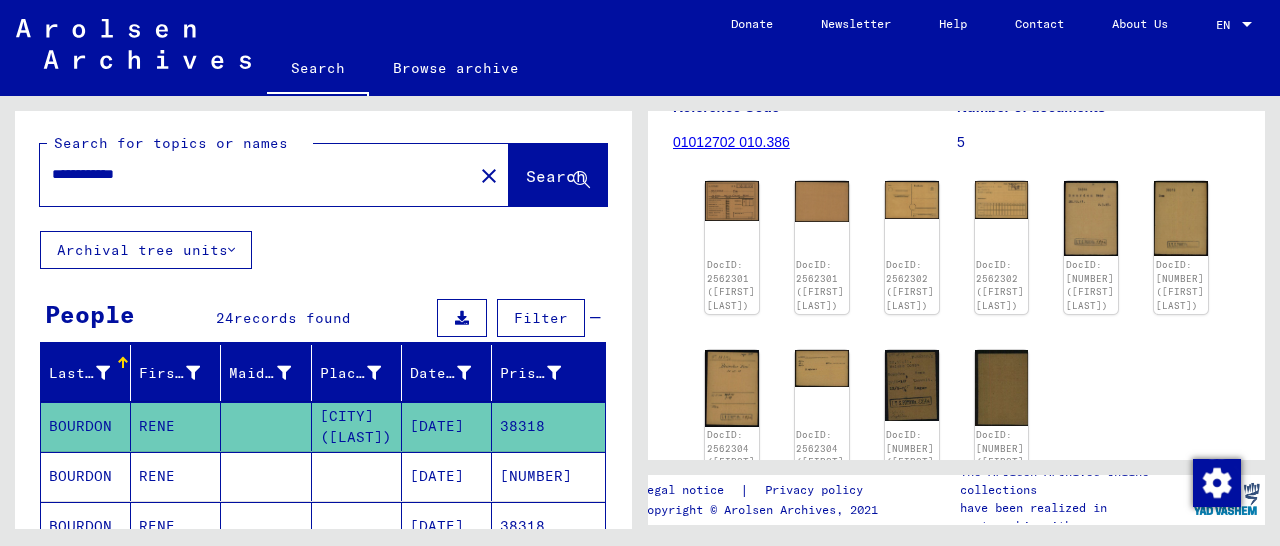 scroll, scrollTop: 0, scrollLeft: 0, axis: both 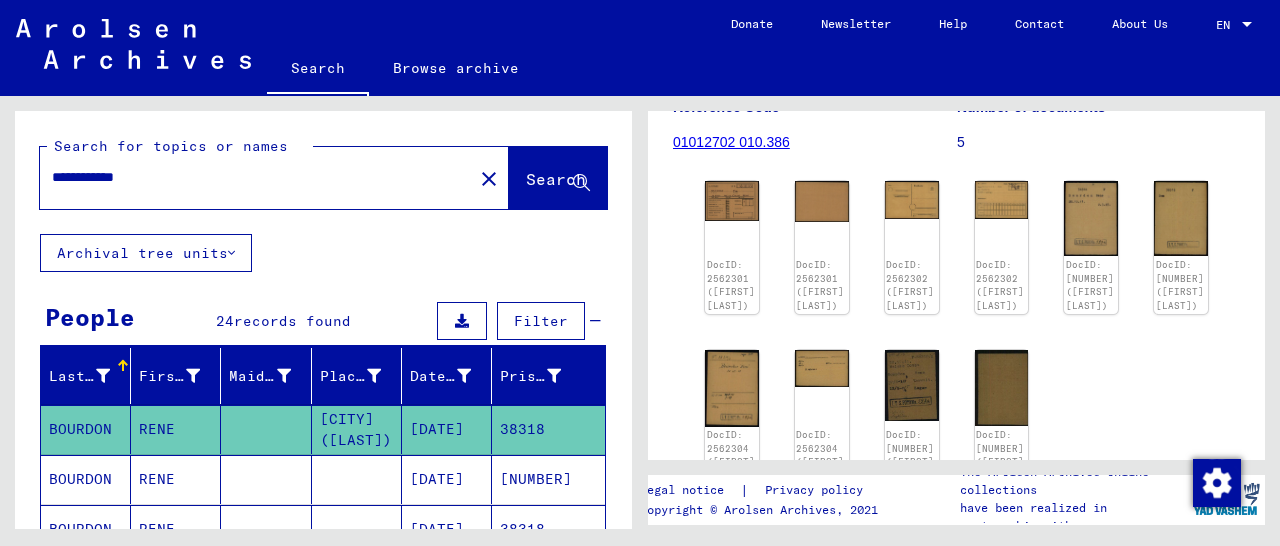 drag, startPoint x: 175, startPoint y: 179, endPoint x: 71, endPoint y: 171, distance: 104.307236 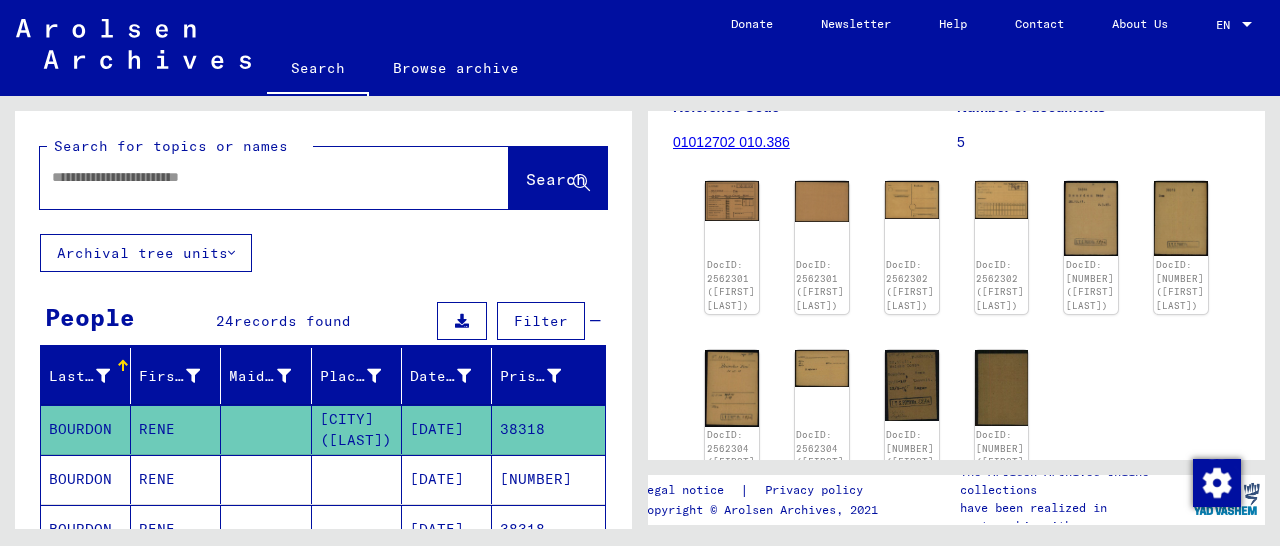paste on "*****" 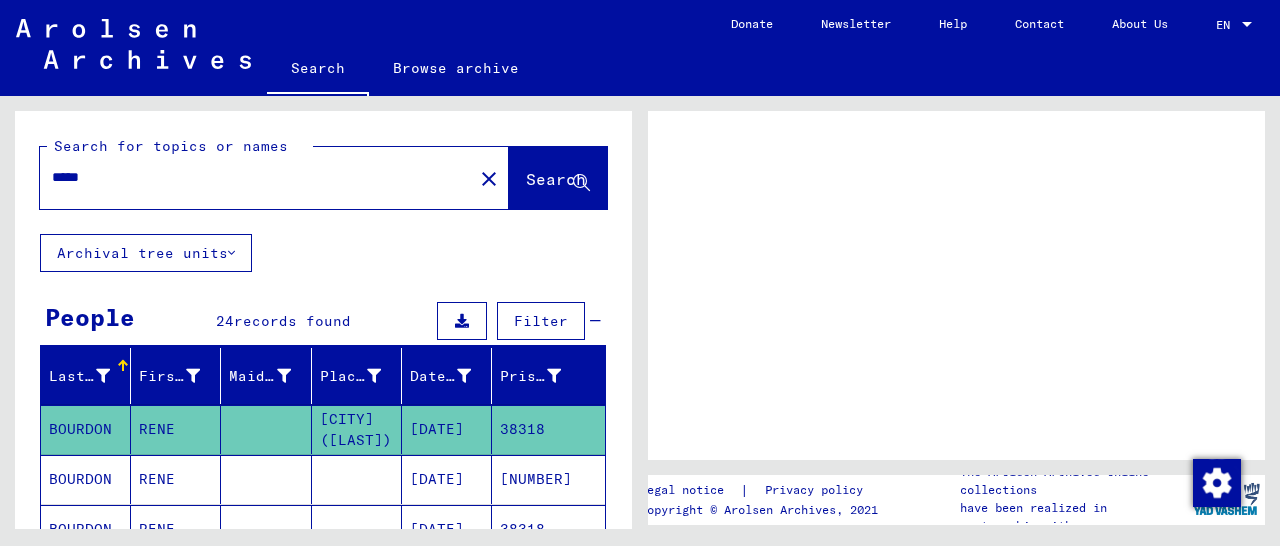 scroll, scrollTop: 0, scrollLeft: 0, axis: both 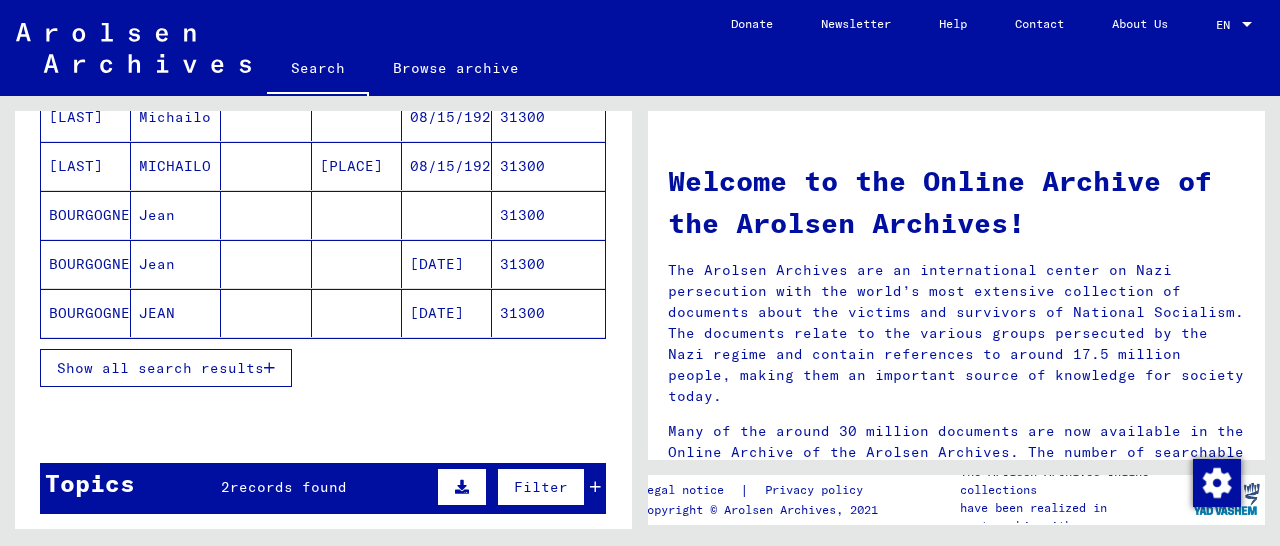 click at bounding box center [269, 368] 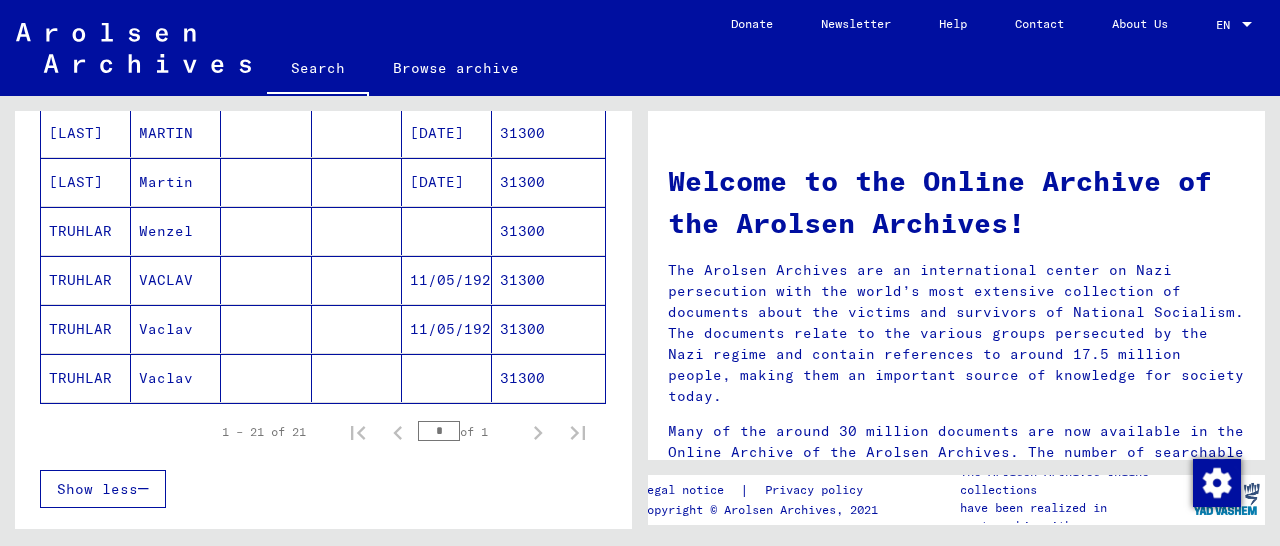 scroll, scrollTop: 1040, scrollLeft: 0, axis: vertical 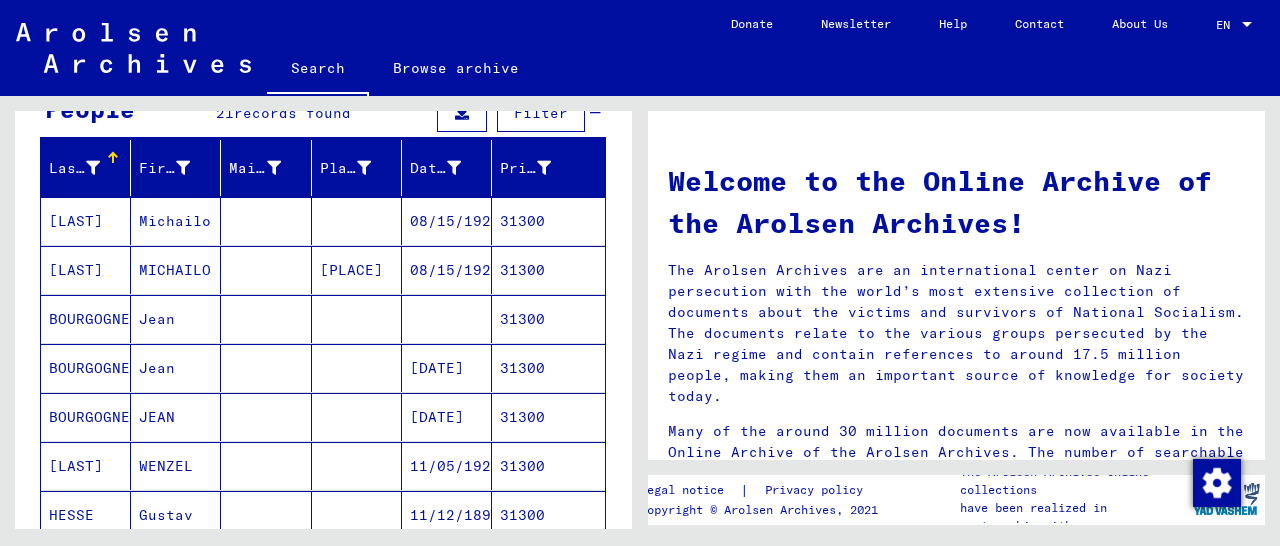 click on "31300" at bounding box center [548, 319] 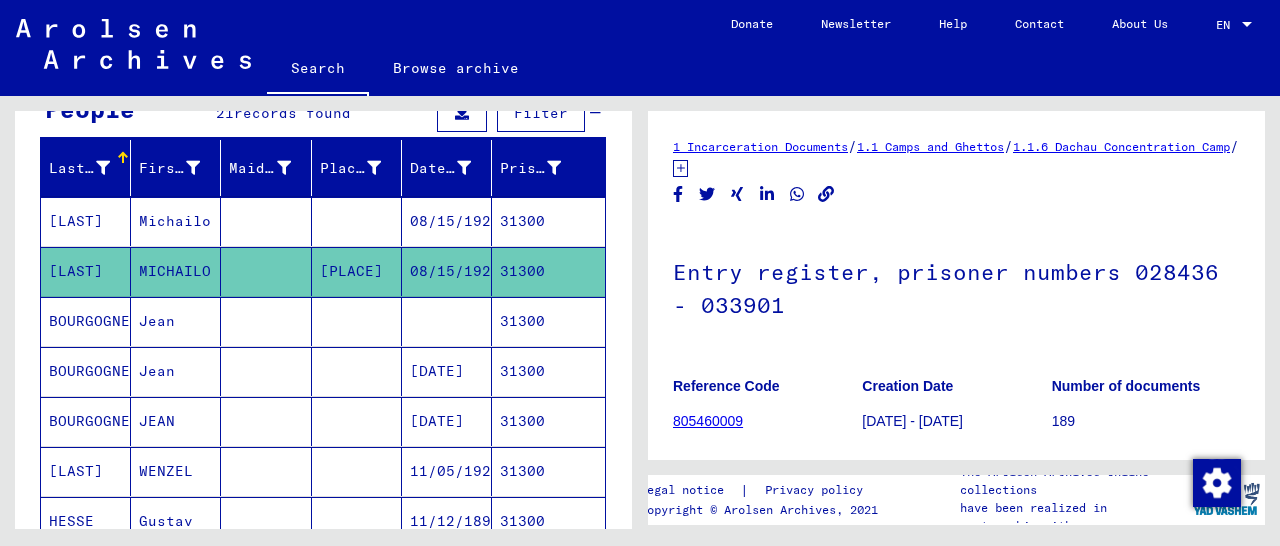 click on "31300" at bounding box center (548, 421) 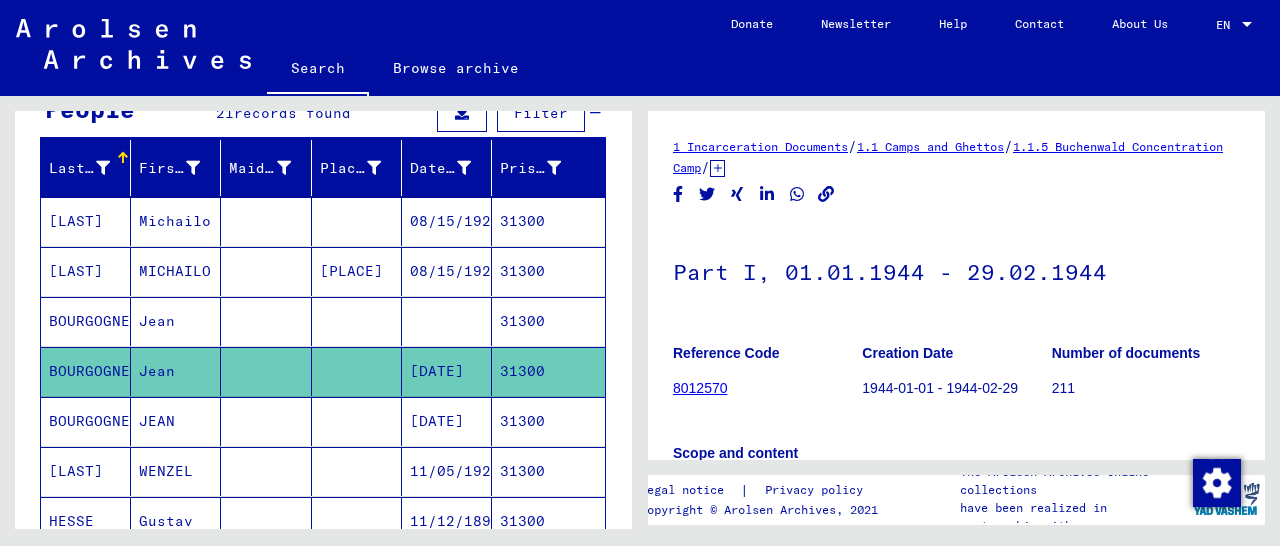 scroll, scrollTop: 312, scrollLeft: 0, axis: vertical 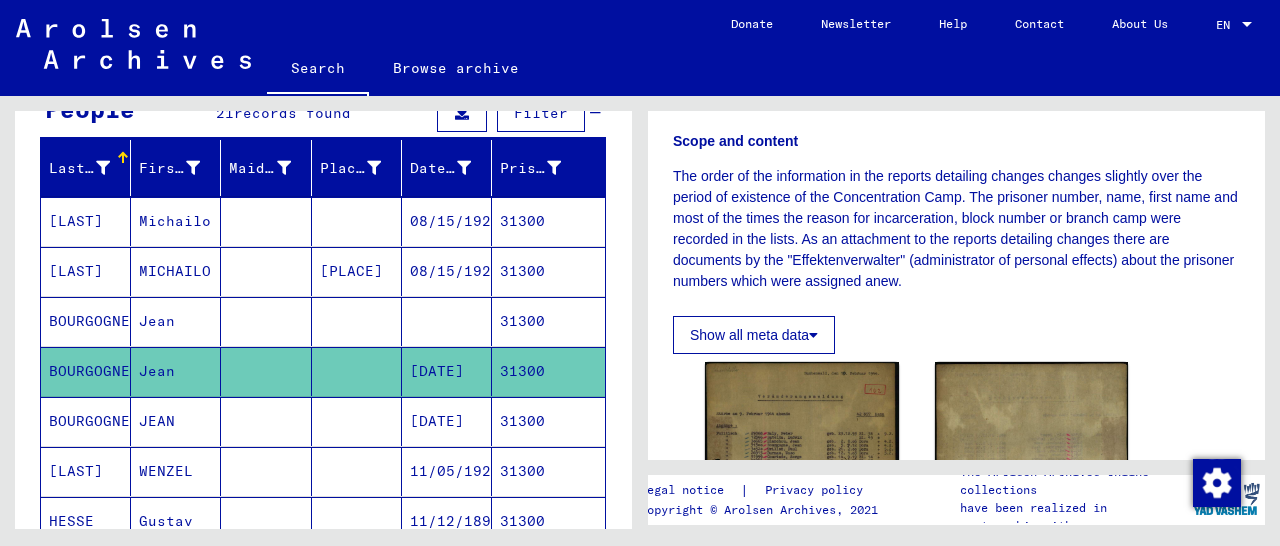 click on "31300" at bounding box center [548, 471] 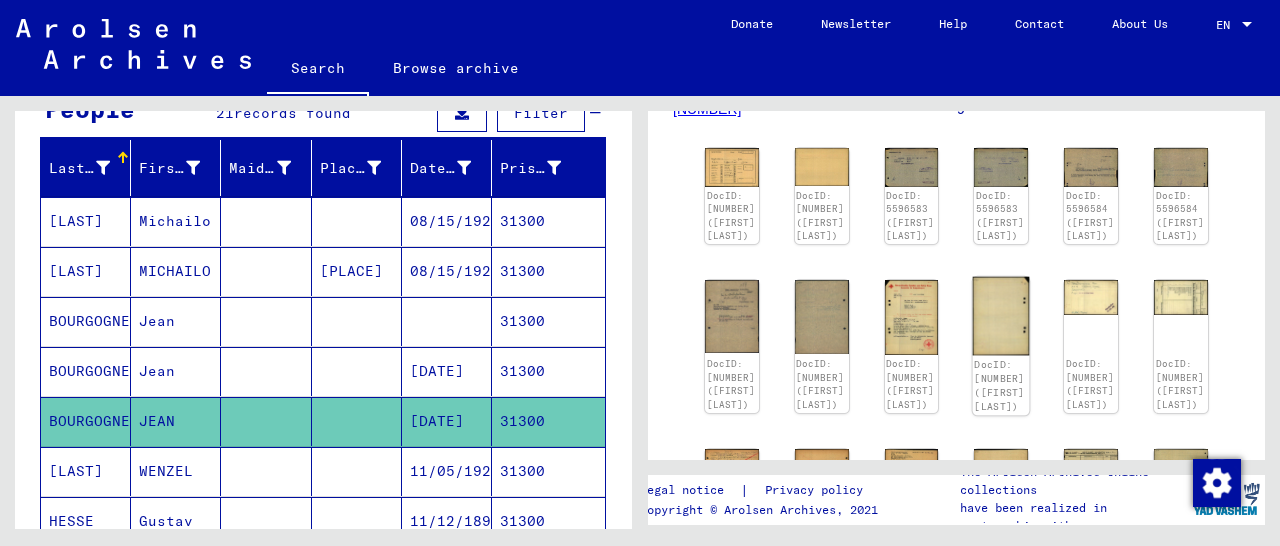 scroll, scrollTop: 520, scrollLeft: 0, axis: vertical 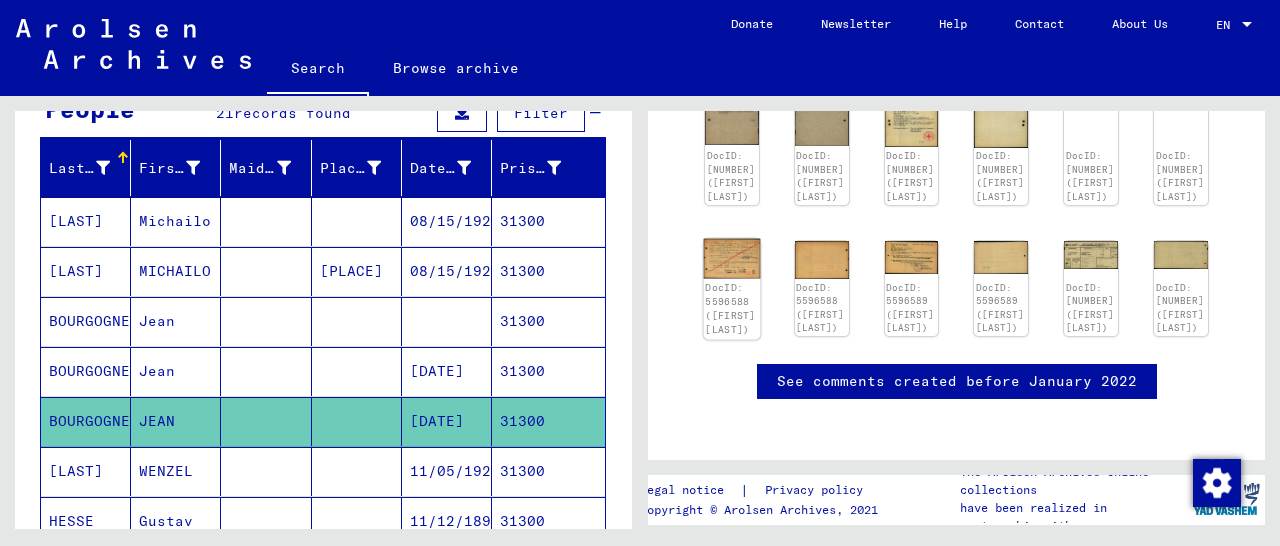 click 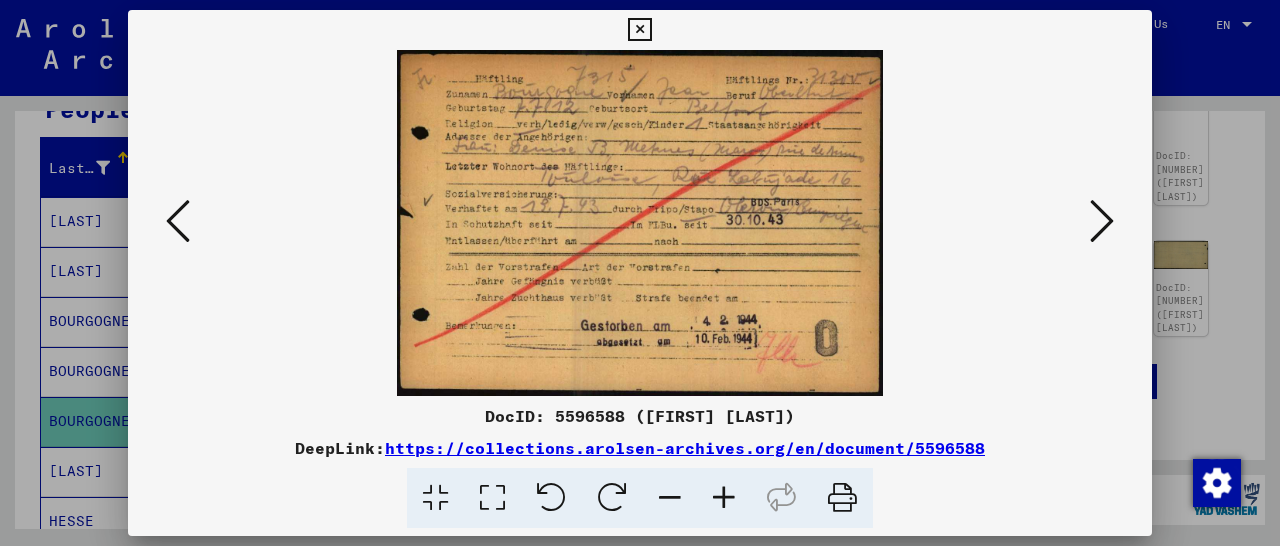 click at bounding box center (639, 30) 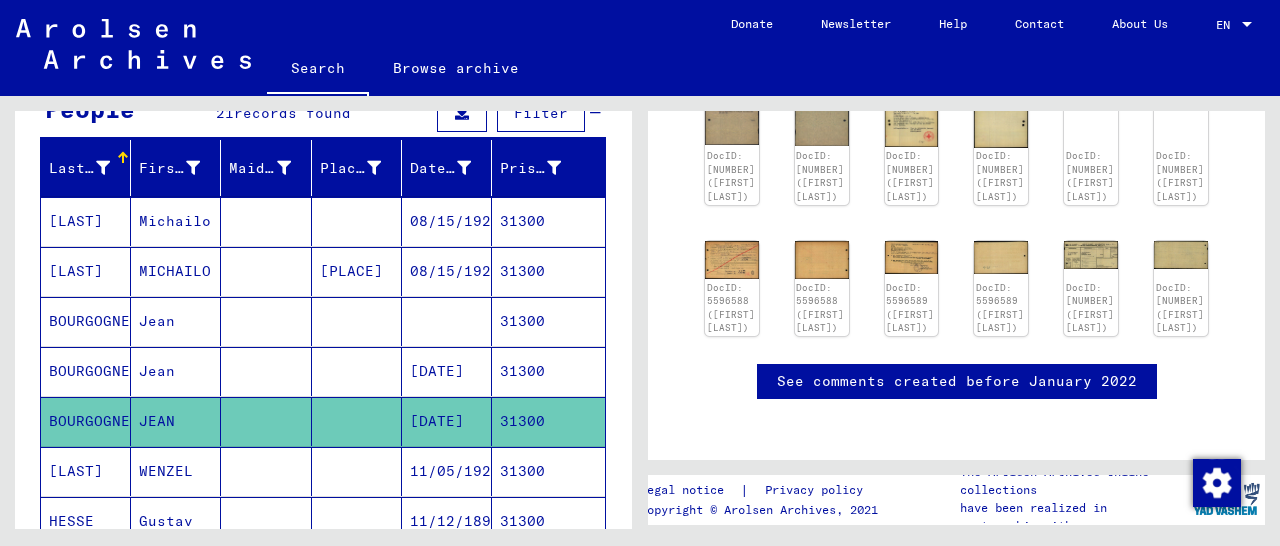 scroll, scrollTop: 312, scrollLeft: 0, axis: vertical 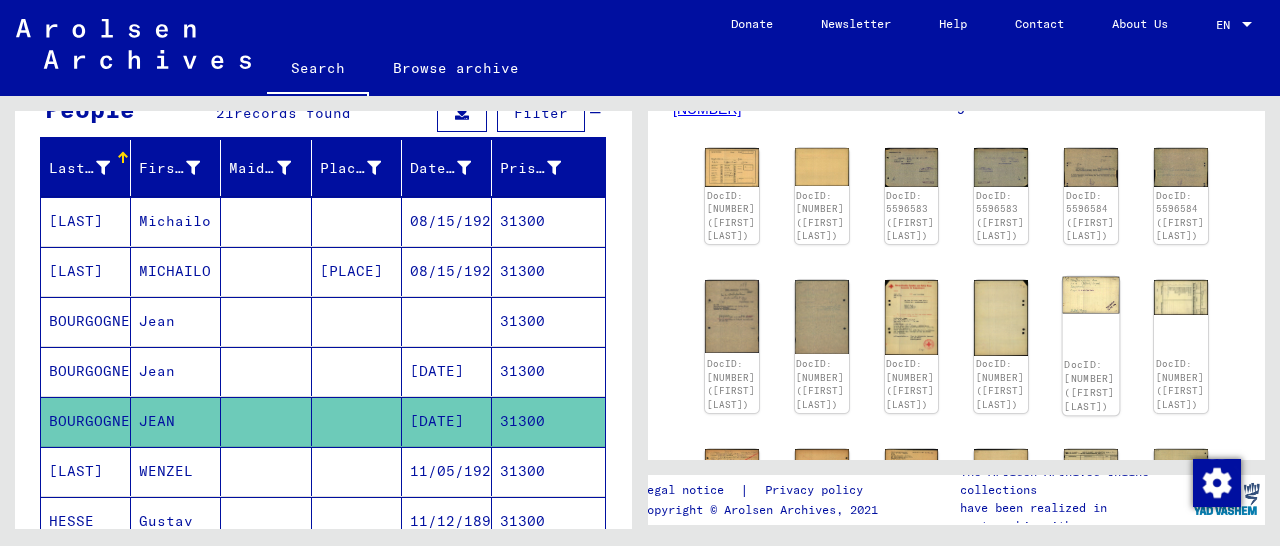 click 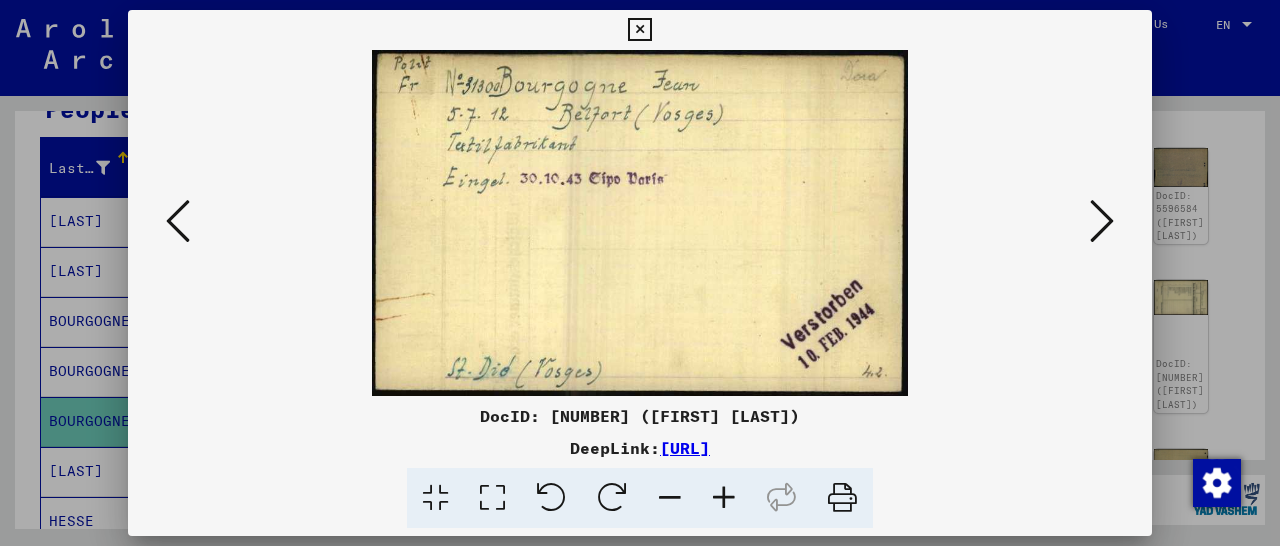 click at bounding box center [639, 30] 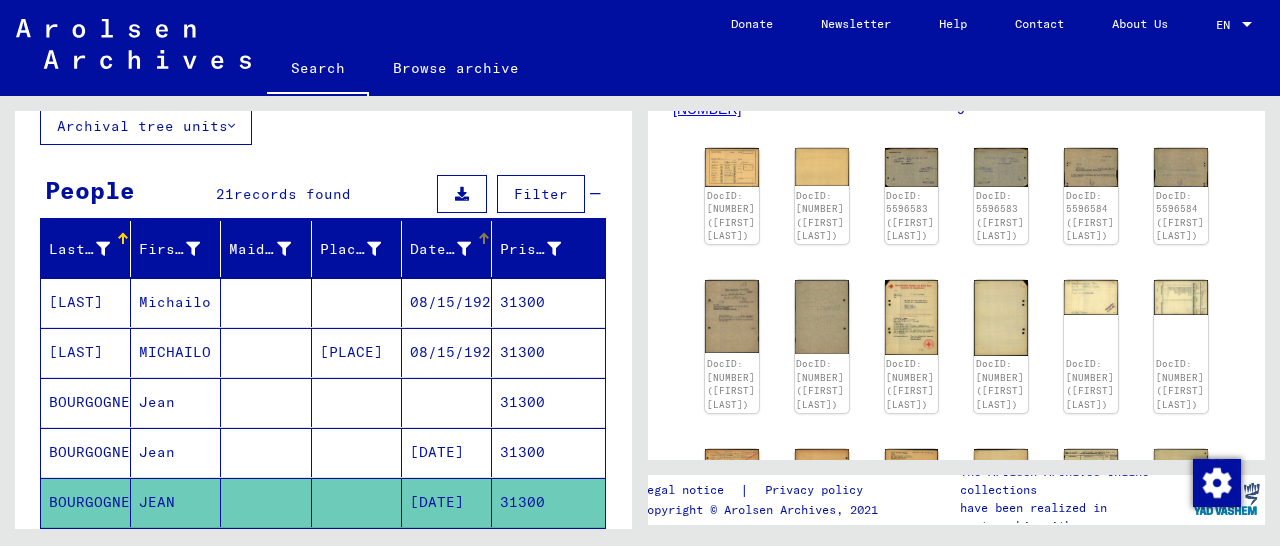 scroll, scrollTop: 0, scrollLeft: 0, axis: both 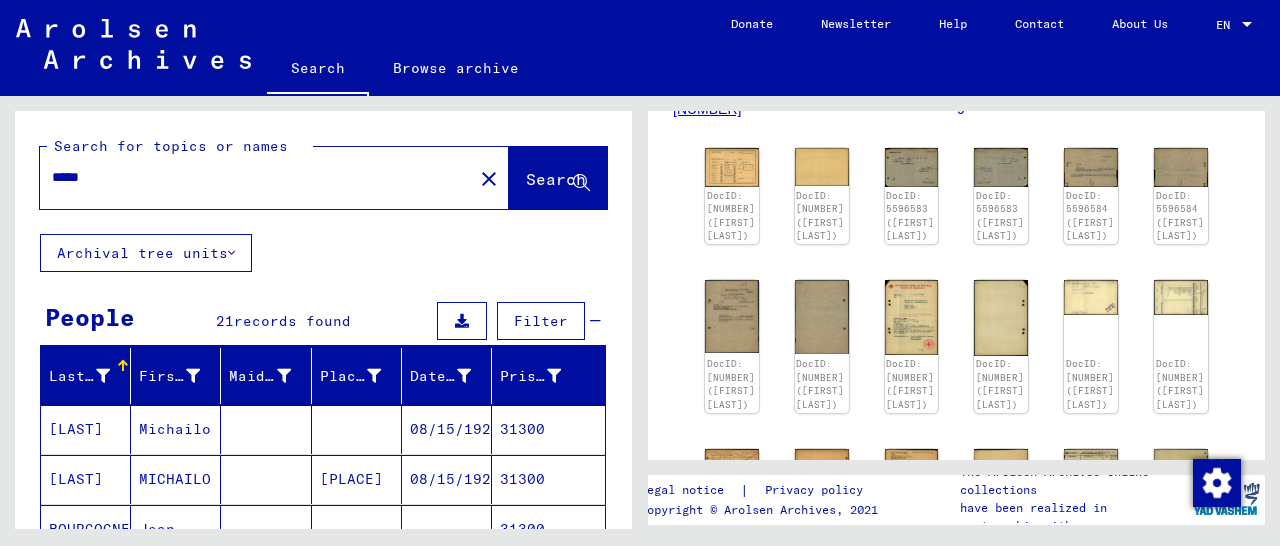 drag, startPoint x: 119, startPoint y: 179, endPoint x: 64, endPoint y: 189, distance: 55.9017 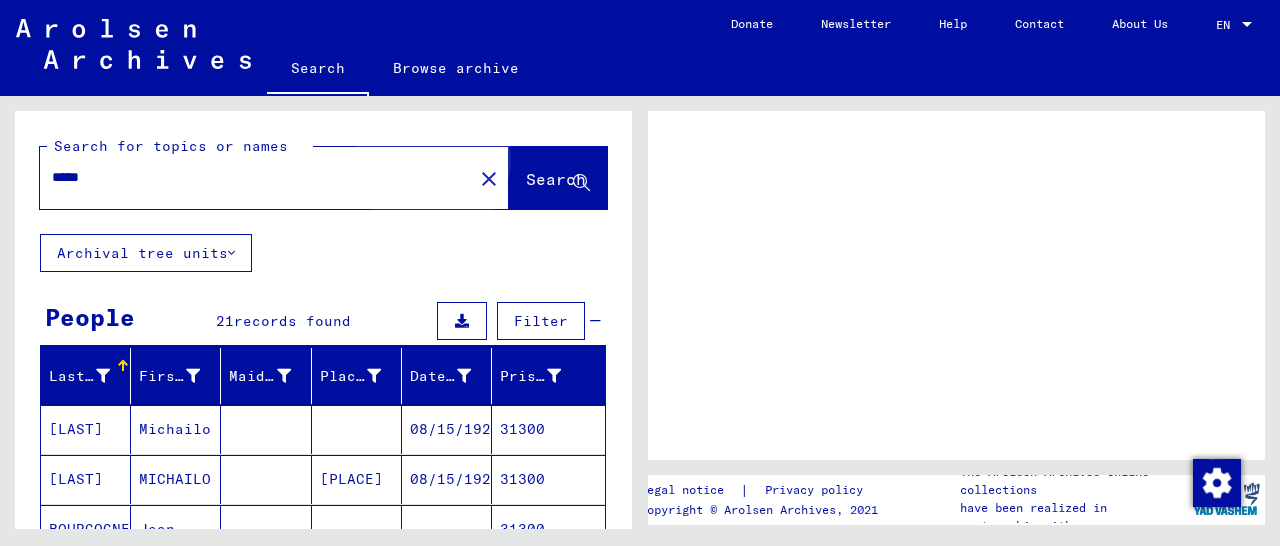 scroll, scrollTop: 0, scrollLeft: 0, axis: both 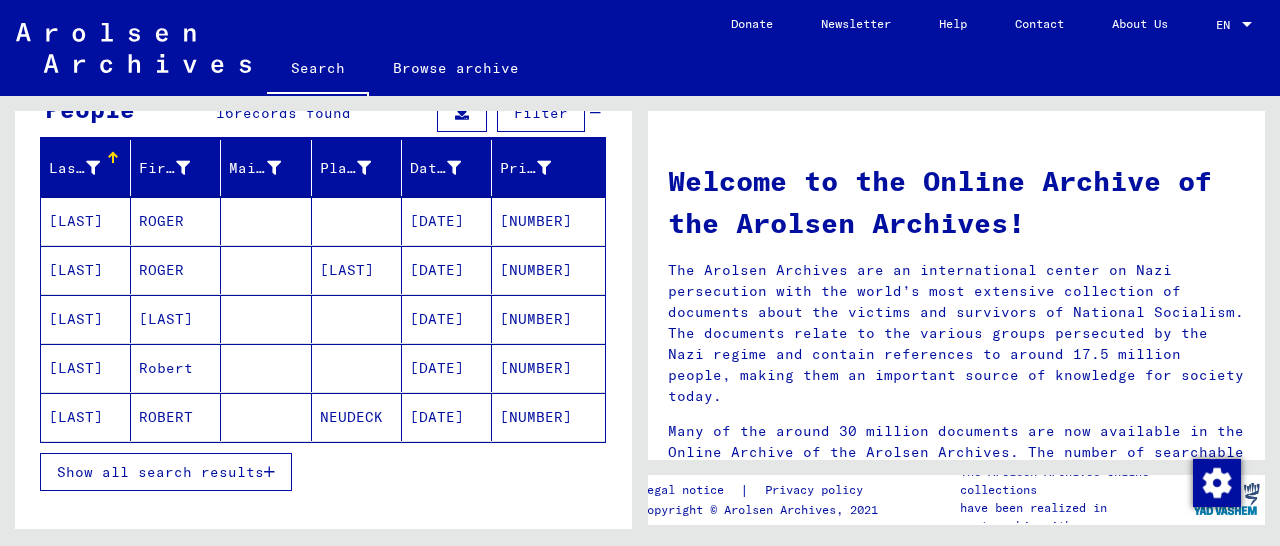click on "[NUMBER]" at bounding box center [548, 319] 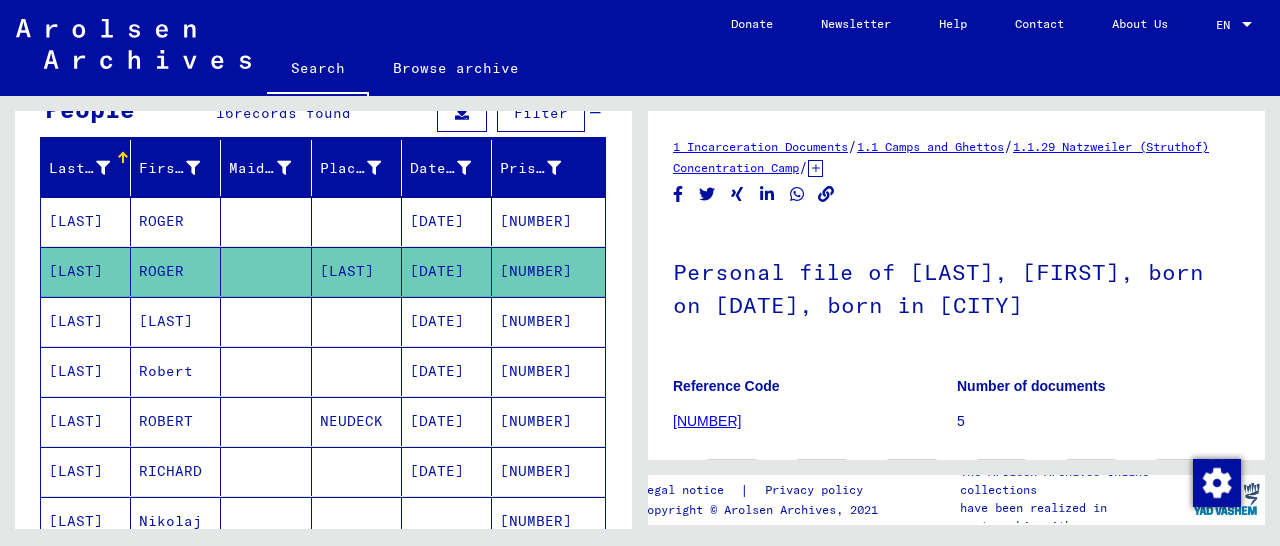 scroll, scrollTop: 312, scrollLeft: 0, axis: vertical 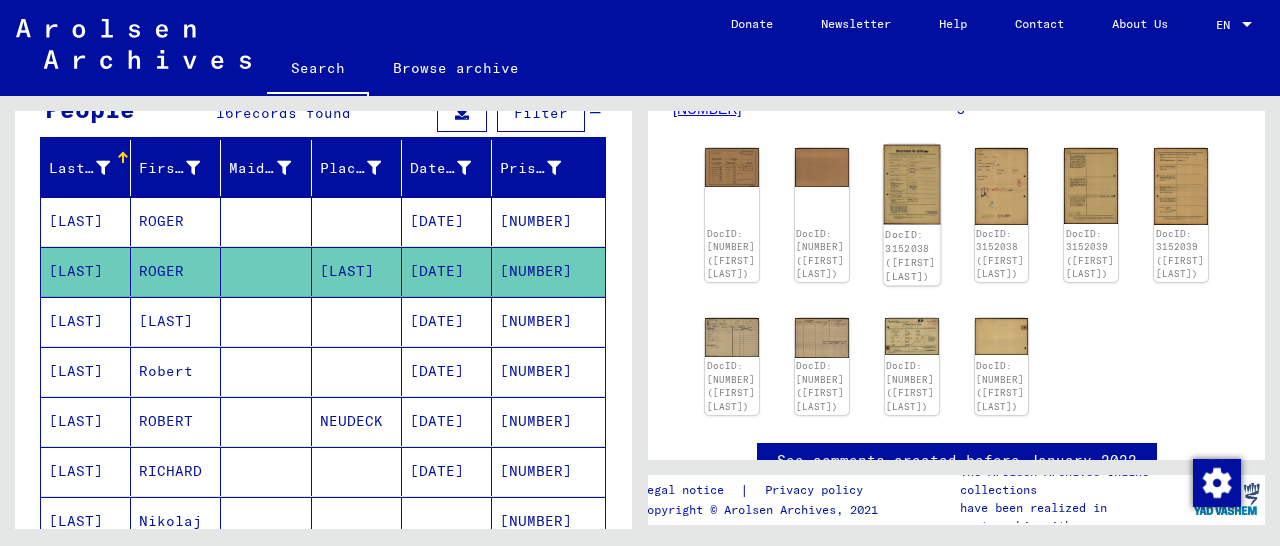 click 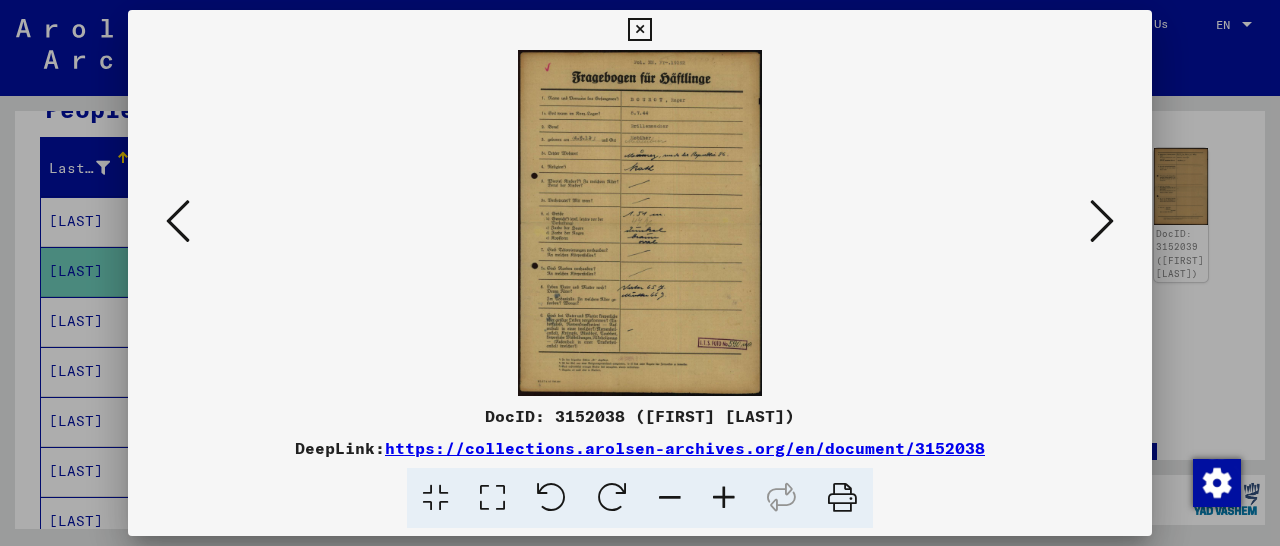 click at bounding box center [724, 498] 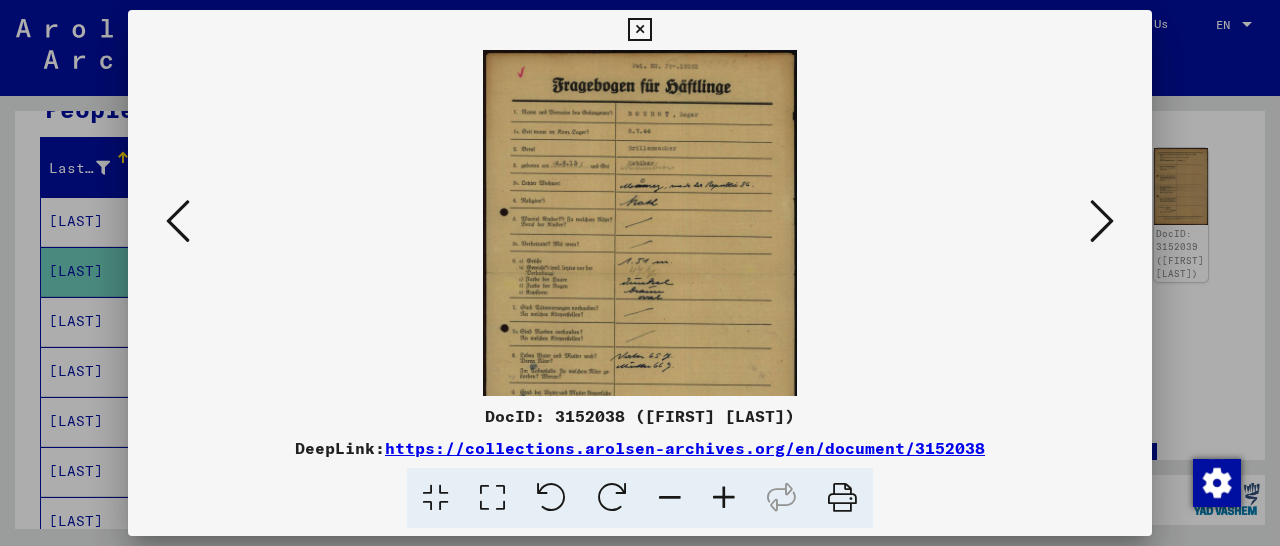 click at bounding box center [724, 498] 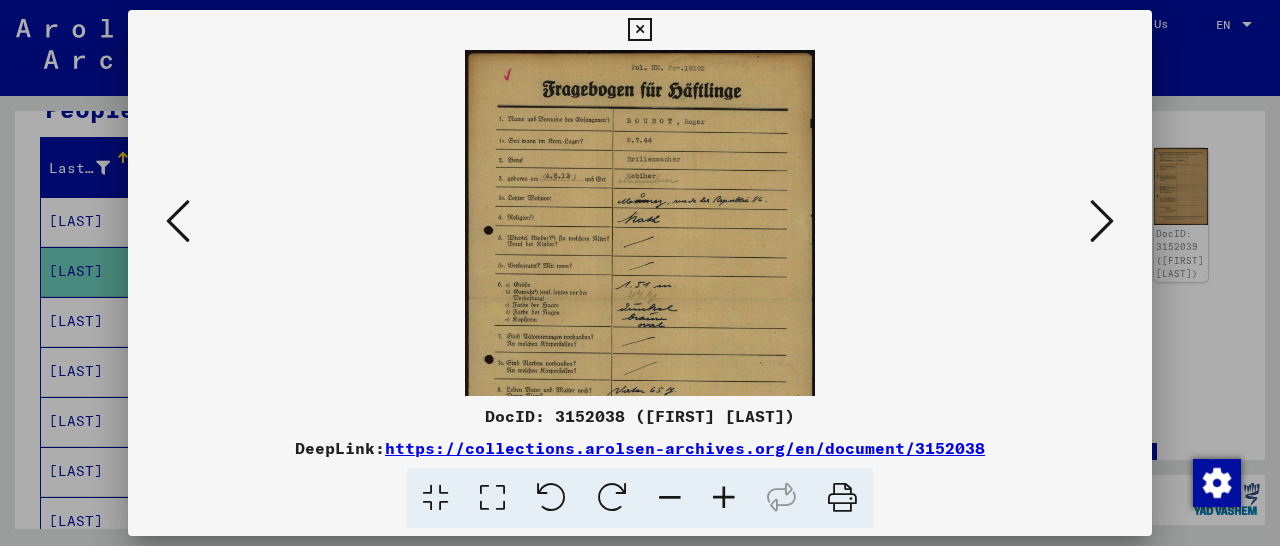 click at bounding box center [724, 498] 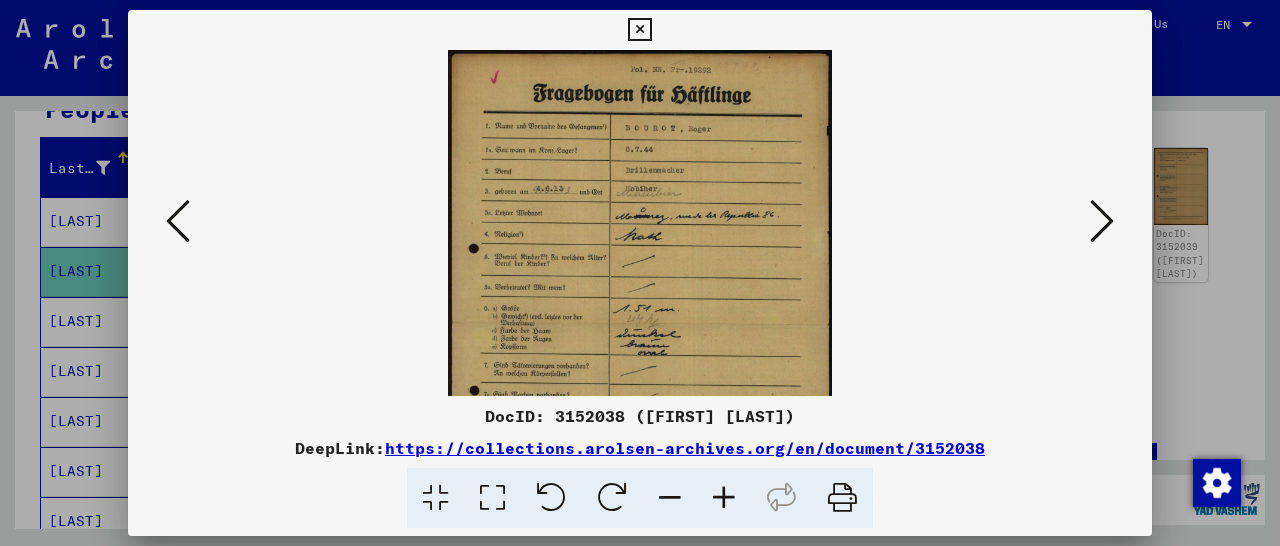 click at bounding box center [724, 498] 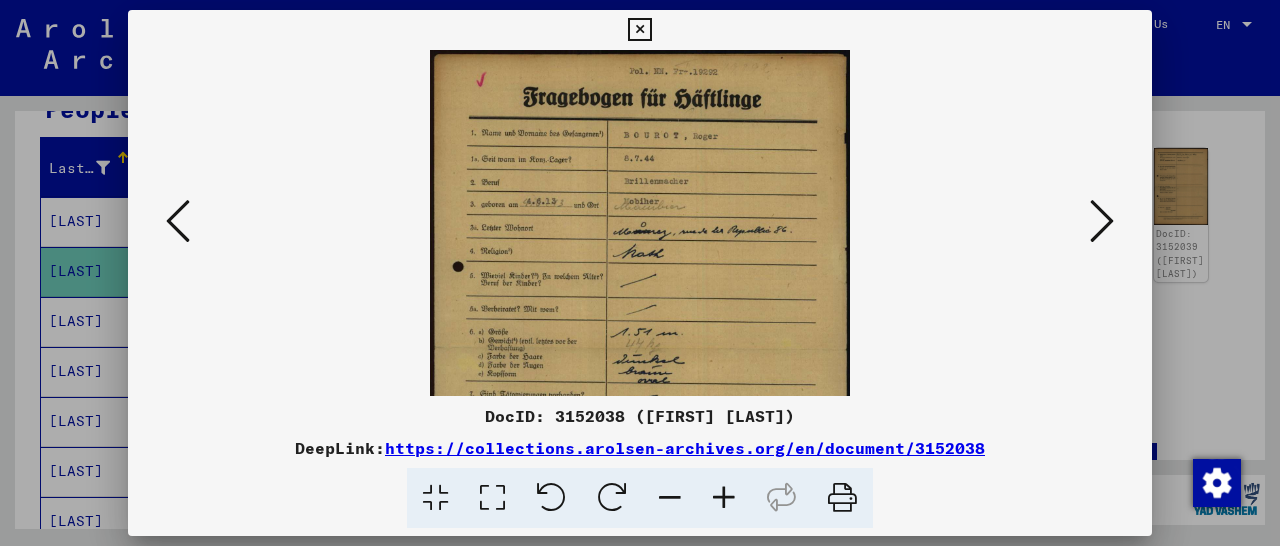 click at bounding box center (724, 498) 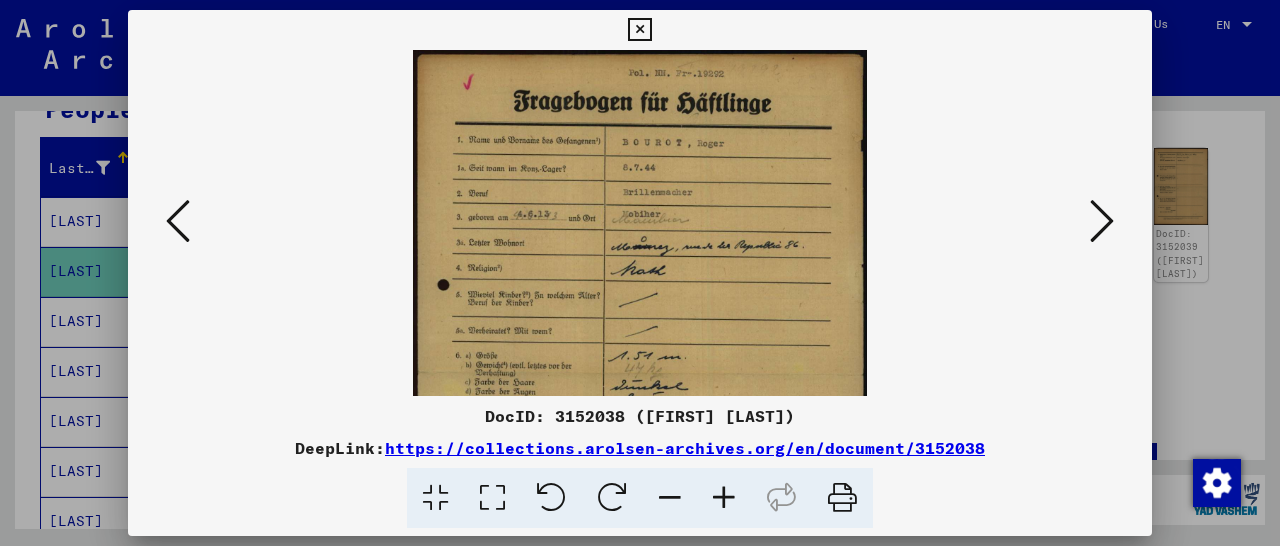 click at bounding box center [639, 30] 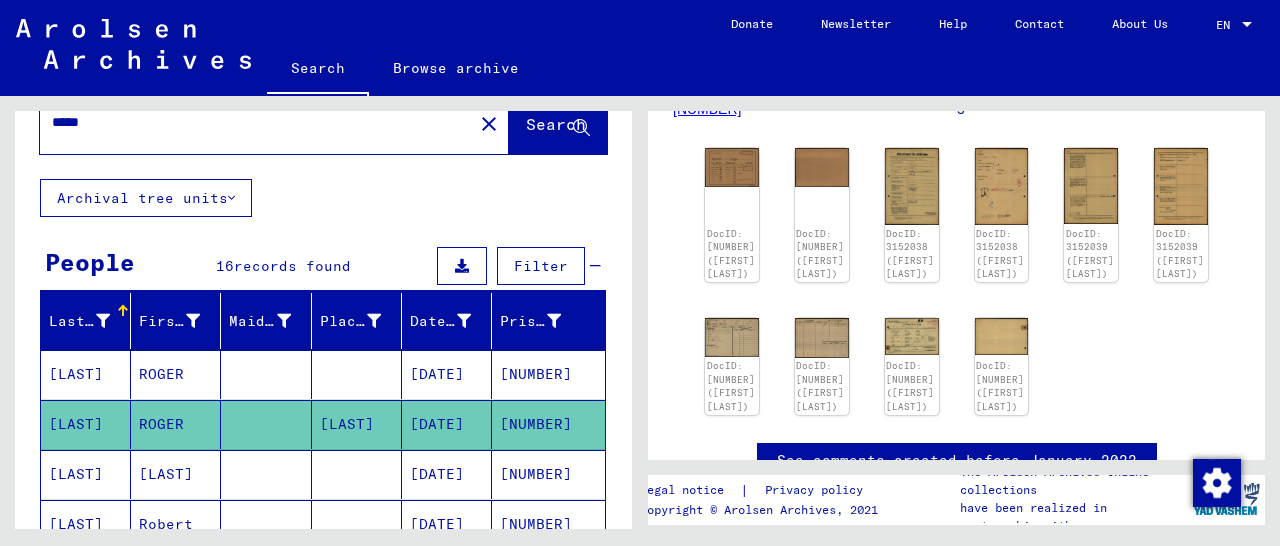 scroll, scrollTop: 0, scrollLeft: 0, axis: both 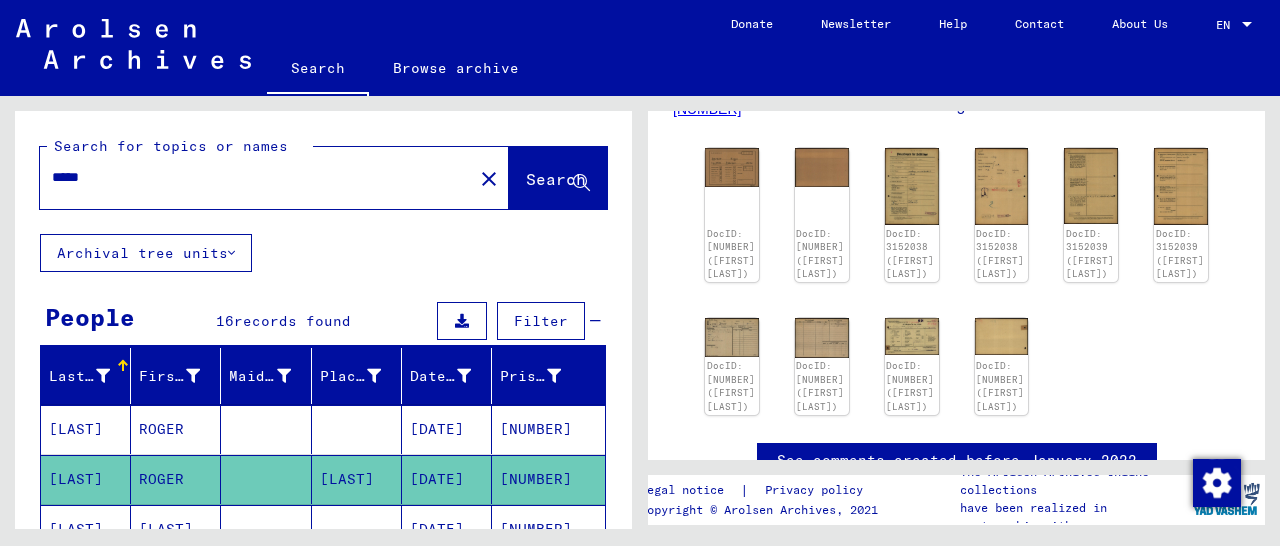 drag, startPoint x: 139, startPoint y: 173, endPoint x: 0, endPoint y: 197, distance: 141.05673 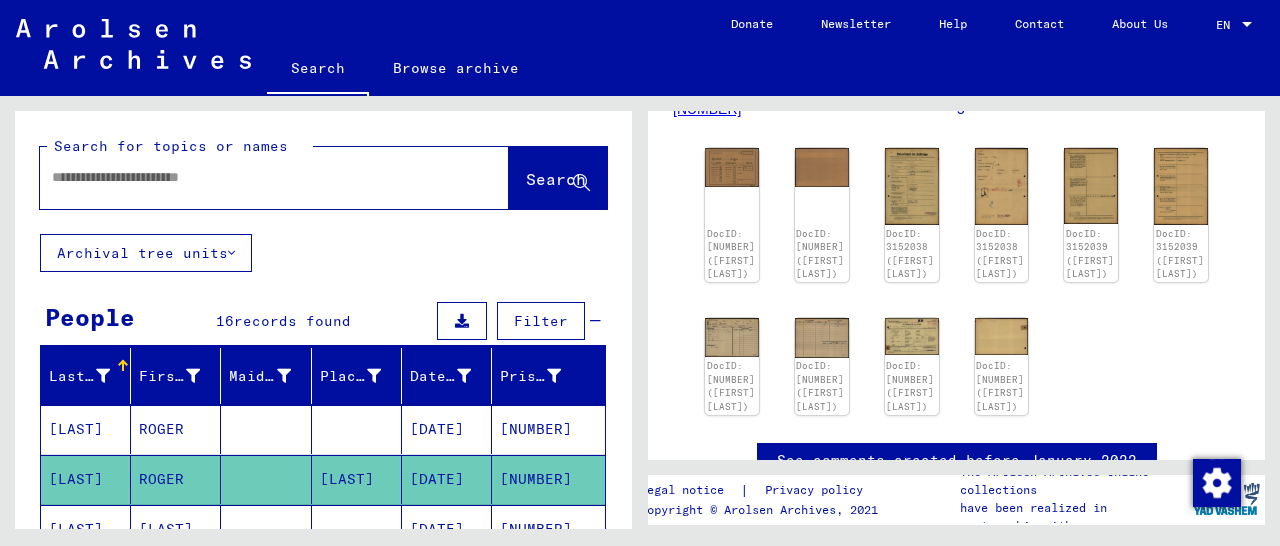 paste on "*****" 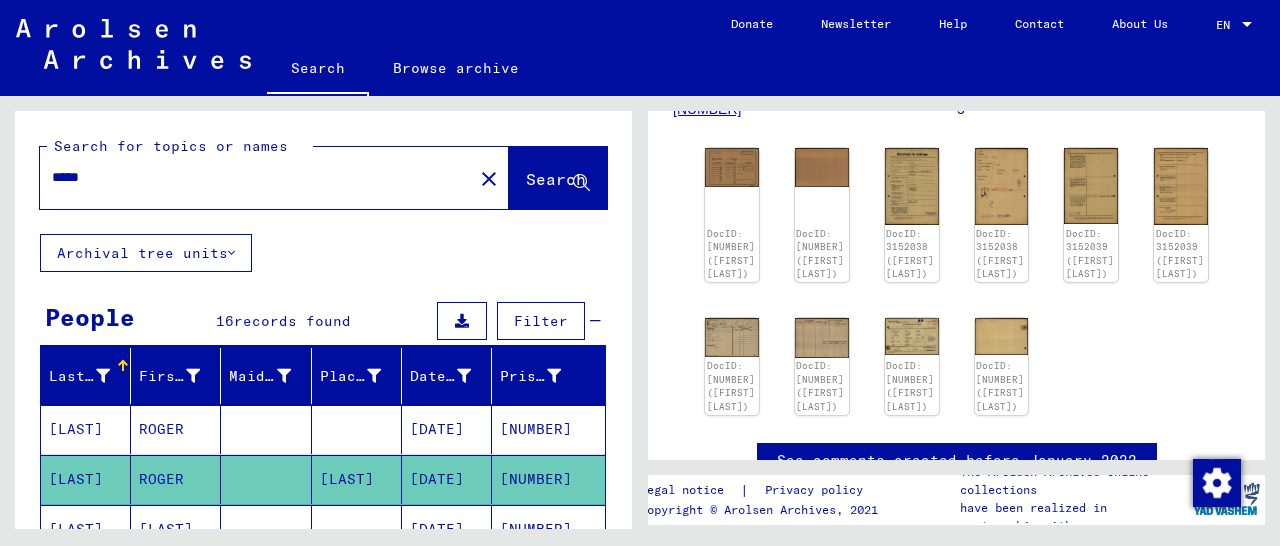 type on "*****" 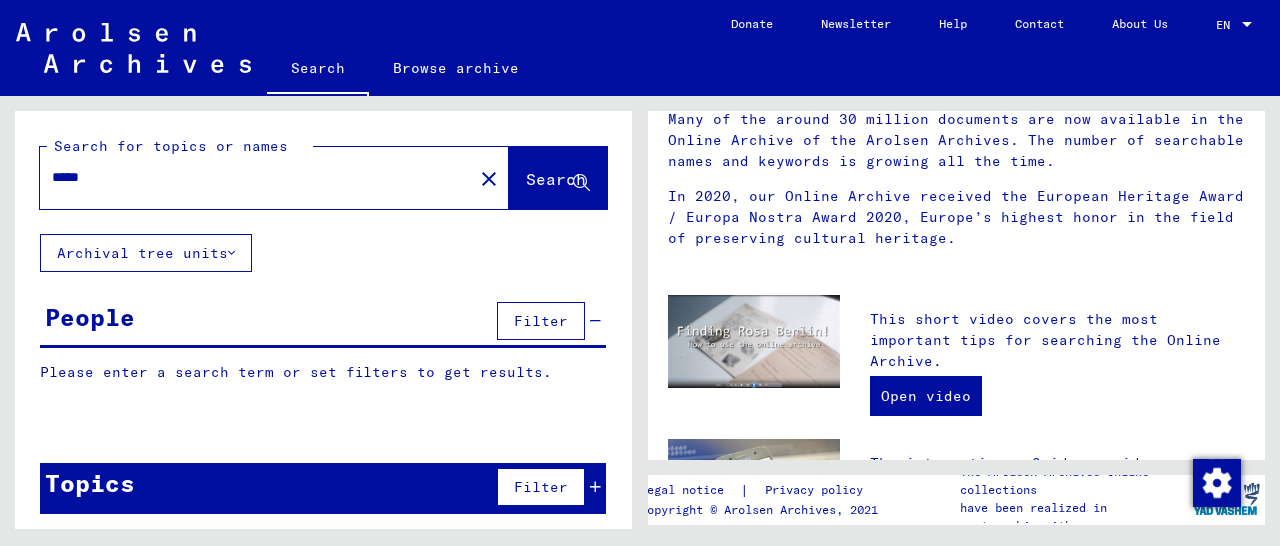 scroll, scrollTop: 0, scrollLeft: 0, axis: both 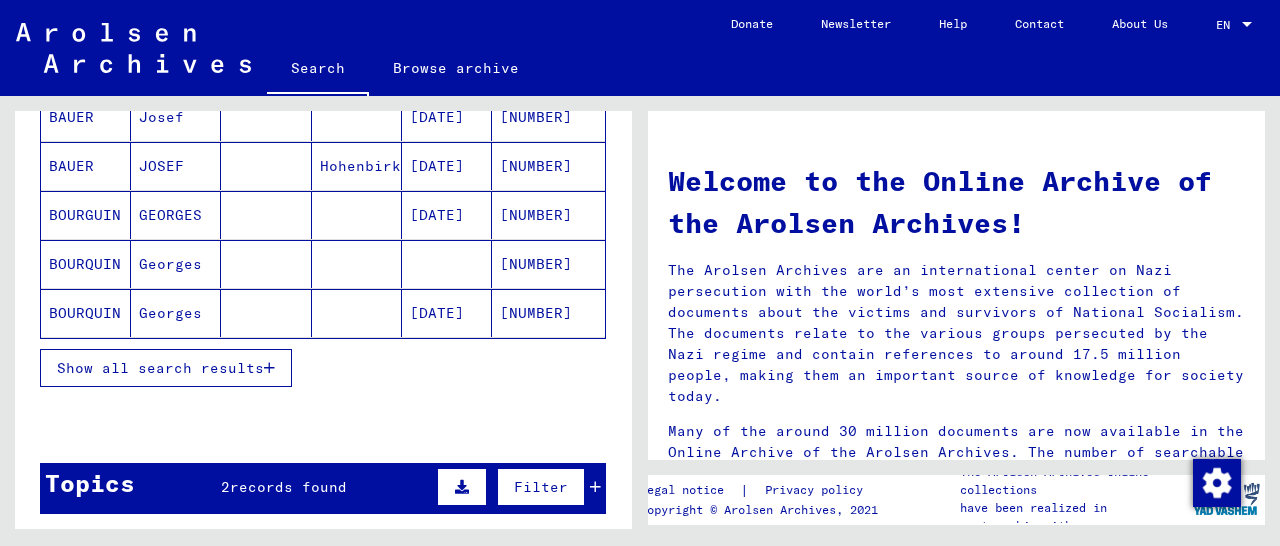 click on "[NUMBER]" at bounding box center (548, 264) 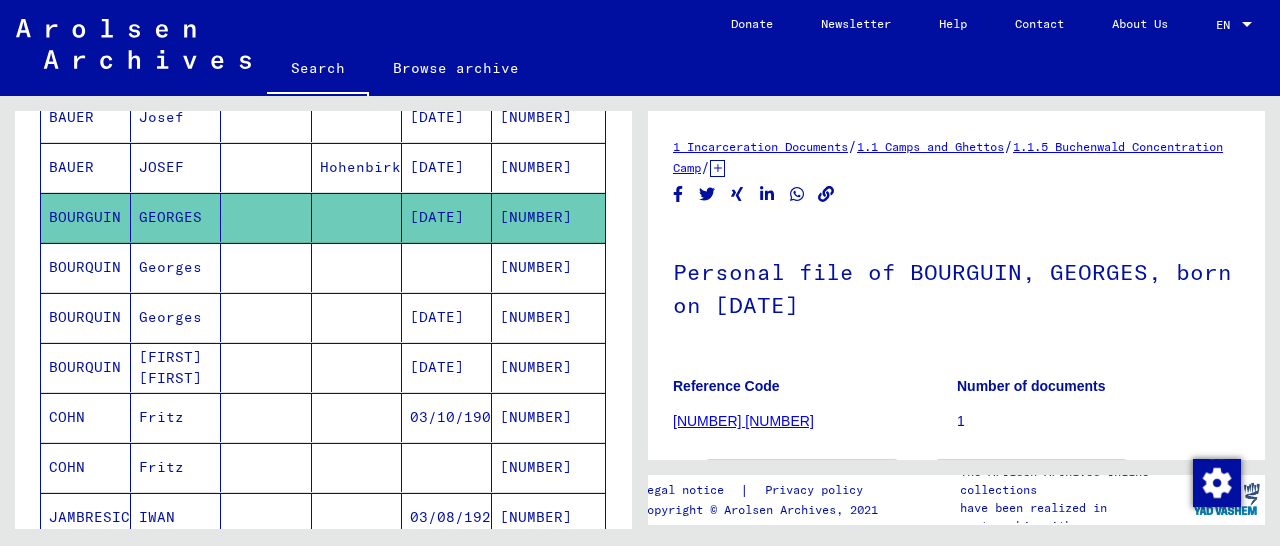 scroll, scrollTop: 193, scrollLeft: 0, axis: vertical 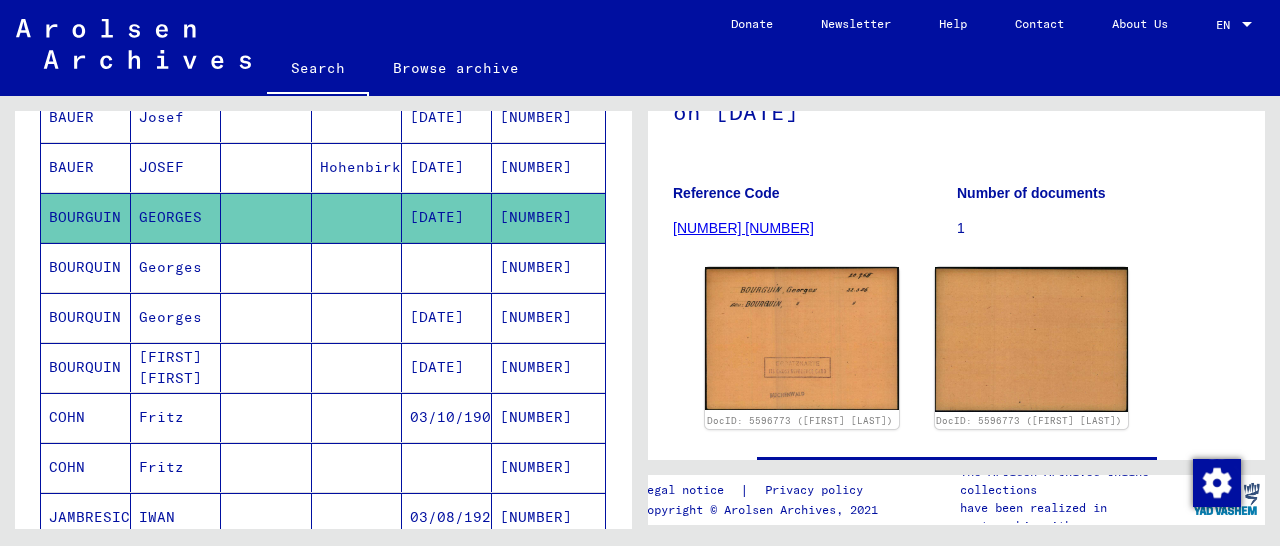 click on "[NUMBER]" at bounding box center (548, 367) 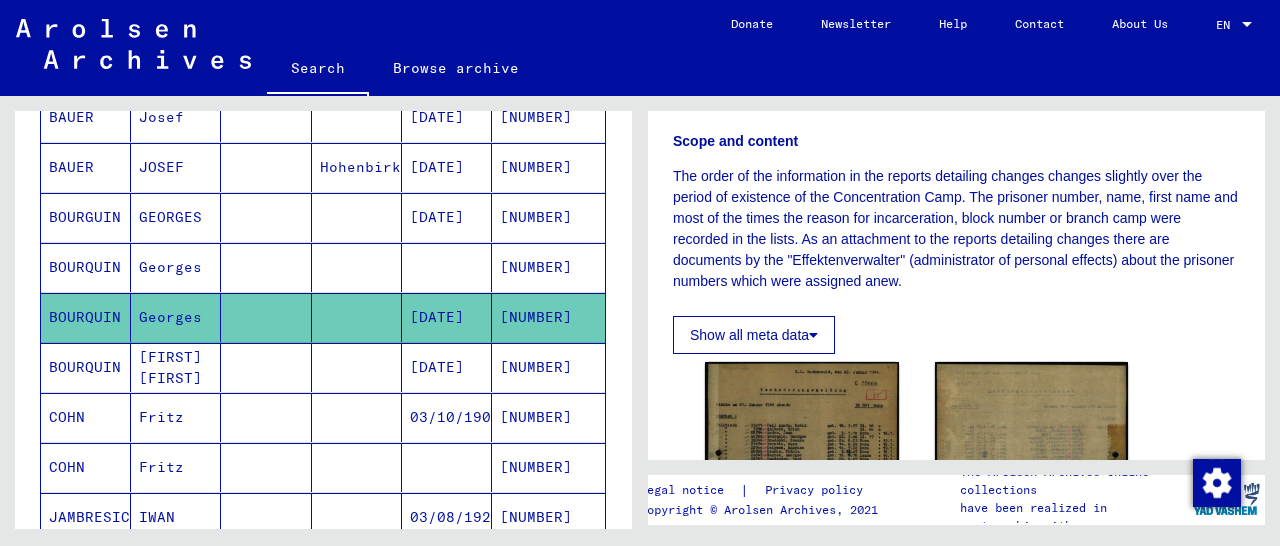 scroll, scrollTop: 520, scrollLeft: 0, axis: vertical 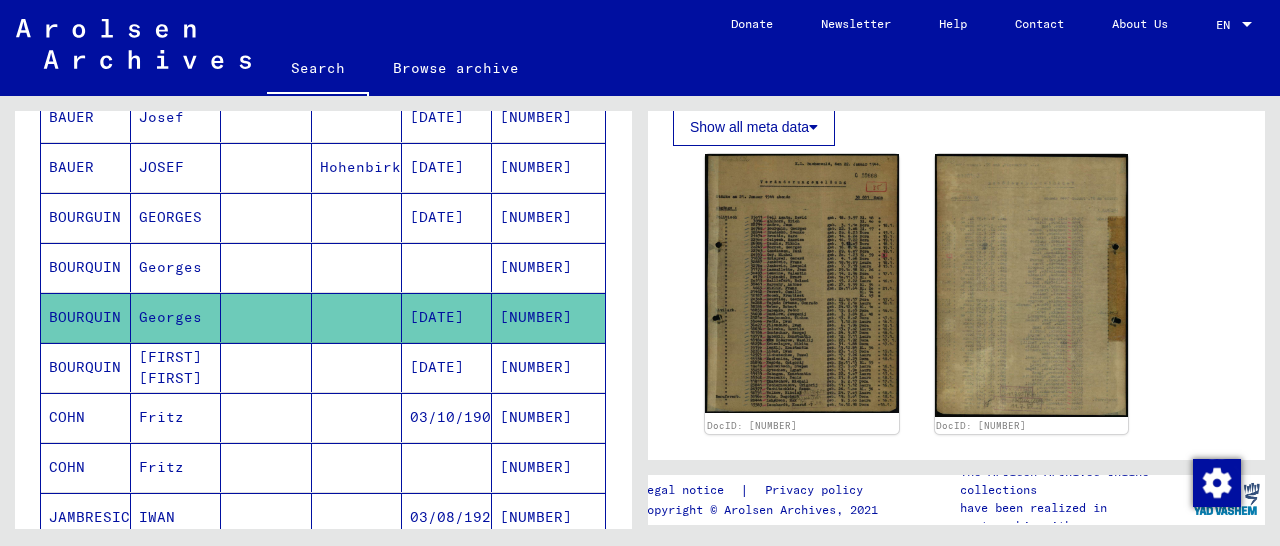 click on "[NUMBER]" at bounding box center [548, 417] 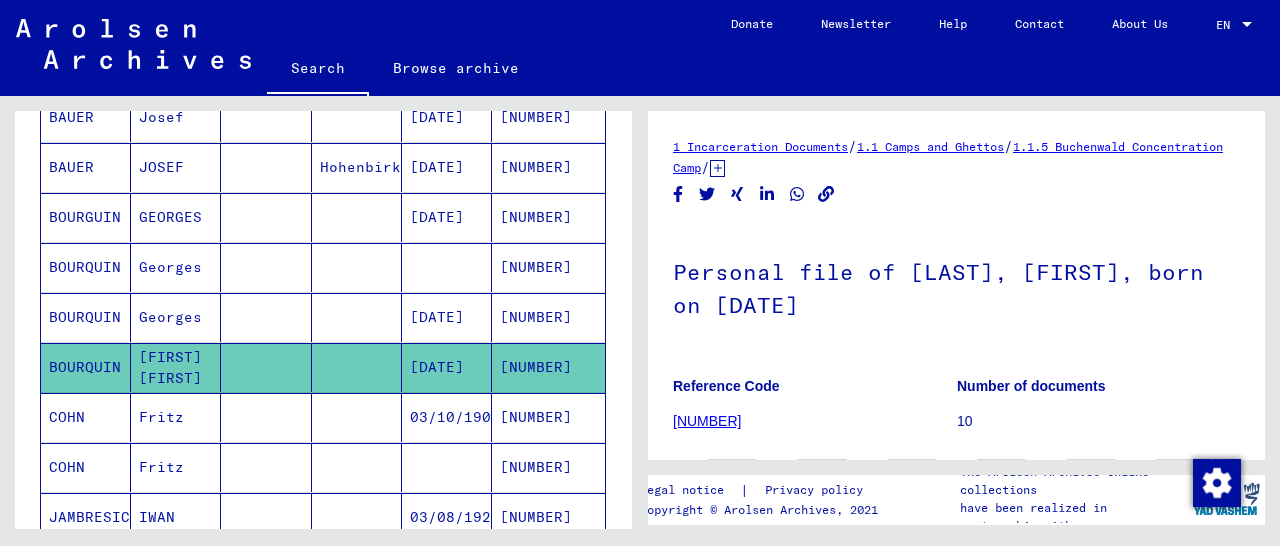 scroll, scrollTop: 312, scrollLeft: 0, axis: vertical 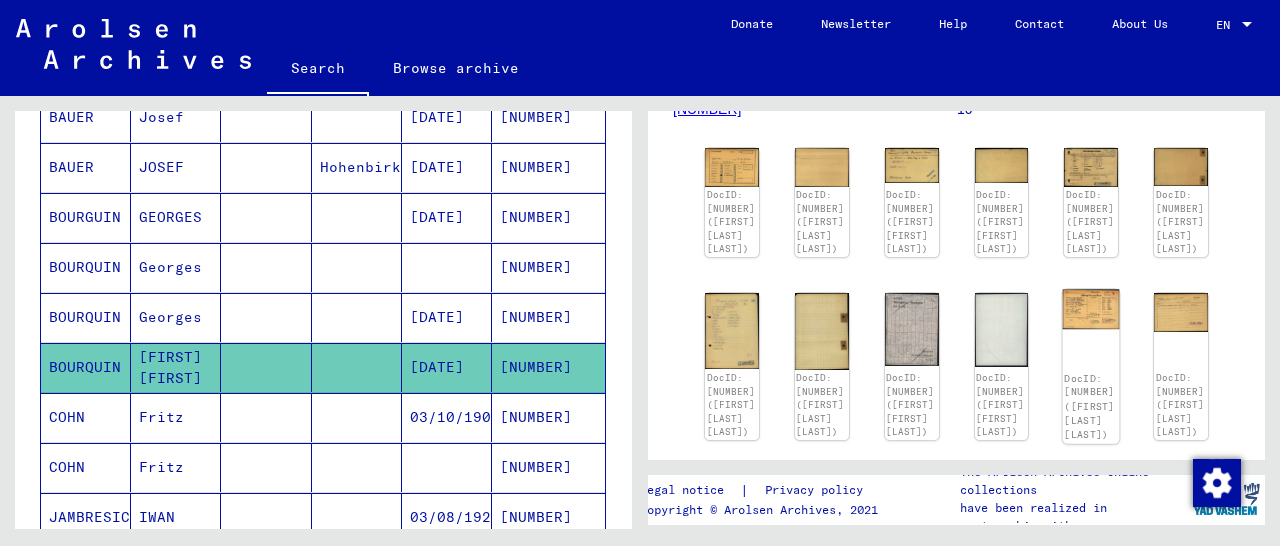 click 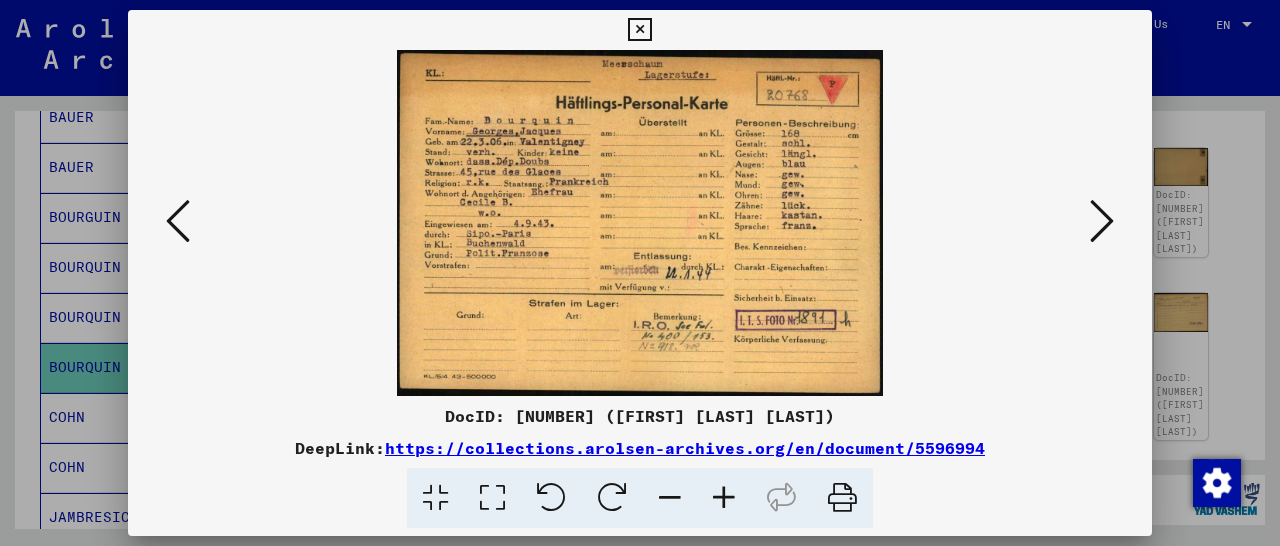click at bounding box center (639, 30) 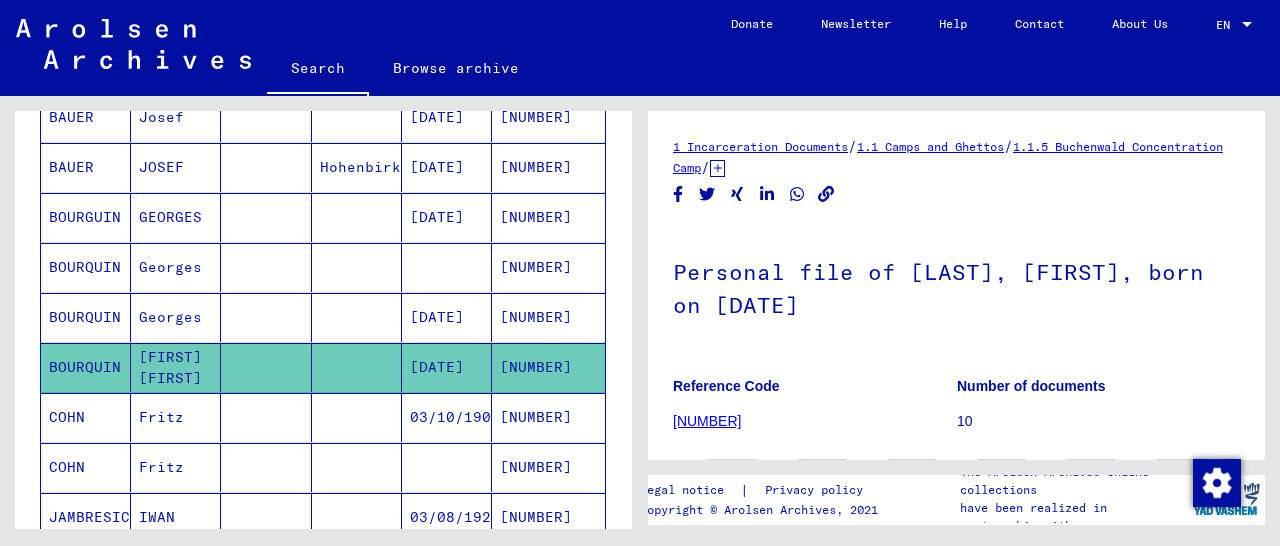 scroll, scrollTop: 312, scrollLeft: 0, axis: vertical 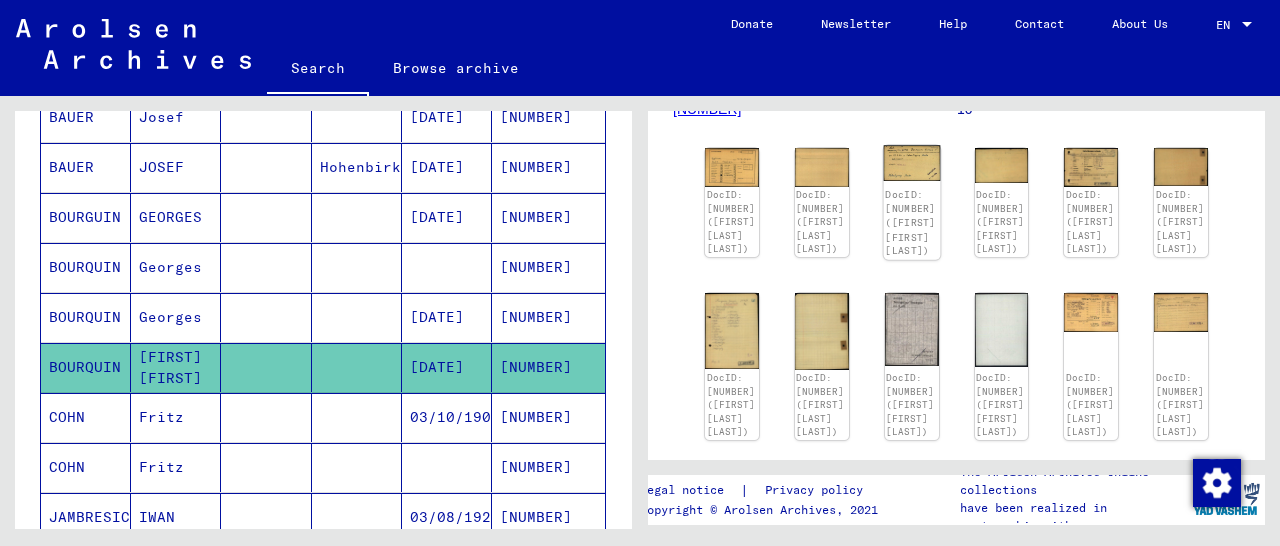 click 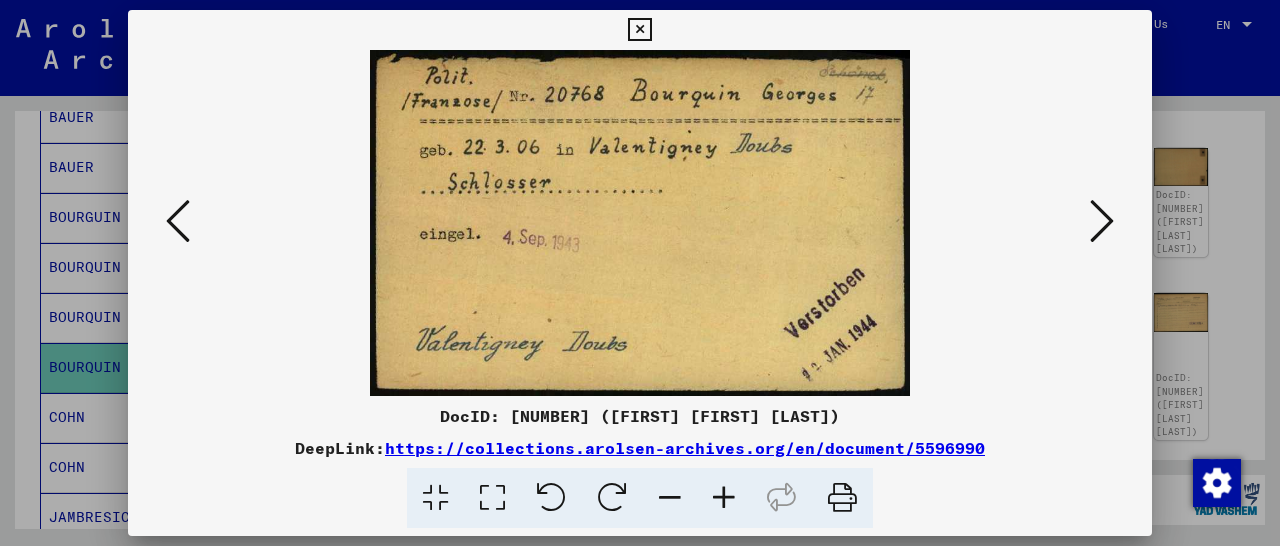 click at bounding box center [1102, 221] 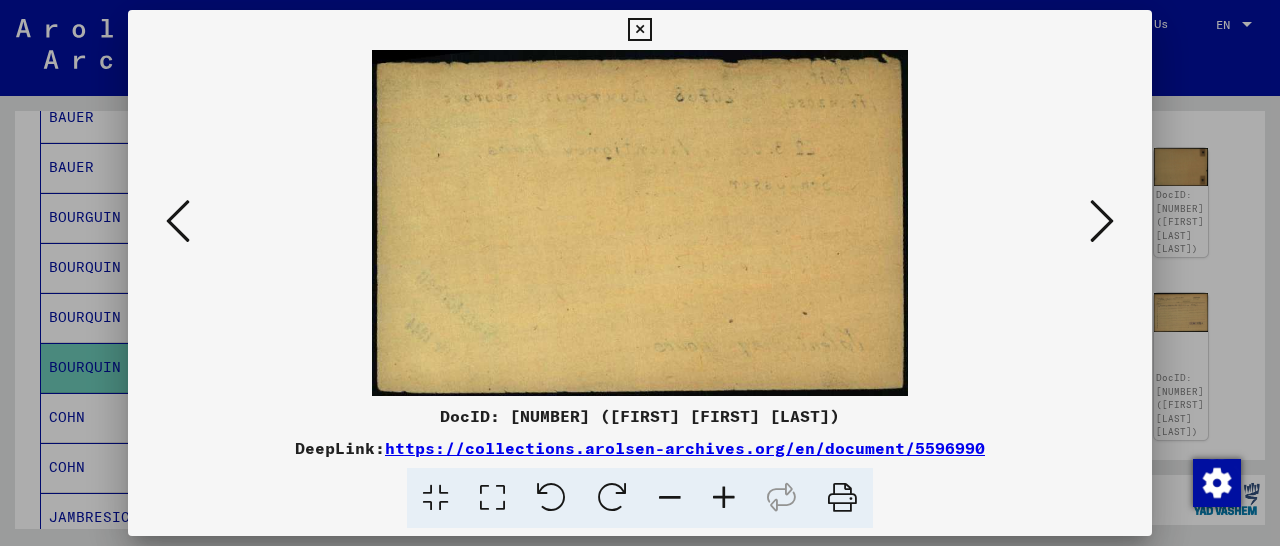 click at bounding box center (1102, 221) 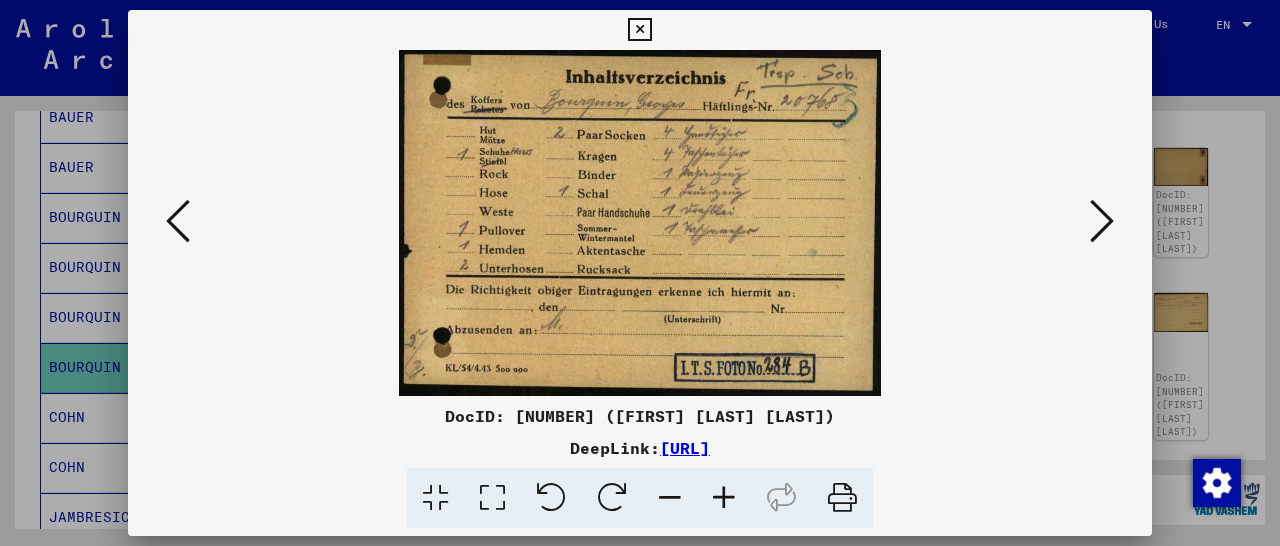 click at bounding box center (1102, 221) 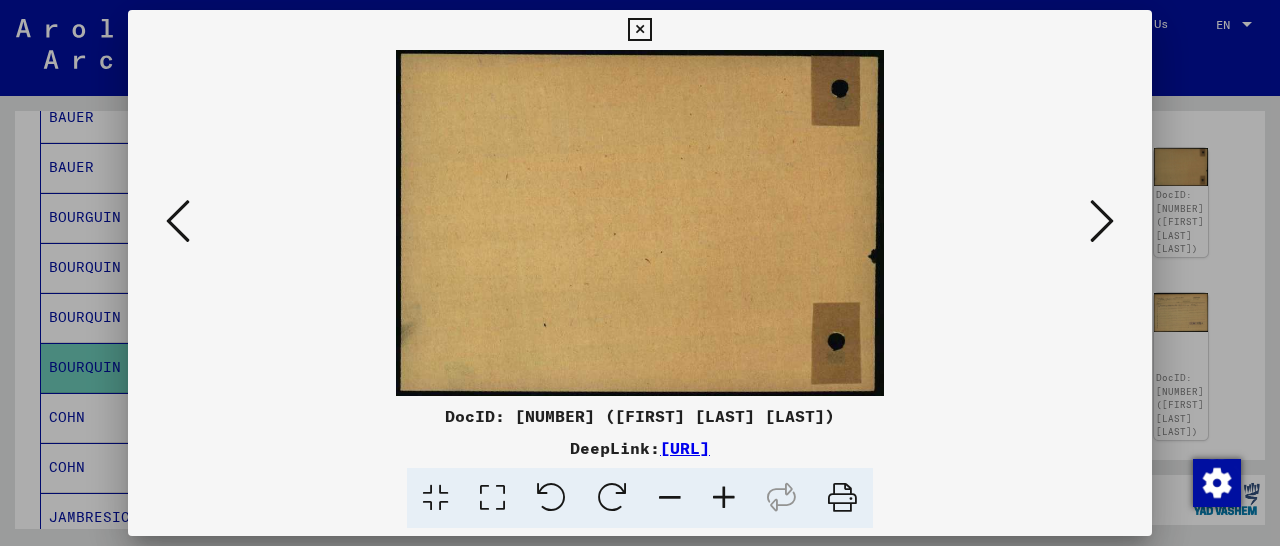 click at bounding box center [1102, 221] 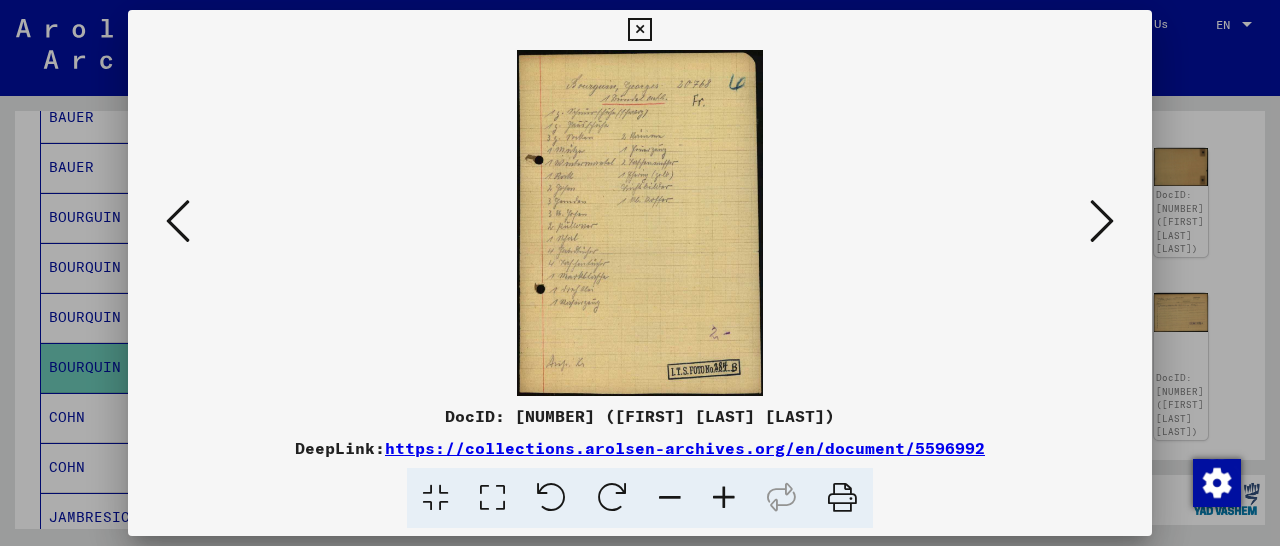 click at bounding box center [1102, 221] 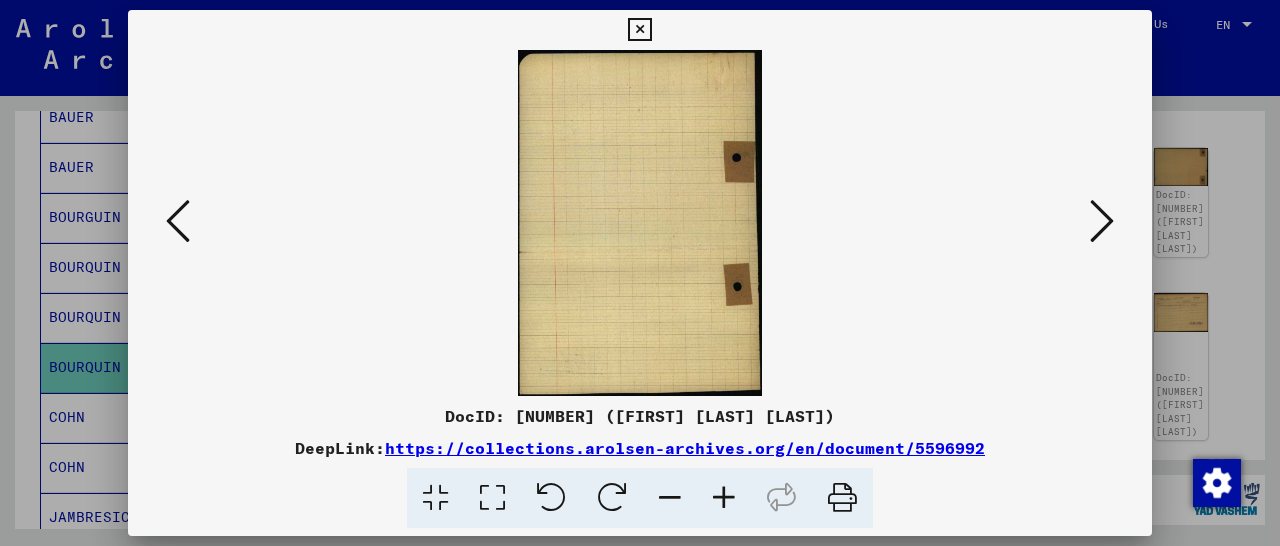 click at bounding box center [1102, 221] 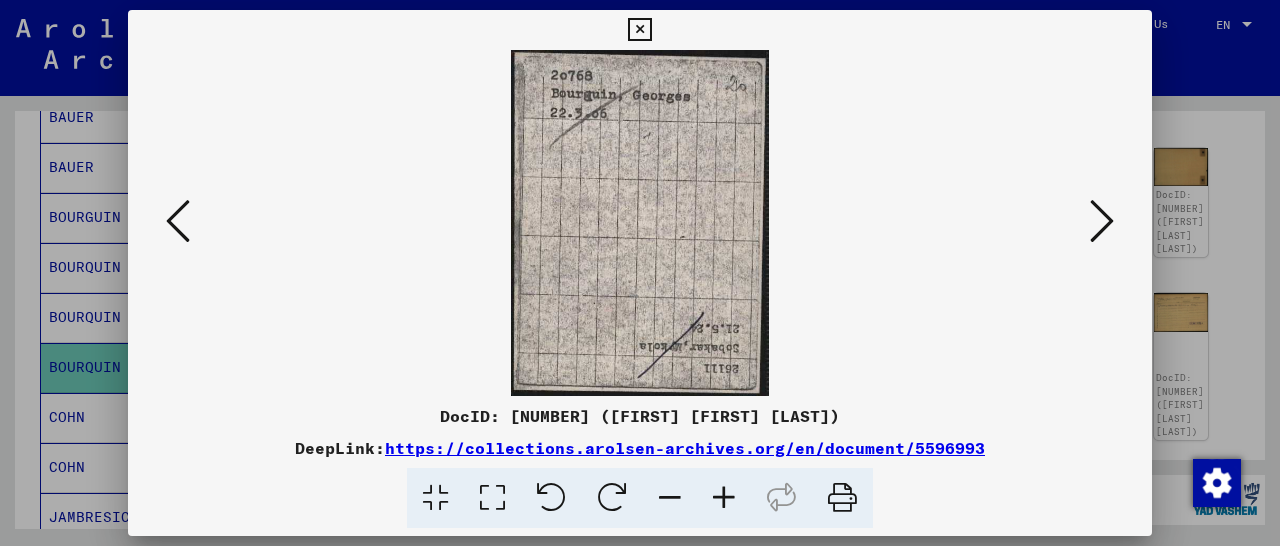 click at bounding box center (1102, 221) 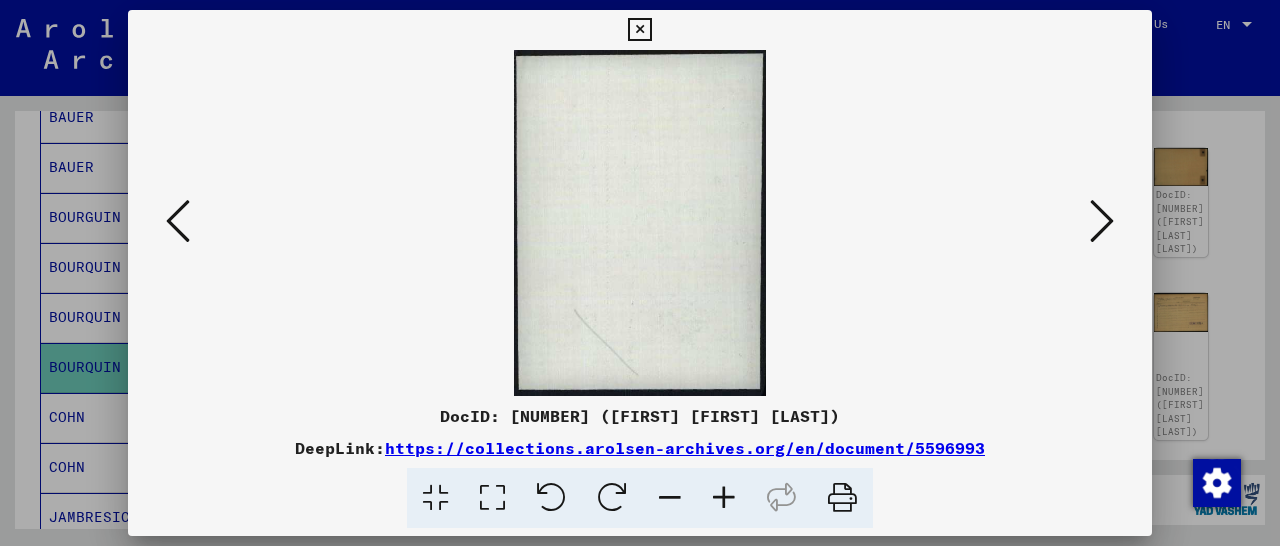 click at bounding box center [1102, 221] 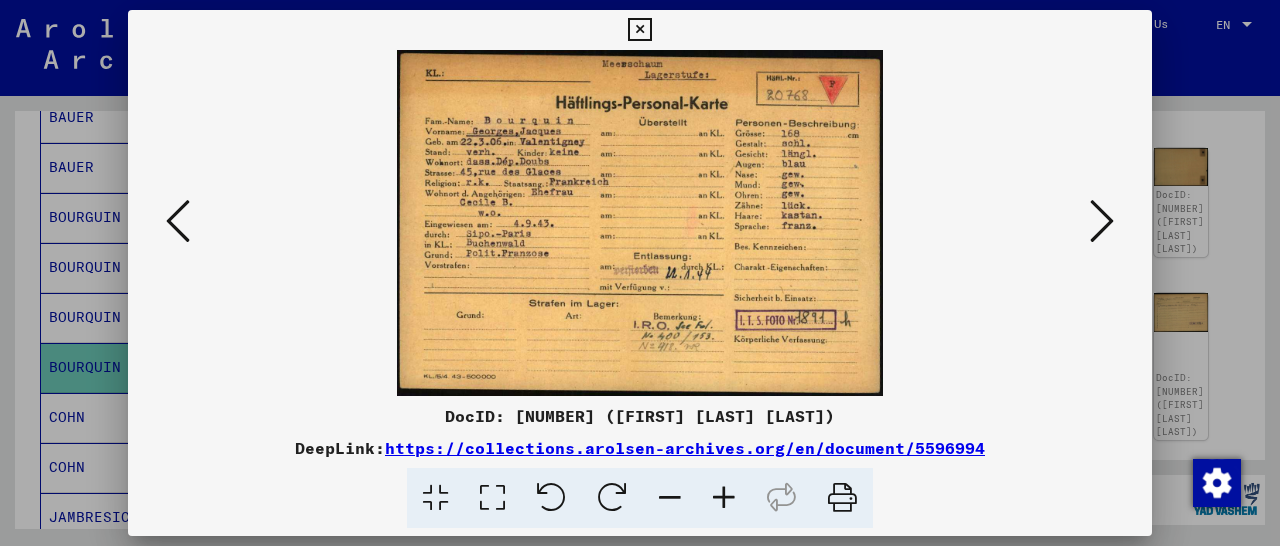 click at bounding box center [1102, 221] 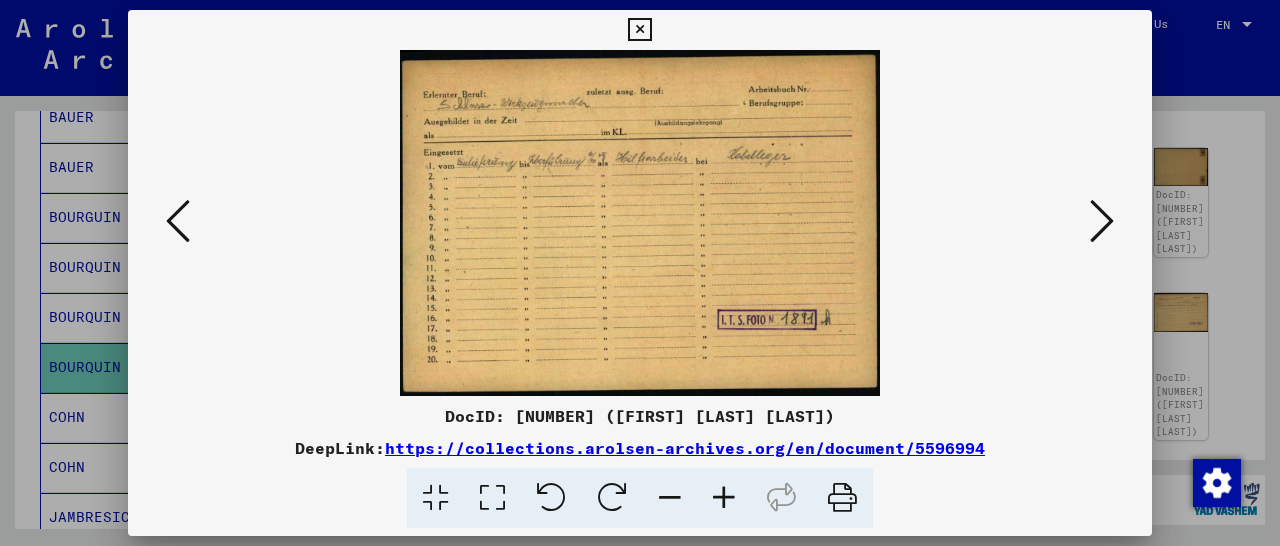 click at bounding box center [1102, 221] 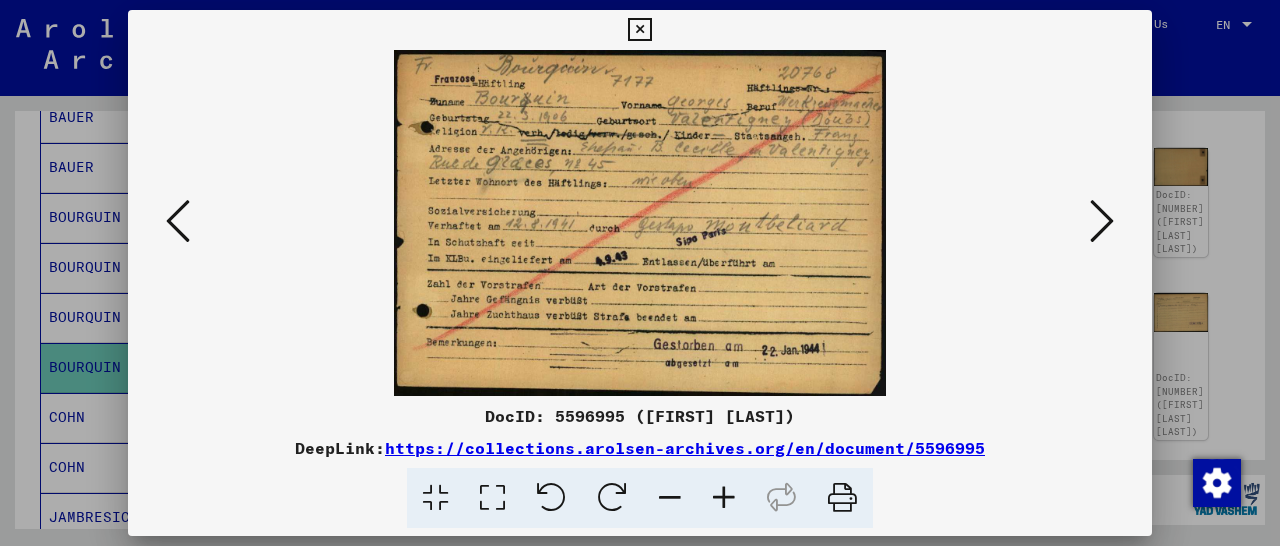 click at bounding box center (1102, 221) 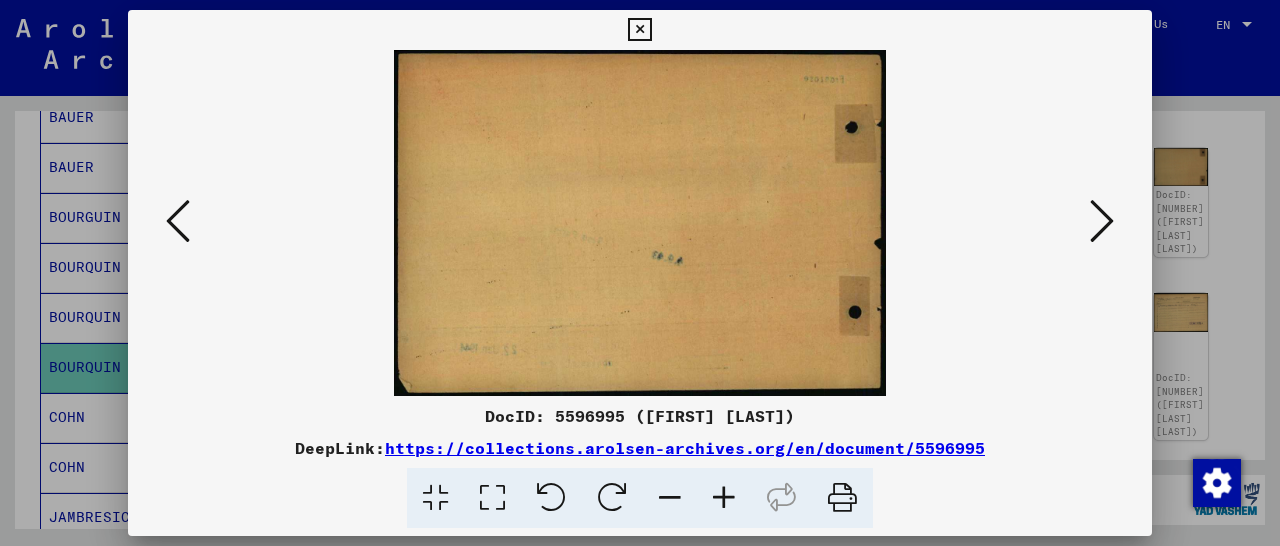 click at bounding box center [1102, 221] 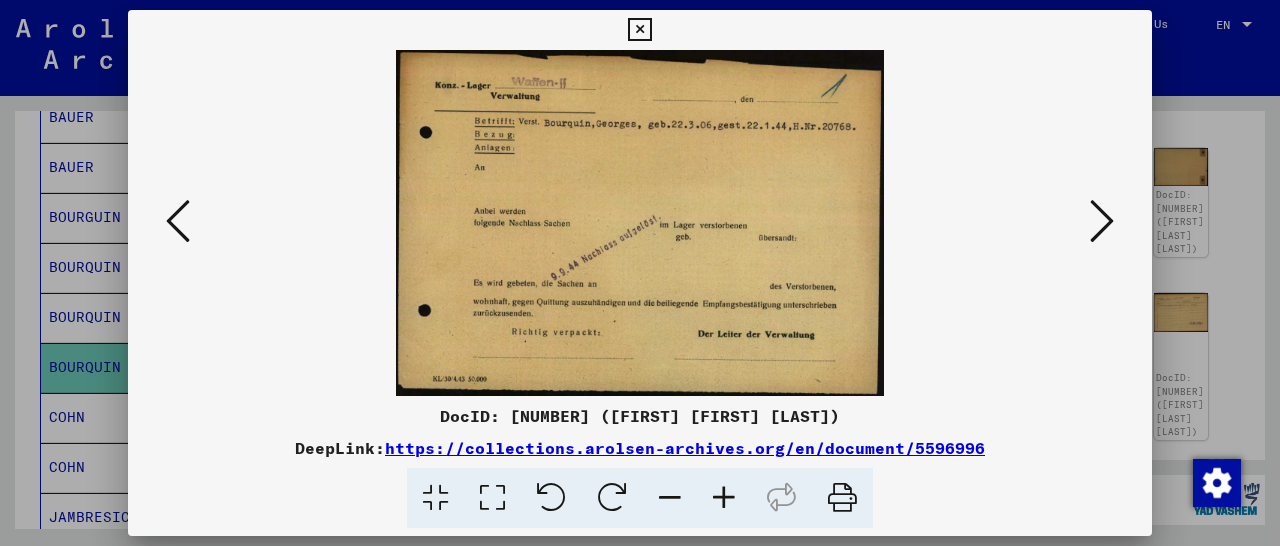 click at bounding box center (1102, 221) 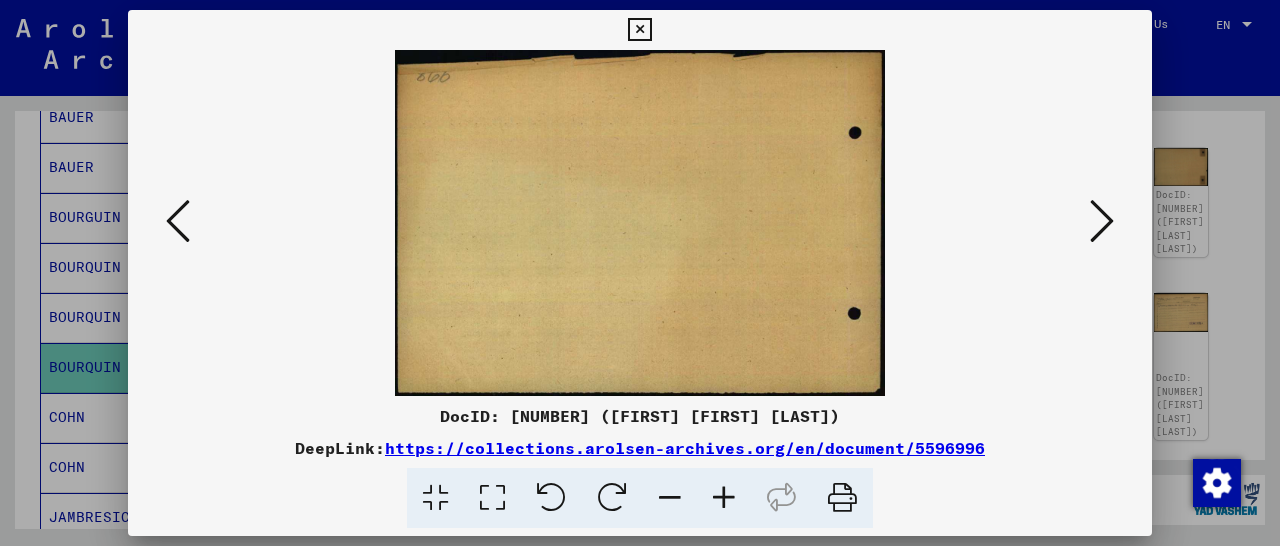 click at bounding box center (1102, 221) 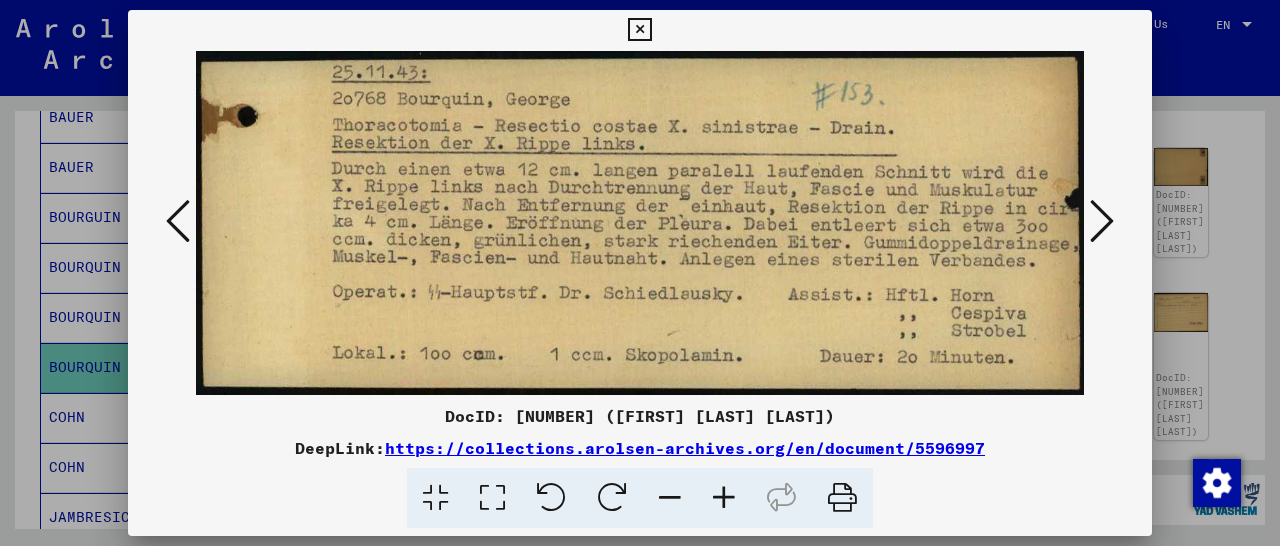 click at bounding box center [1102, 221] 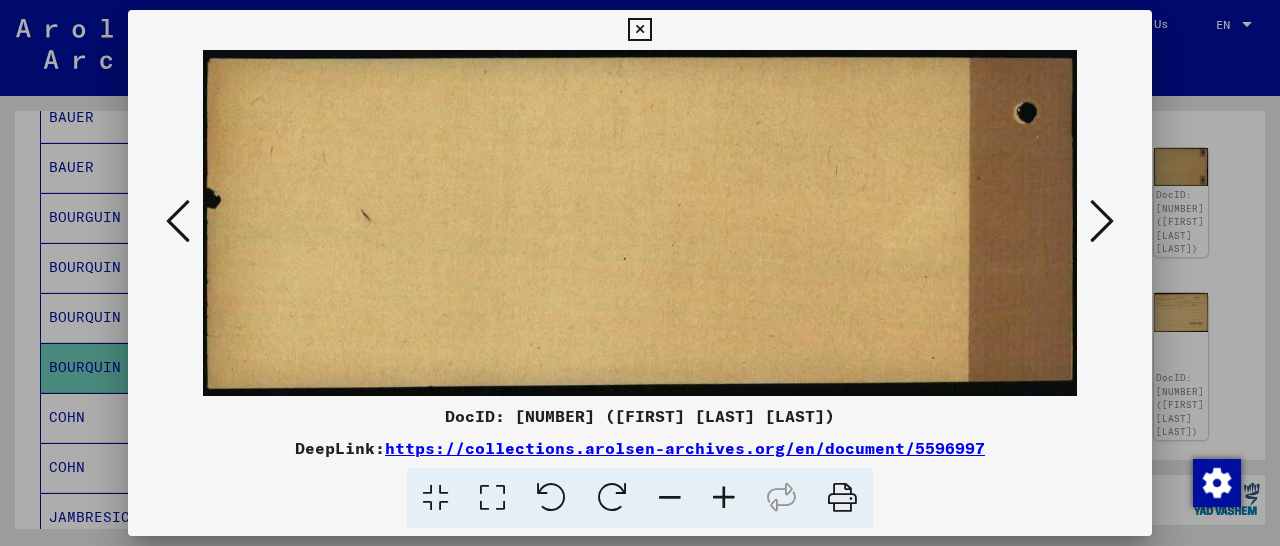 click at bounding box center (1102, 221) 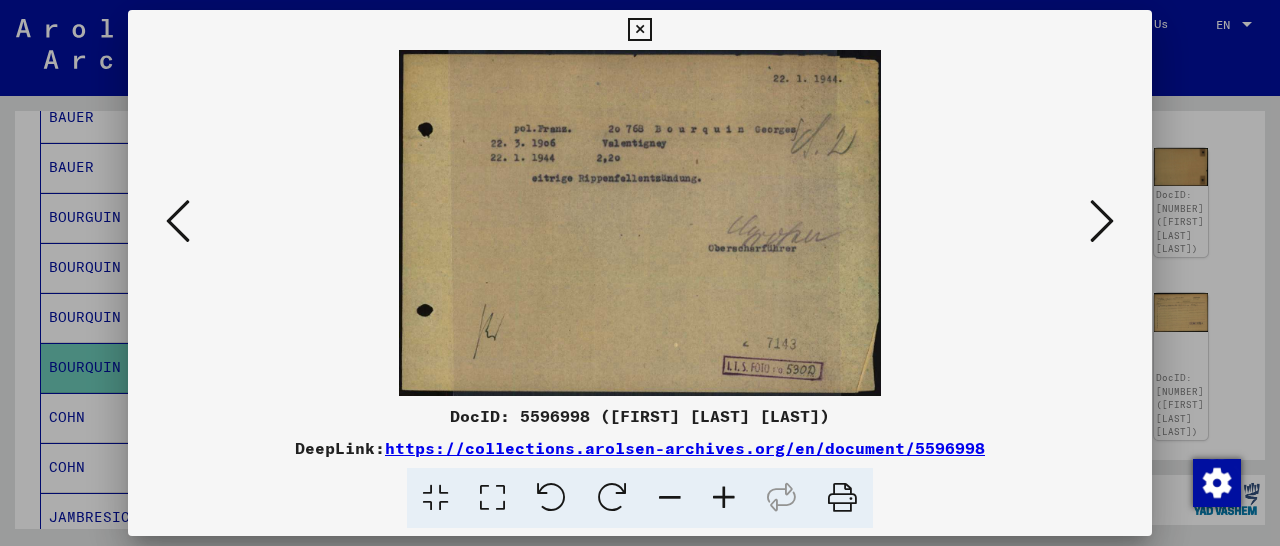 click at bounding box center [1102, 222] 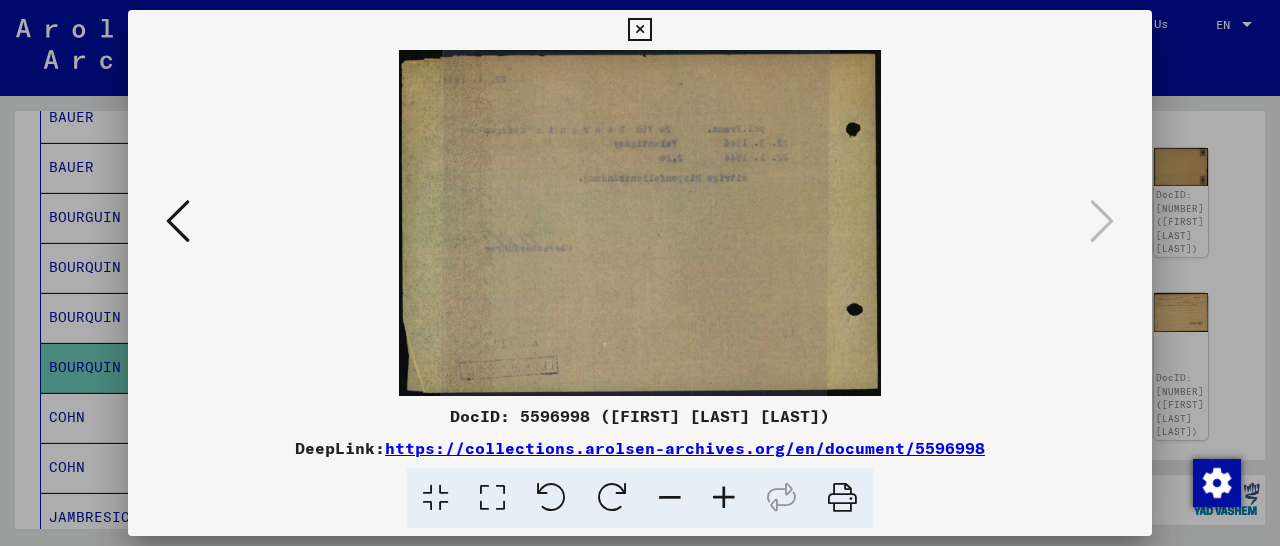 click at bounding box center (639, 30) 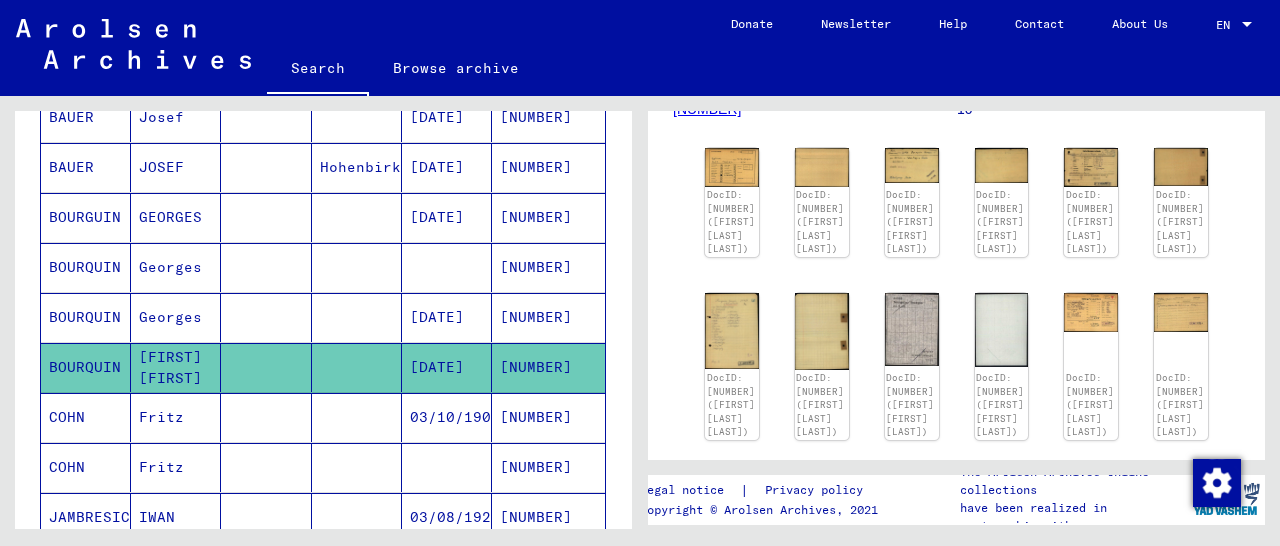 click on "[NUMBER]" at bounding box center [548, 467] 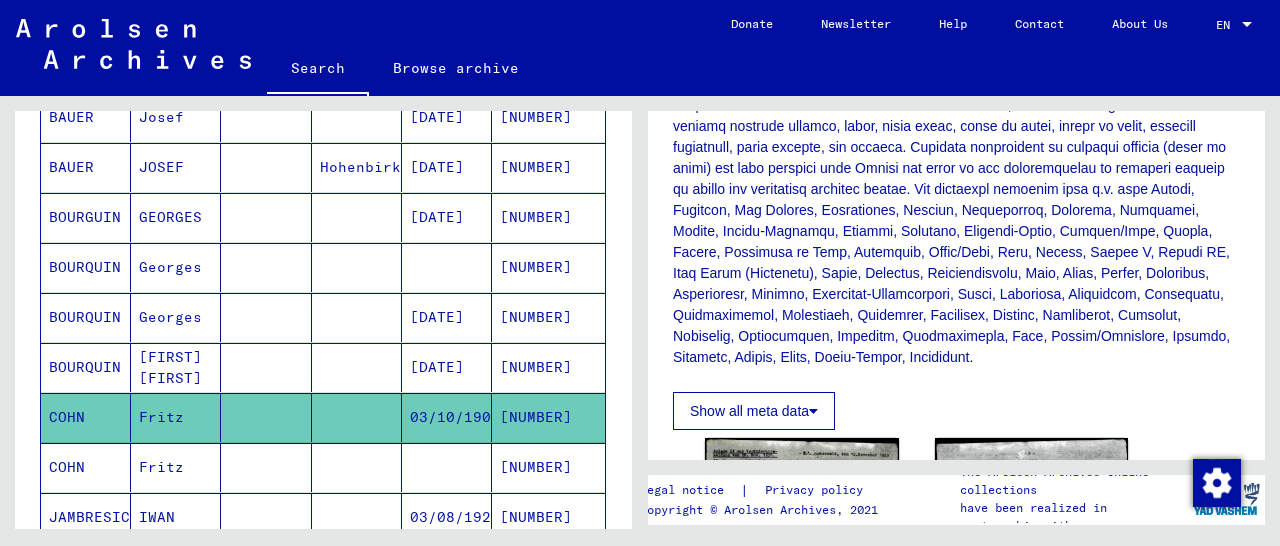 scroll, scrollTop: 624, scrollLeft: 0, axis: vertical 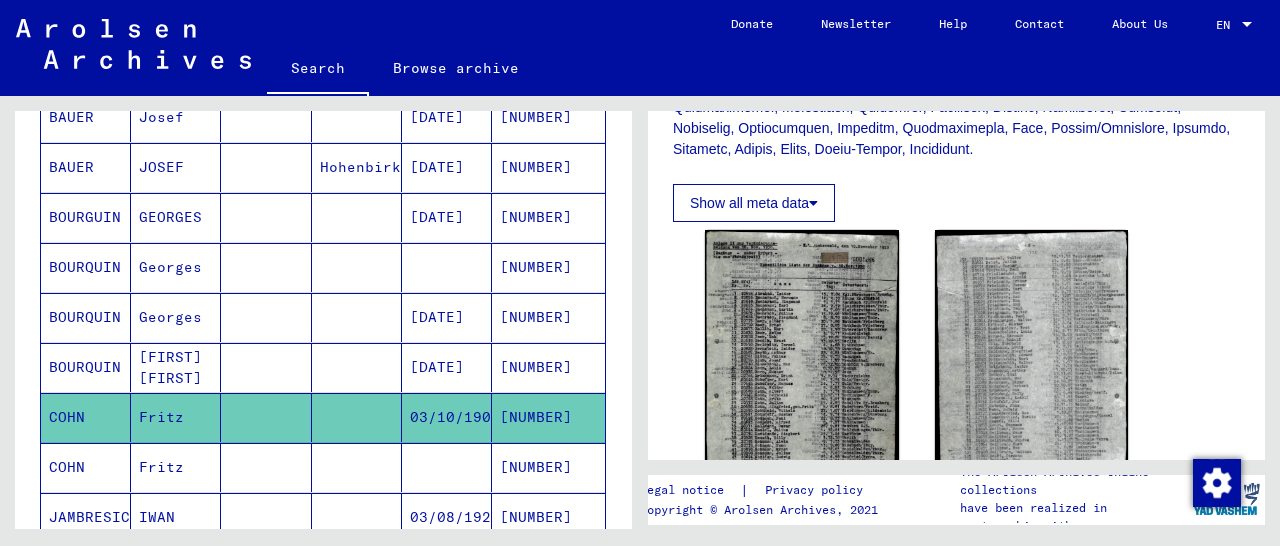 click on "[NUMBER]" at bounding box center [548, 417] 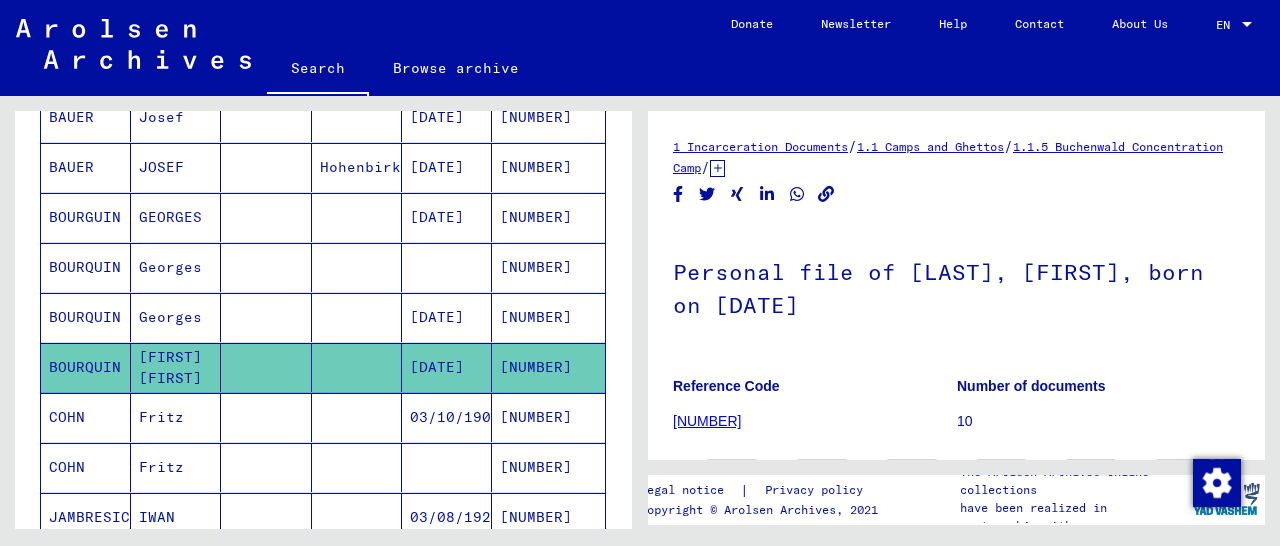 scroll, scrollTop: 312, scrollLeft: 0, axis: vertical 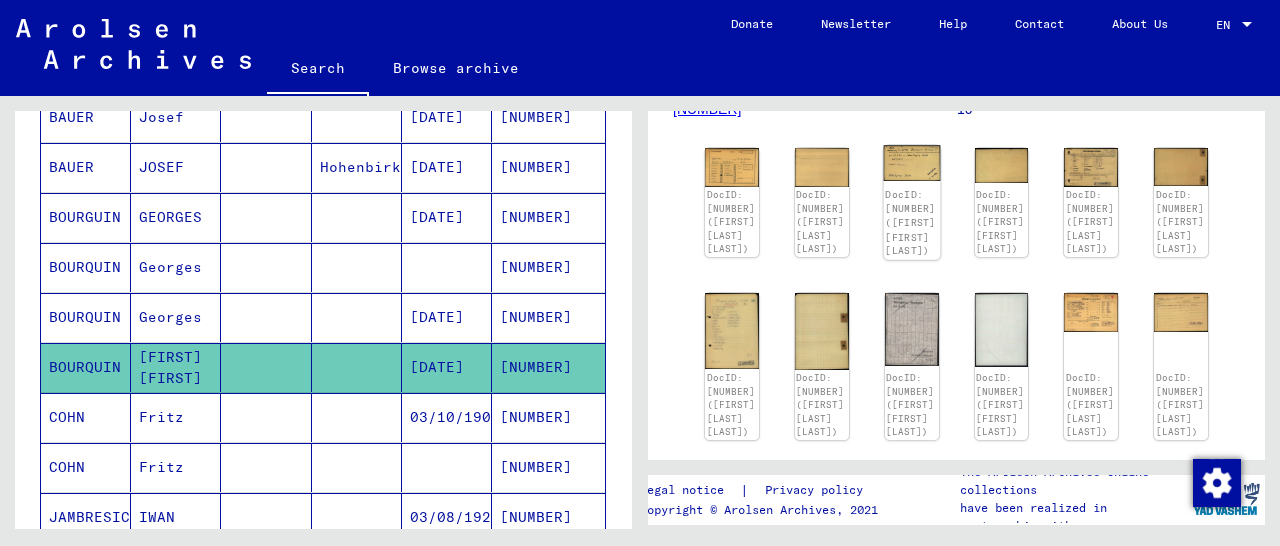 click 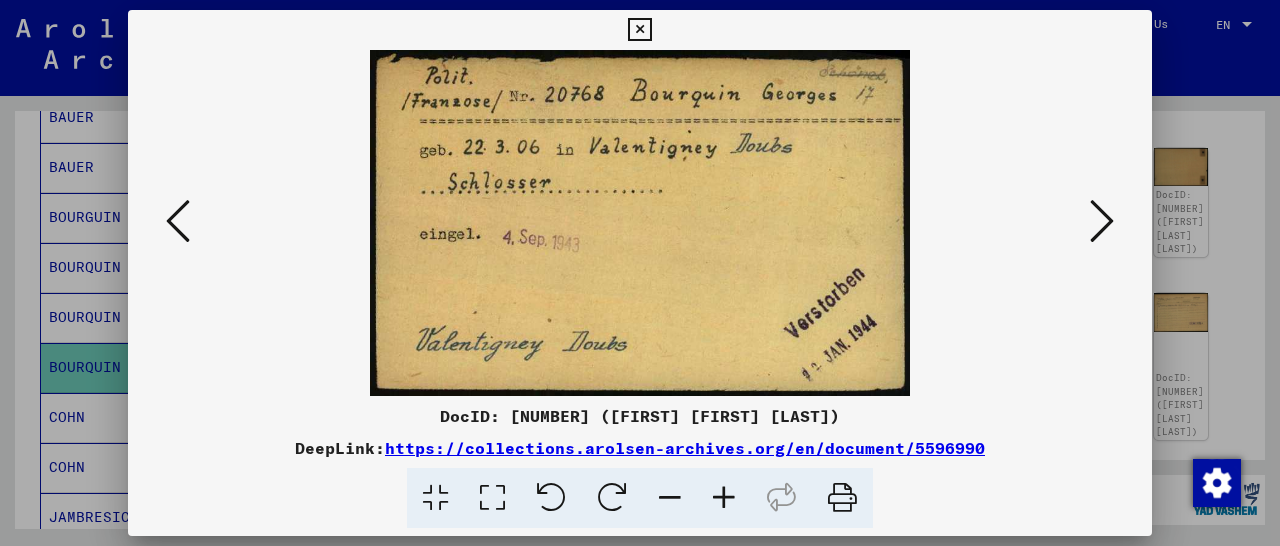 click at bounding box center (1102, 221) 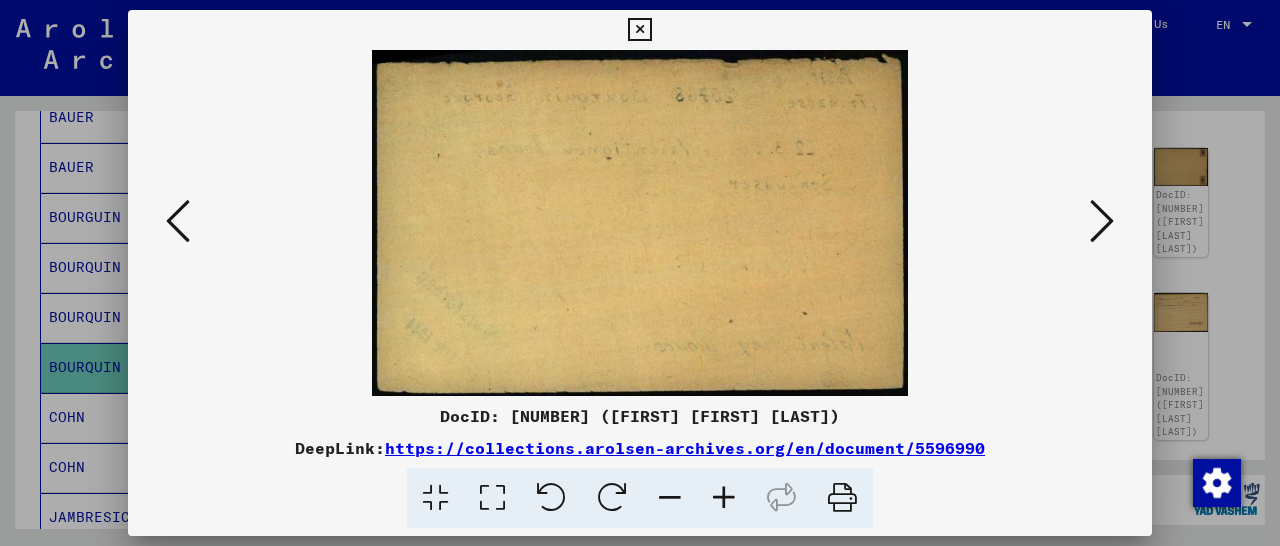 click at bounding box center [1102, 221] 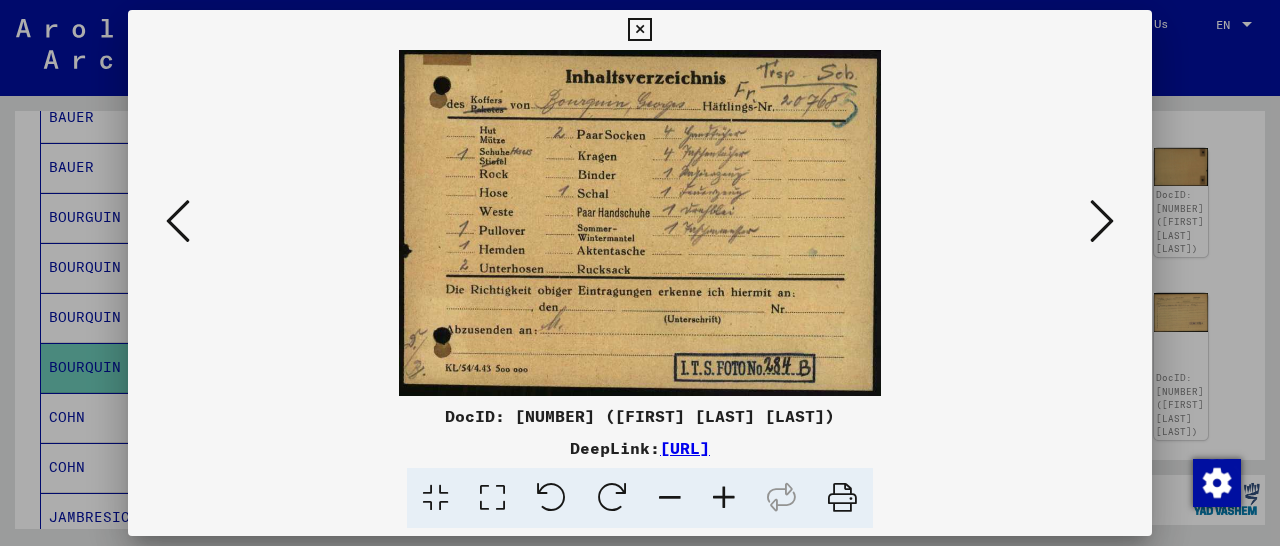 click at bounding box center (1102, 221) 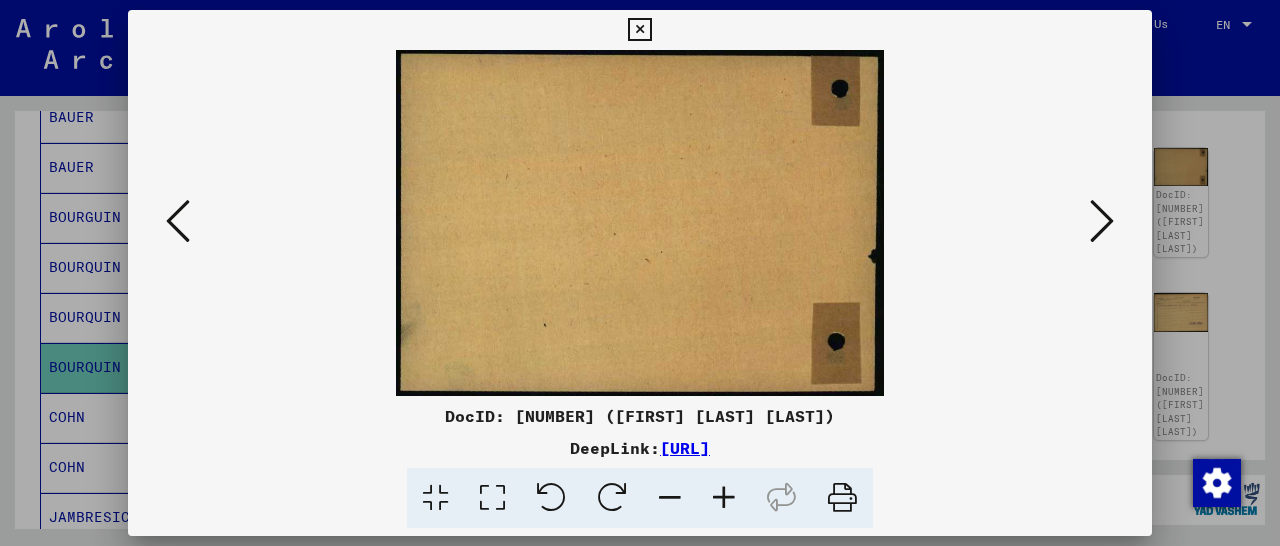 click at bounding box center [1102, 221] 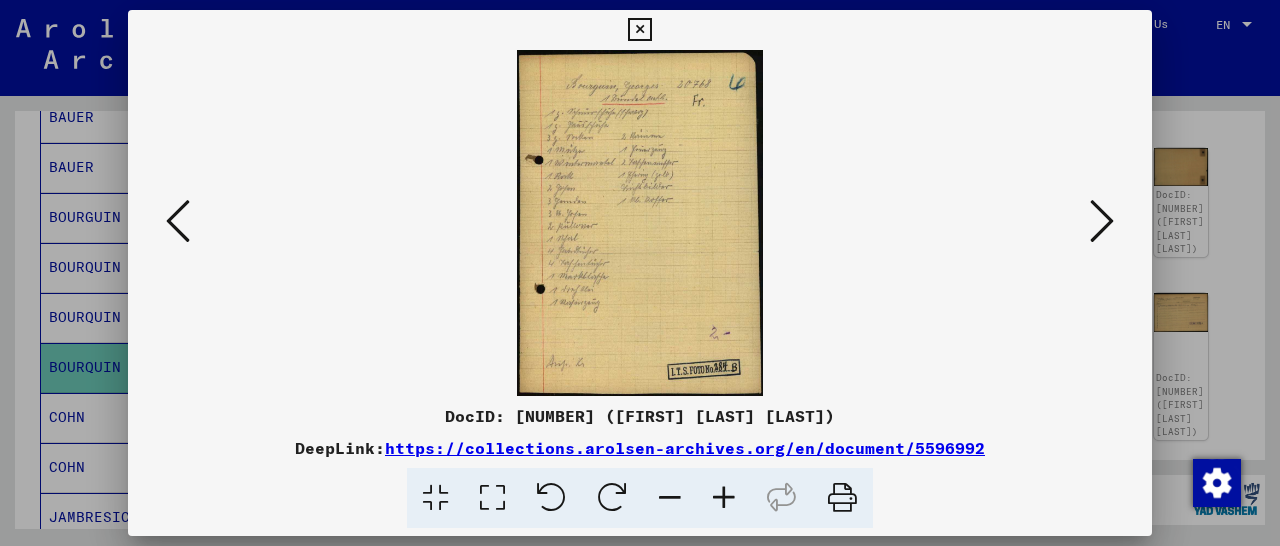 click at bounding box center [1102, 221] 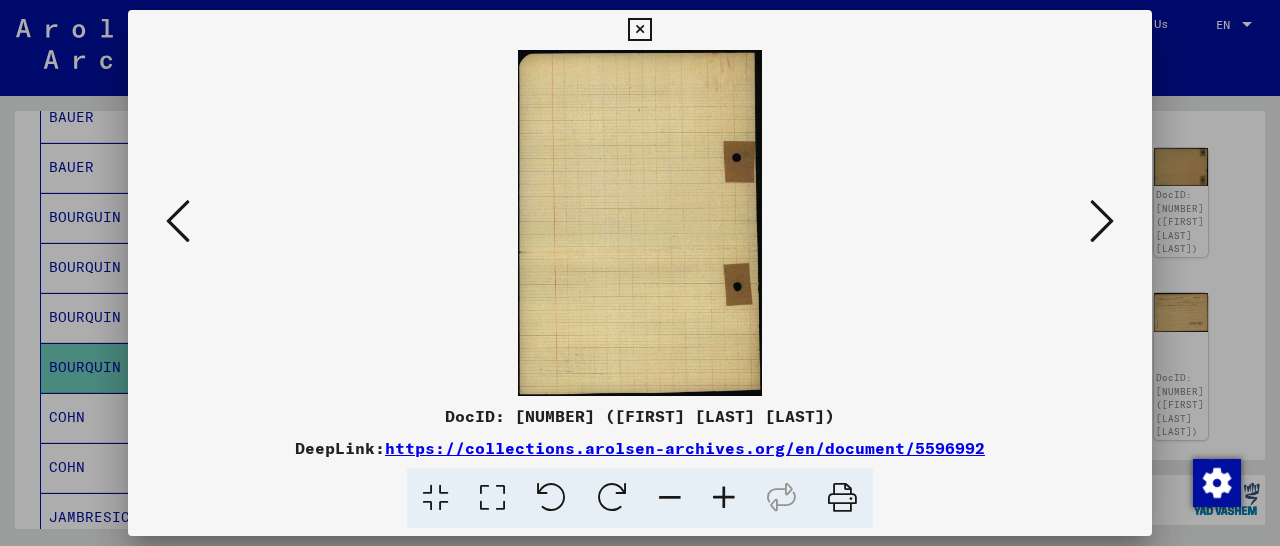 click at bounding box center [1102, 221] 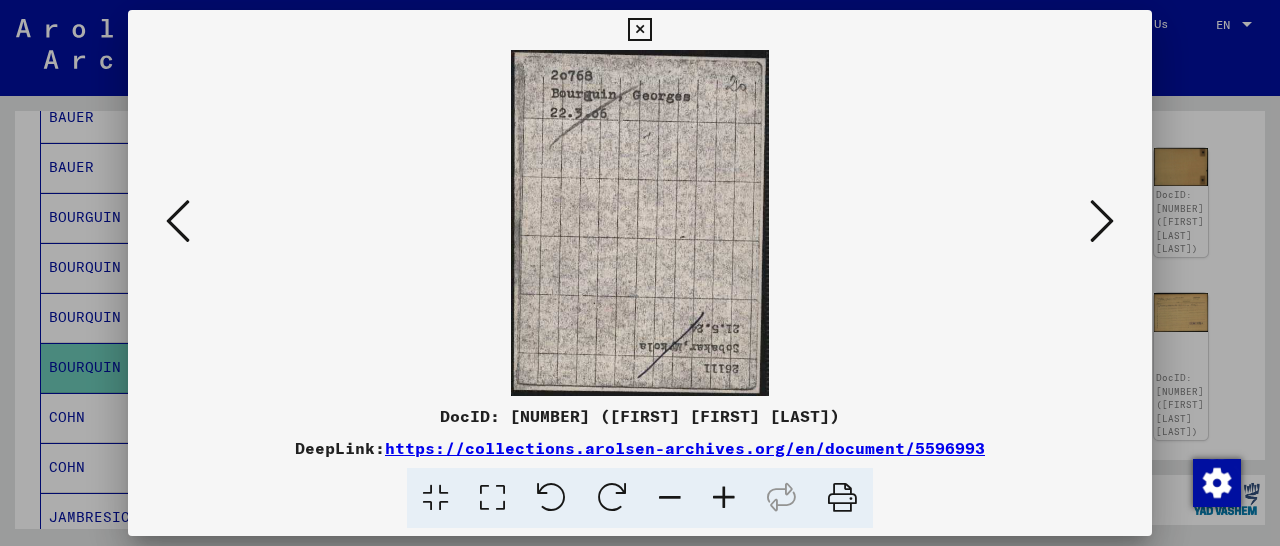 click at bounding box center [1102, 221] 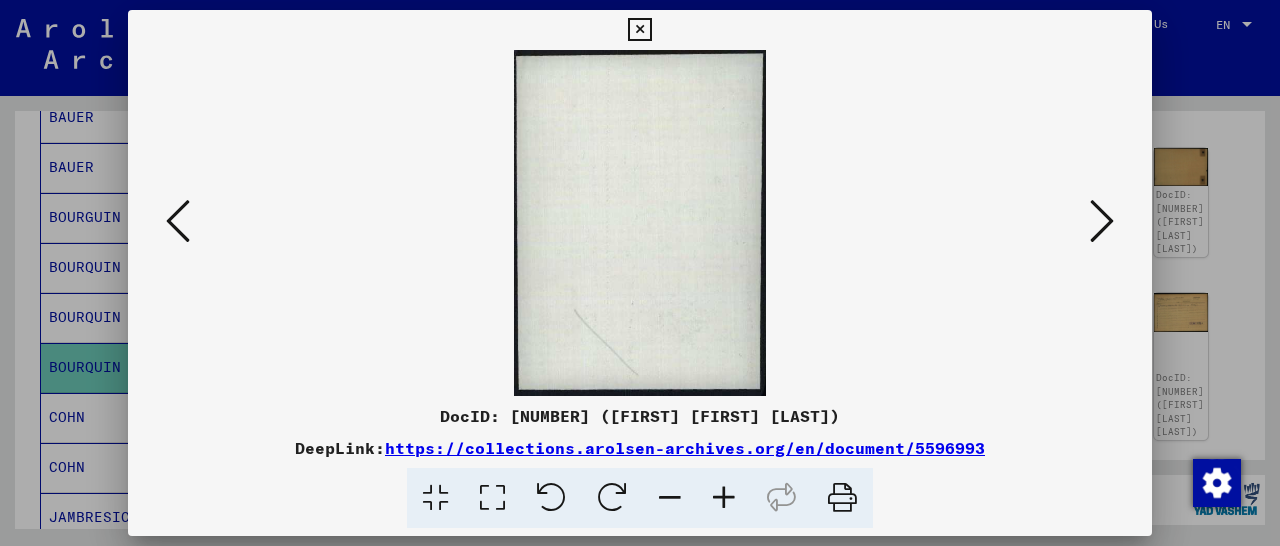 click at bounding box center (1102, 221) 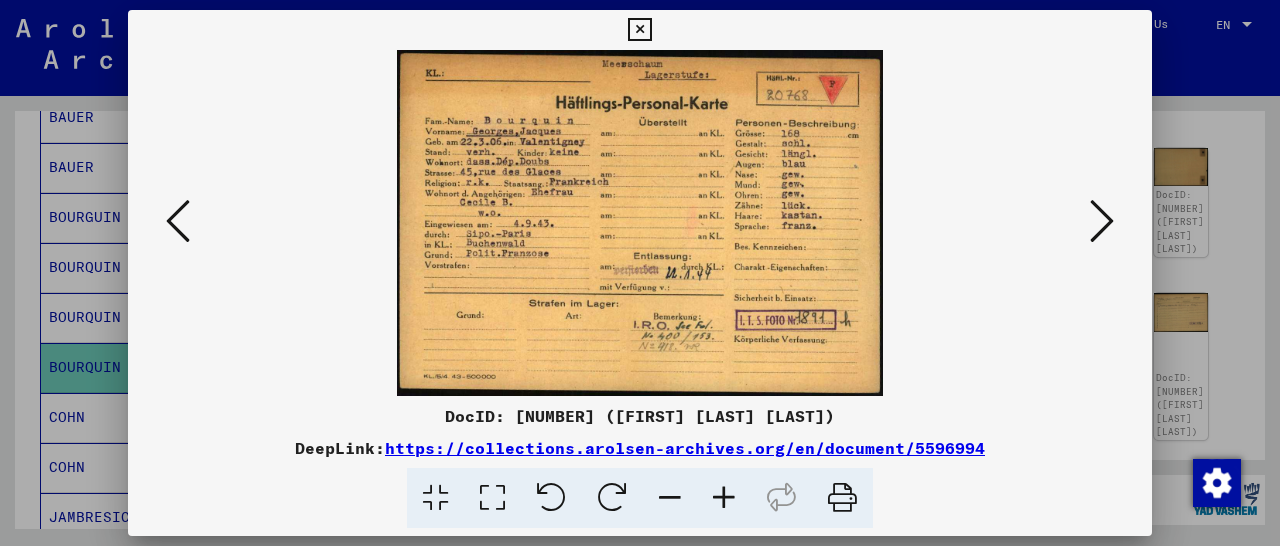 click at bounding box center (1102, 221) 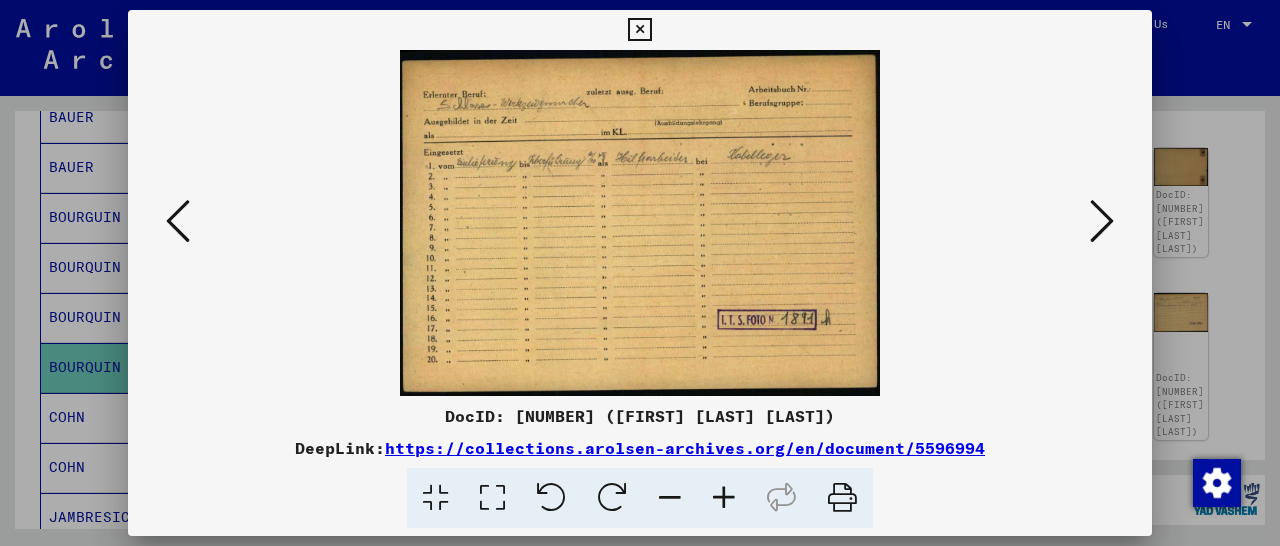 click at bounding box center [1102, 221] 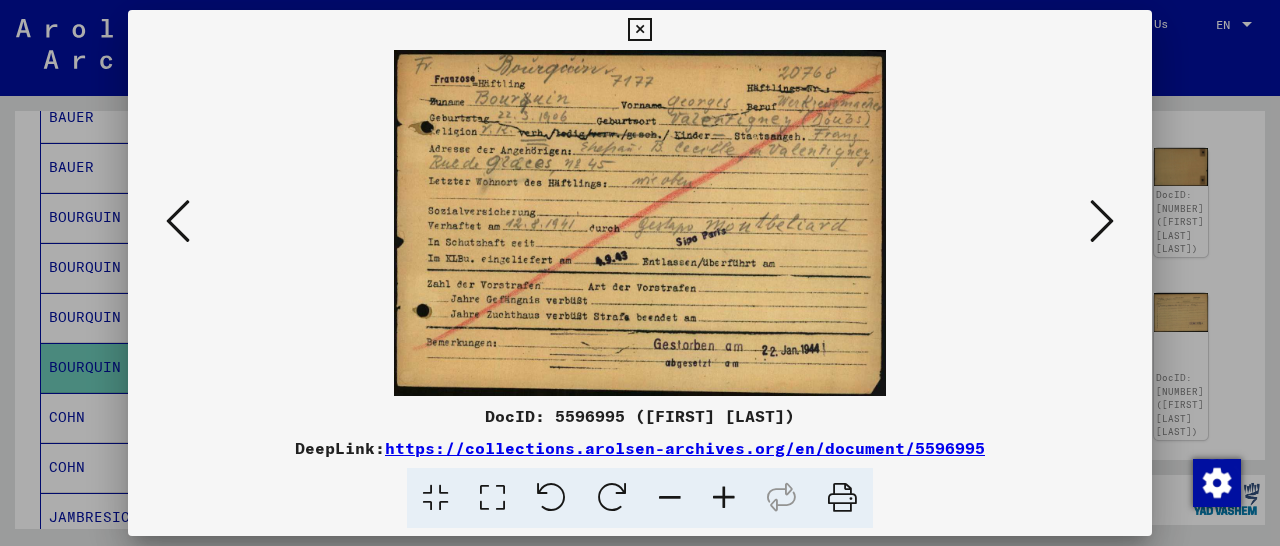 click at bounding box center (1102, 221) 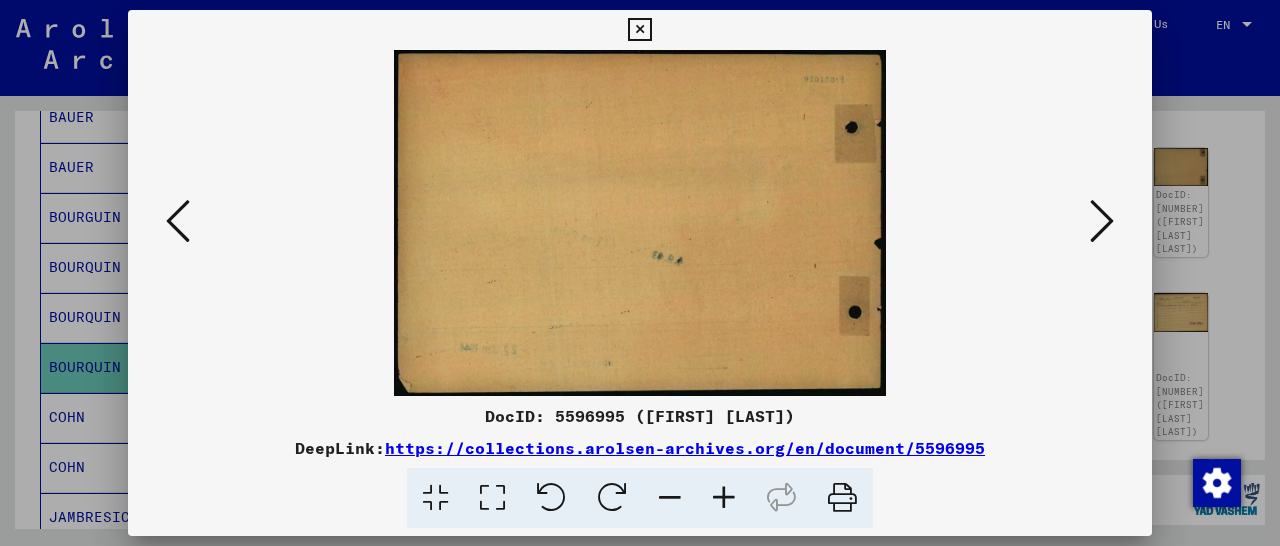 click at bounding box center (1102, 221) 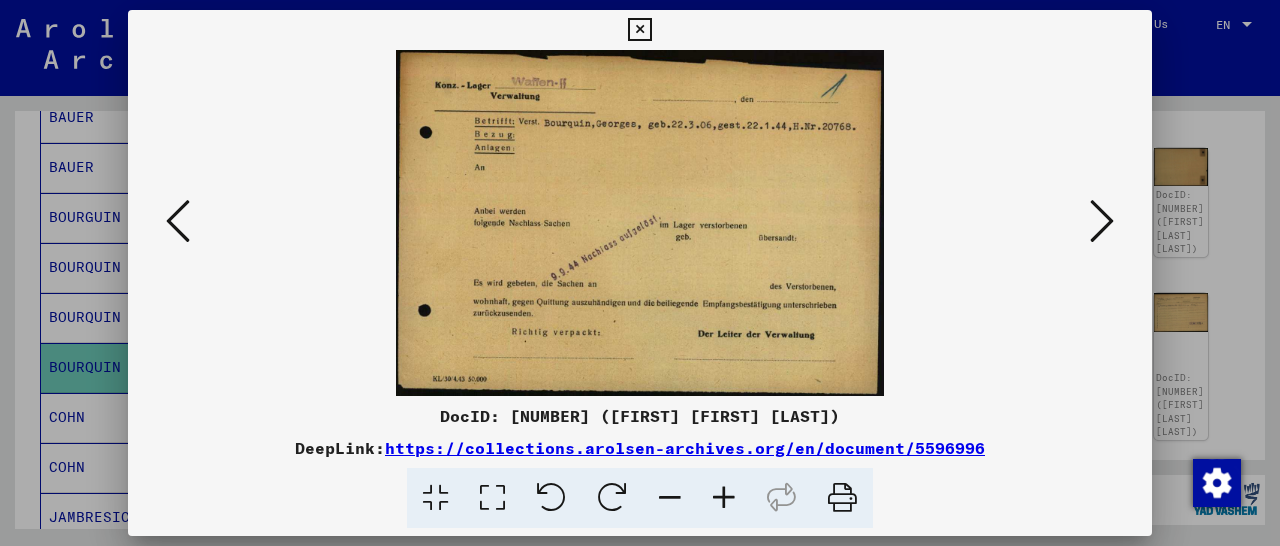 click at bounding box center [1102, 221] 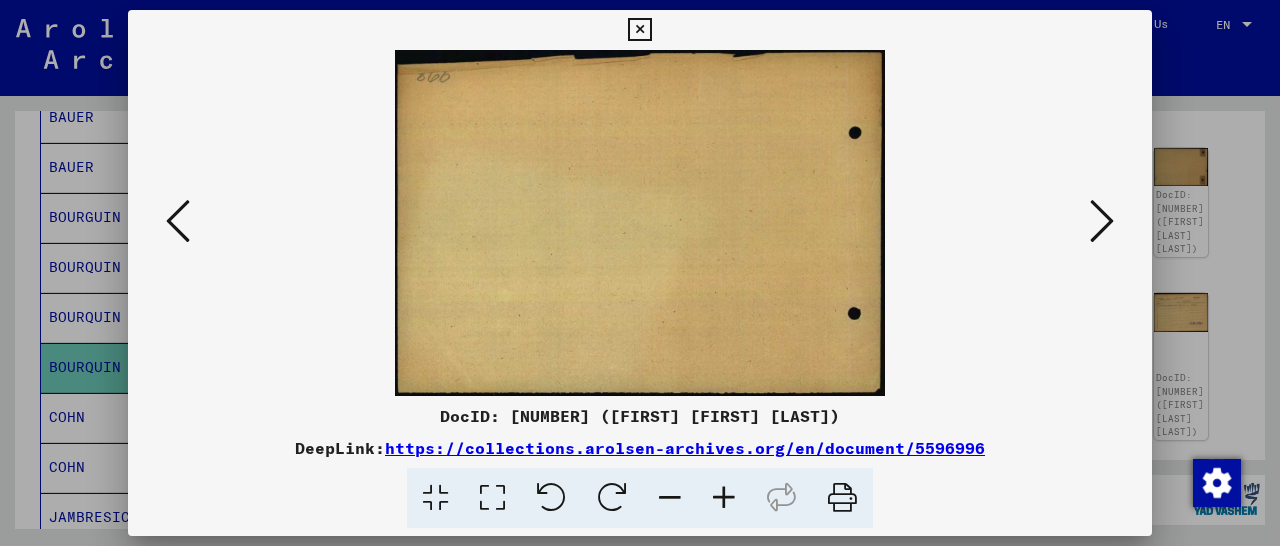 click at bounding box center [1102, 221] 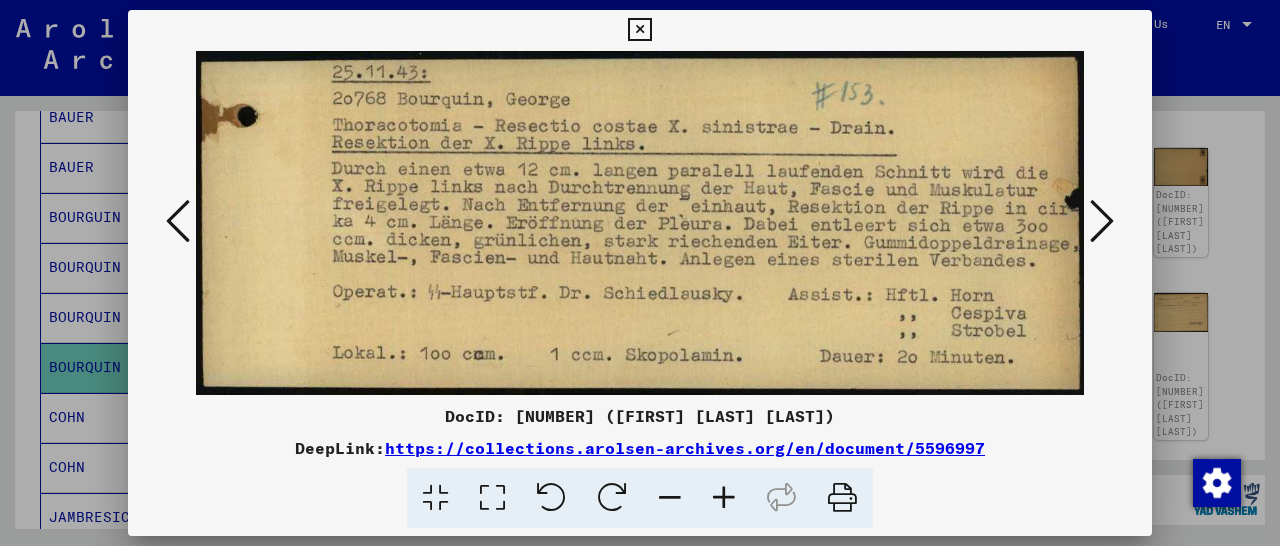 click at bounding box center (1102, 221) 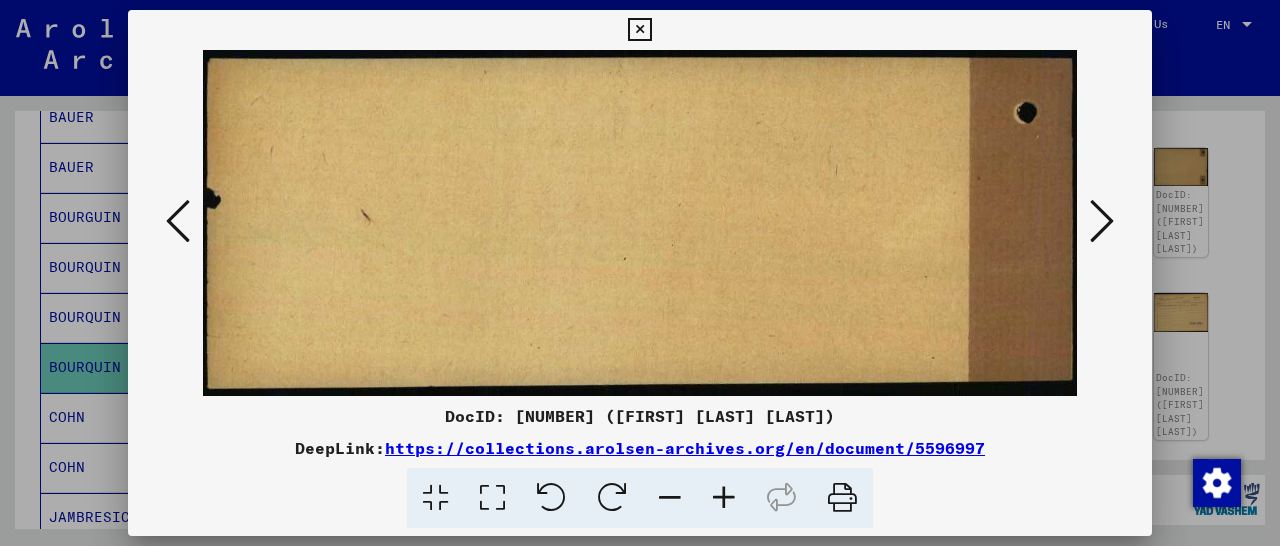 click at bounding box center (1102, 221) 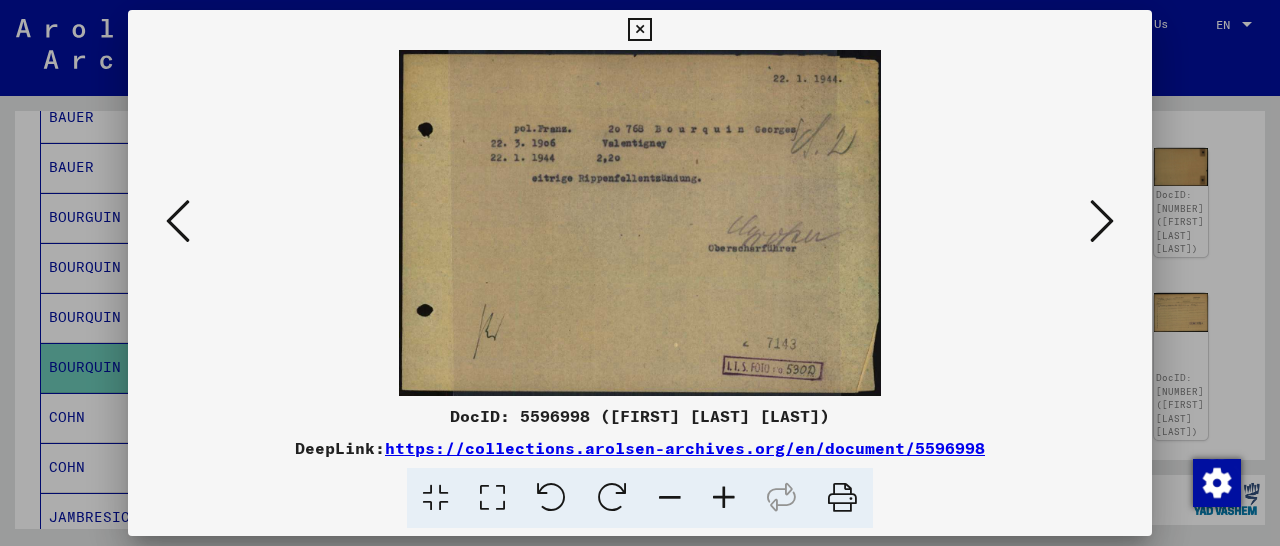 click at bounding box center [1102, 221] 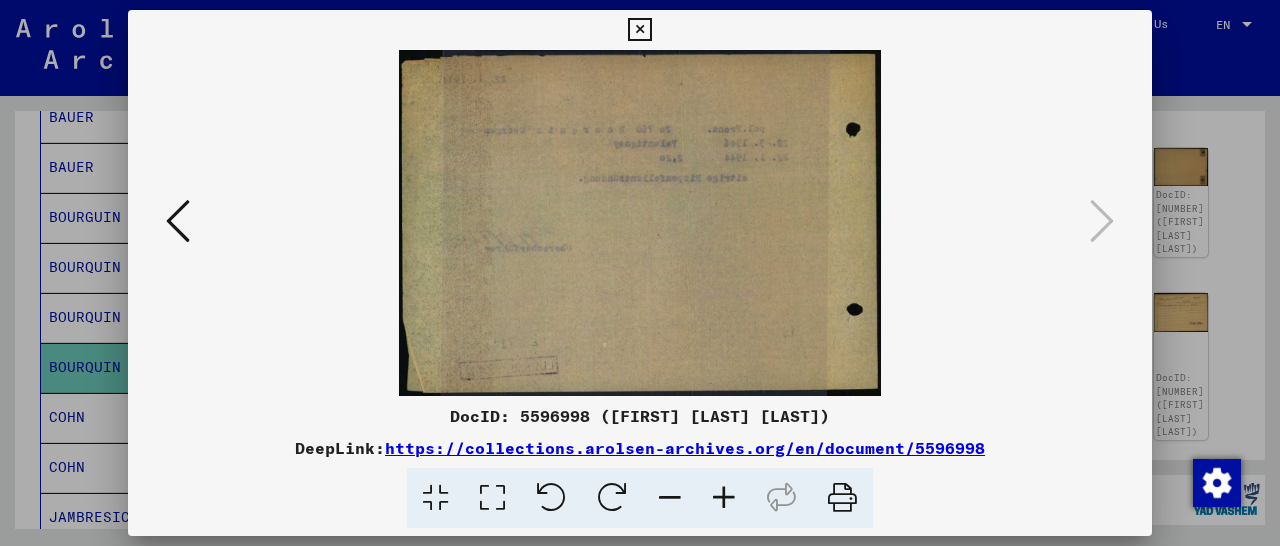 click at bounding box center (639, 30) 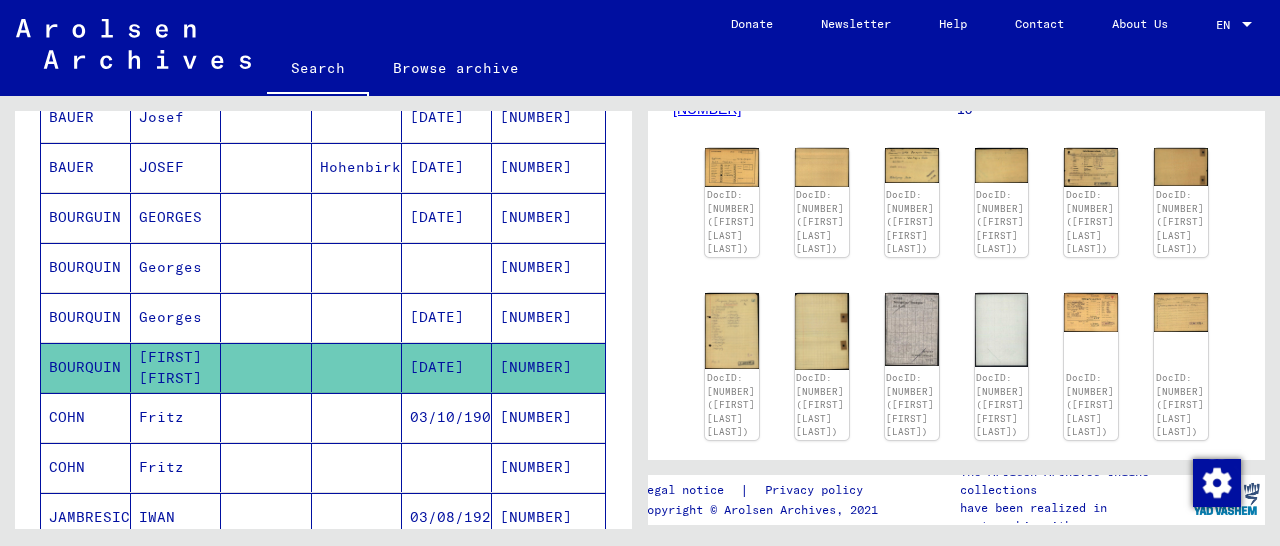 click on "[NUMBER]" at bounding box center (548, 367) 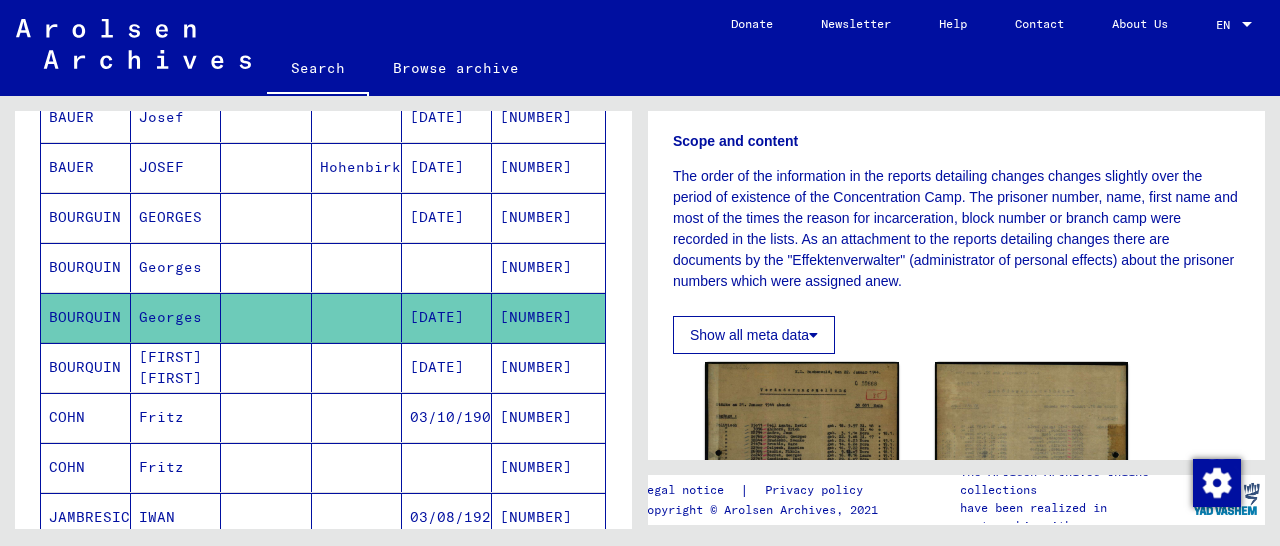 scroll, scrollTop: 416, scrollLeft: 0, axis: vertical 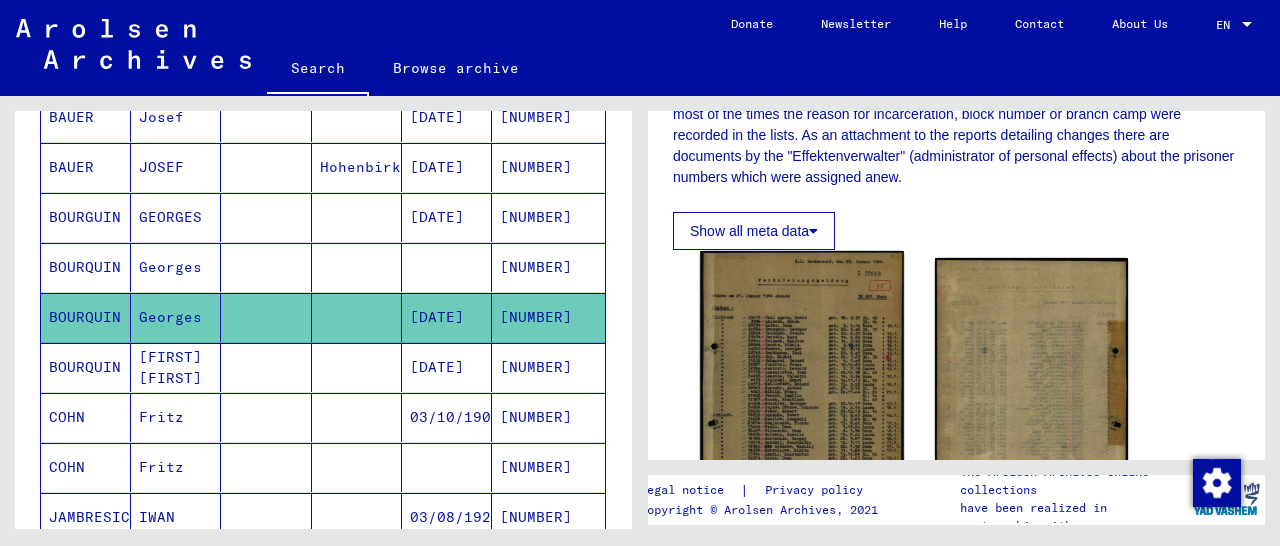 click 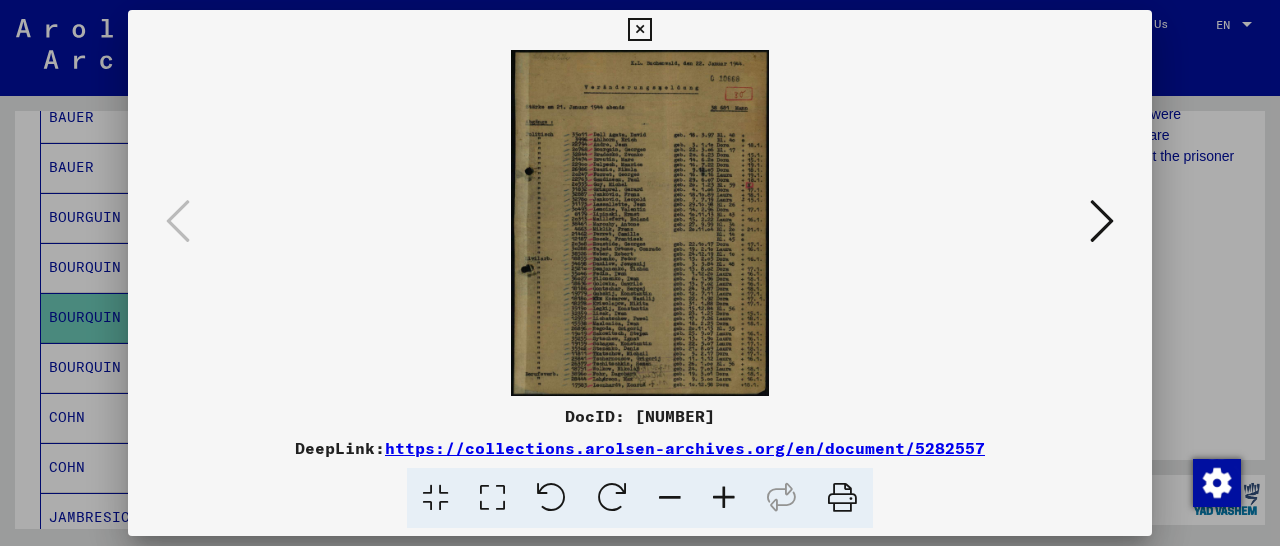 click at bounding box center (639, 30) 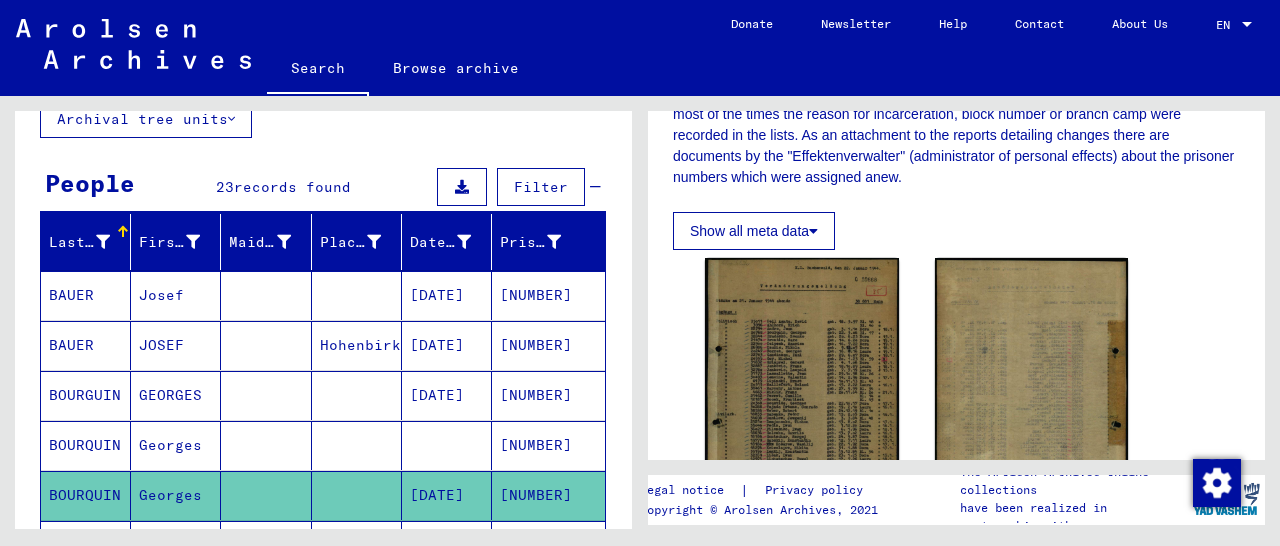 scroll, scrollTop: 0, scrollLeft: 0, axis: both 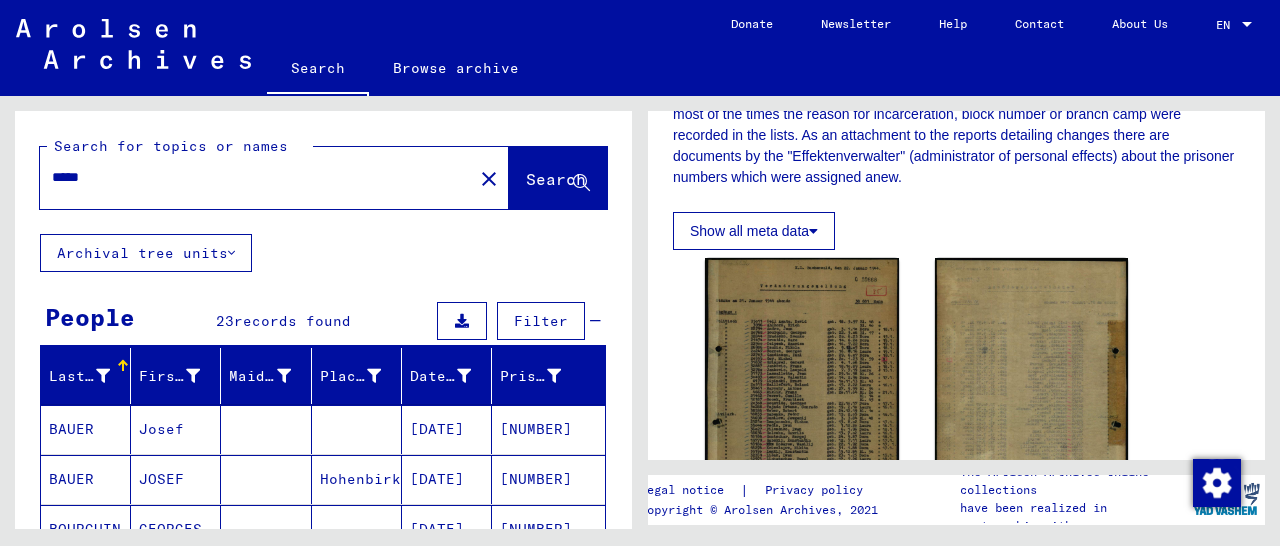drag, startPoint x: 137, startPoint y: 181, endPoint x: 25, endPoint y: 178, distance: 112.04017 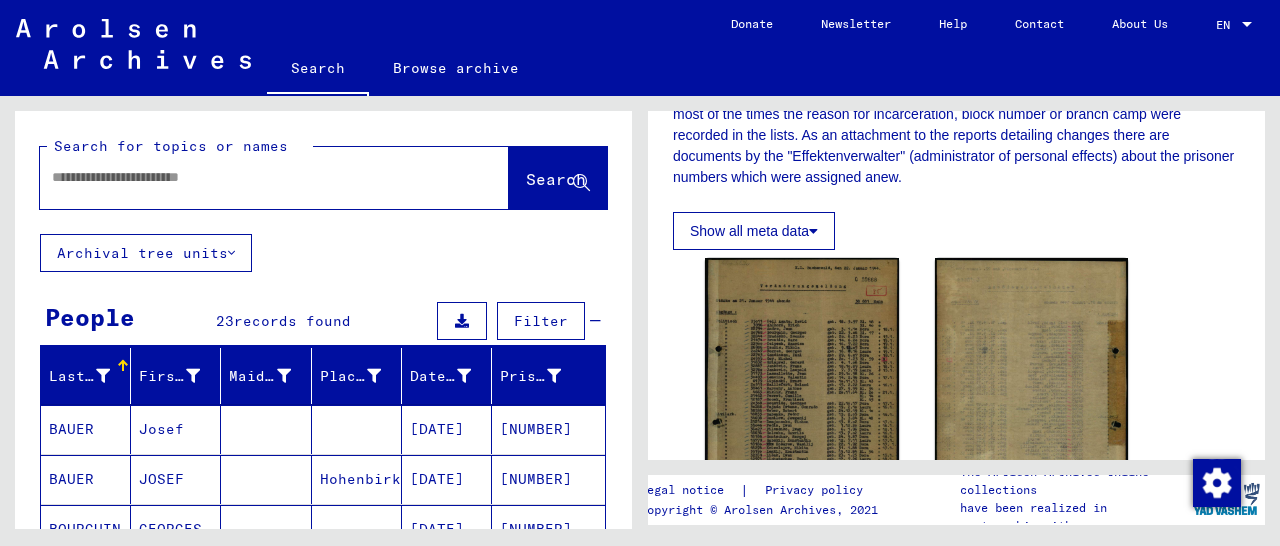 paste on "**********" 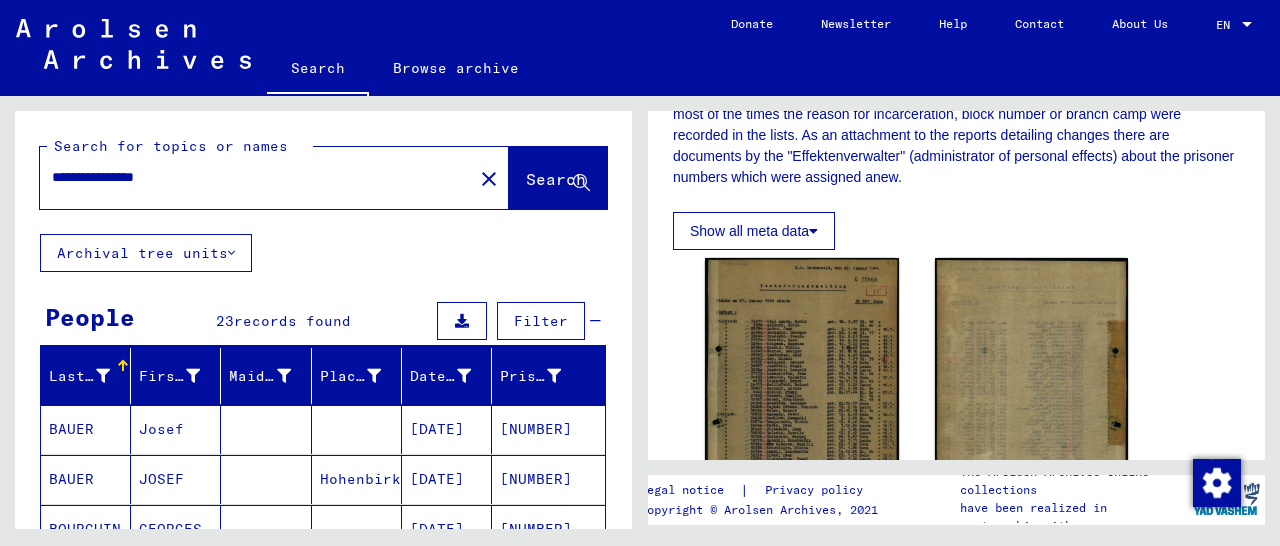 type on "**********" 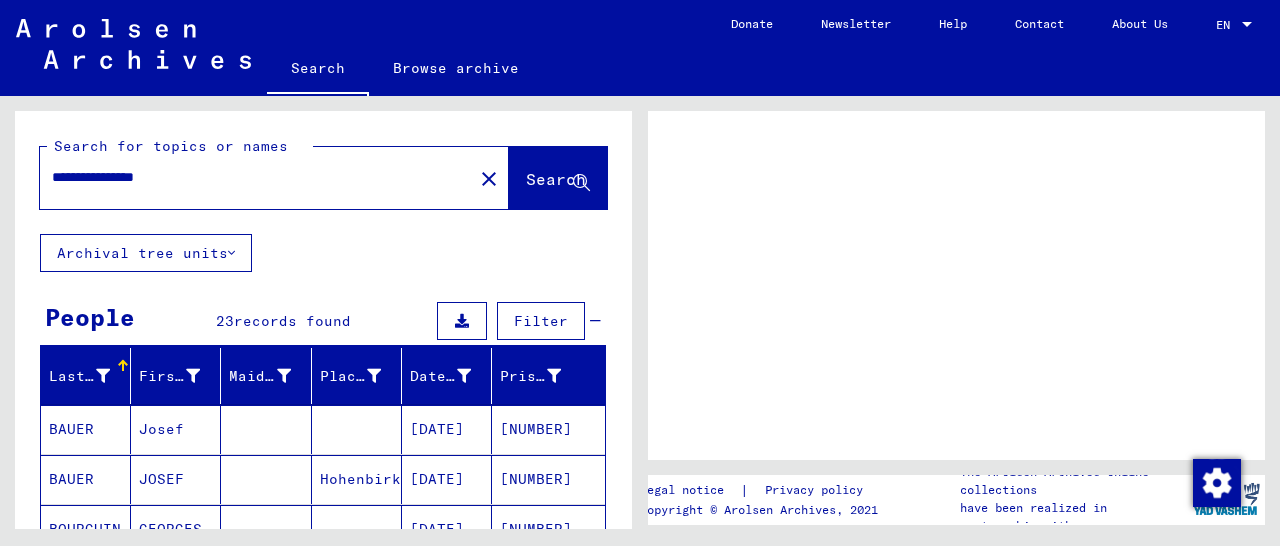 scroll, scrollTop: 0, scrollLeft: 0, axis: both 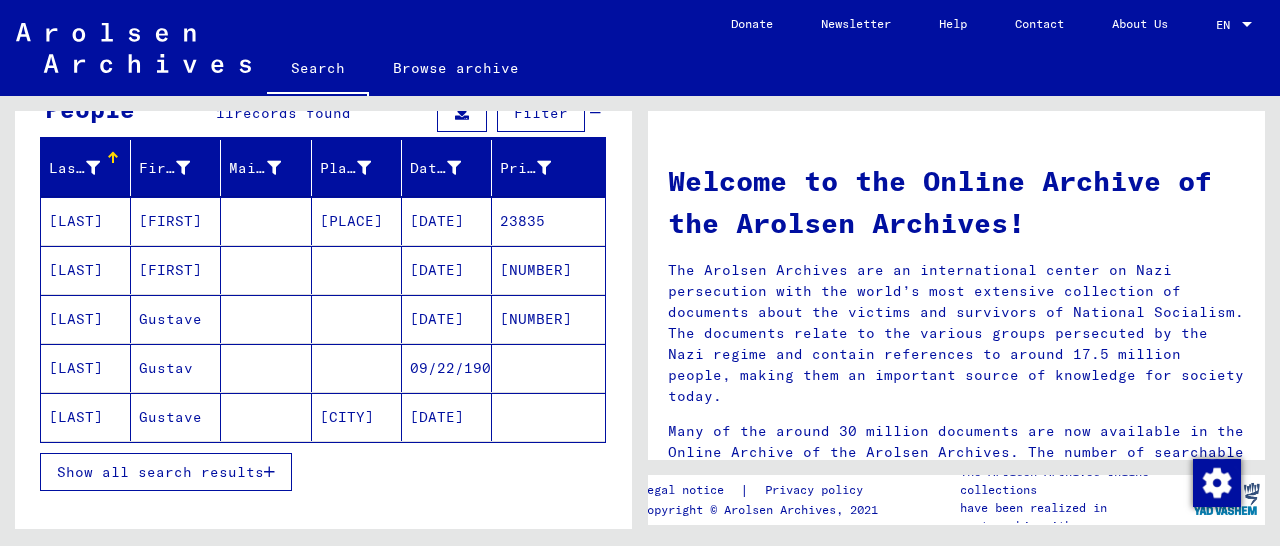 click on "23835" at bounding box center [548, 270] 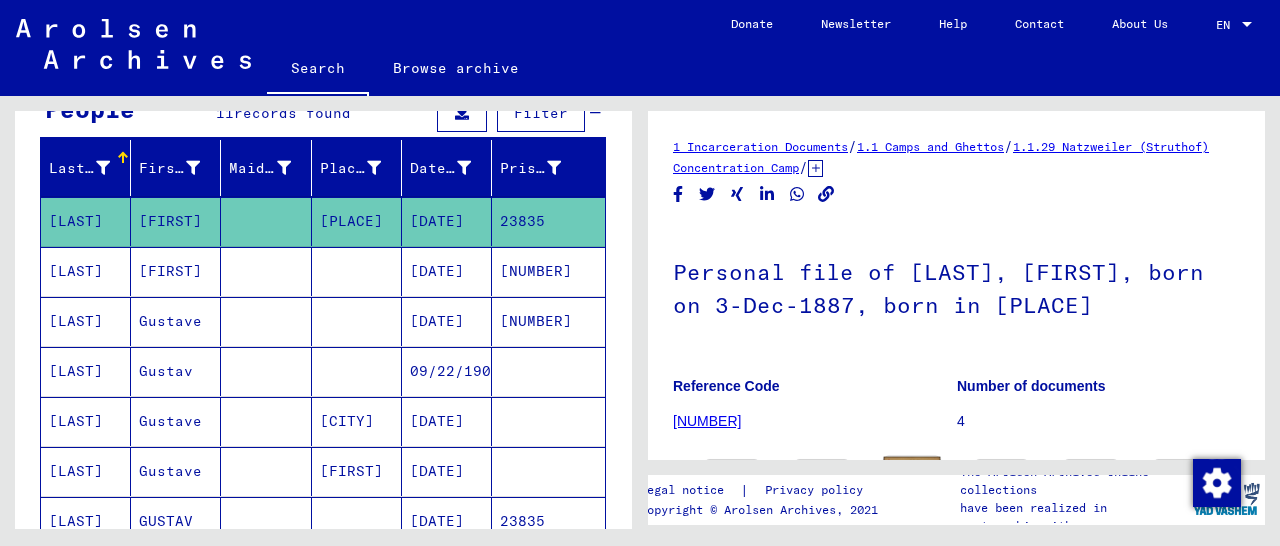 scroll, scrollTop: 312, scrollLeft: 0, axis: vertical 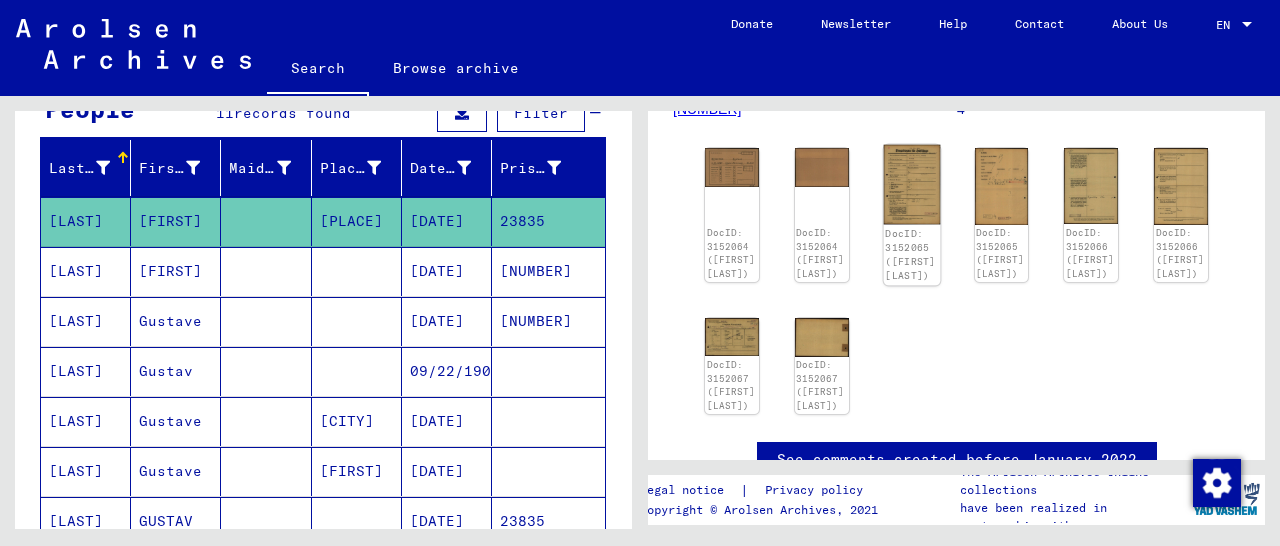 click 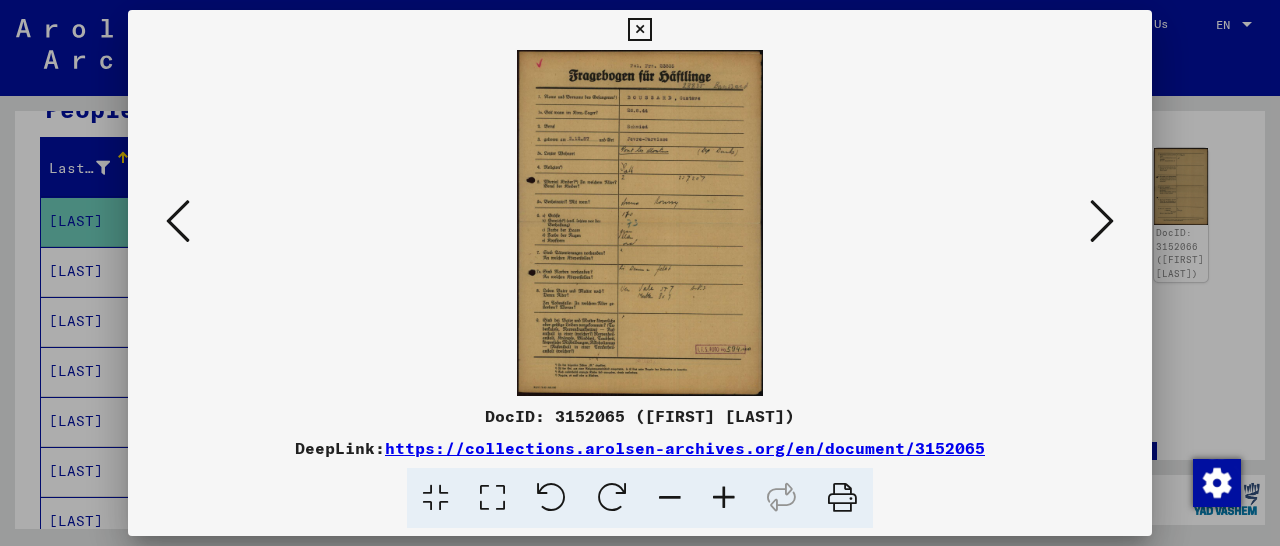 click at bounding box center [724, 498] 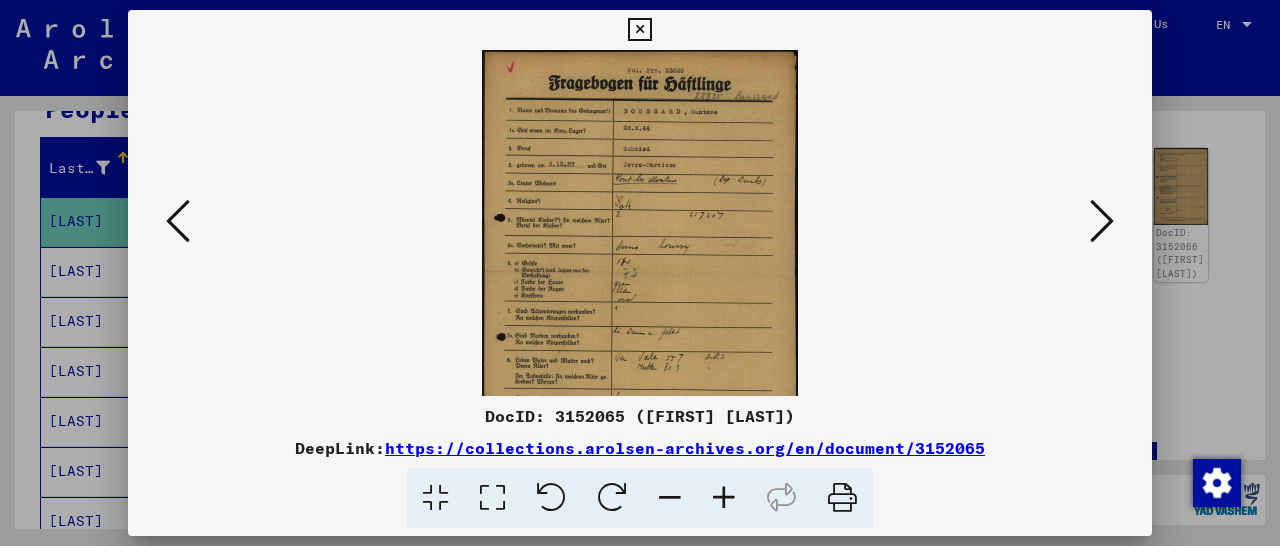 click at bounding box center [724, 498] 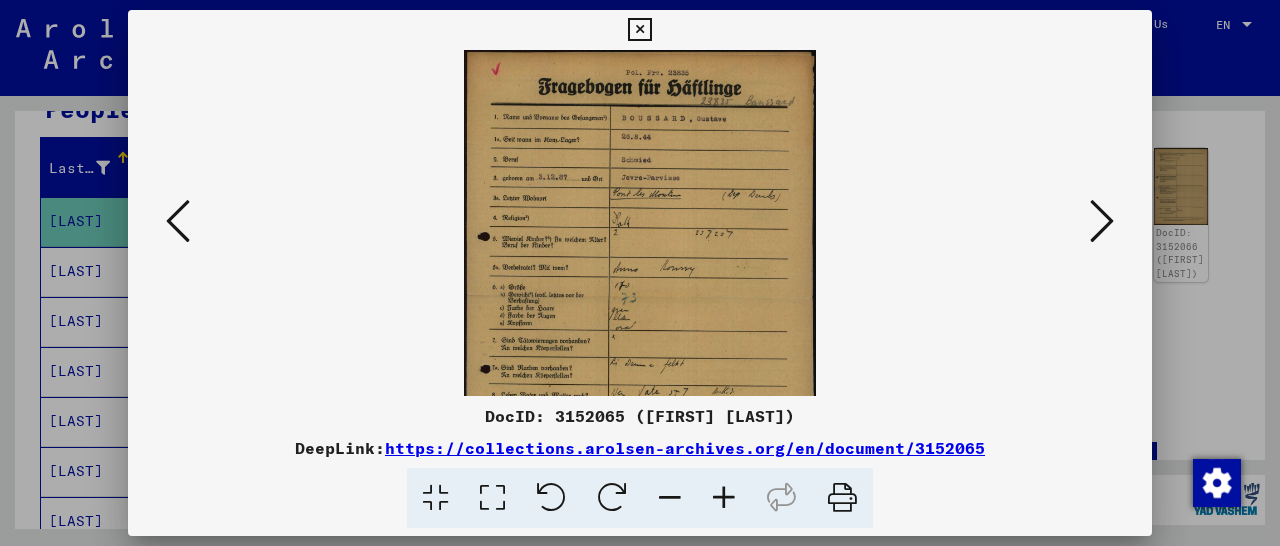 click at bounding box center (724, 498) 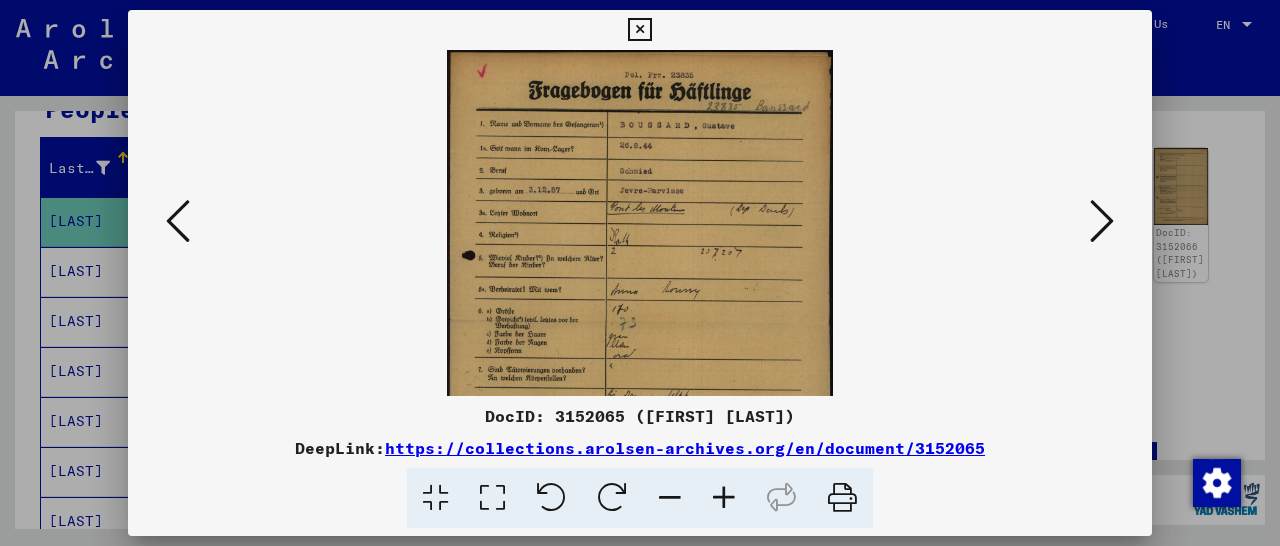 click at bounding box center [724, 498] 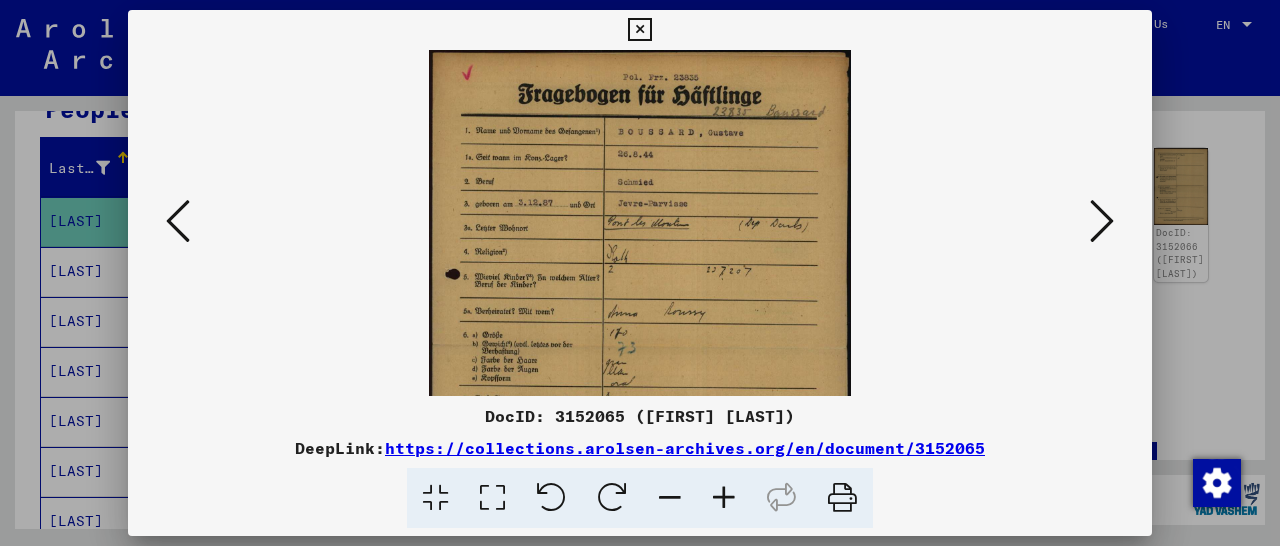click at bounding box center (724, 498) 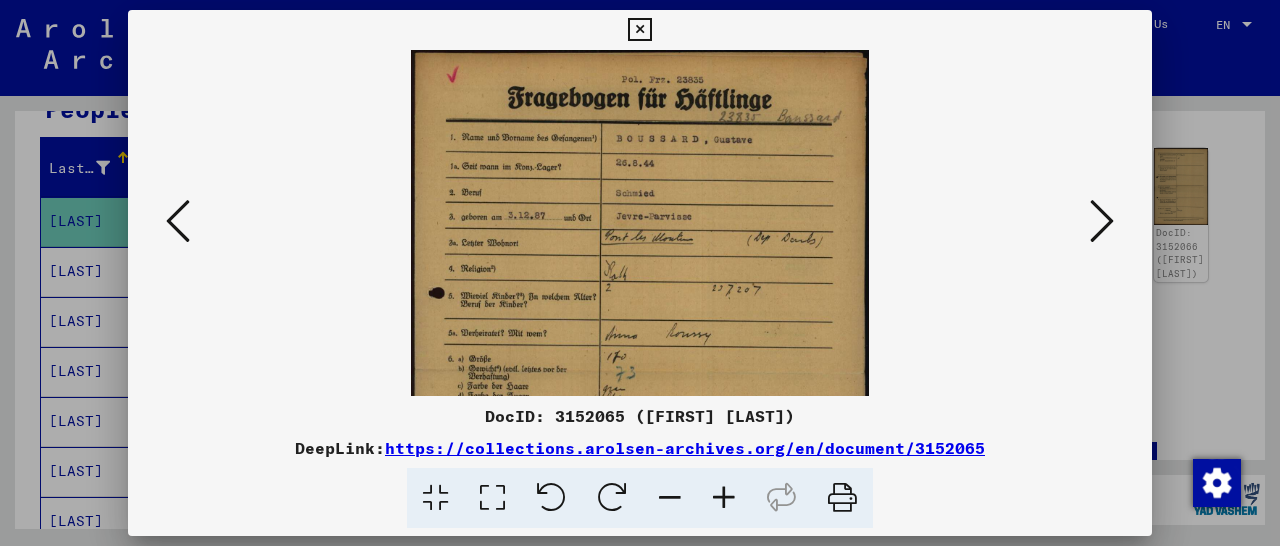 click at bounding box center [724, 498] 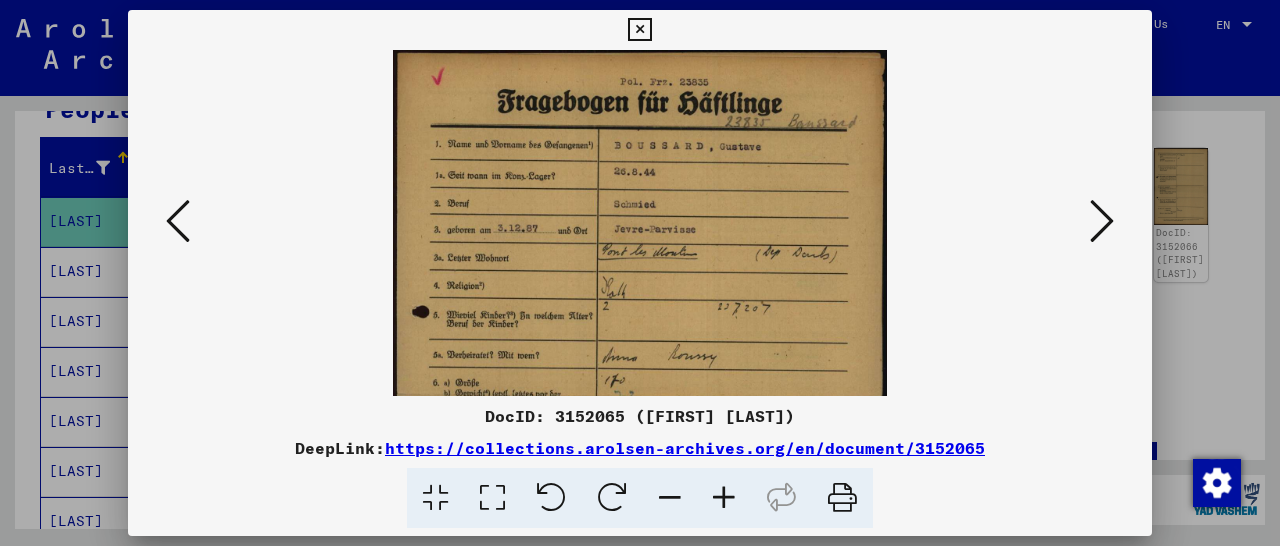 click at bounding box center [724, 498] 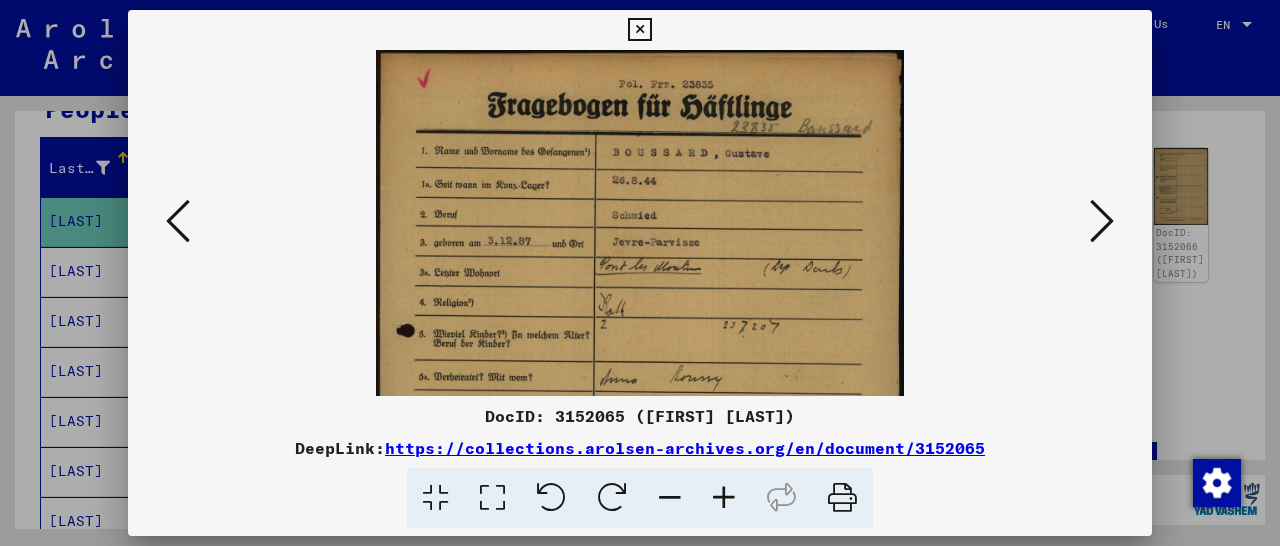 click at bounding box center [724, 498] 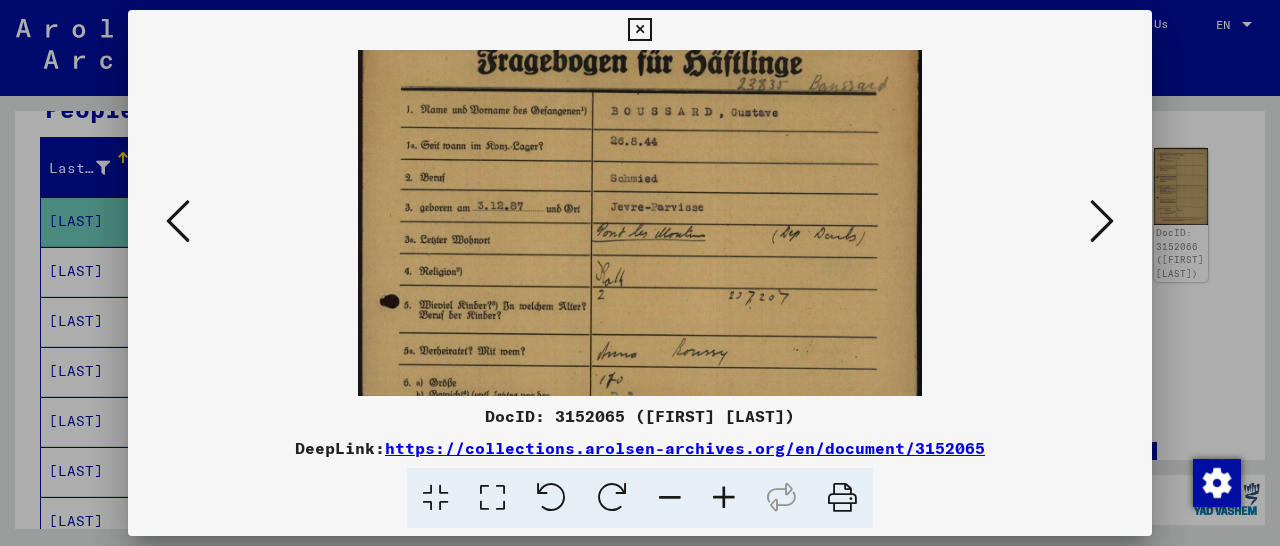 drag, startPoint x: 744, startPoint y: 341, endPoint x: 743, endPoint y: 271, distance: 70.00714 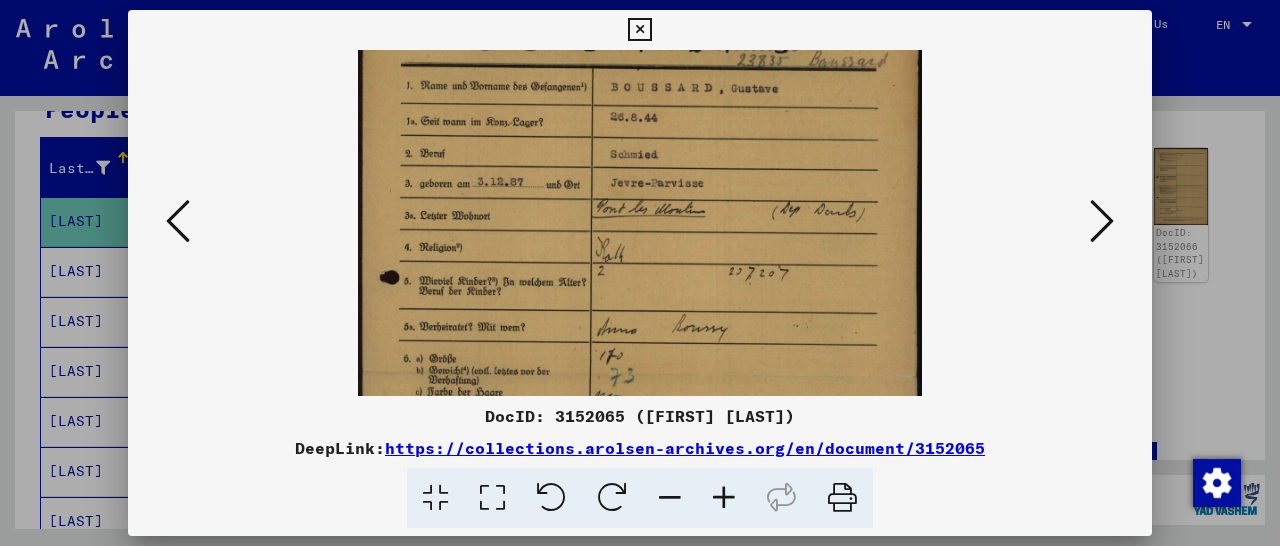 click at bounding box center (724, 498) 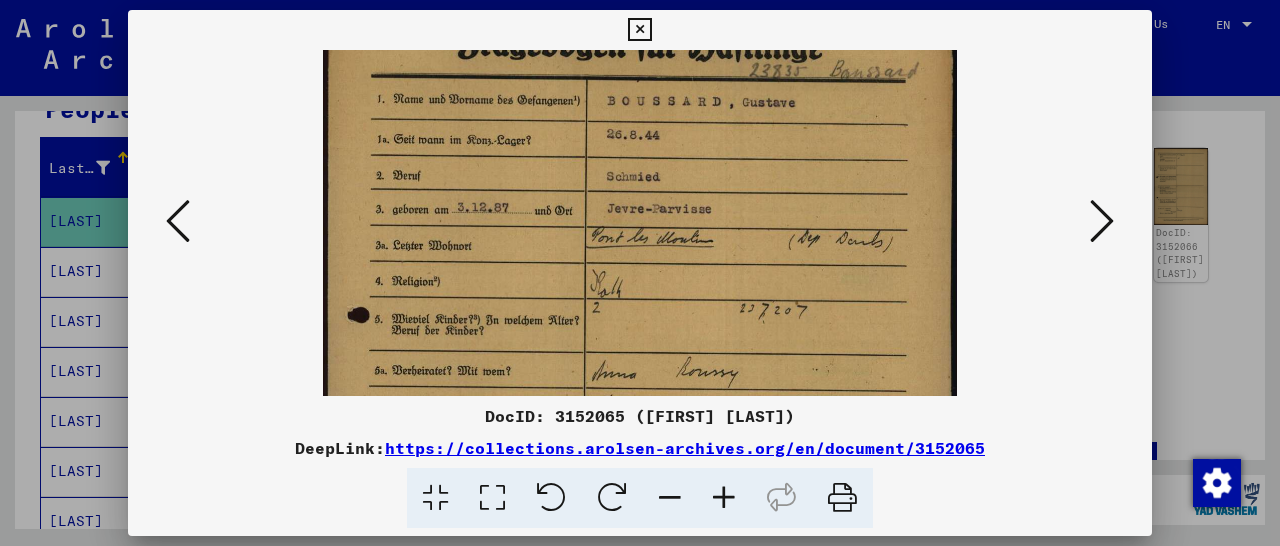 click at bounding box center [724, 498] 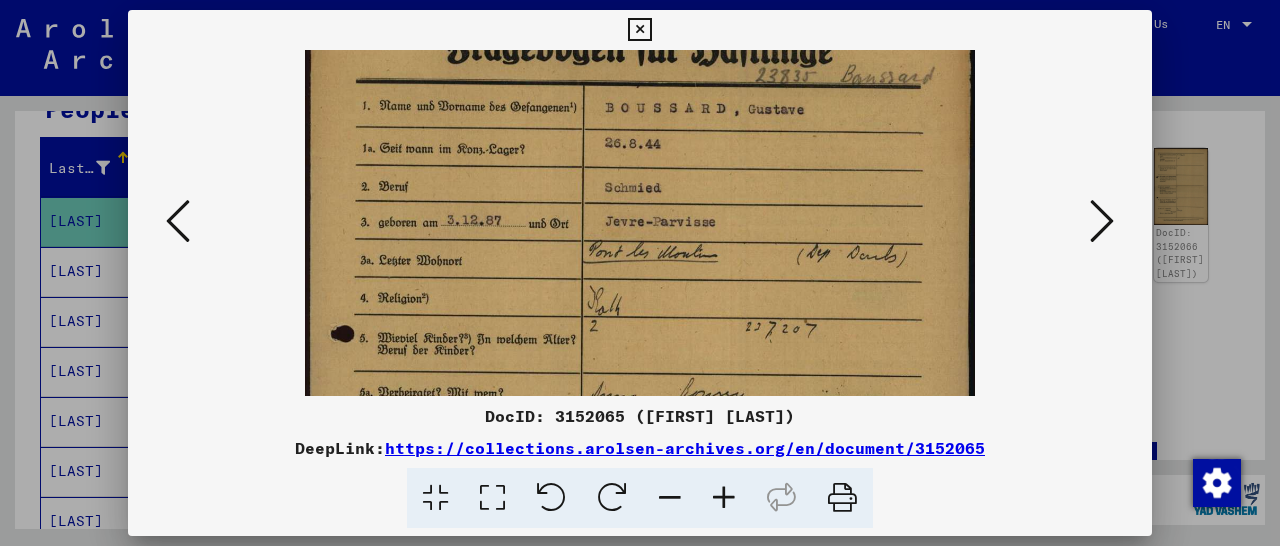 click at bounding box center (724, 498) 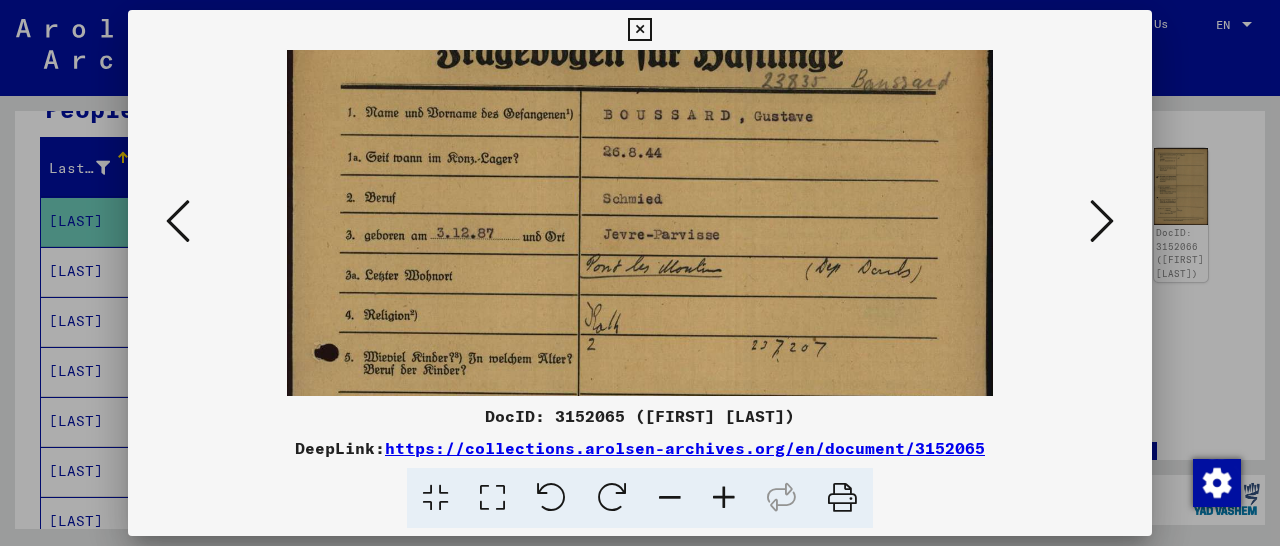 click at bounding box center (724, 498) 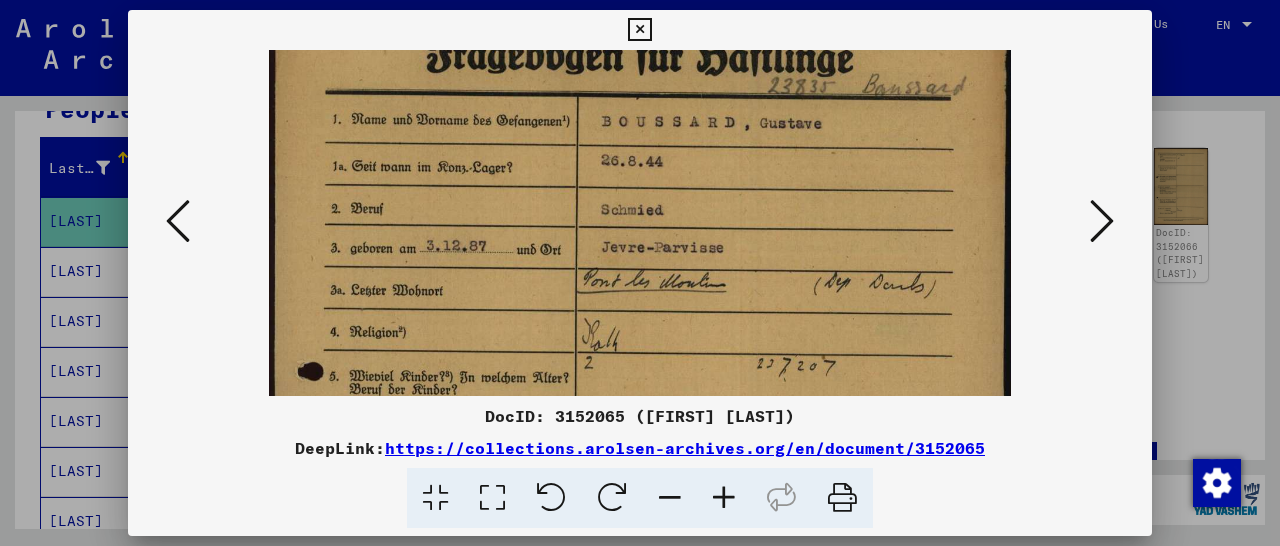 click at bounding box center (724, 498) 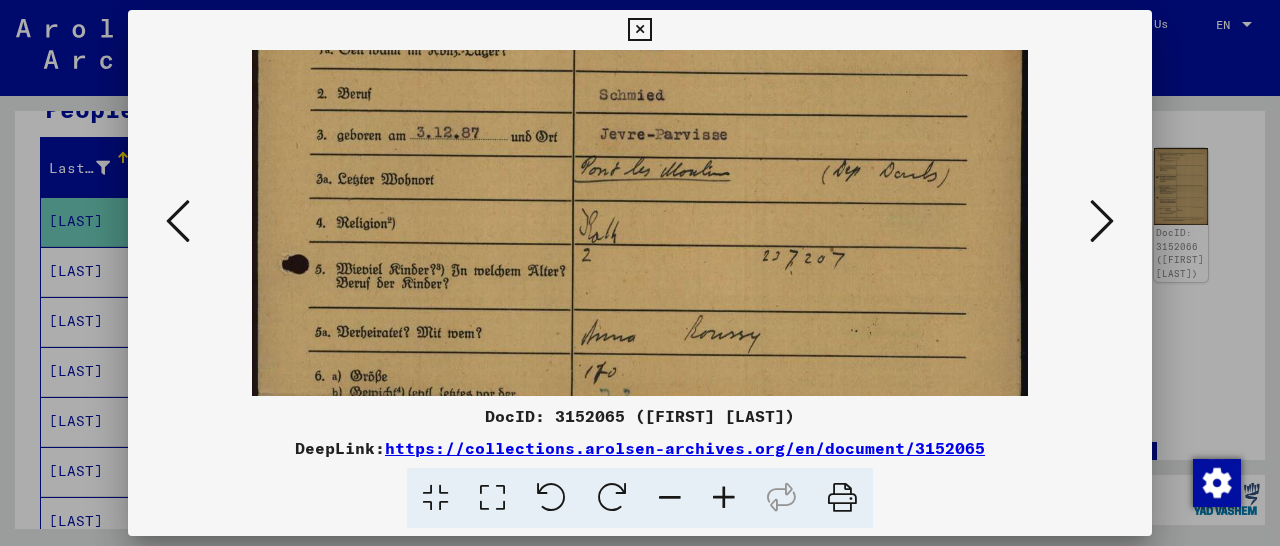 scroll, scrollTop: 231, scrollLeft: 0, axis: vertical 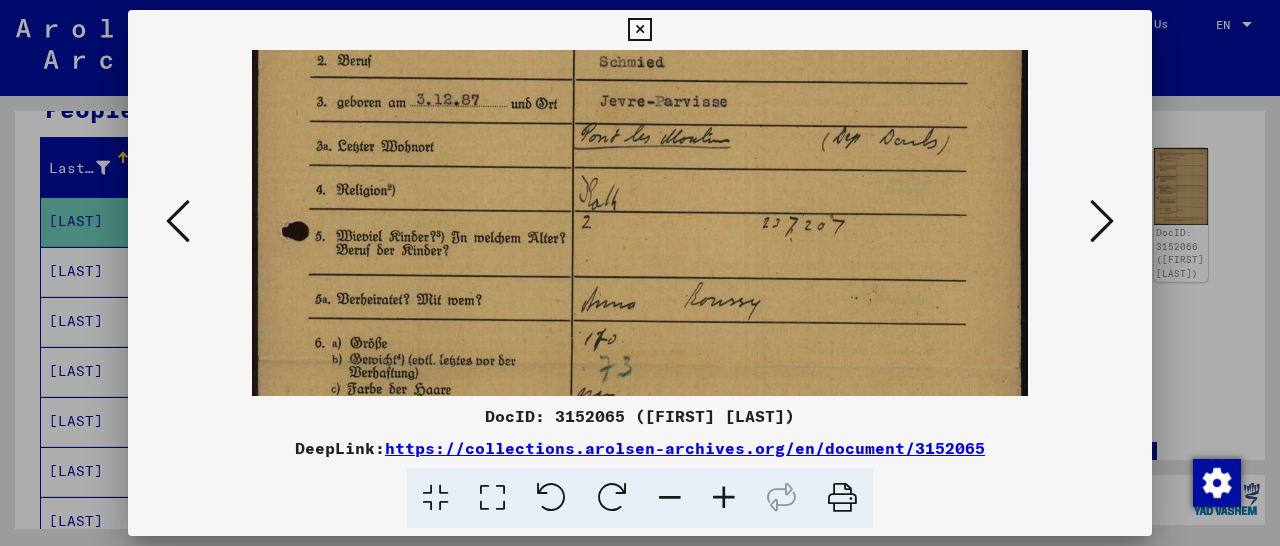 drag, startPoint x: 655, startPoint y: 373, endPoint x: 688, endPoint y: 214, distance: 162.38843 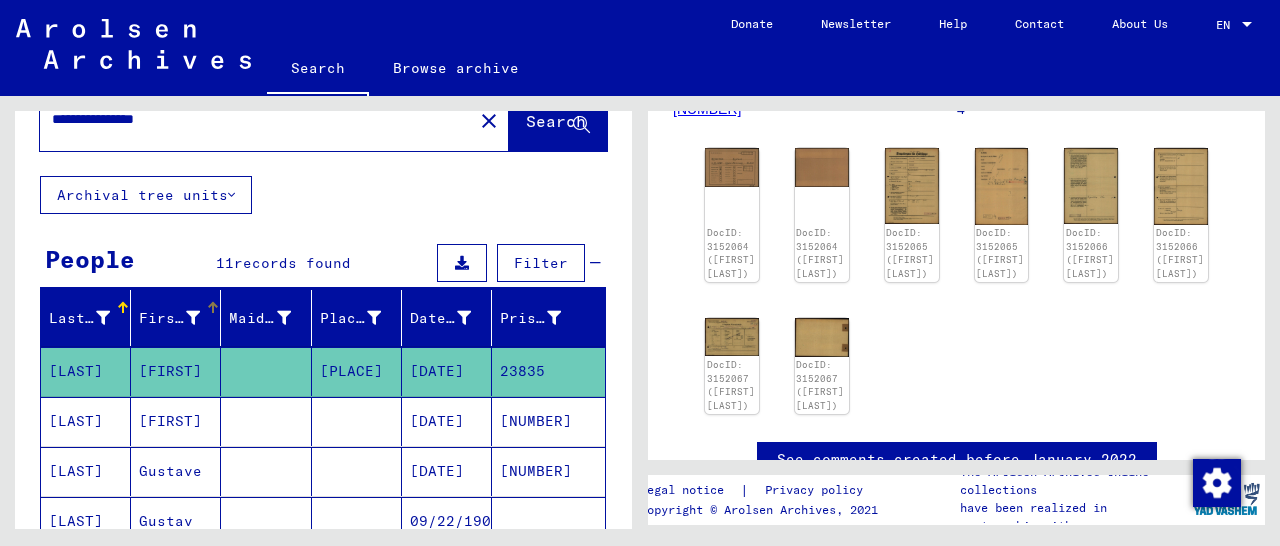 scroll, scrollTop: 0, scrollLeft: 0, axis: both 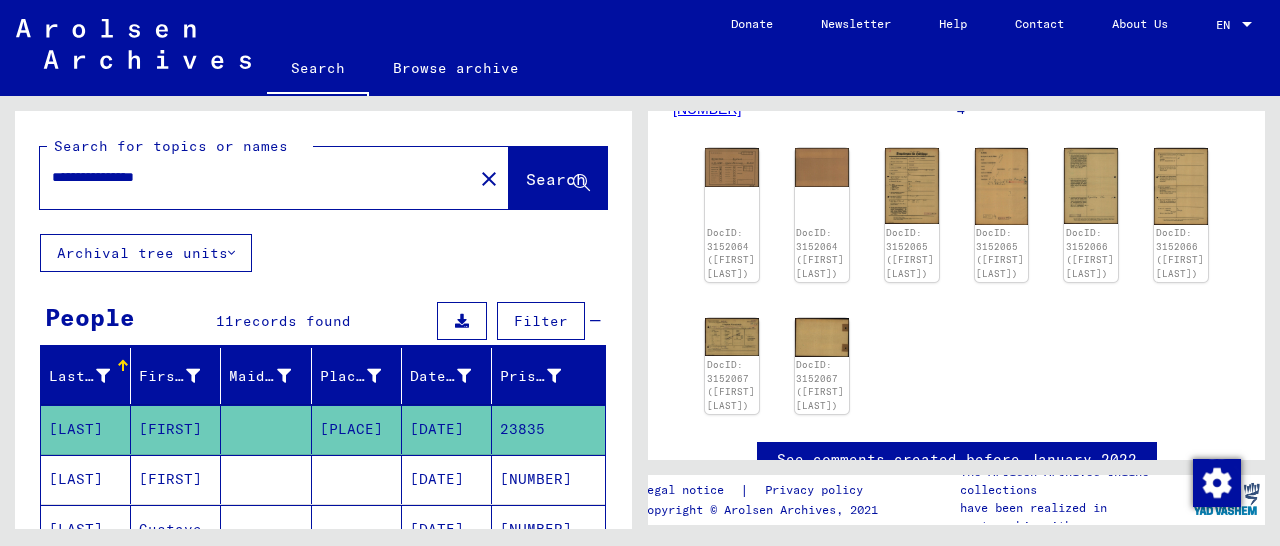 drag, startPoint x: 115, startPoint y: 169, endPoint x: 0, endPoint y: 185, distance: 116.10771 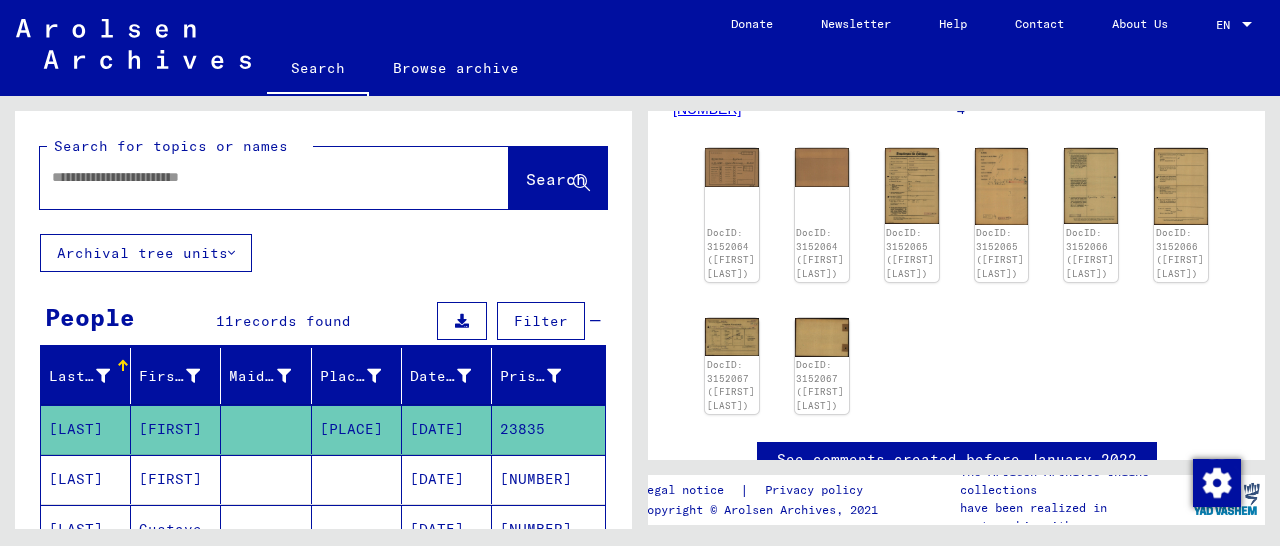 paste on "*****" 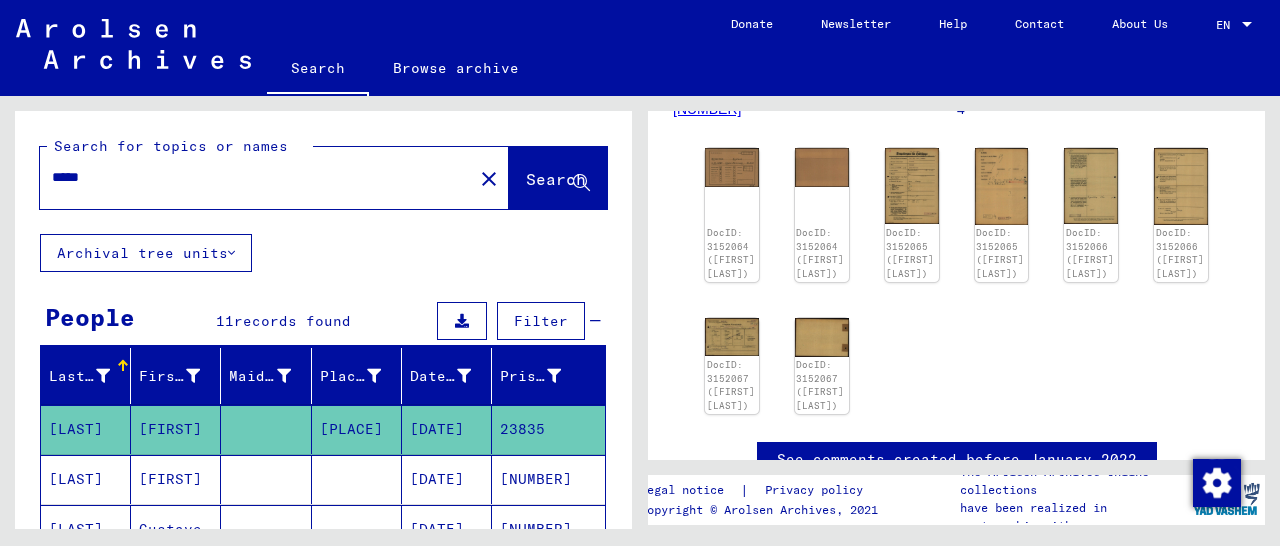 type on "*****" 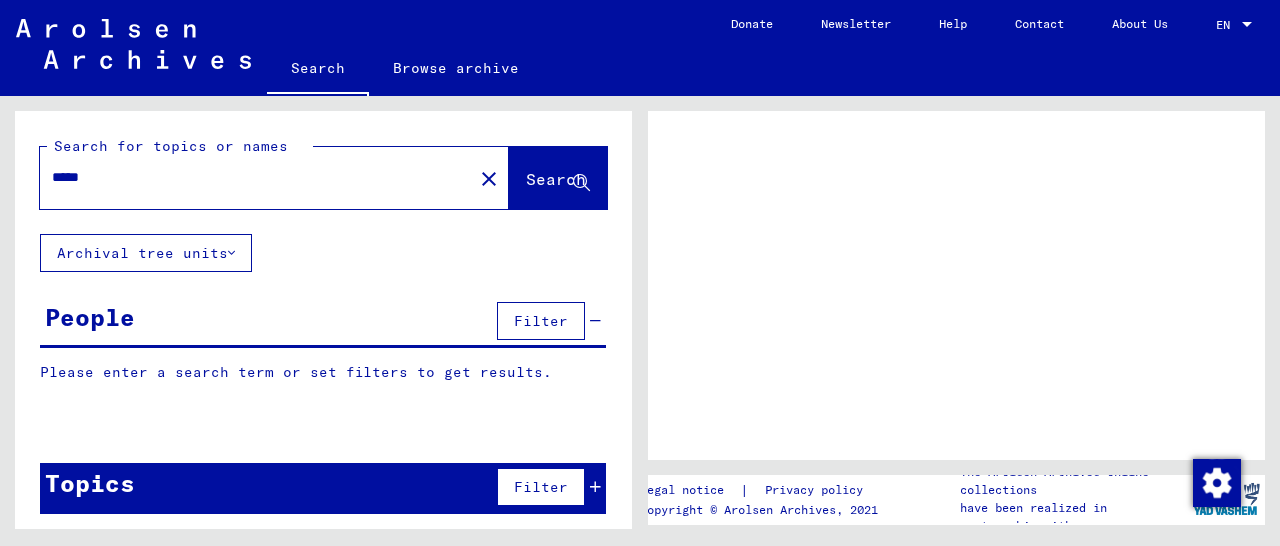 scroll, scrollTop: 0, scrollLeft: 0, axis: both 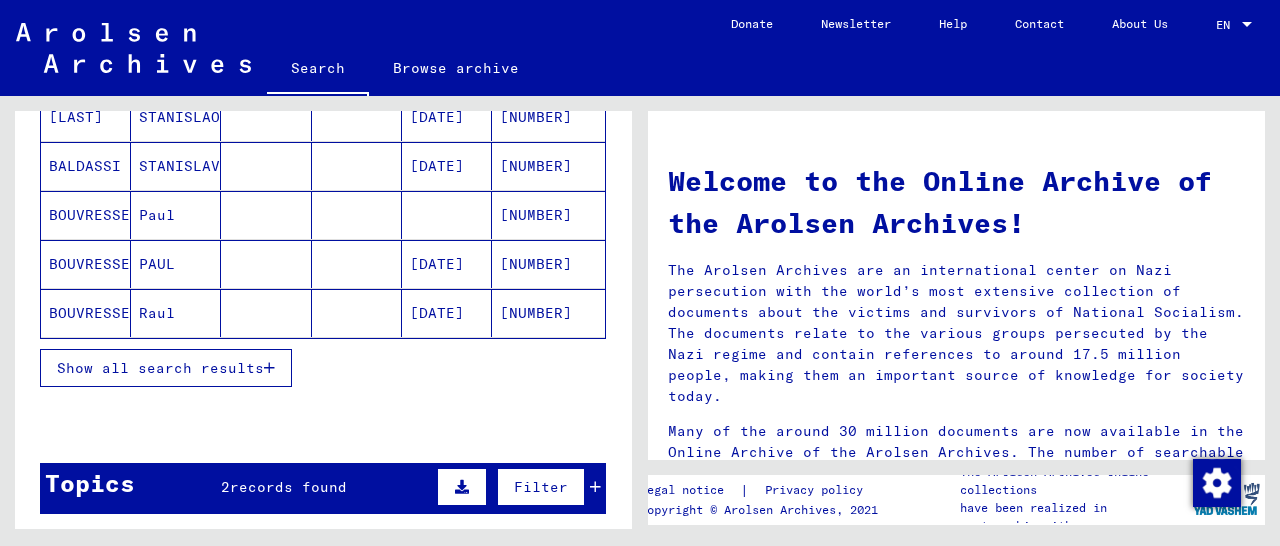click on "Show all search results" at bounding box center [166, 368] 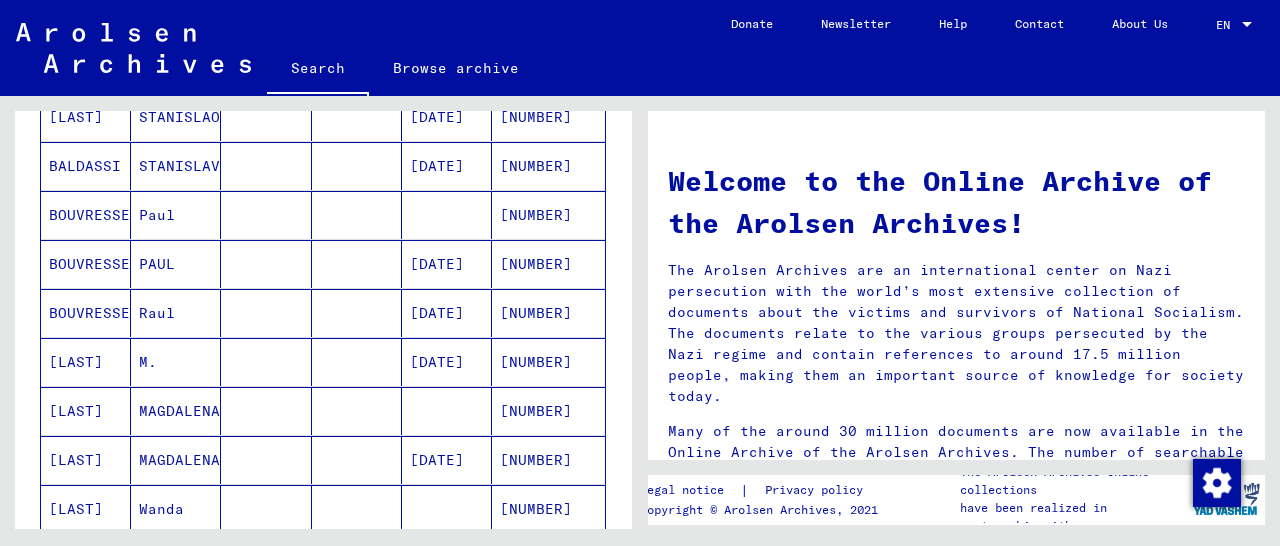 click on "[NUMBER]" at bounding box center [548, 362] 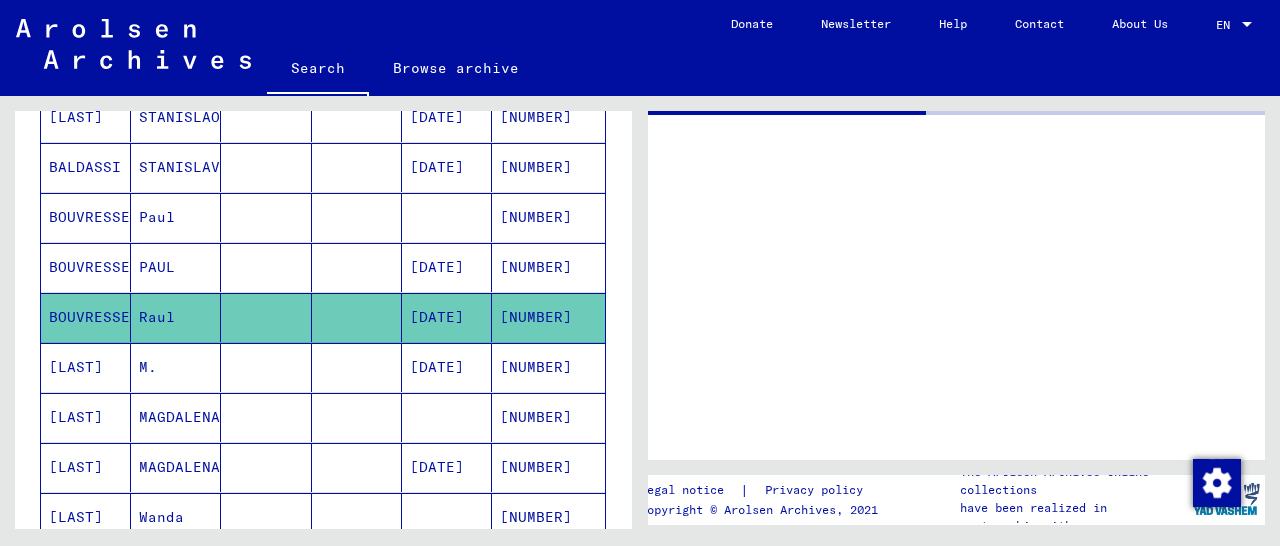 scroll, scrollTop: 312, scrollLeft: 0, axis: vertical 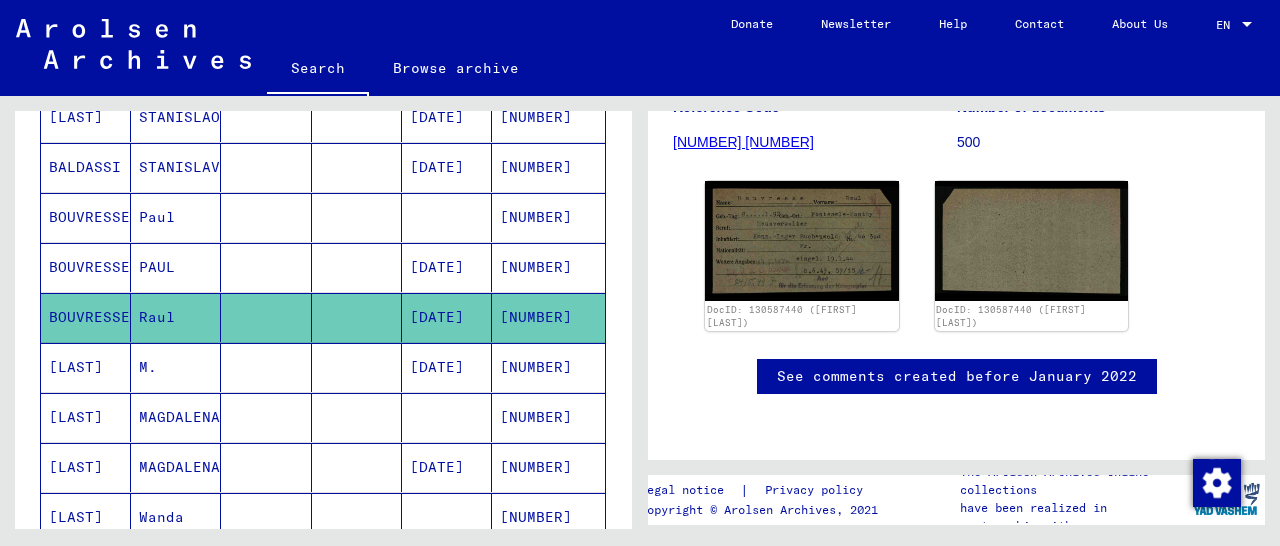 click on "[NUMBER]" at bounding box center [548, 317] 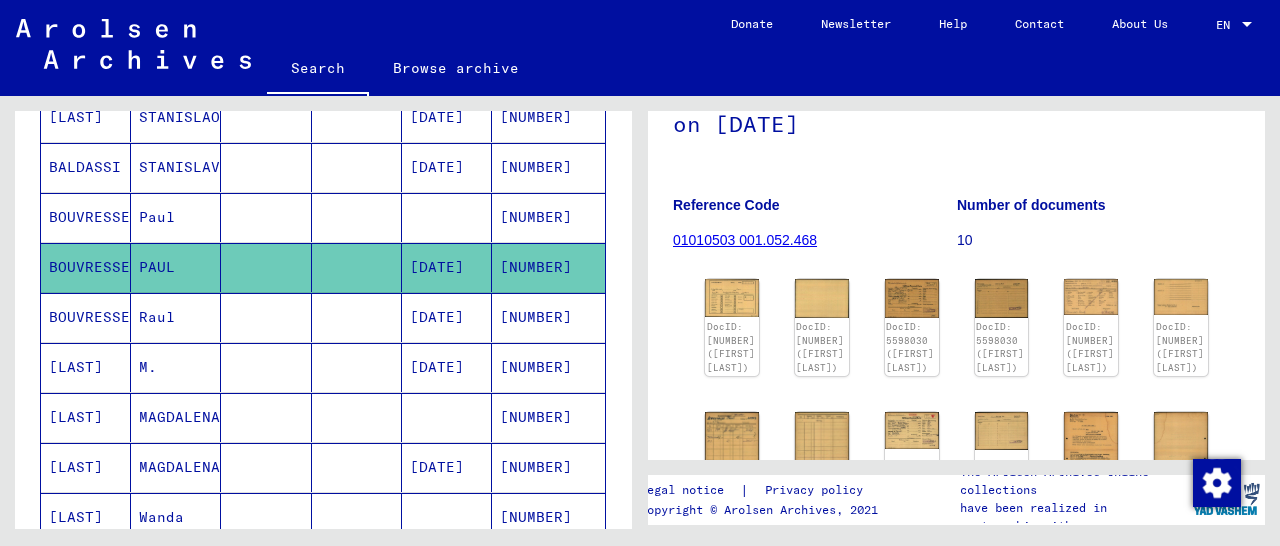 scroll, scrollTop: 312, scrollLeft: 0, axis: vertical 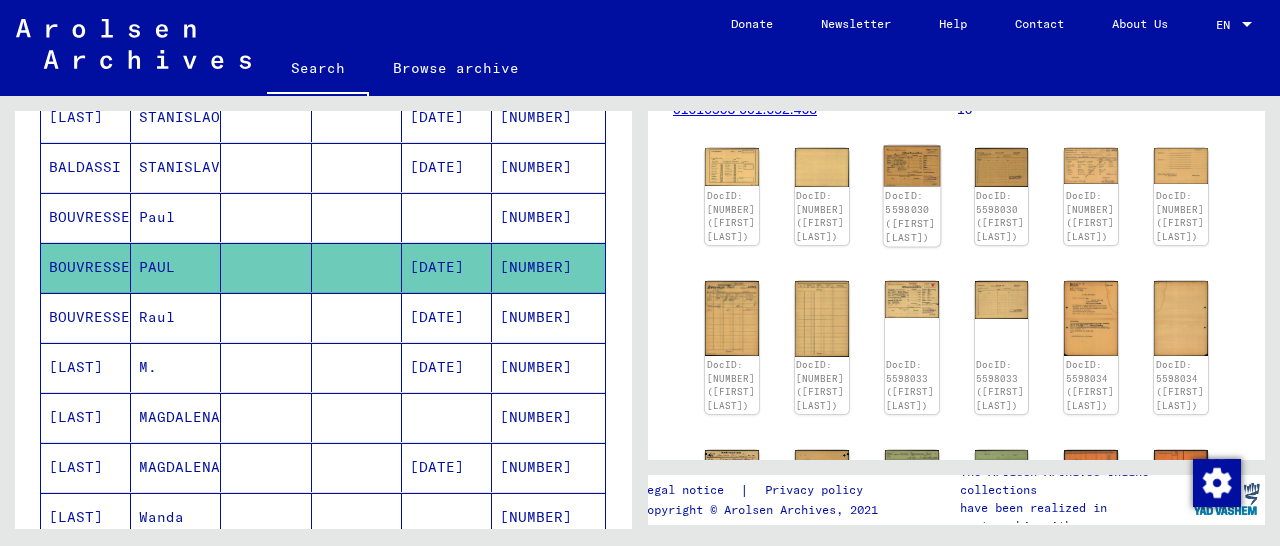 click 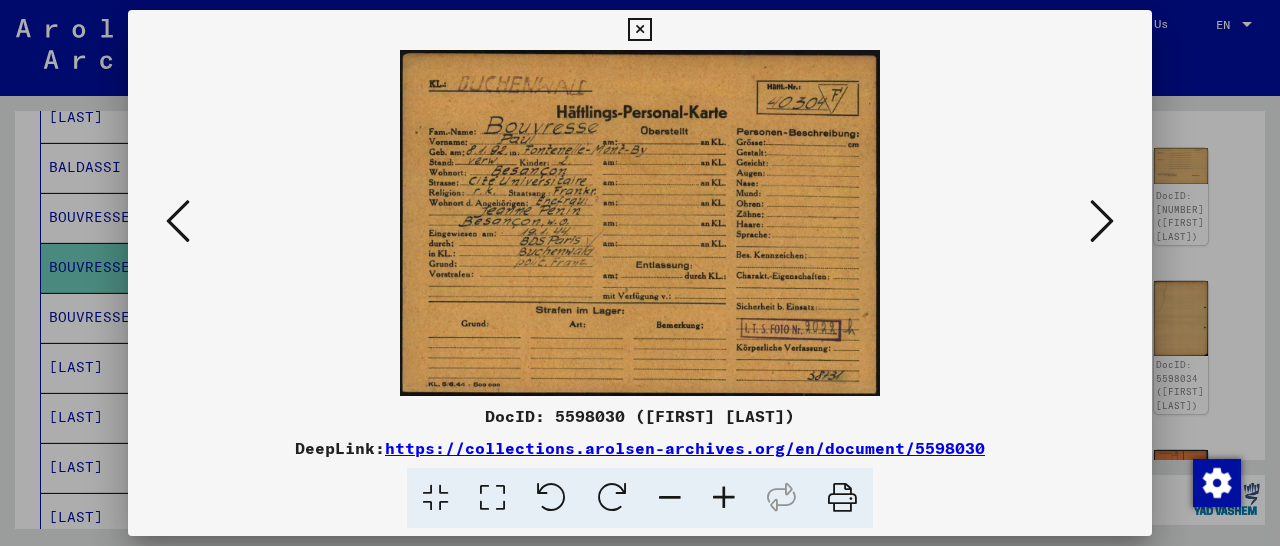 click at bounding box center [639, 30] 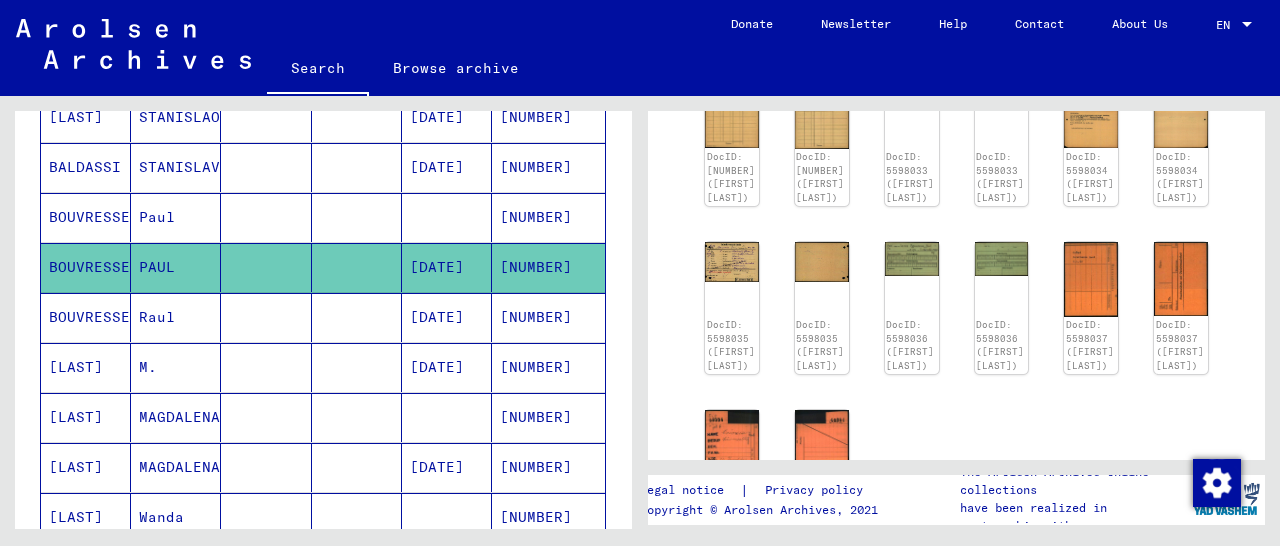 scroll, scrollTop: 728, scrollLeft: 0, axis: vertical 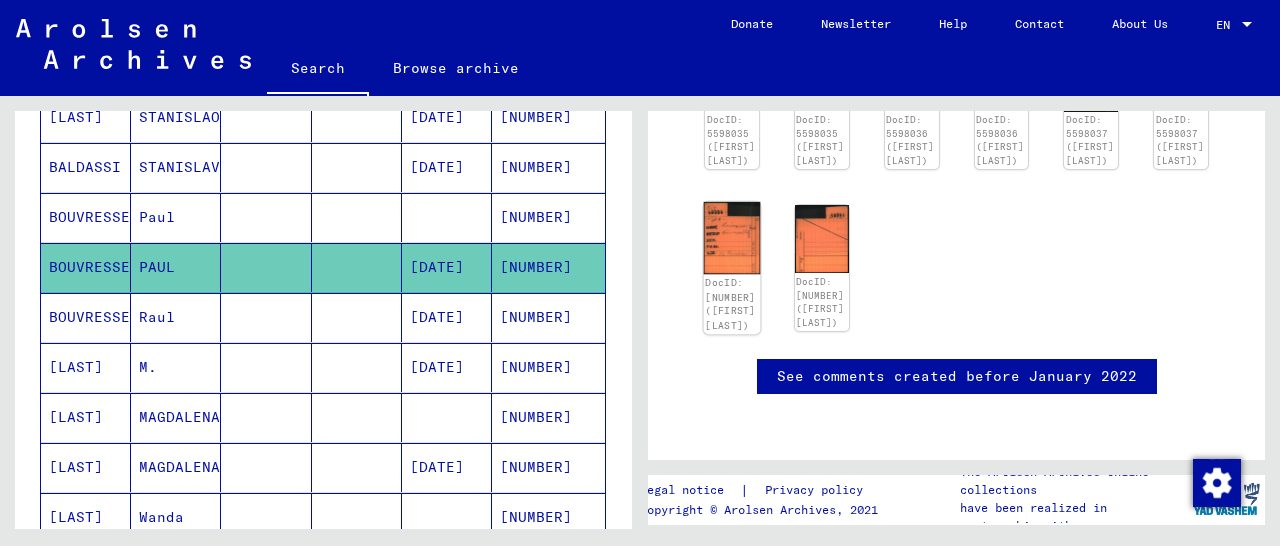 click 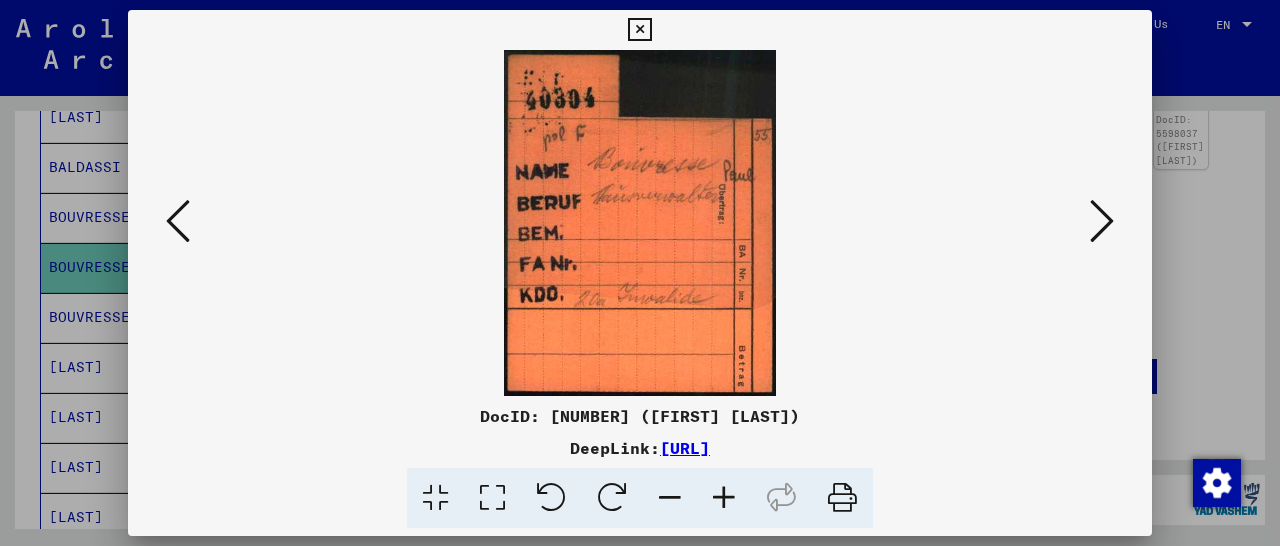 click at bounding box center [639, 30] 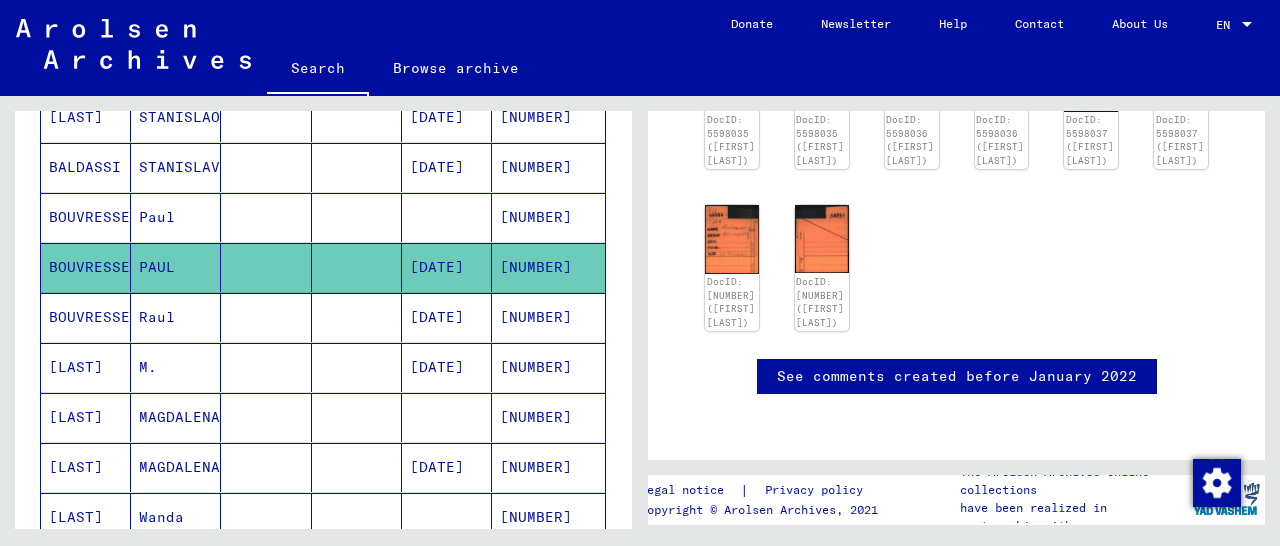 scroll, scrollTop: 0, scrollLeft: 0, axis: both 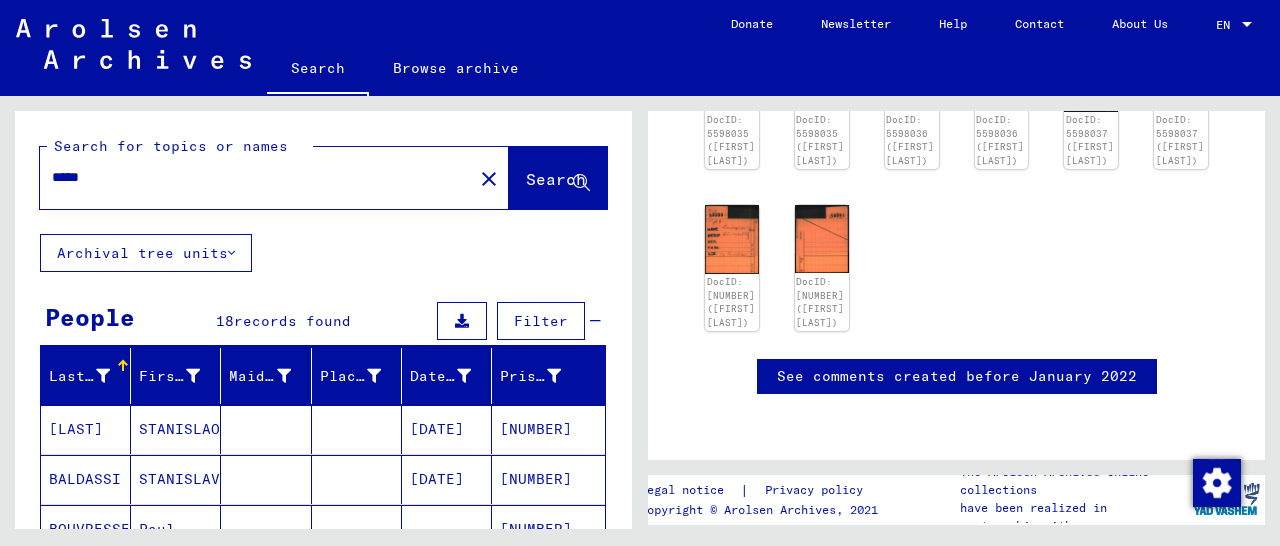 drag, startPoint x: 139, startPoint y: 178, endPoint x: 33, endPoint y: 183, distance: 106.11786 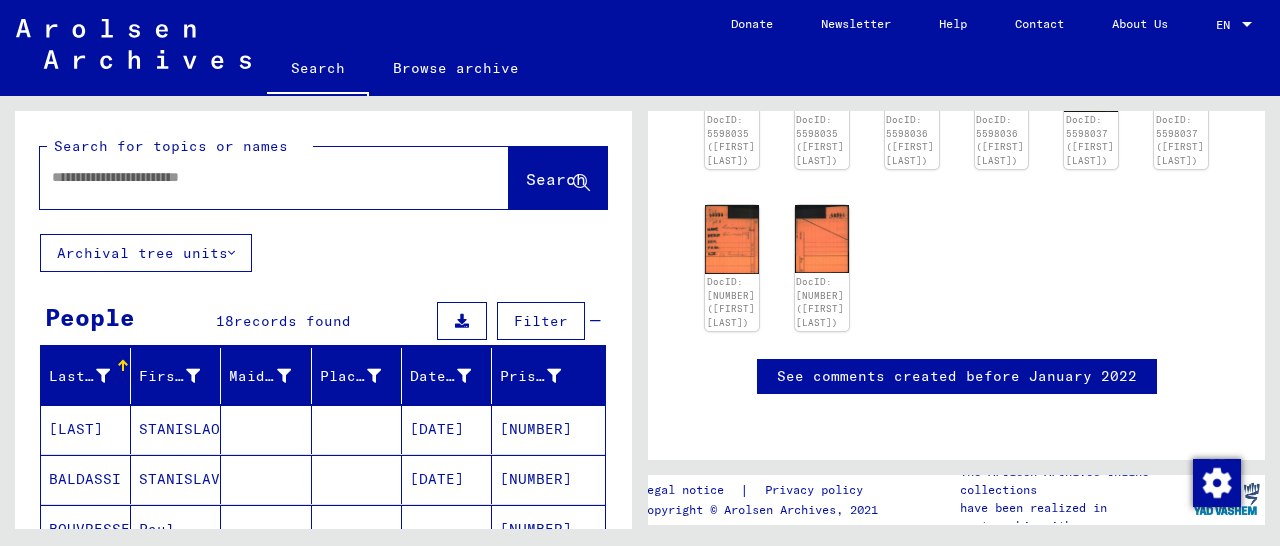 paste on "*****" 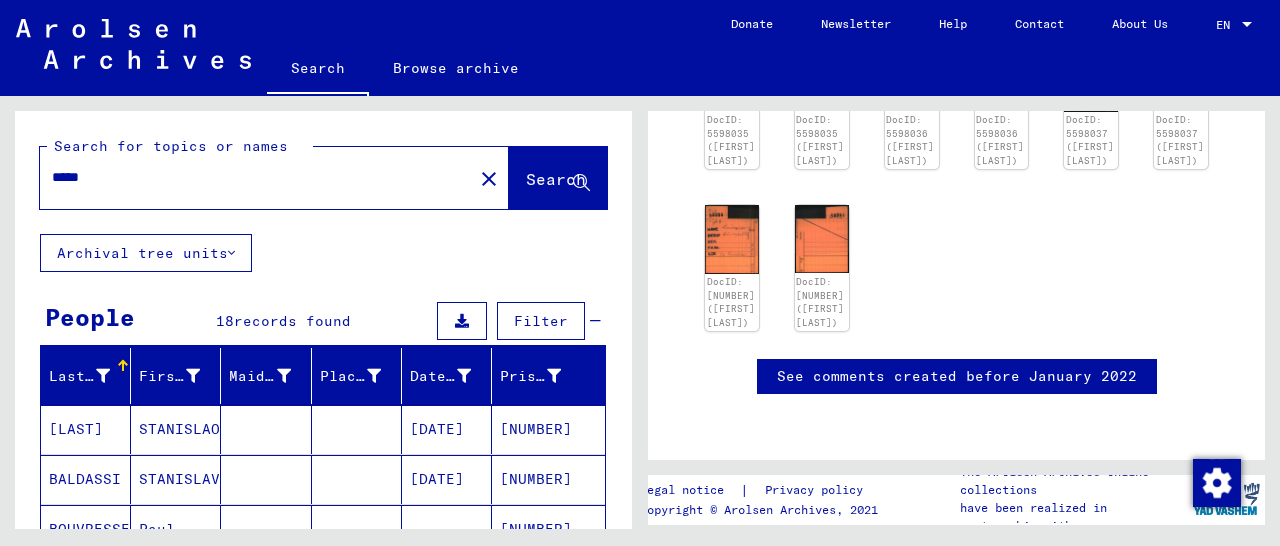 type on "*****" 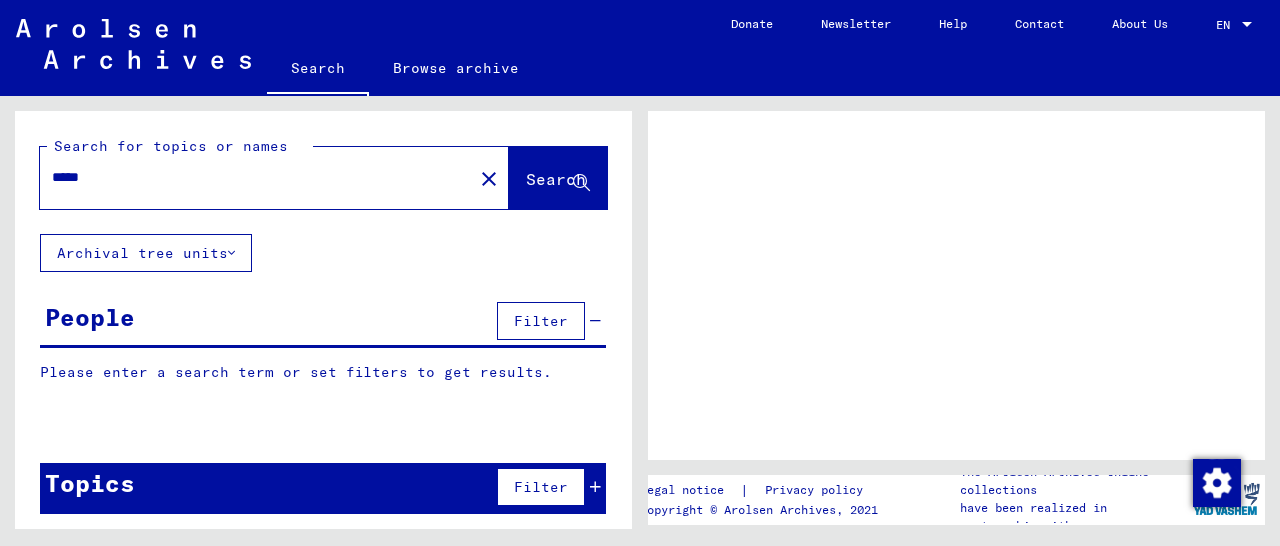 scroll, scrollTop: 0, scrollLeft: 0, axis: both 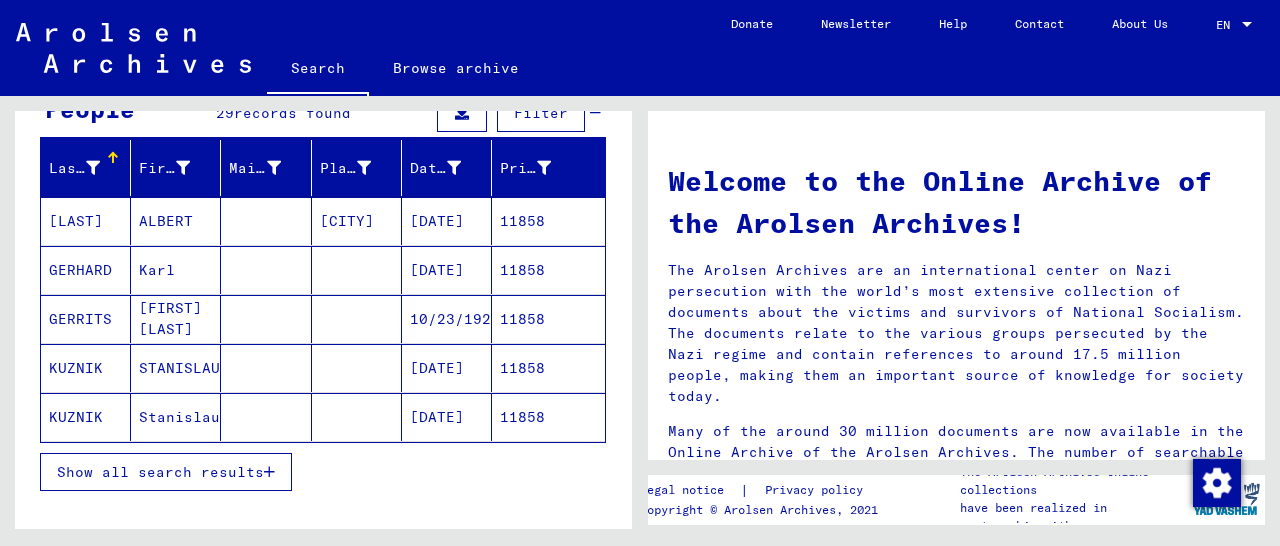 click on "11858" at bounding box center (548, 270) 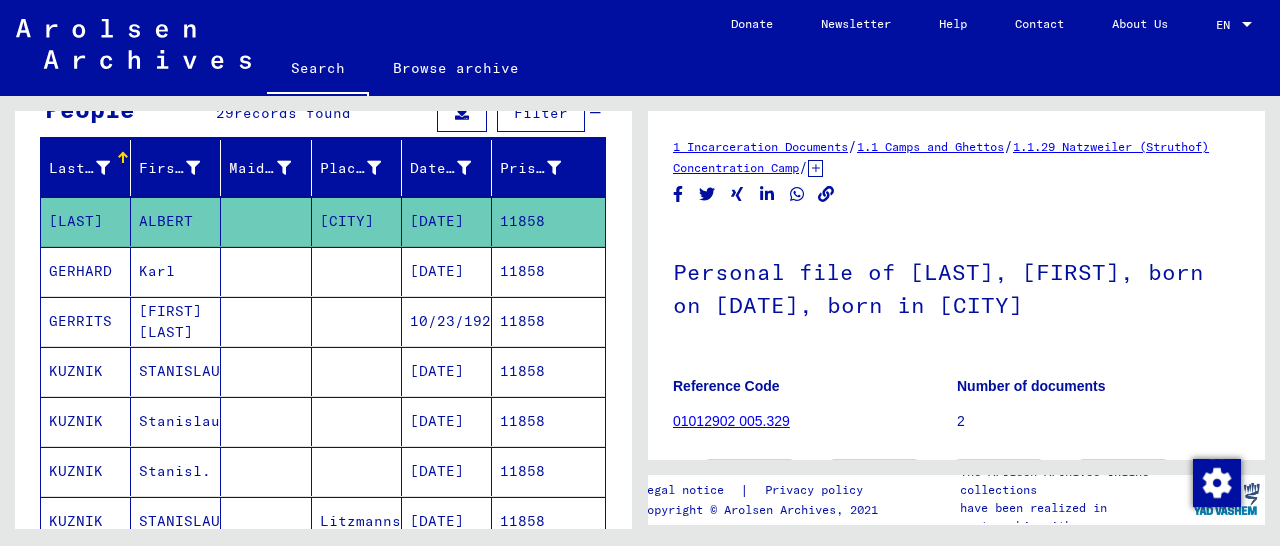 scroll, scrollTop: 267, scrollLeft: 0, axis: vertical 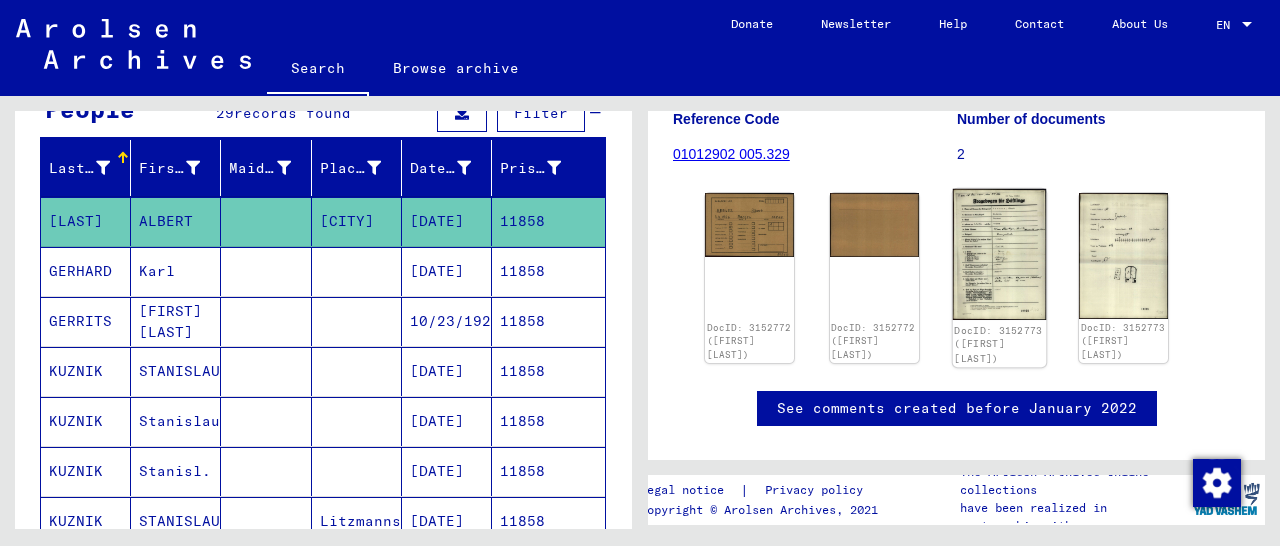 click 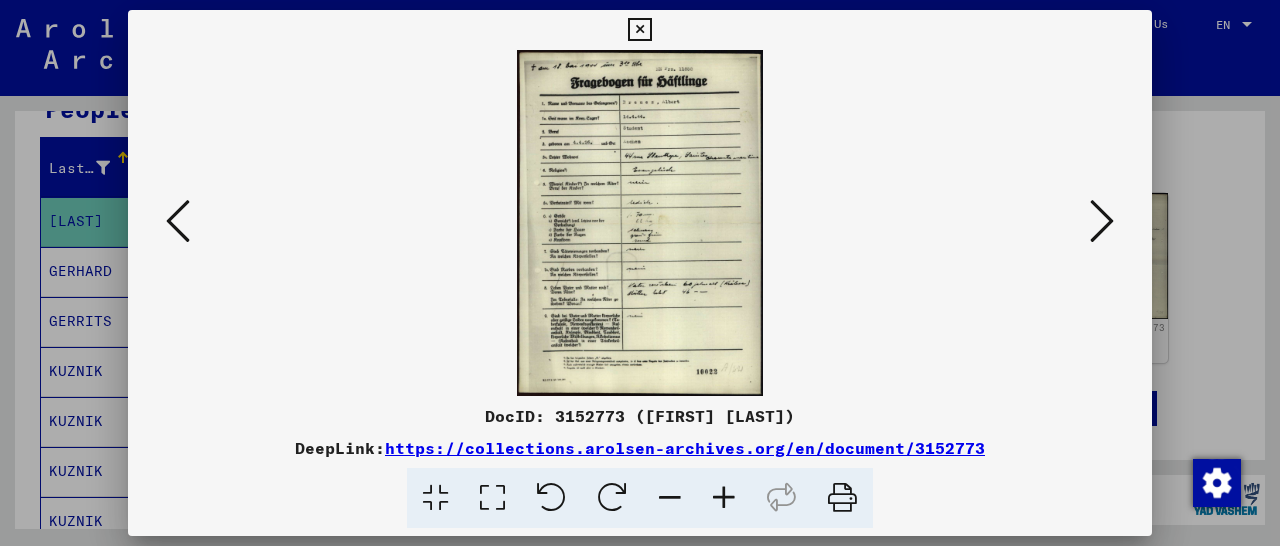 click at bounding box center [724, 498] 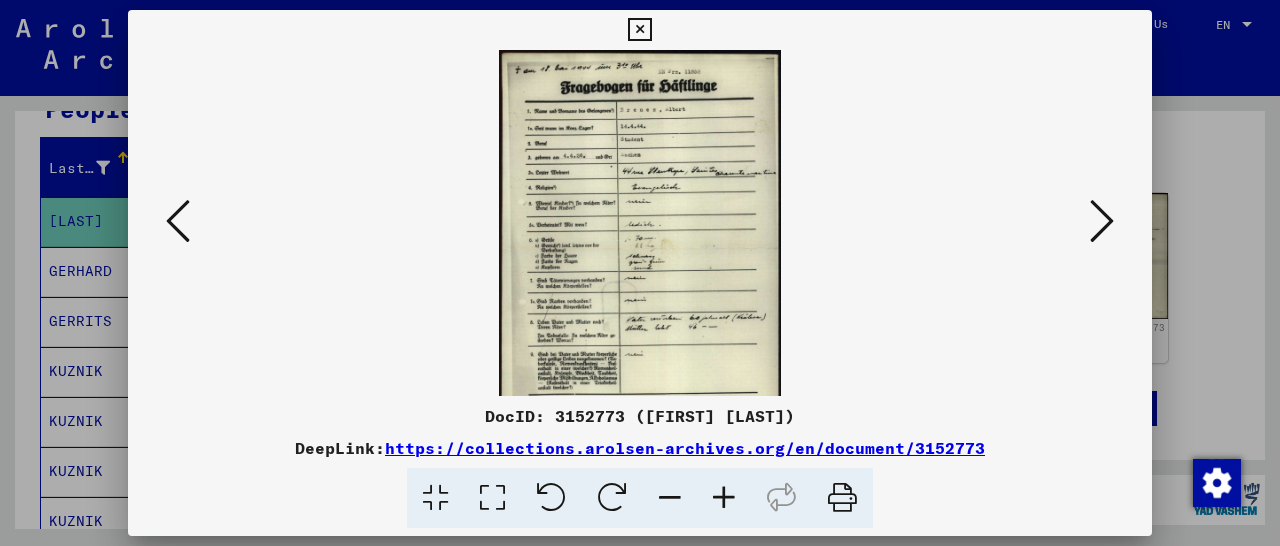 click at bounding box center (724, 498) 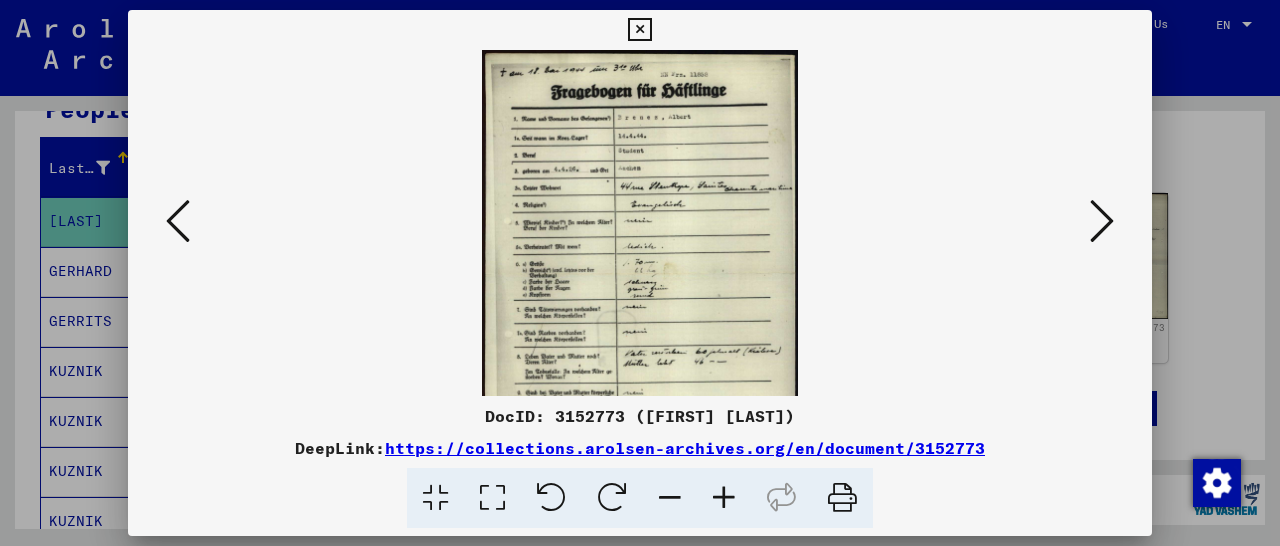 click at bounding box center (724, 498) 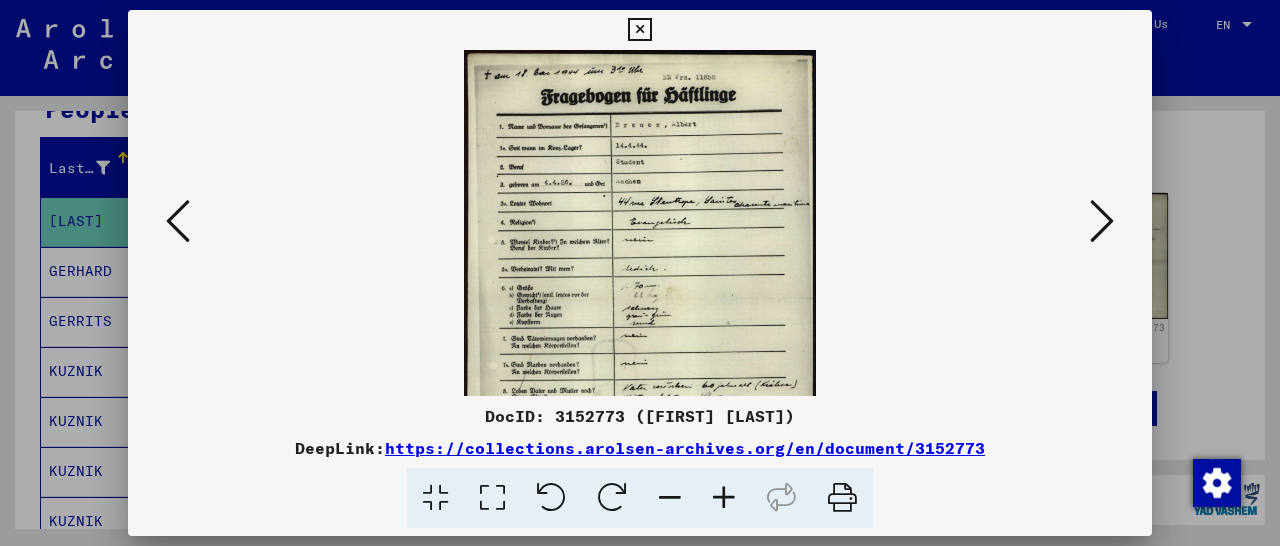 click at bounding box center [724, 498] 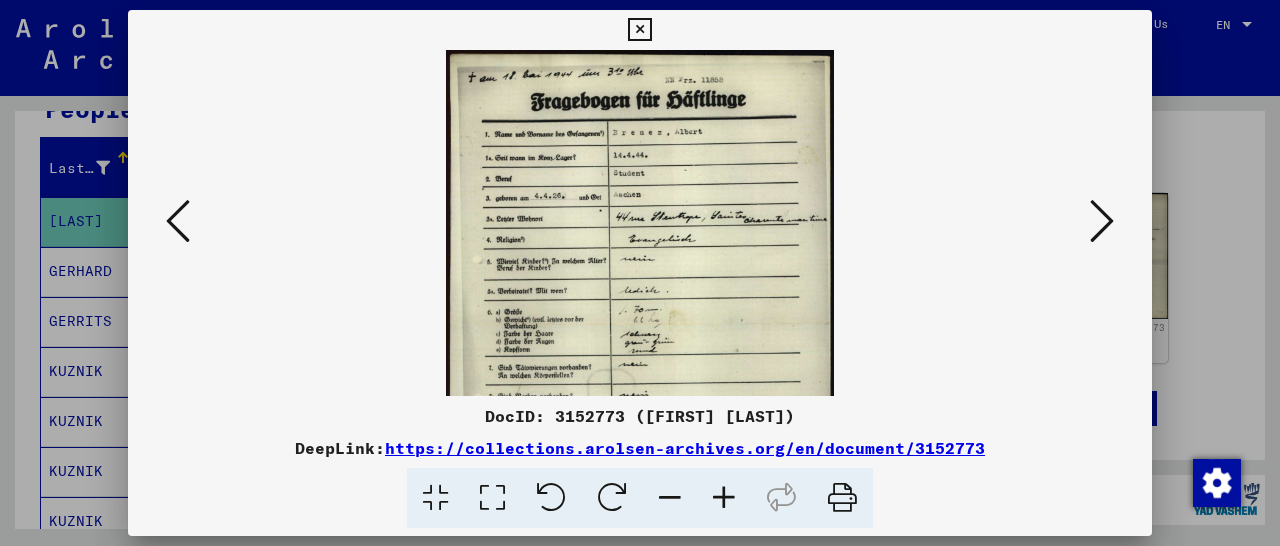 click at bounding box center (724, 498) 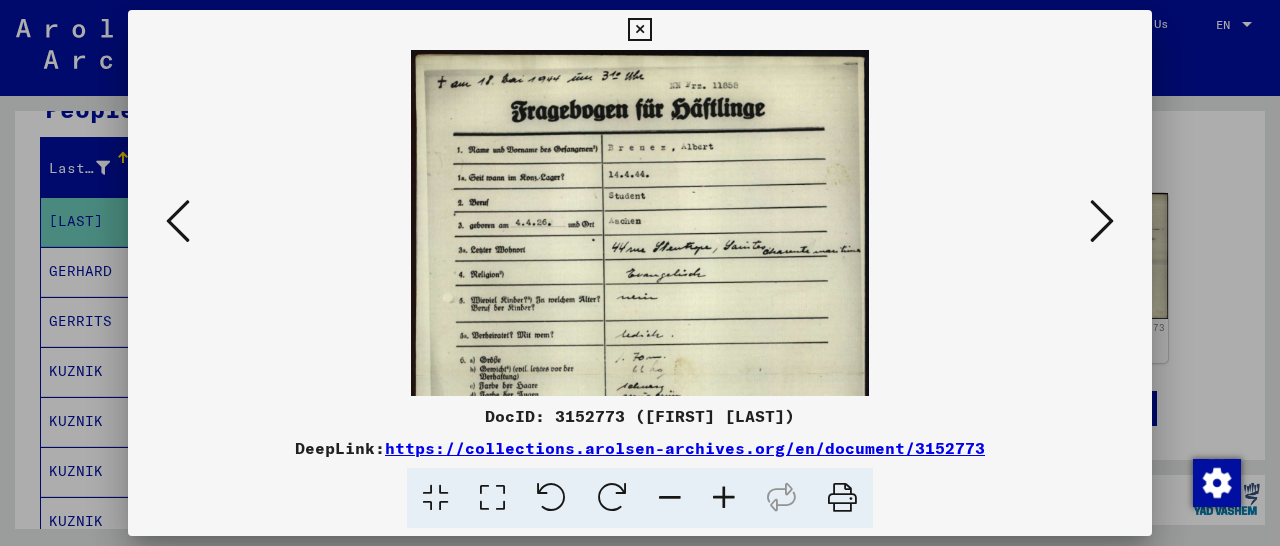 click at bounding box center (724, 498) 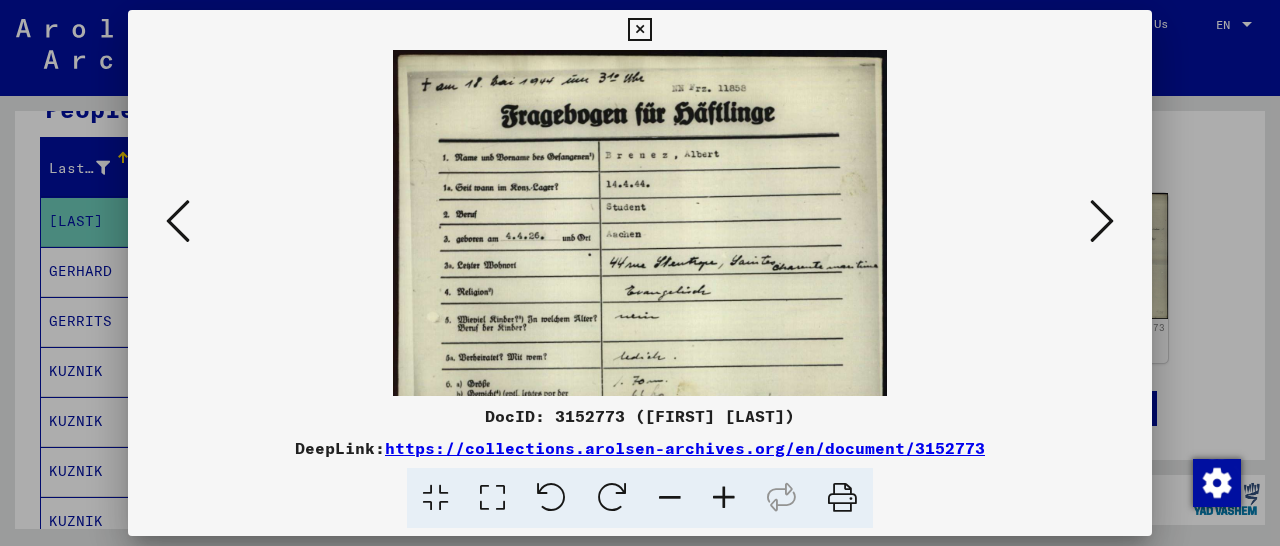 click at bounding box center (724, 498) 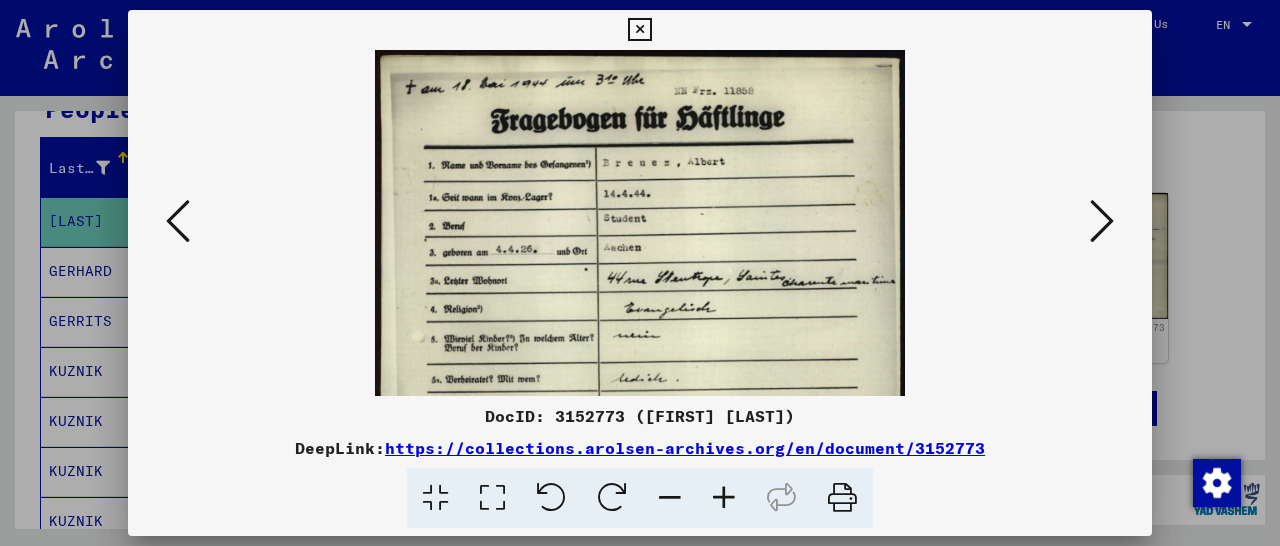 click at bounding box center [724, 498] 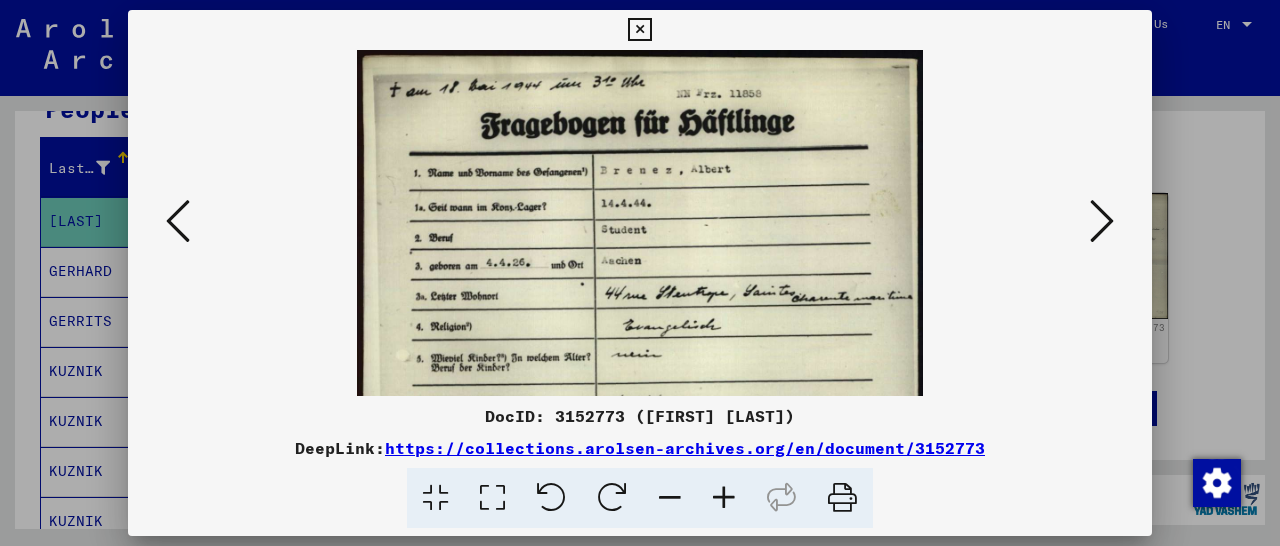 click at bounding box center [724, 498] 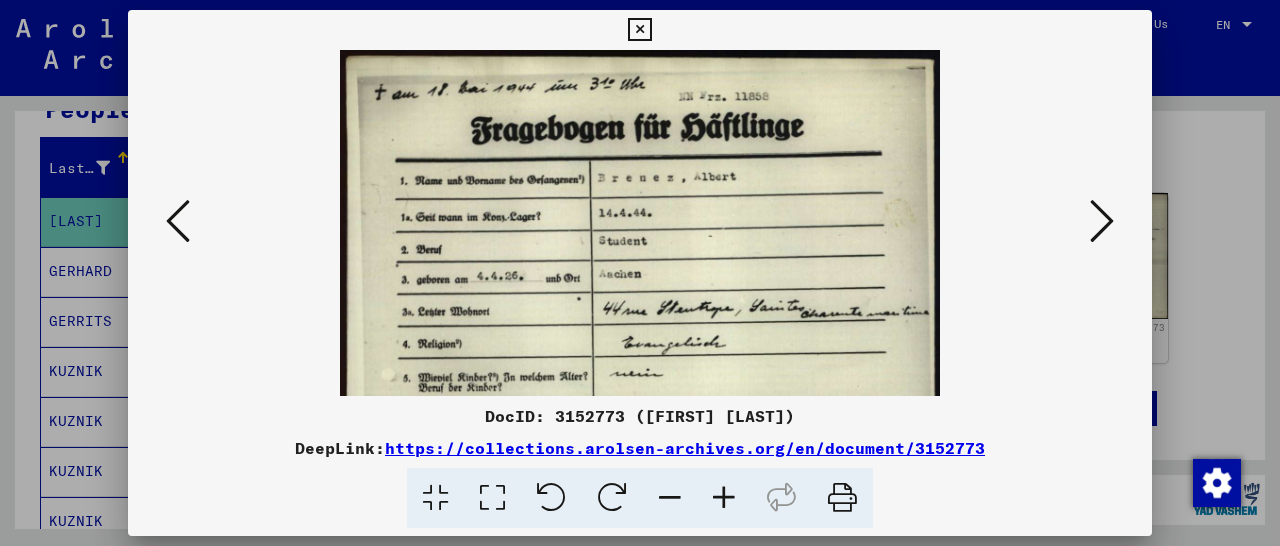 click at bounding box center (724, 498) 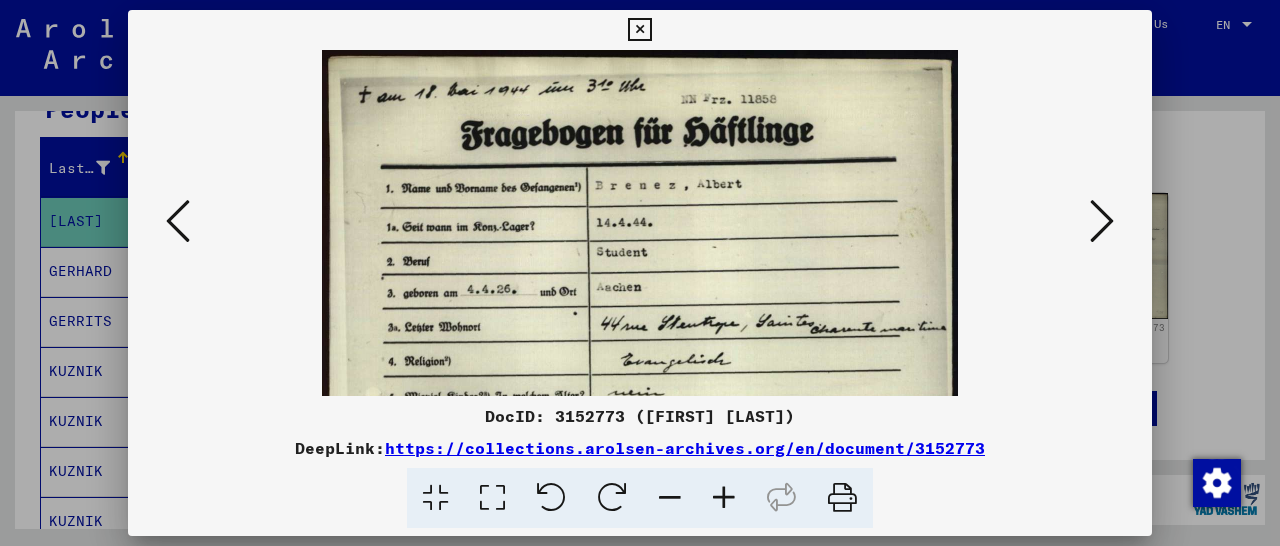 click at bounding box center (724, 498) 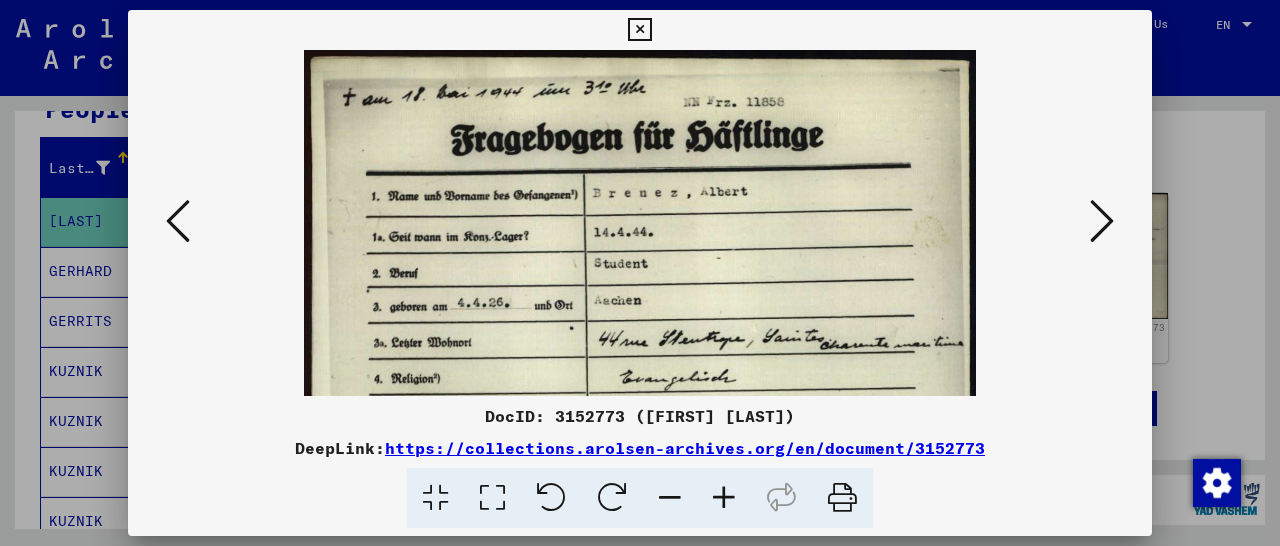 drag, startPoint x: 745, startPoint y: 352, endPoint x: 749, endPoint y: 273, distance: 79.101204 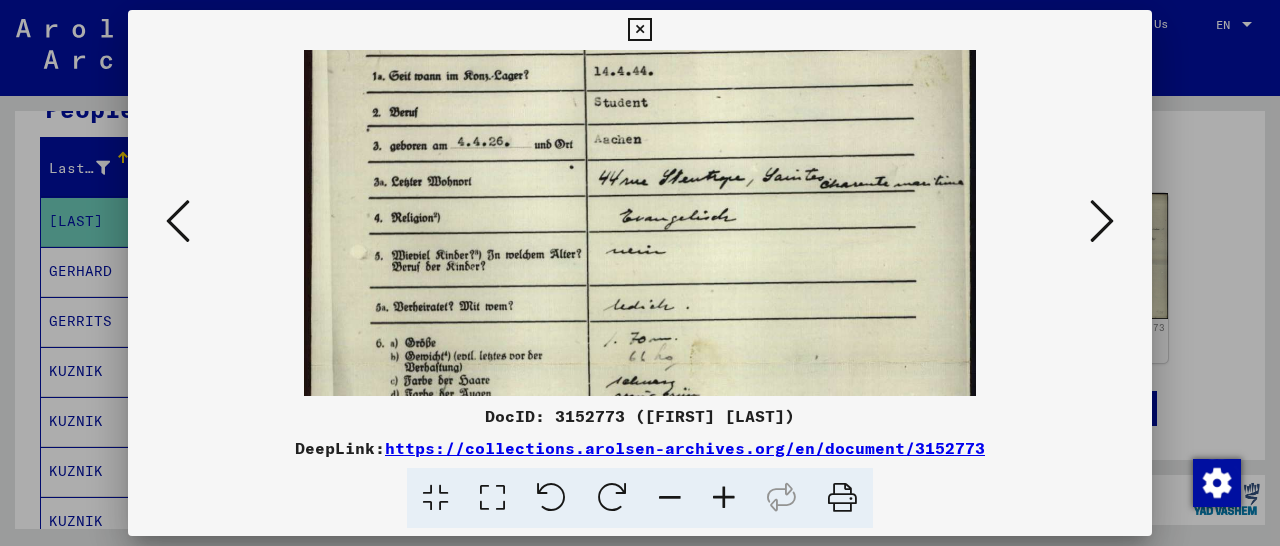 scroll, scrollTop: 162, scrollLeft: 0, axis: vertical 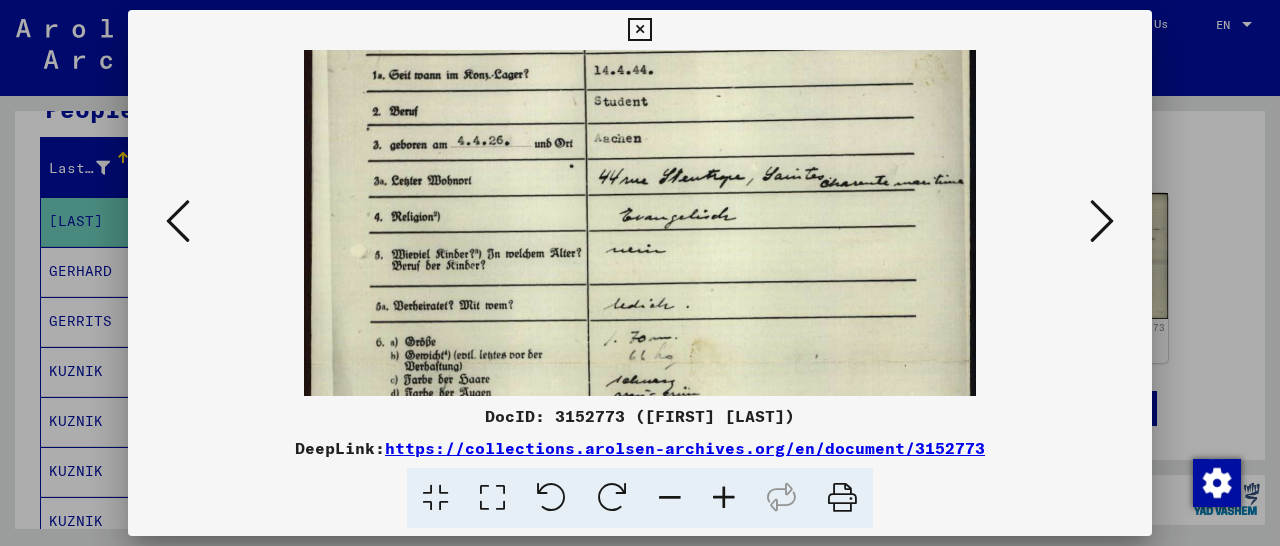 drag, startPoint x: 713, startPoint y: 338, endPoint x: 749, endPoint y: 245, distance: 99.724625 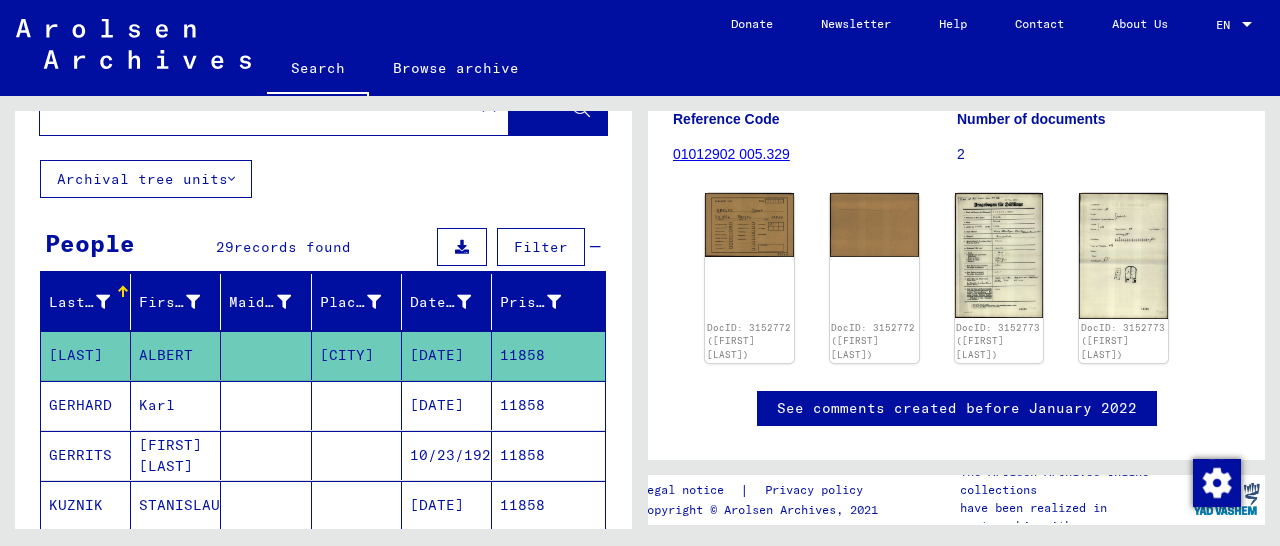 scroll, scrollTop: 0, scrollLeft: 0, axis: both 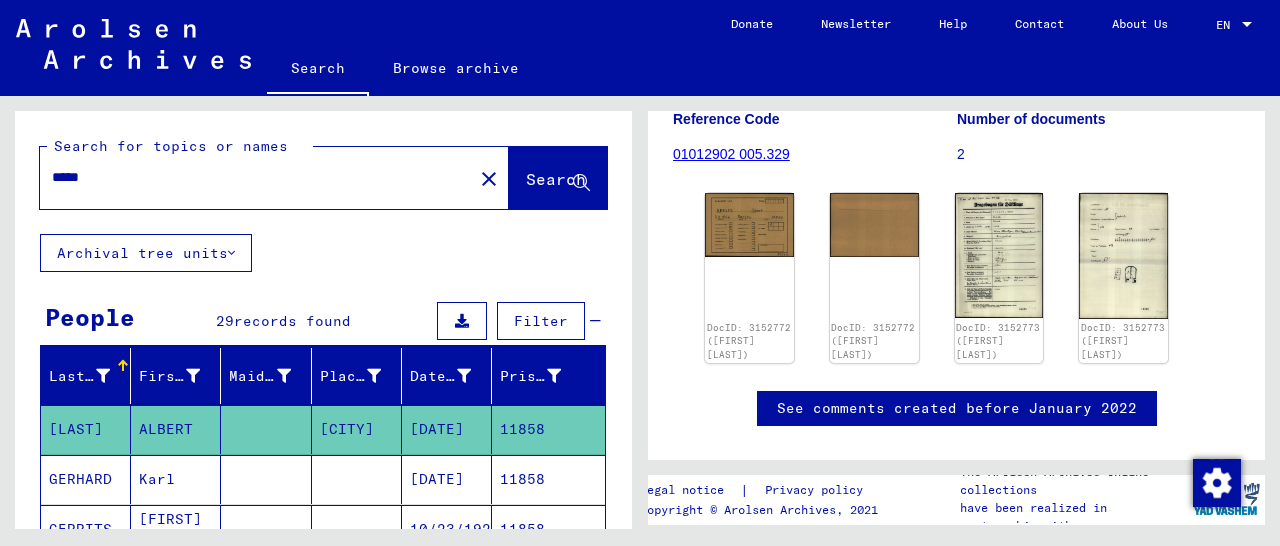 drag, startPoint x: 154, startPoint y: 178, endPoint x: 1, endPoint y: 199, distance: 154.43445 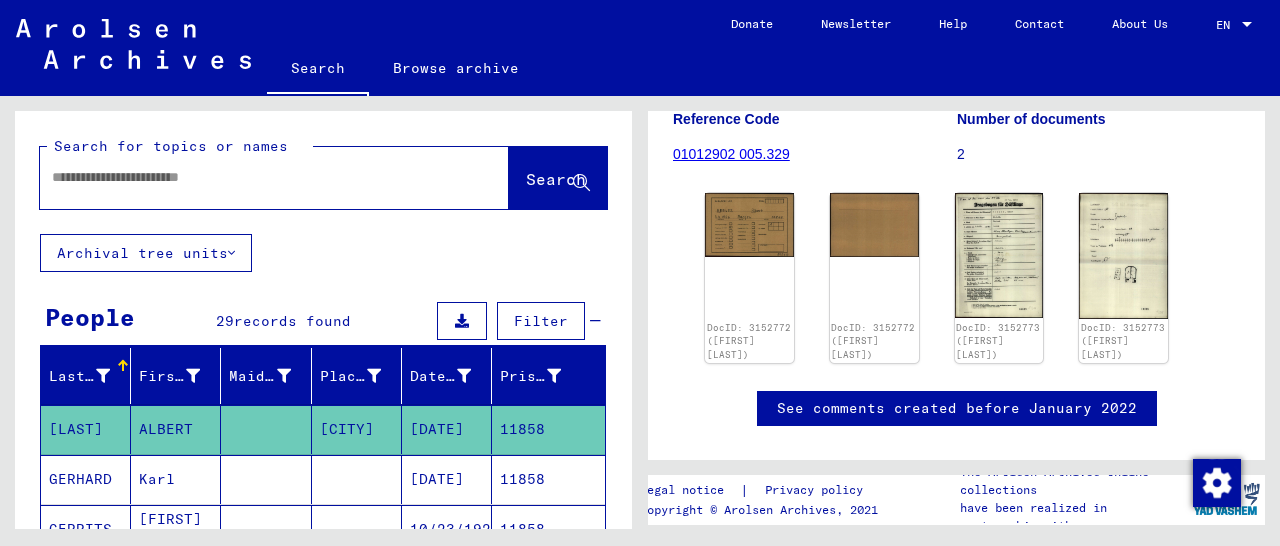 paste on "**********" 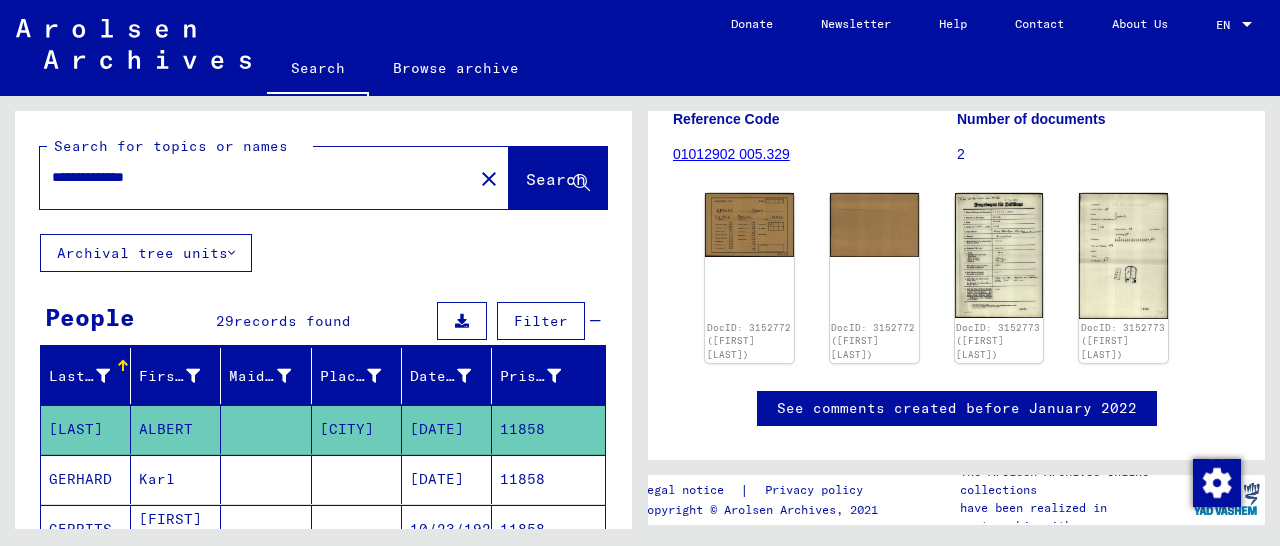 type on "**********" 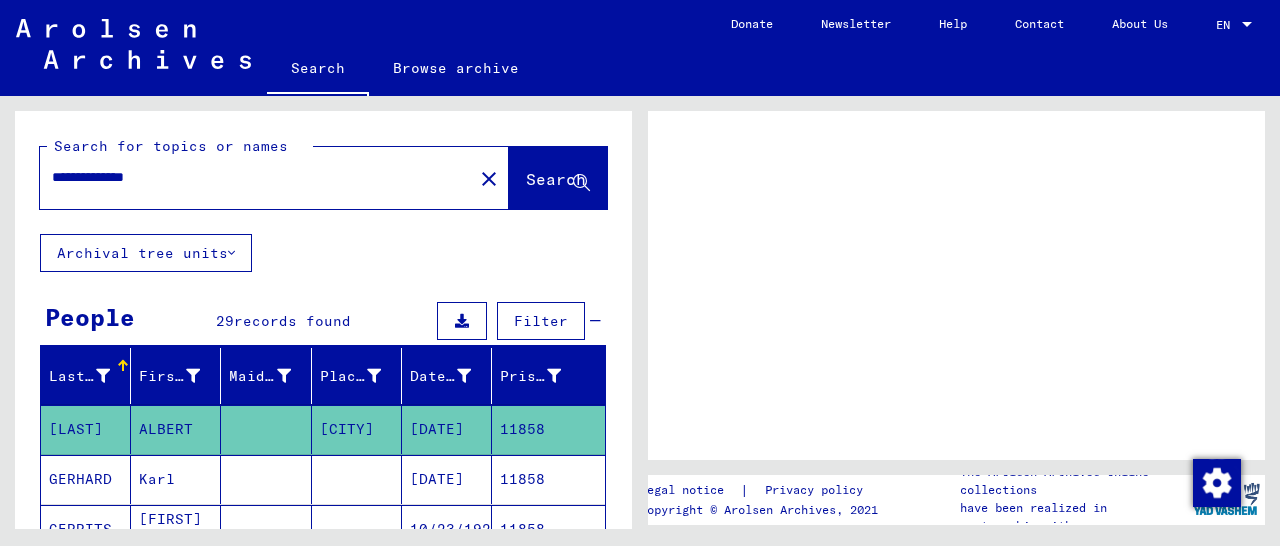 scroll, scrollTop: 0, scrollLeft: 0, axis: both 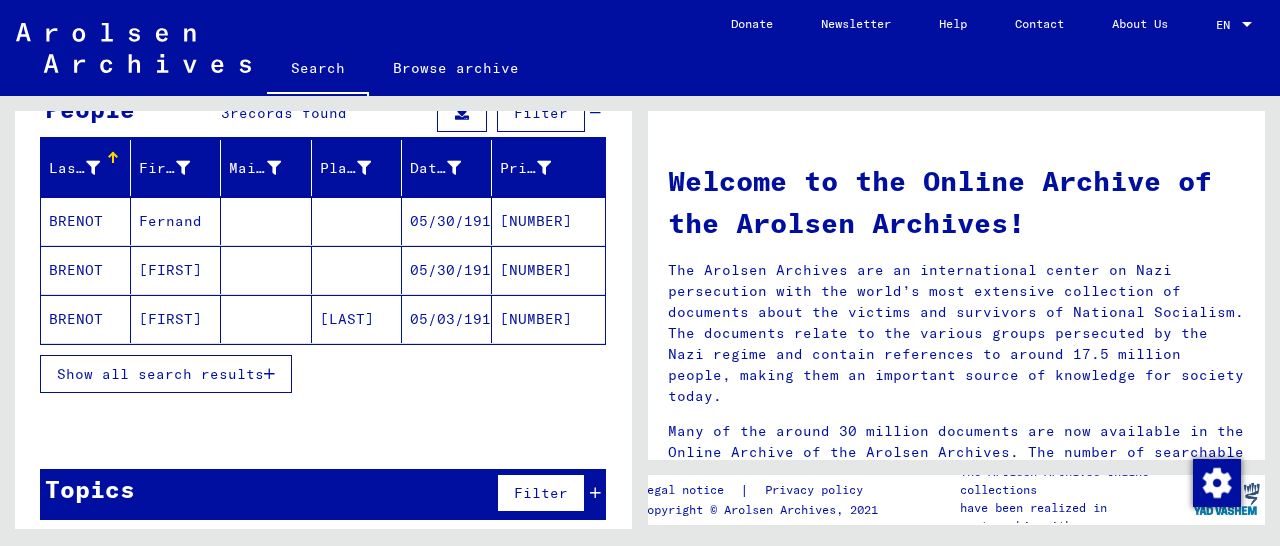 click on "Show all search results" at bounding box center (160, 374) 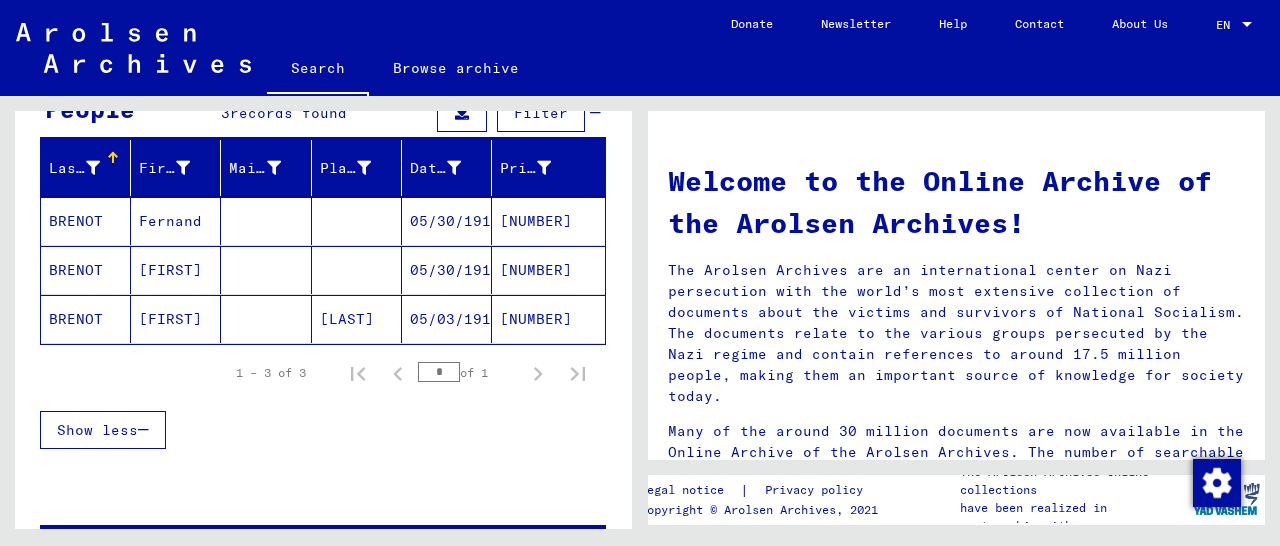 click on "[NUMBER]" 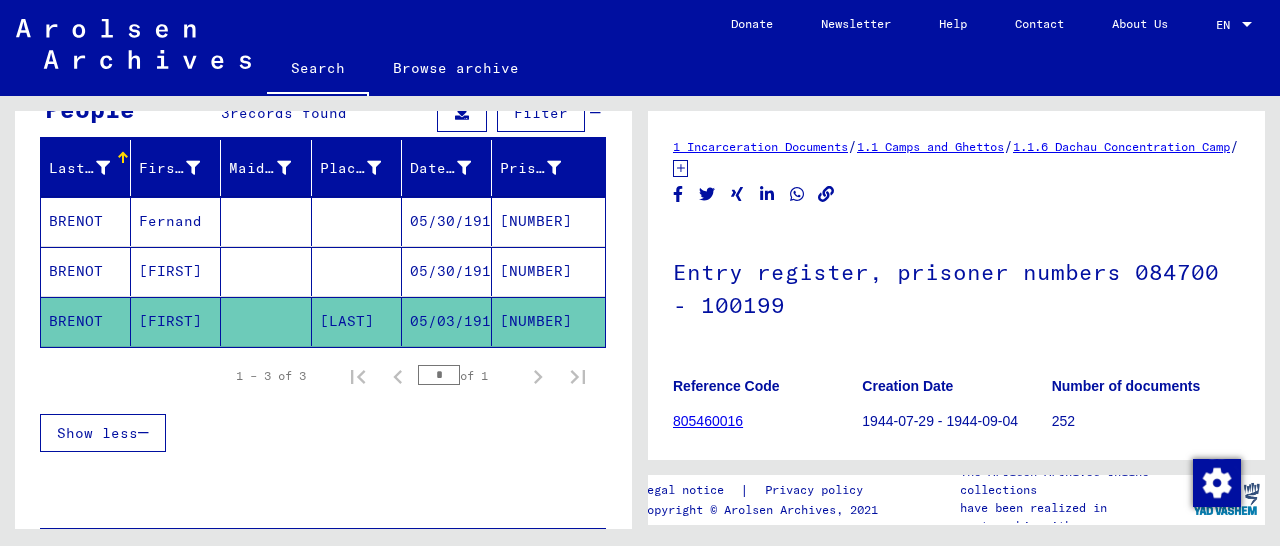 scroll, scrollTop: 312, scrollLeft: 0, axis: vertical 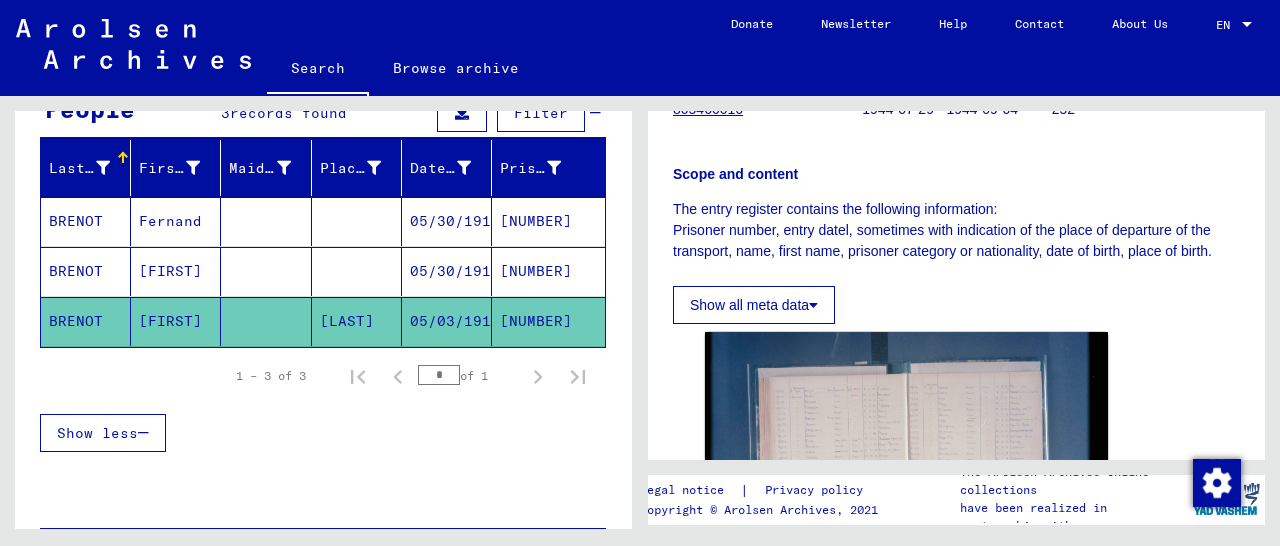 click on "[NUMBER]" at bounding box center [548, 321] 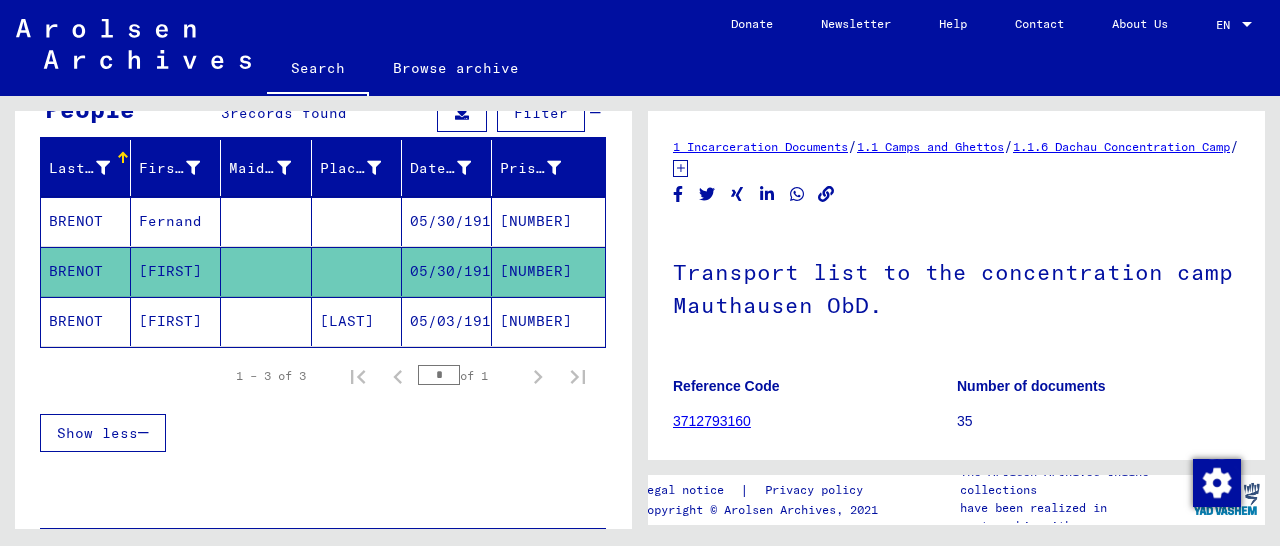 scroll, scrollTop: 312, scrollLeft: 0, axis: vertical 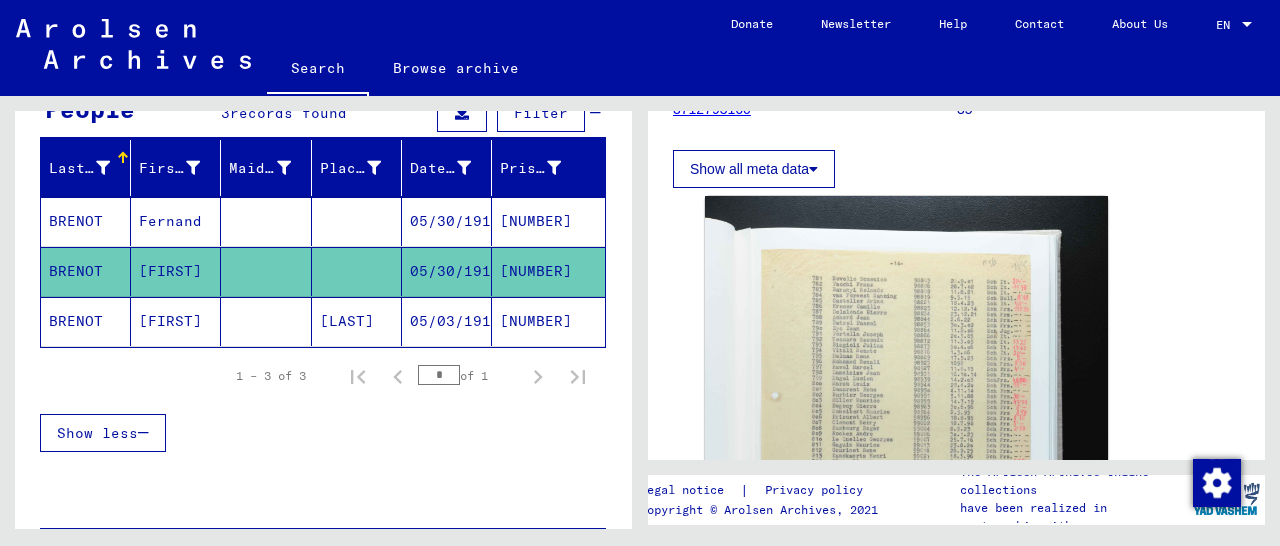 click on "[NUMBER]" at bounding box center [548, 271] 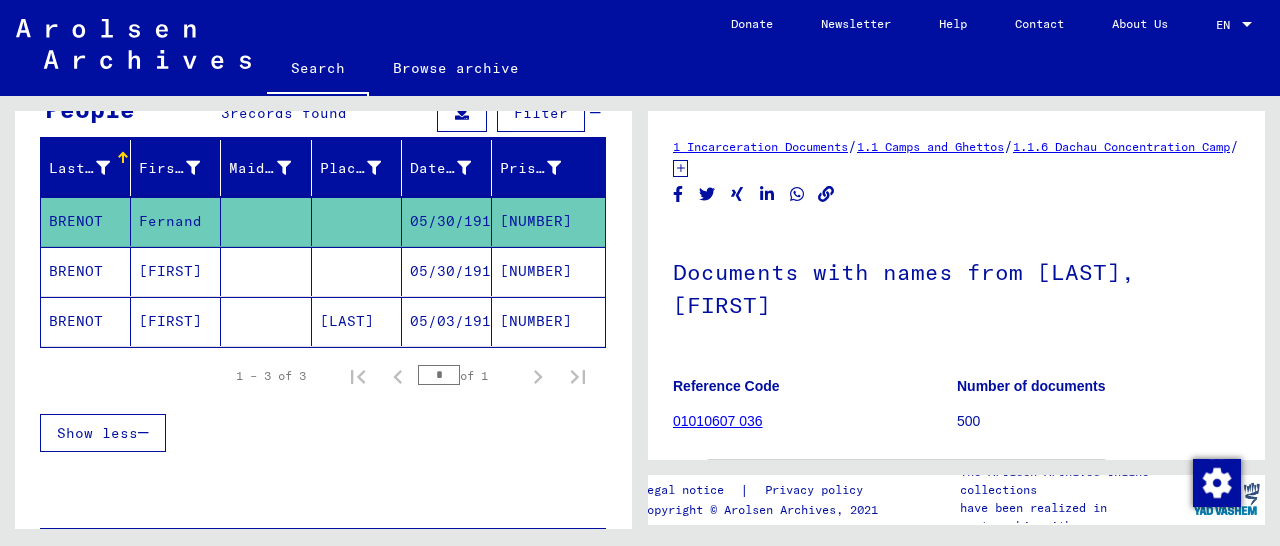 scroll, scrollTop: 312, scrollLeft: 0, axis: vertical 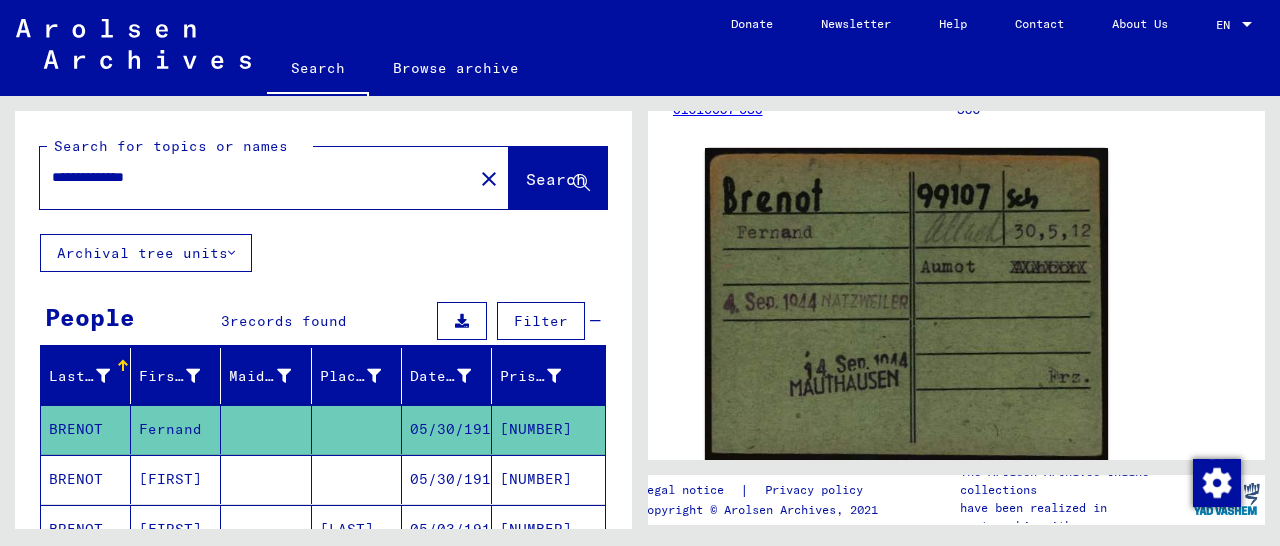 drag, startPoint x: 195, startPoint y: 183, endPoint x: 1, endPoint y: 191, distance: 194.16487 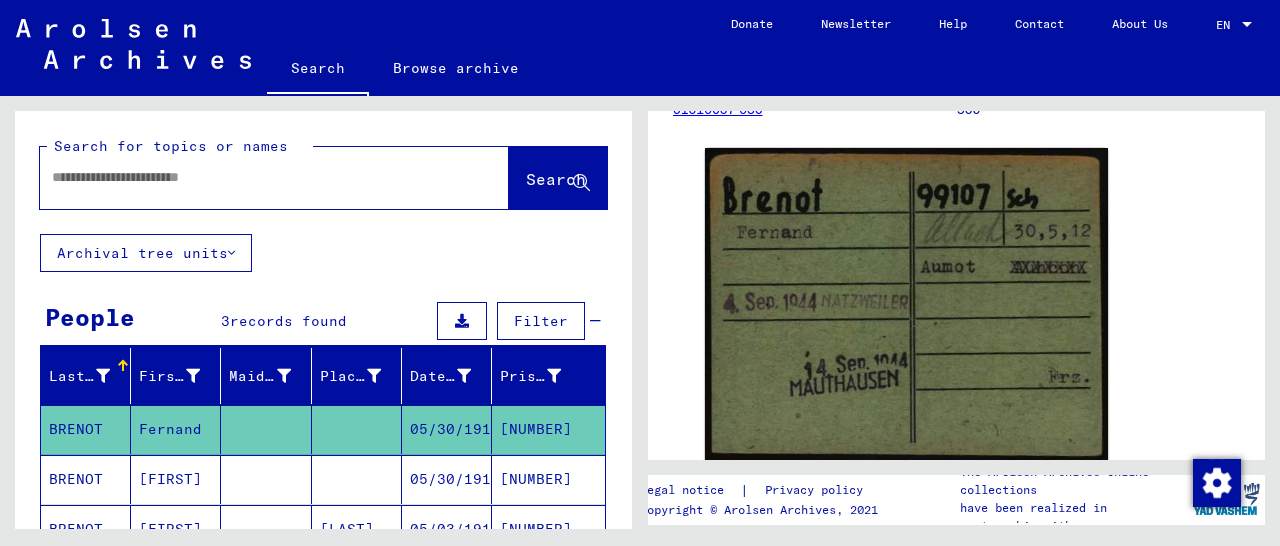 paste on "*****" 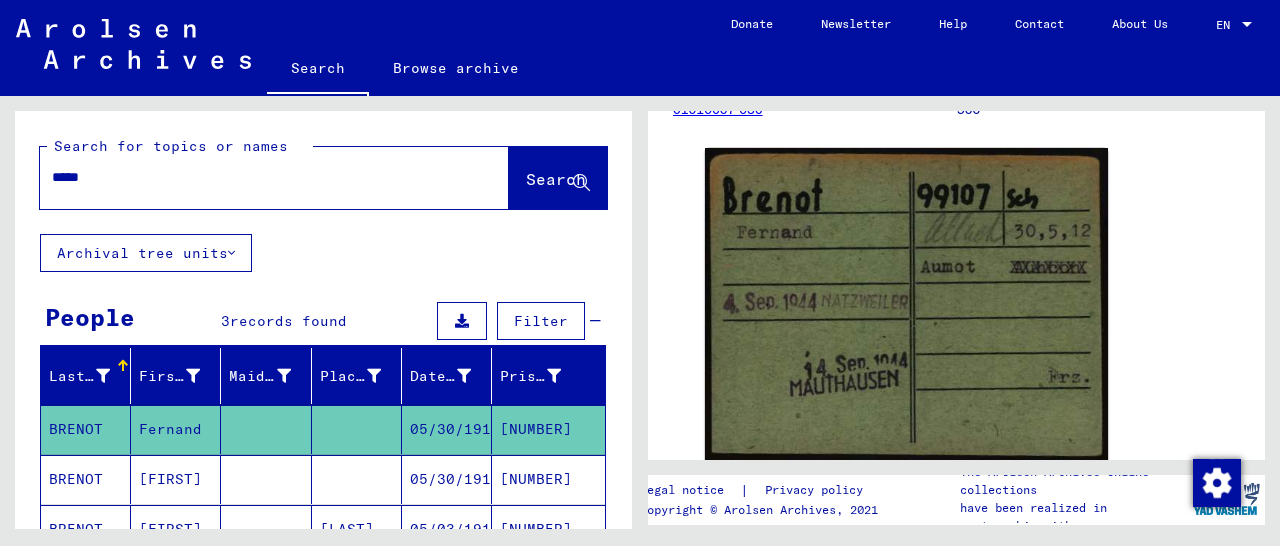 type on "*****" 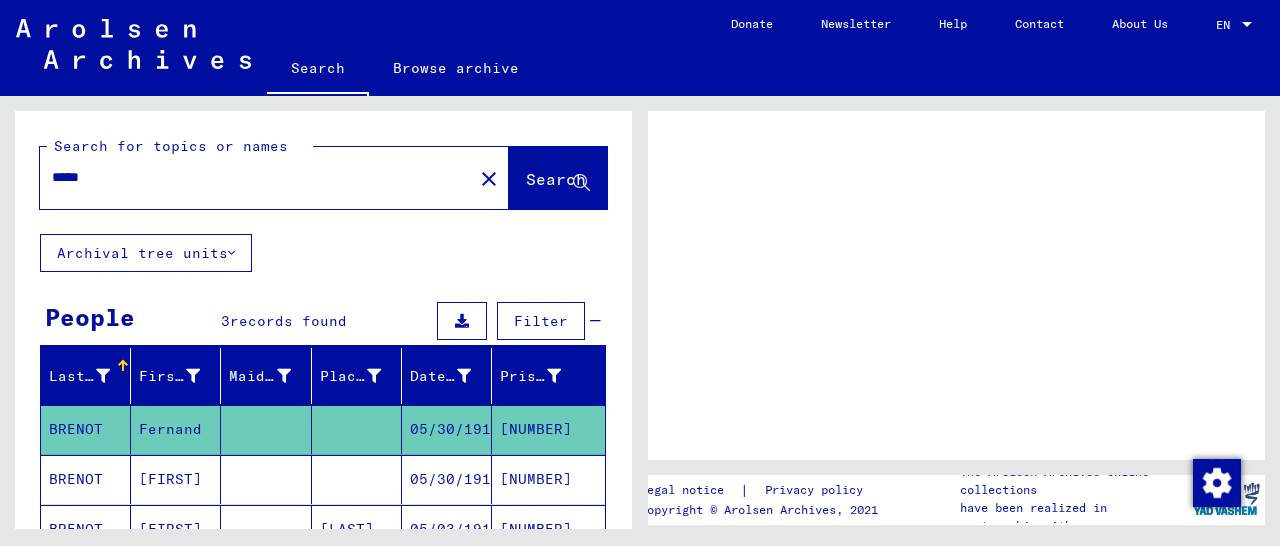 scroll, scrollTop: 0, scrollLeft: 0, axis: both 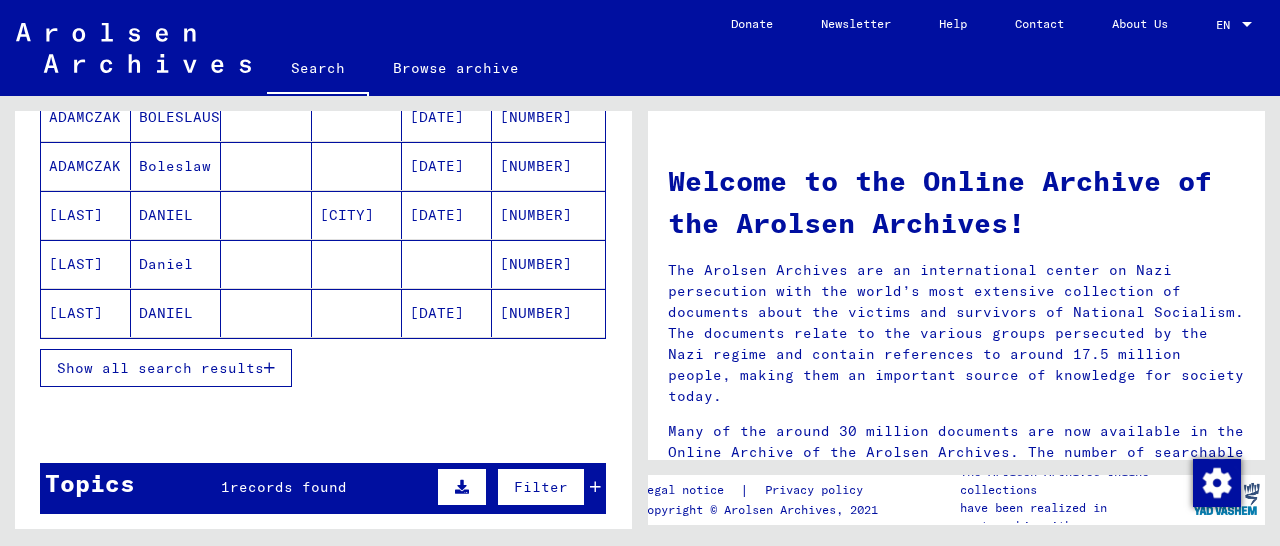 click on "[NUMBER]" at bounding box center [548, 264] 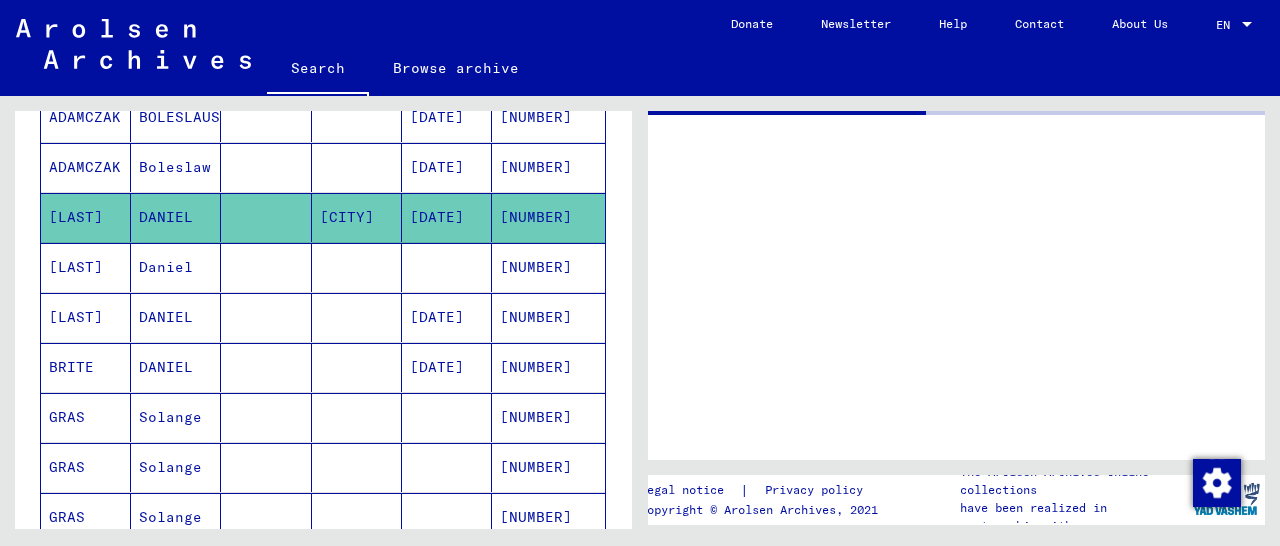 scroll, scrollTop: 312, scrollLeft: 0, axis: vertical 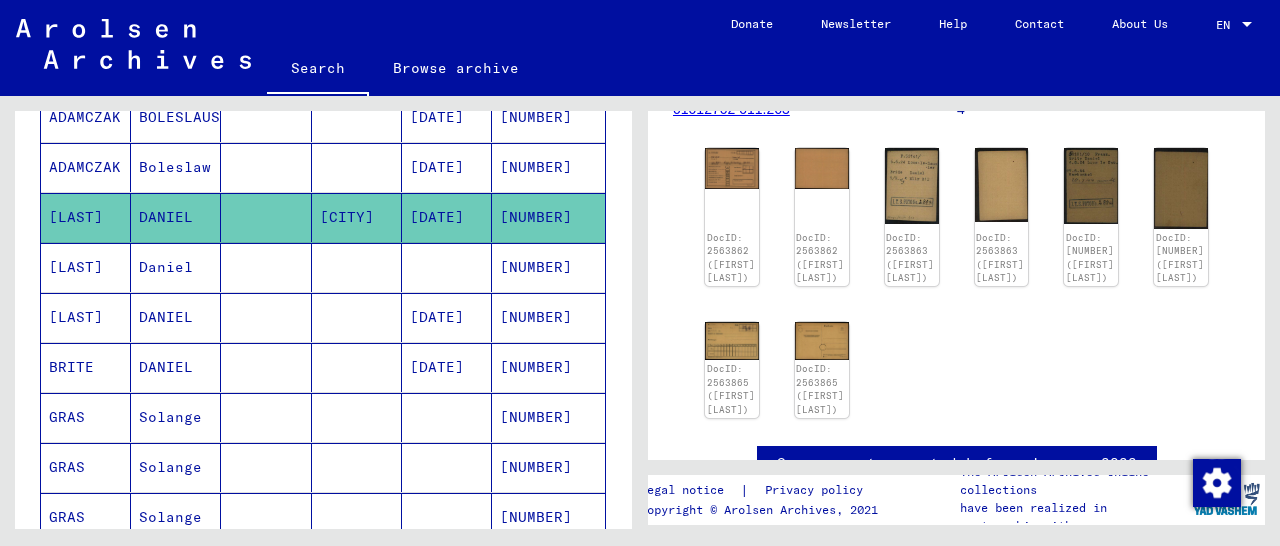 click on "[NUMBER]" at bounding box center (548, 367) 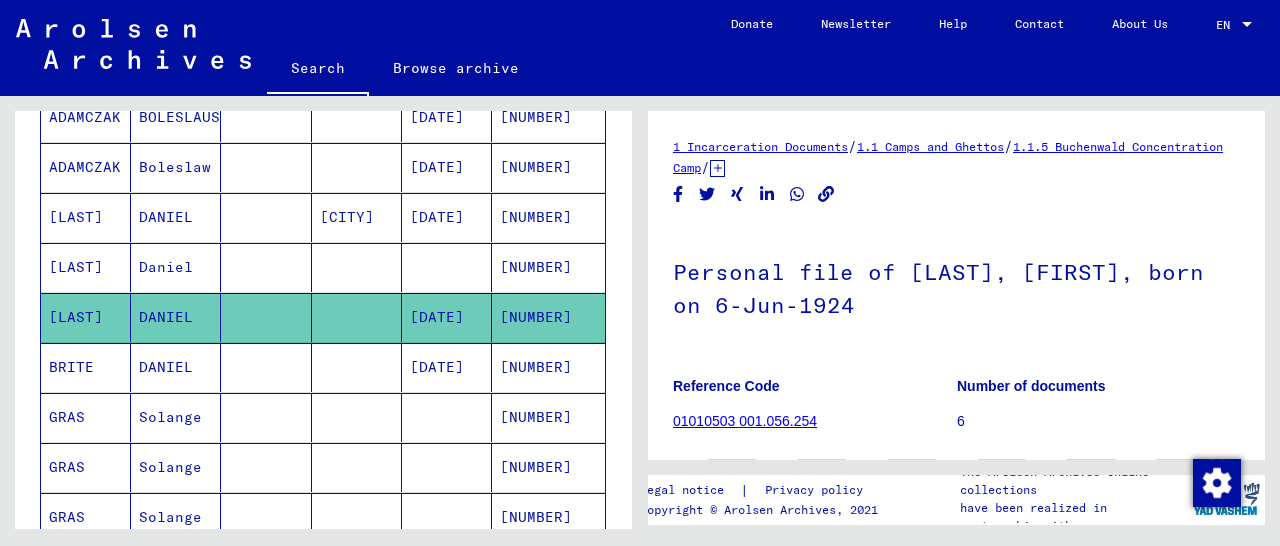 scroll, scrollTop: 312, scrollLeft: 0, axis: vertical 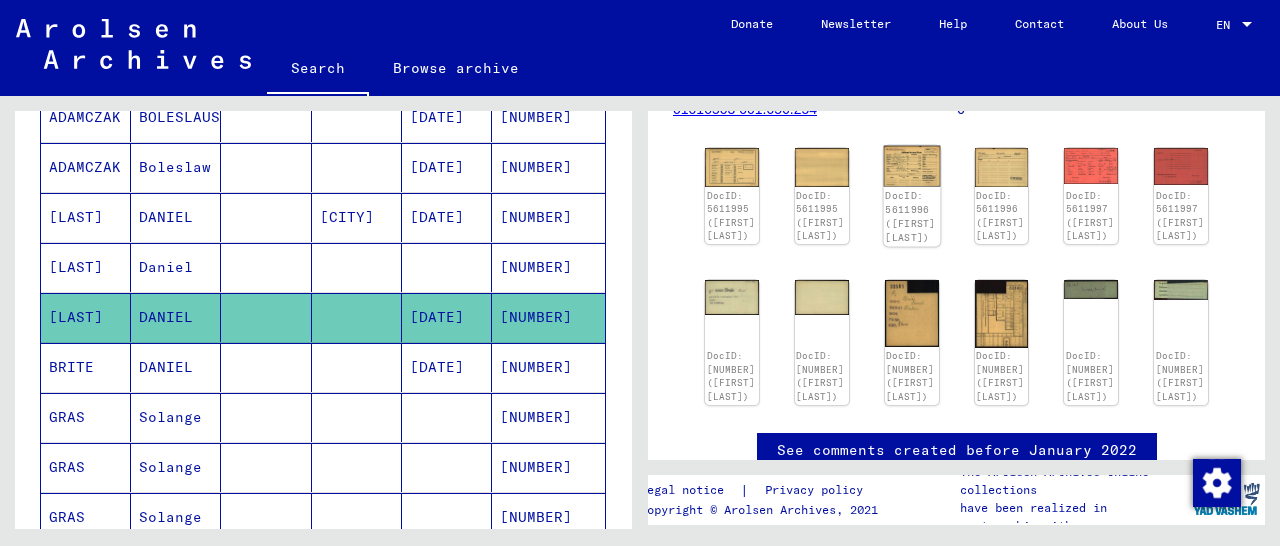 click 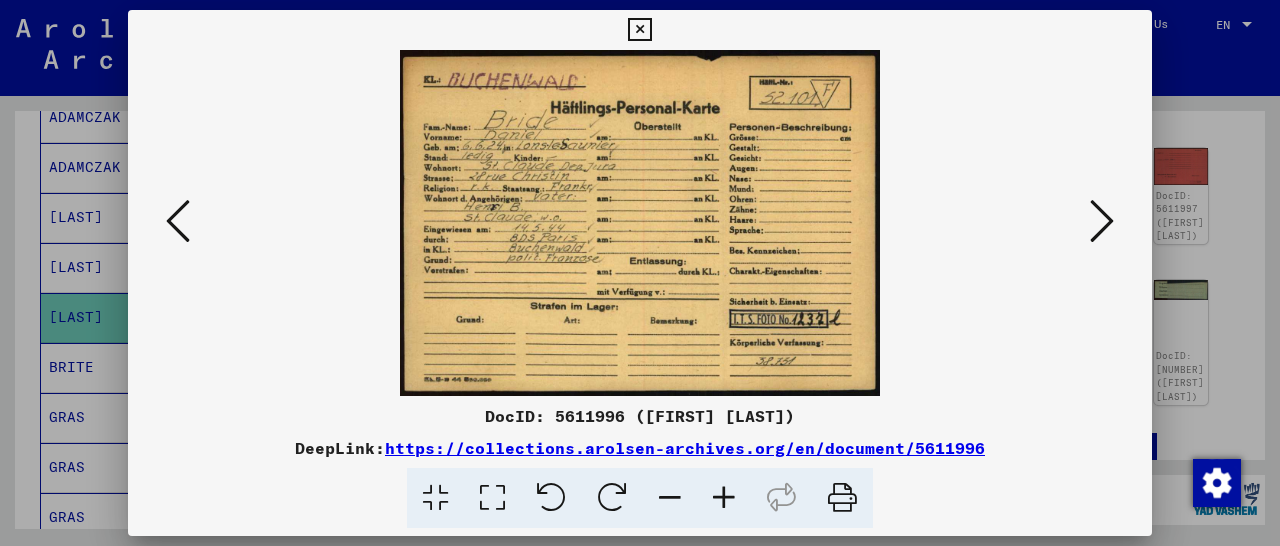 click at bounding box center (639, 30) 